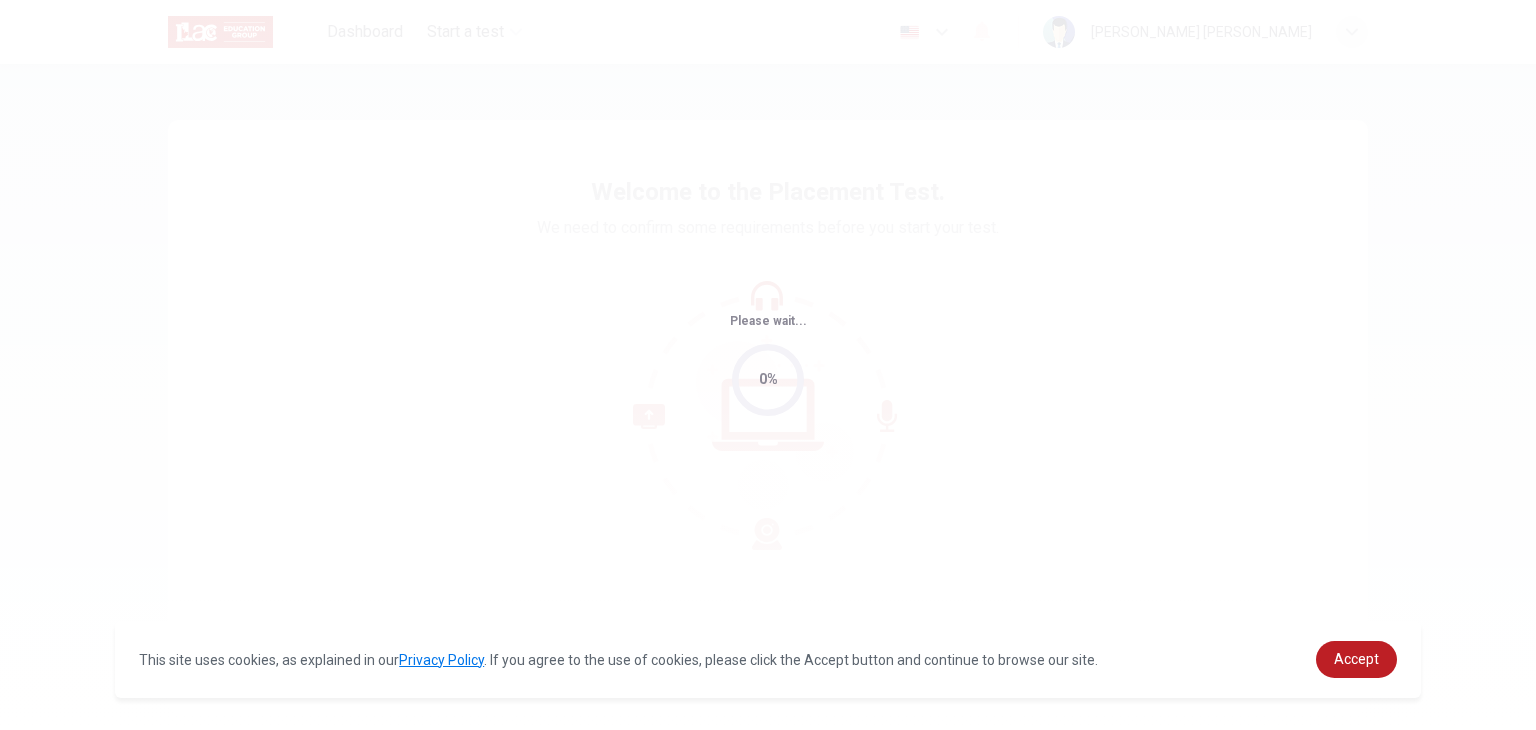 scroll, scrollTop: 0, scrollLeft: 0, axis: both 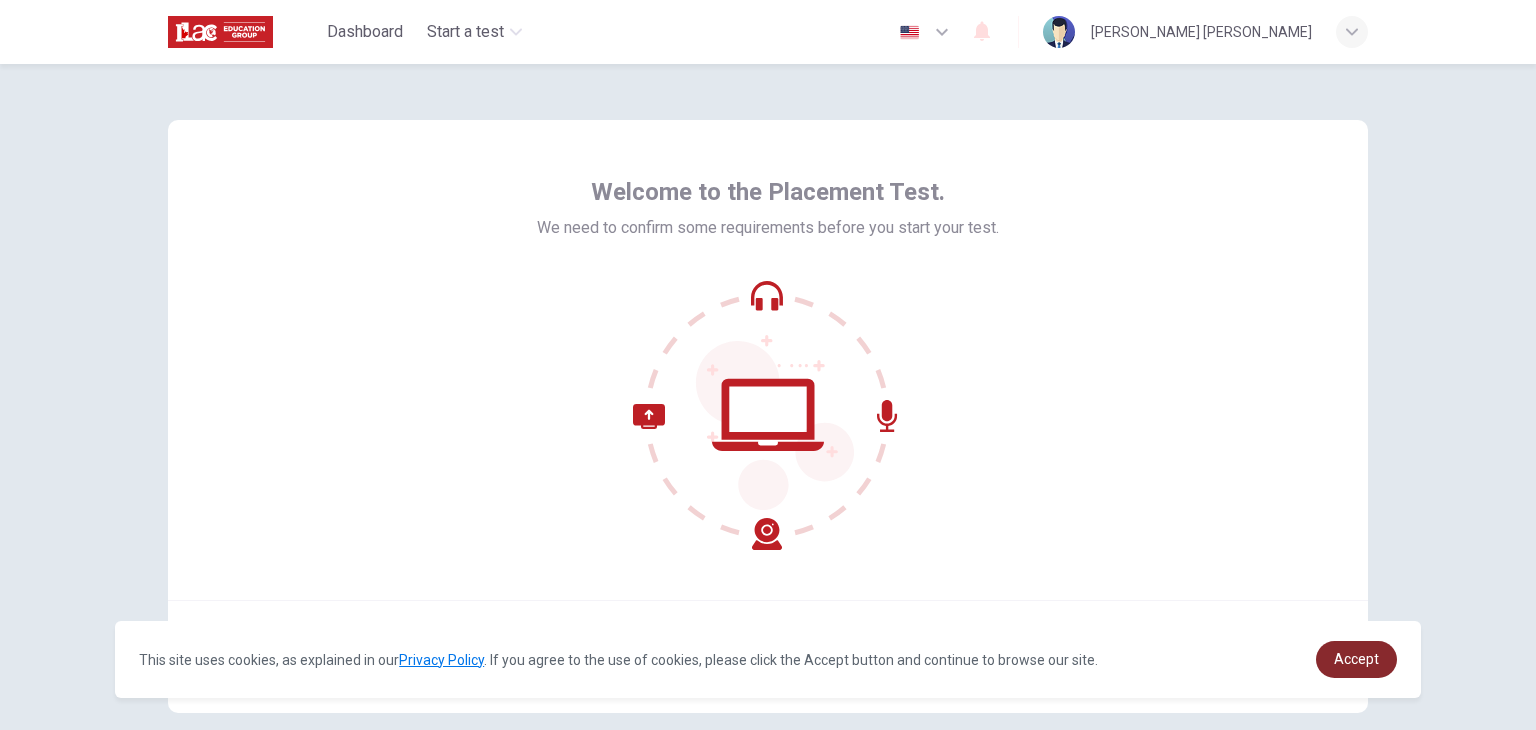click on "Accept" at bounding box center (1356, 659) 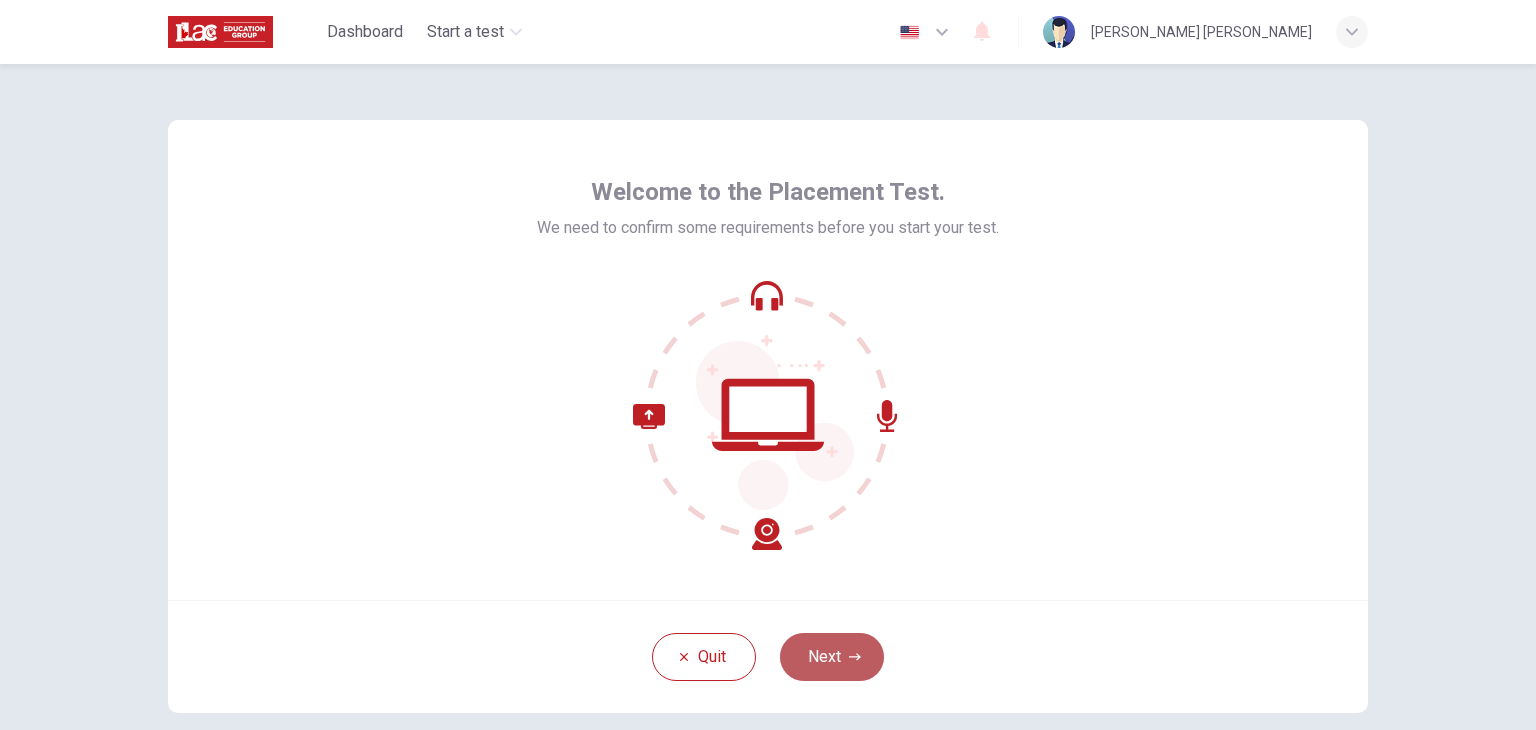 click on "Next" at bounding box center [832, 657] 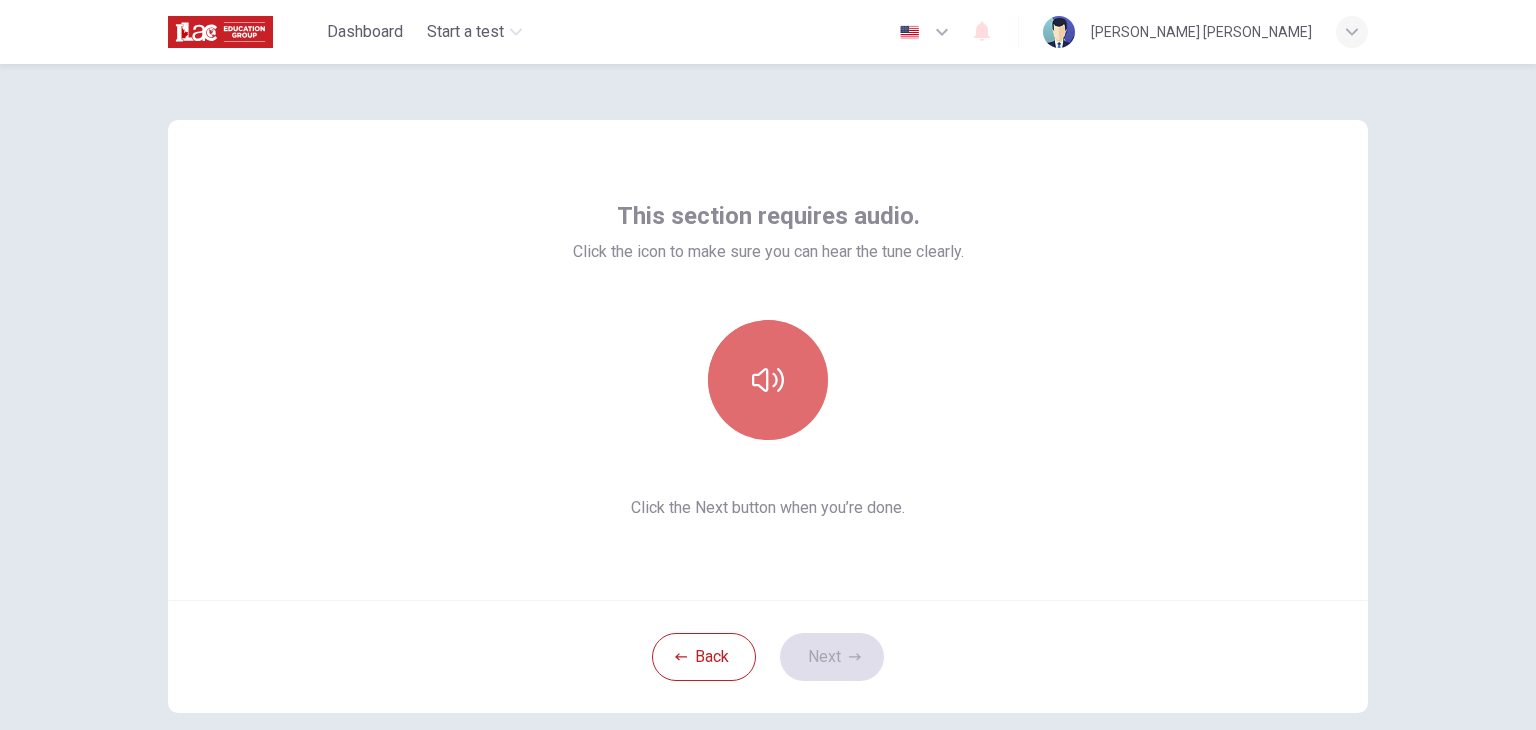 click at bounding box center (768, 380) 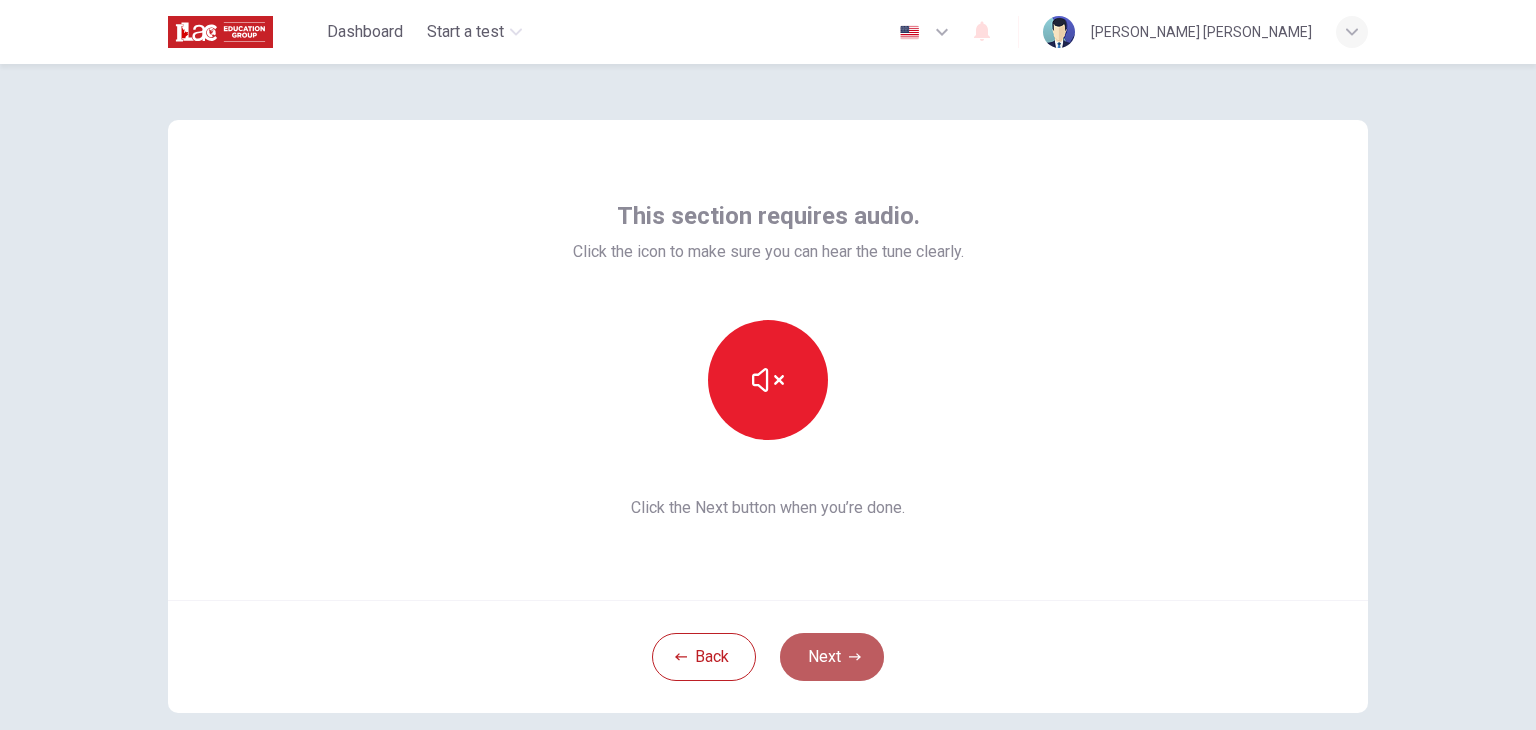 click on "Next" at bounding box center (832, 657) 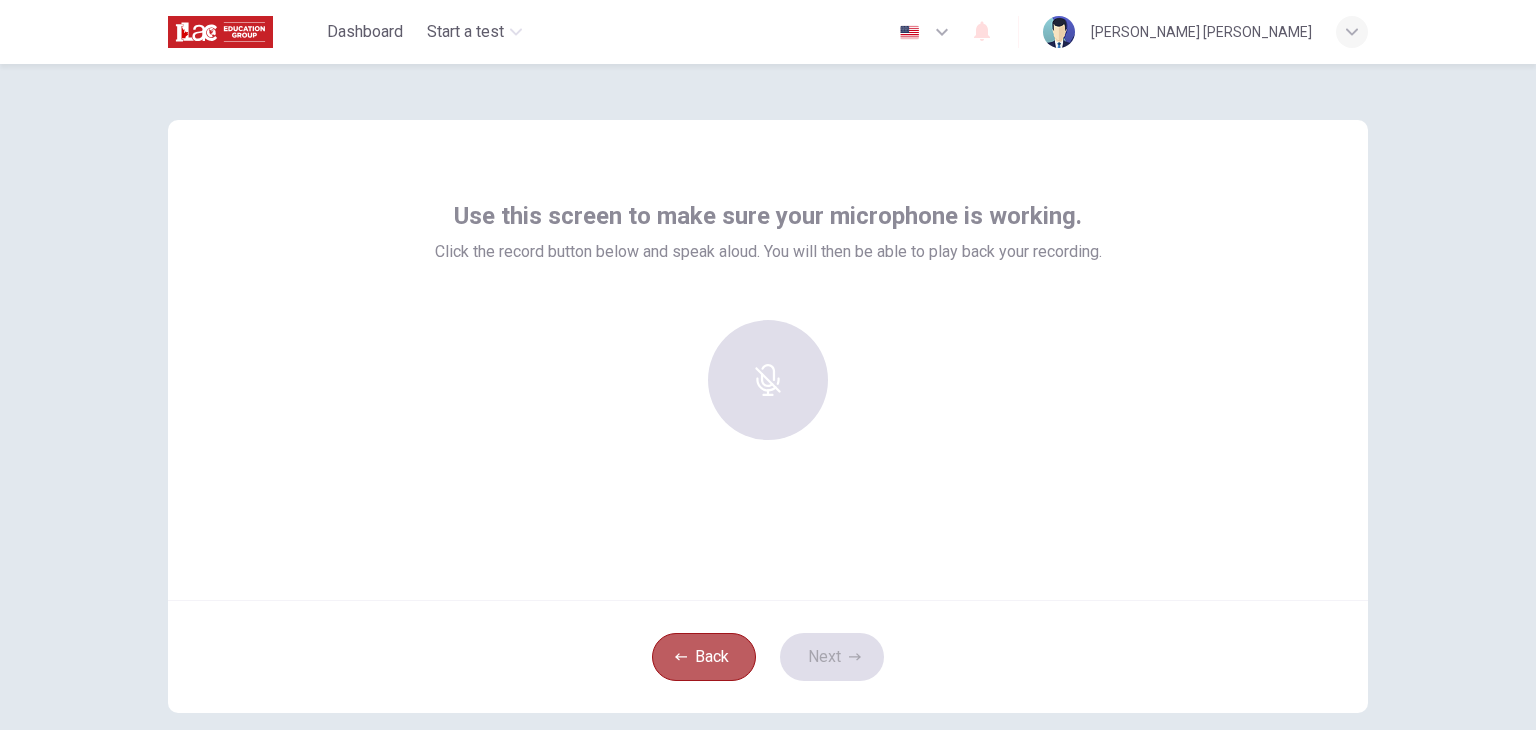 click on "Back" at bounding box center (704, 657) 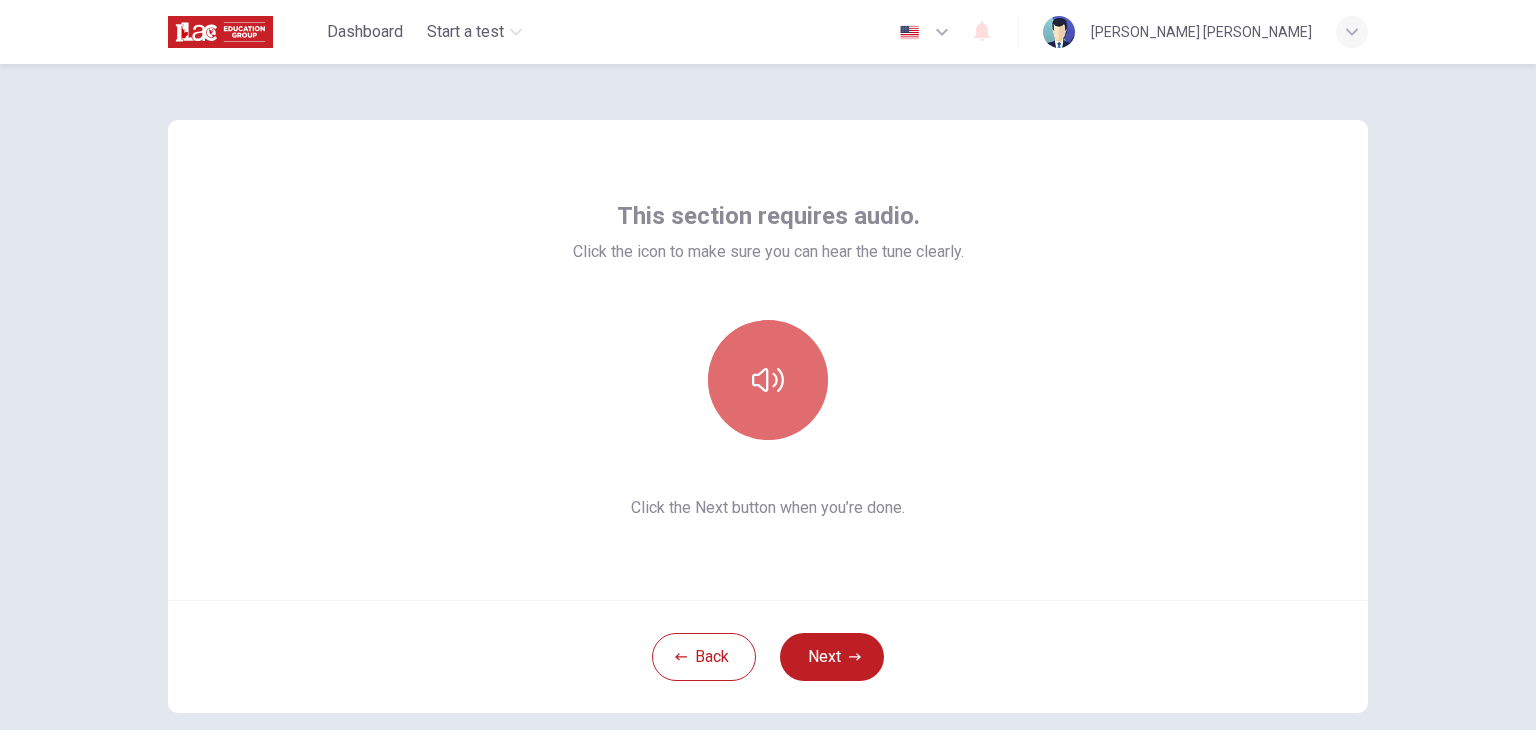 click at bounding box center (768, 380) 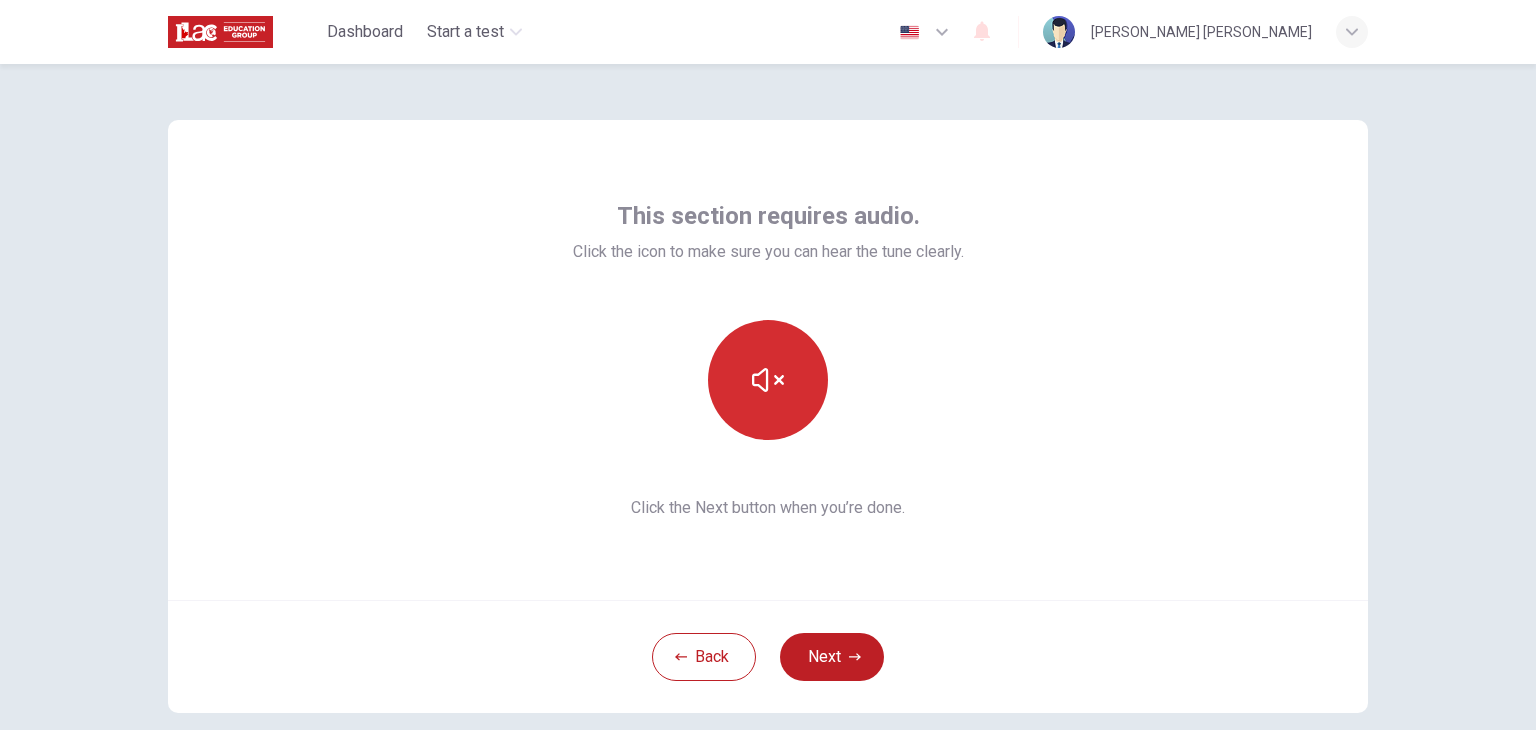 click at bounding box center [768, 380] 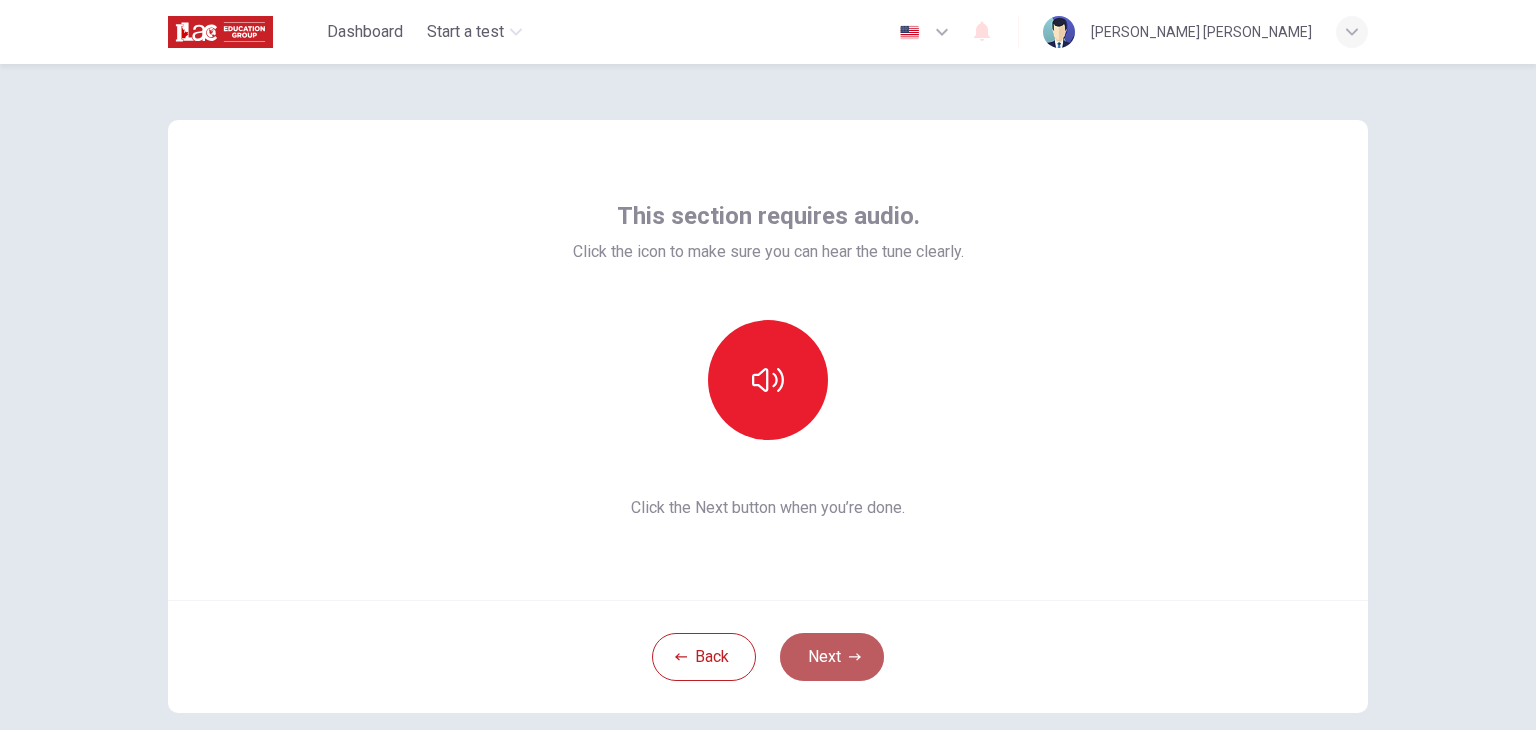 click on "Next" at bounding box center (832, 657) 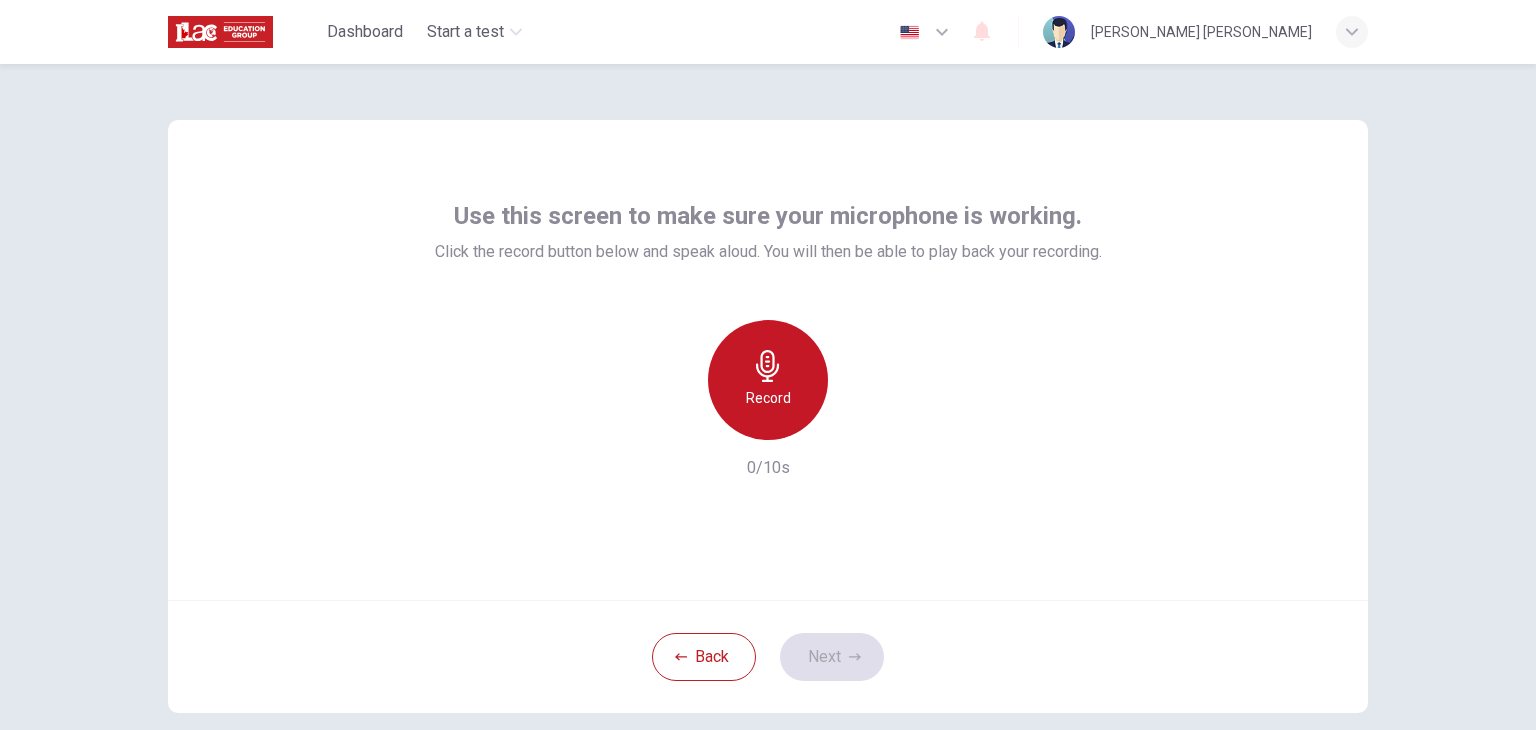 click 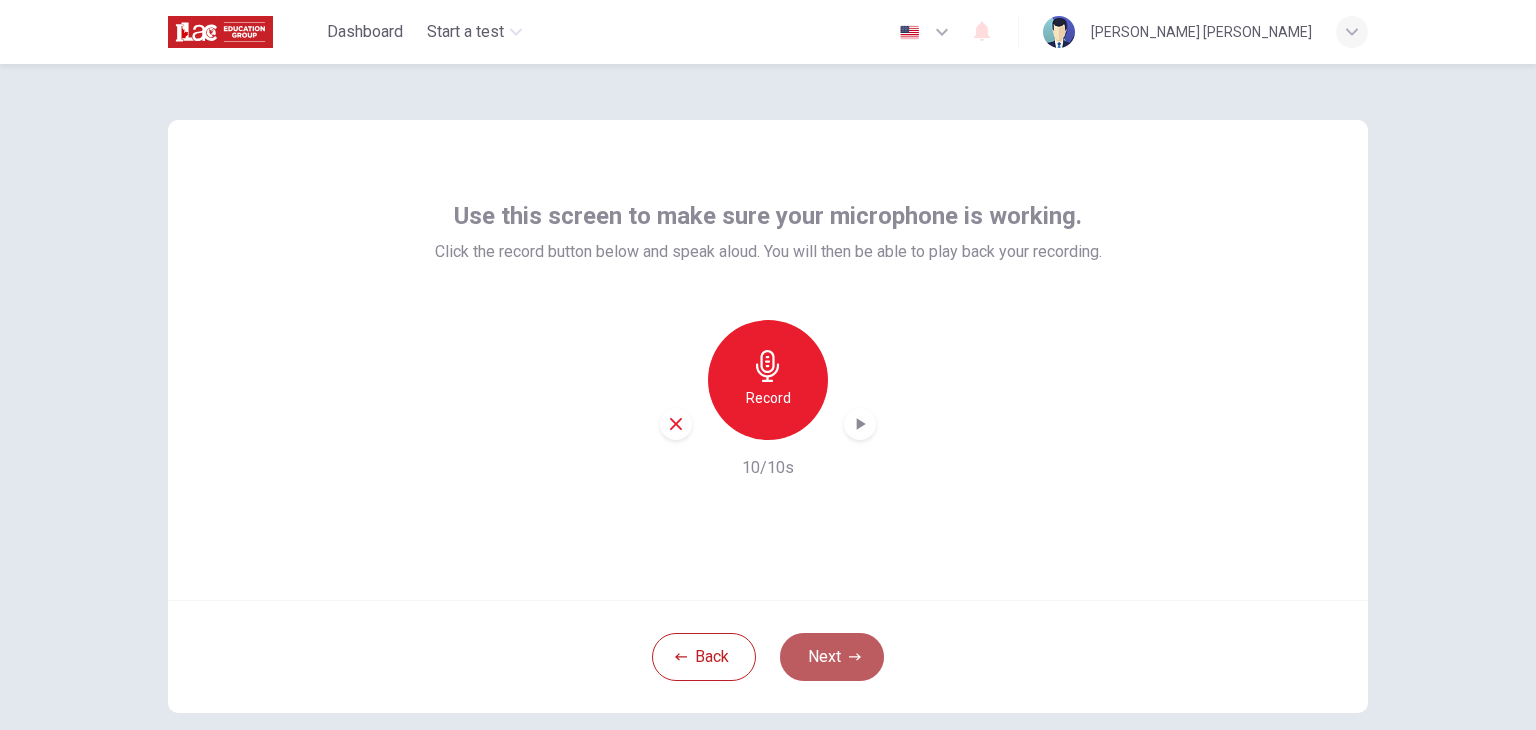 click on "Next" at bounding box center [832, 657] 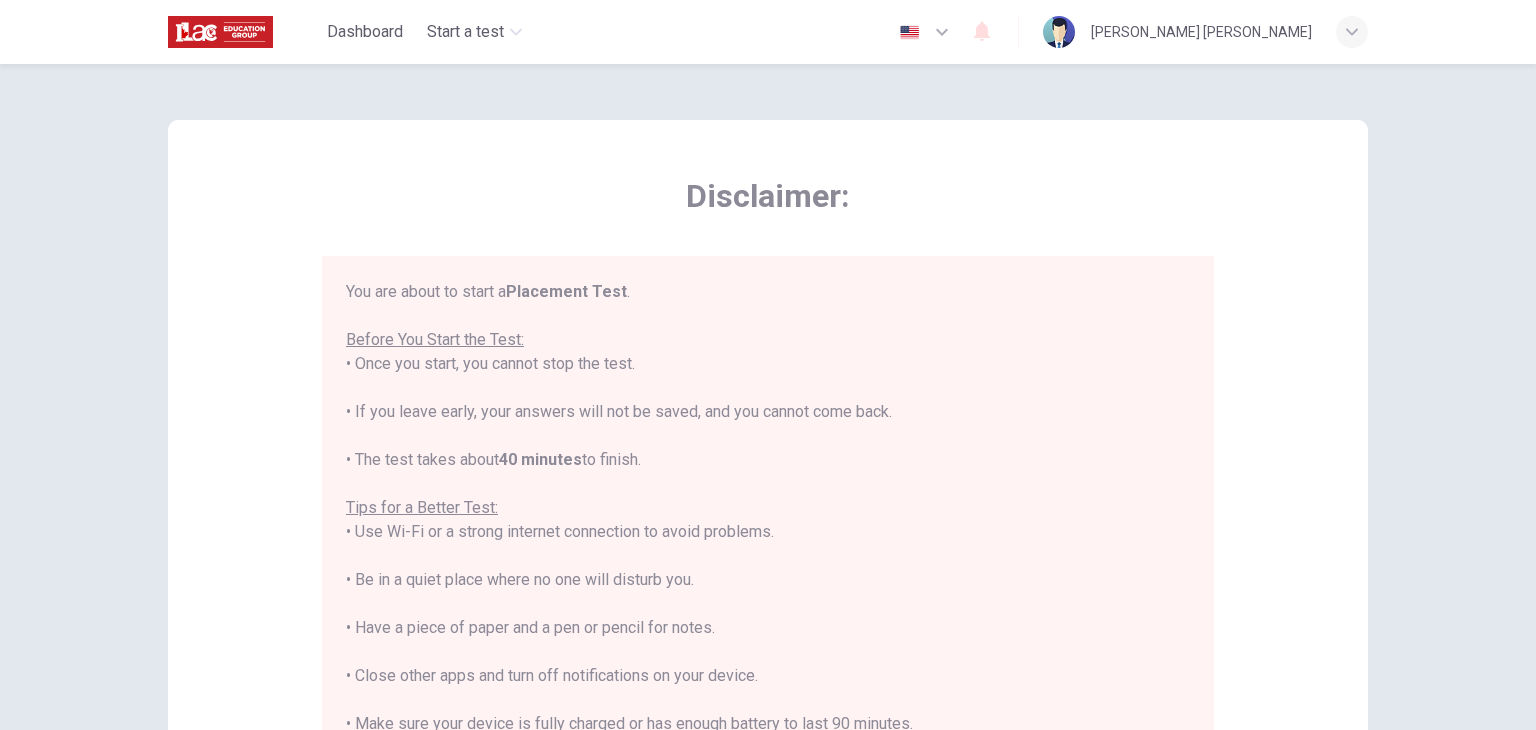 scroll, scrollTop: 23, scrollLeft: 0, axis: vertical 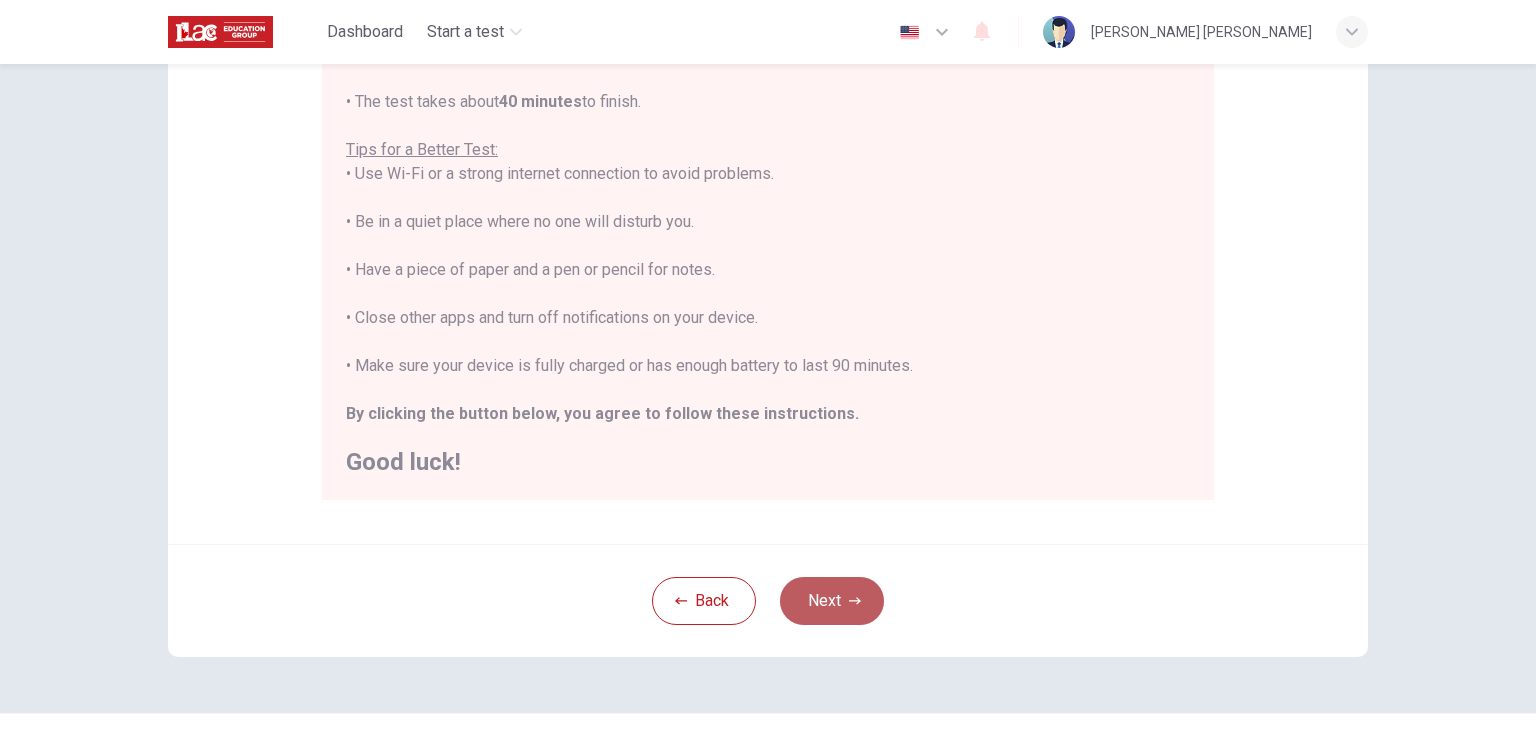 click on "Next" at bounding box center [832, 601] 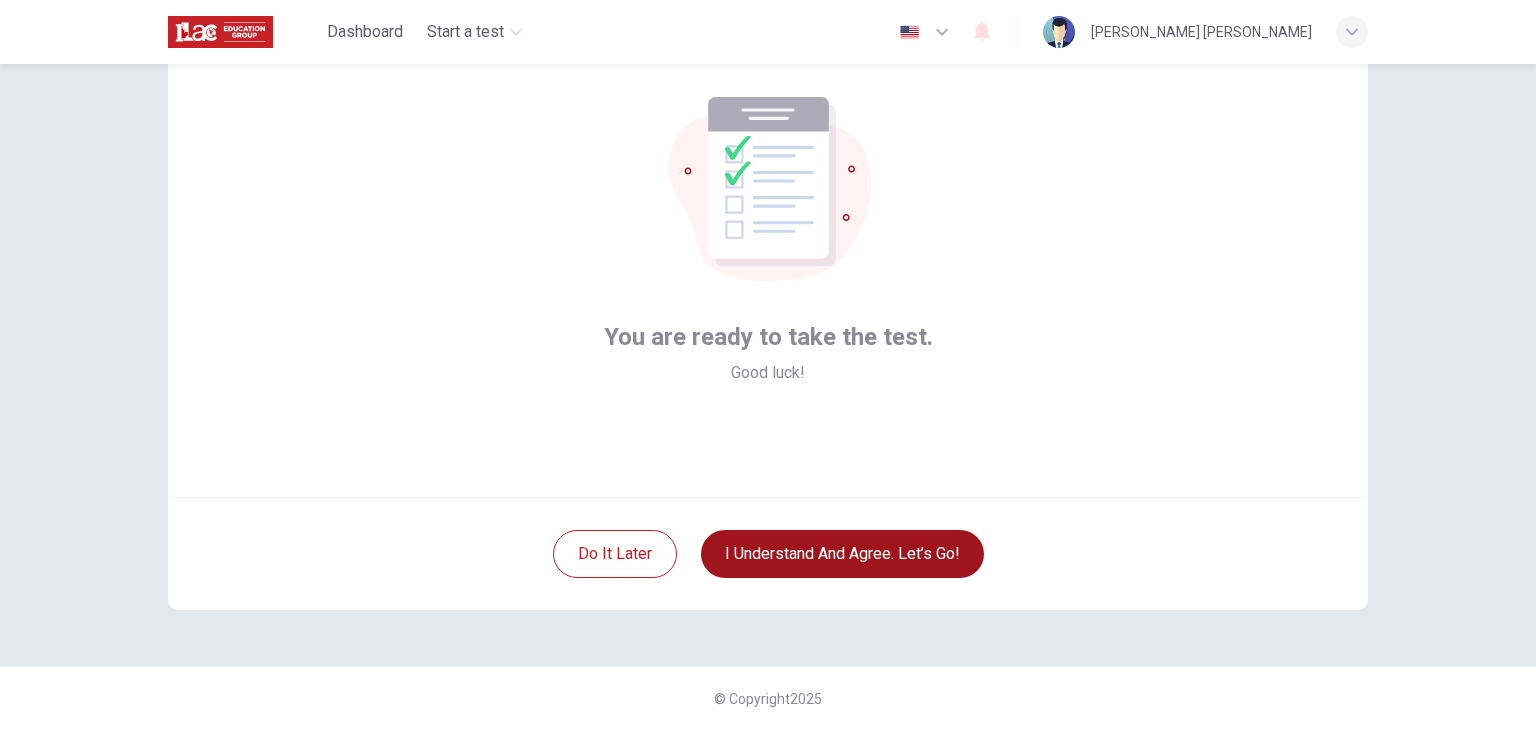 scroll, scrollTop: 103, scrollLeft: 0, axis: vertical 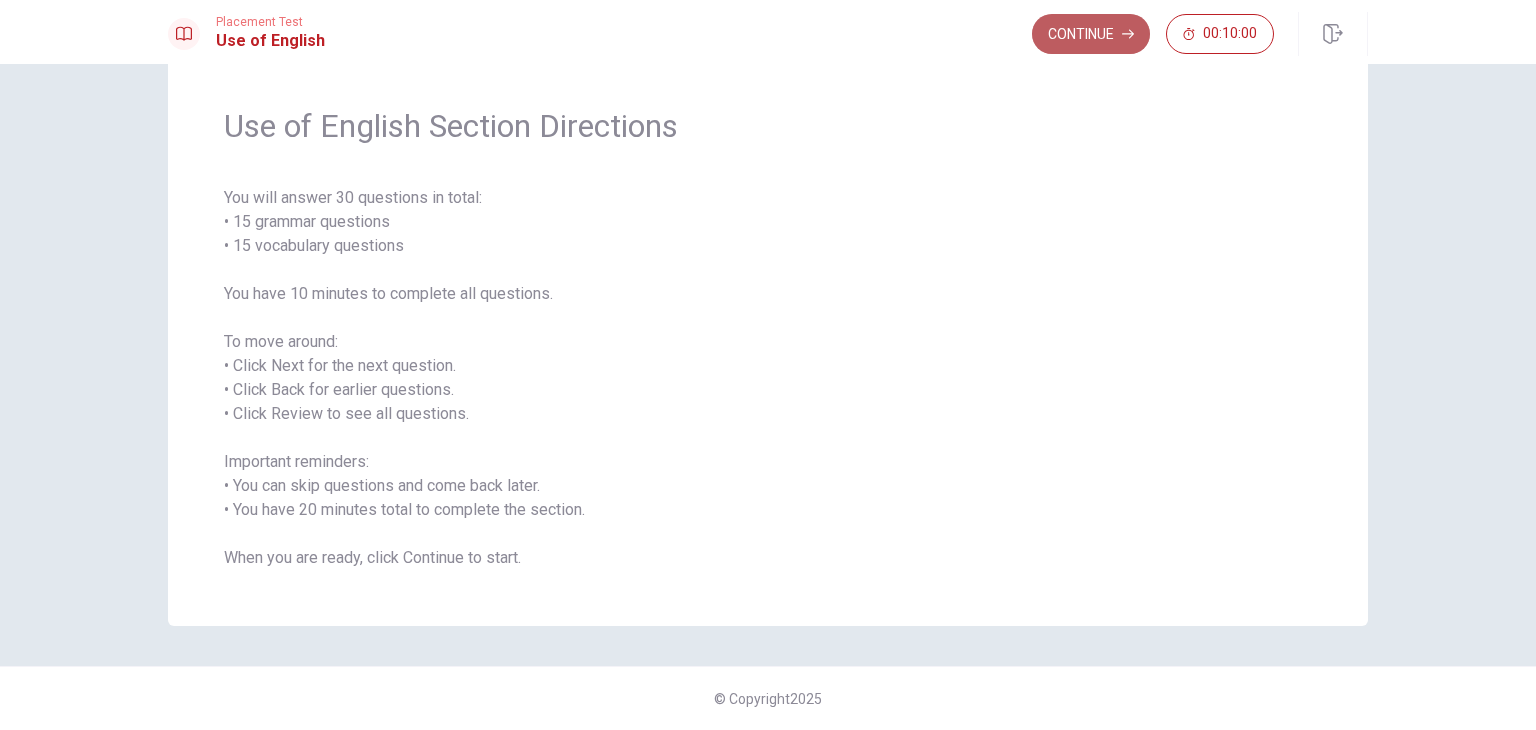 click on "Continue" at bounding box center [1091, 34] 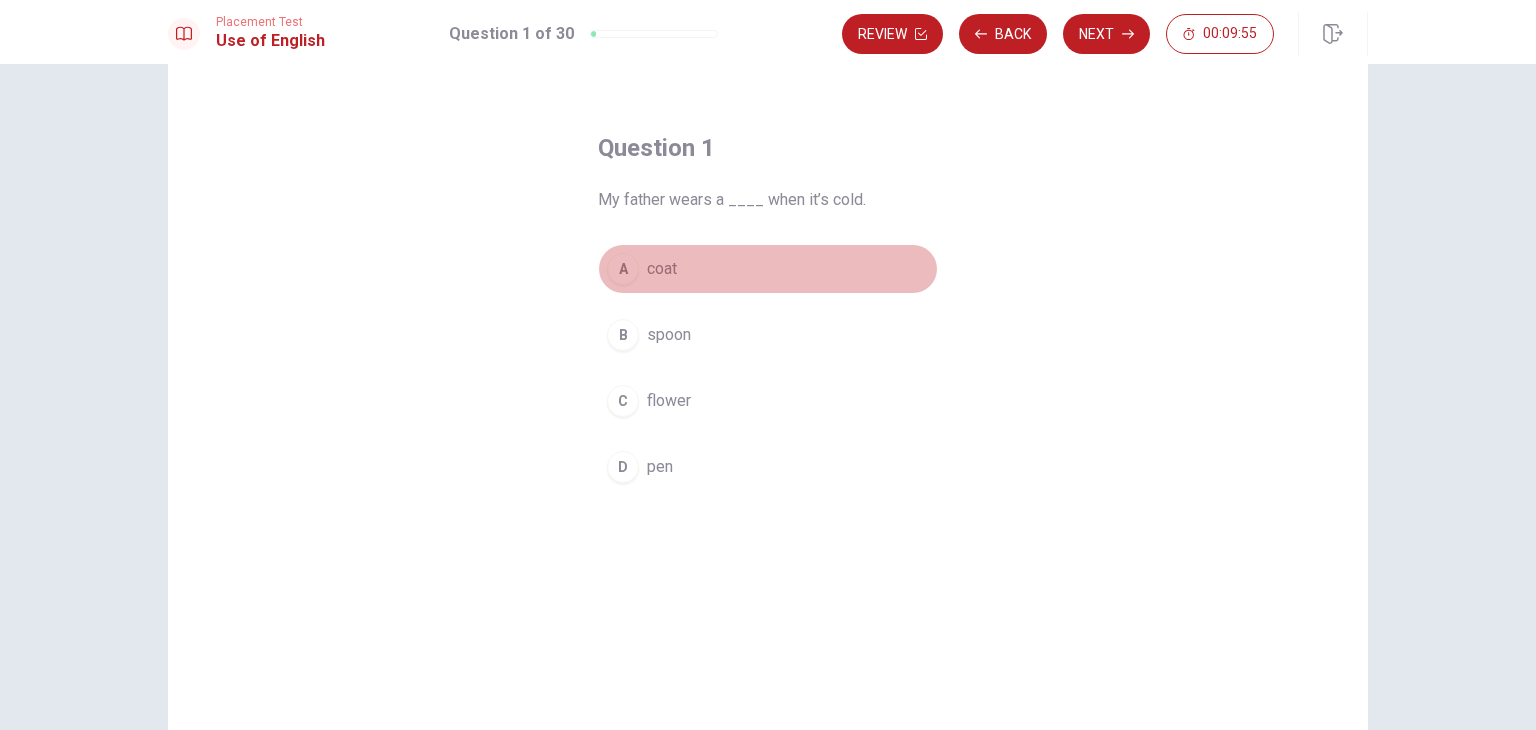 click on "A" at bounding box center (623, 269) 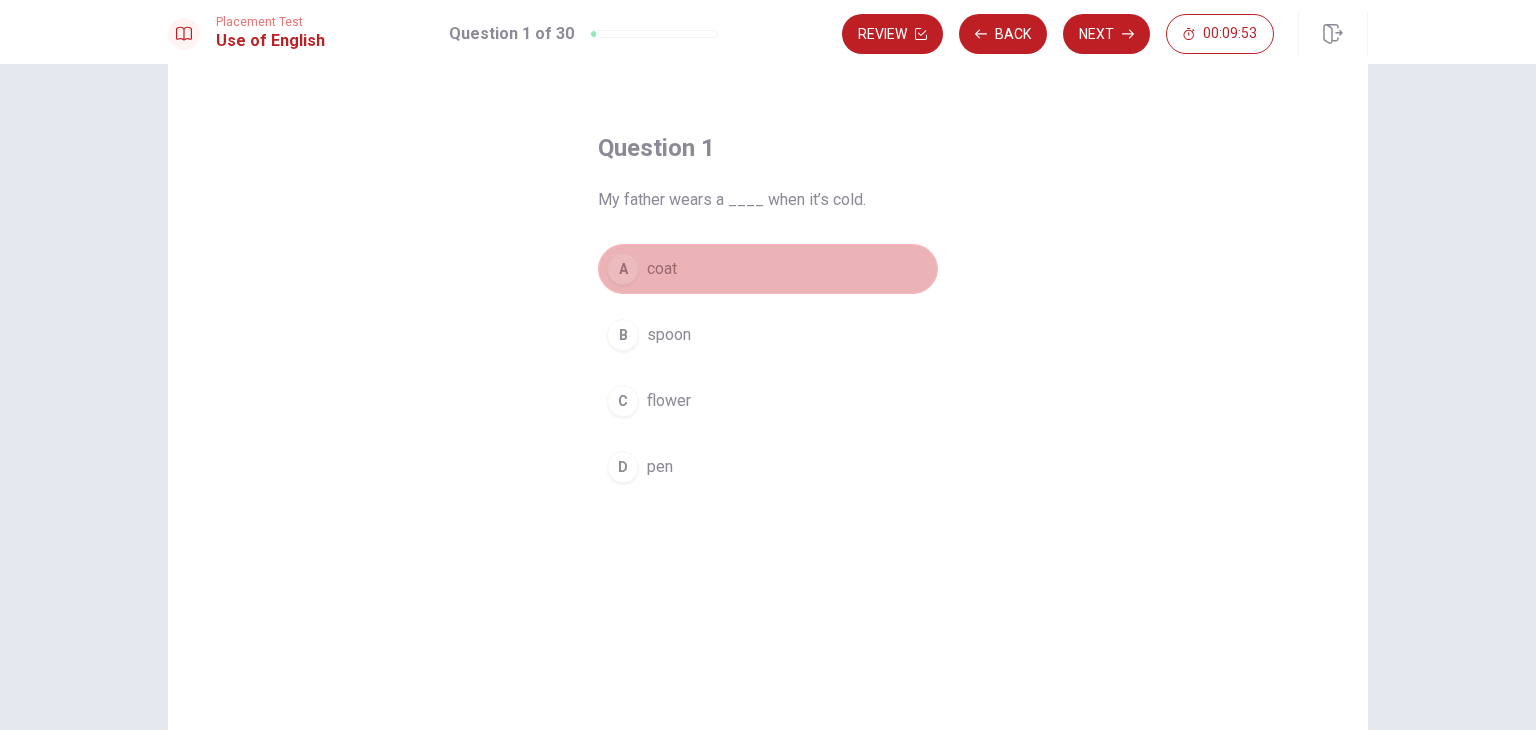 click on "A coat" at bounding box center [768, 269] 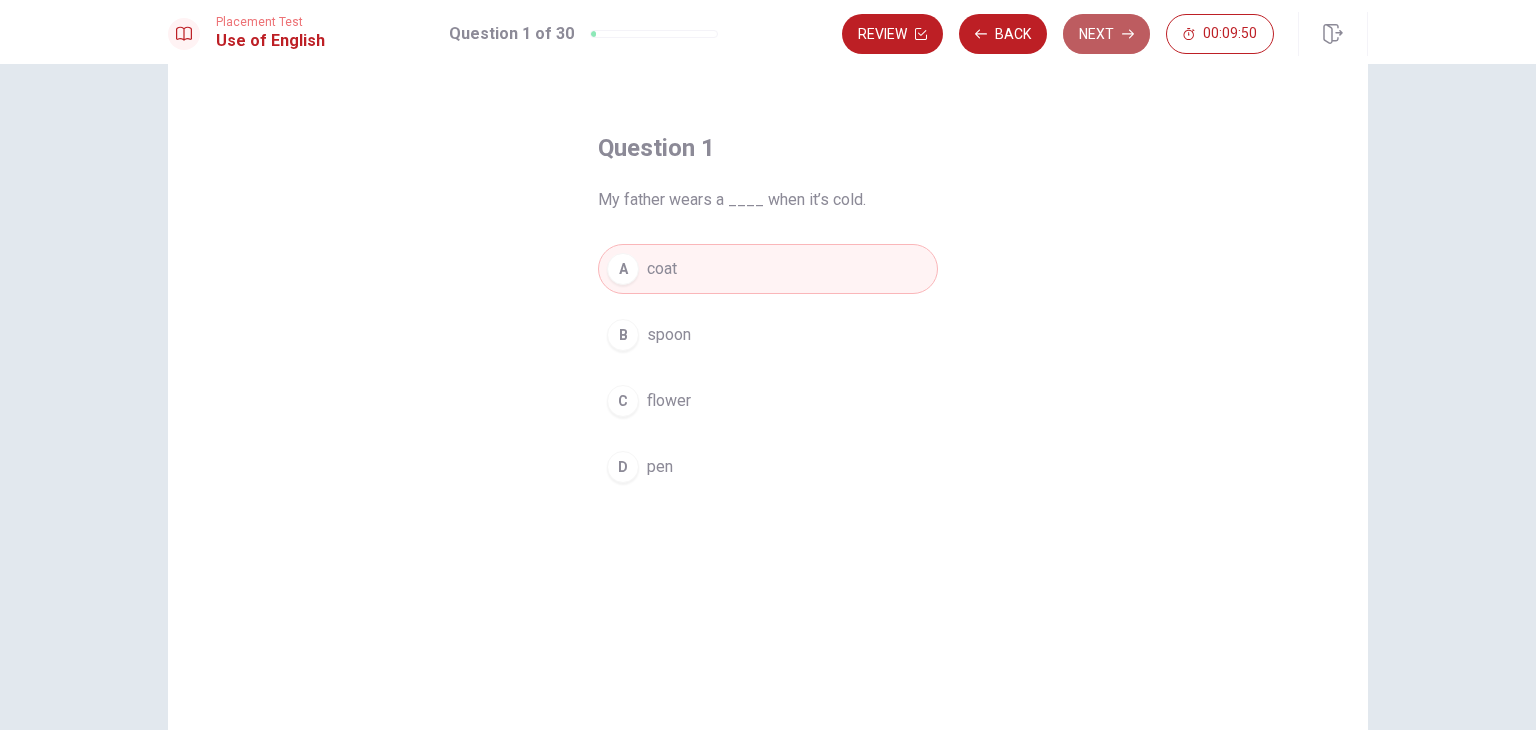 click on "Next" at bounding box center [1106, 34] 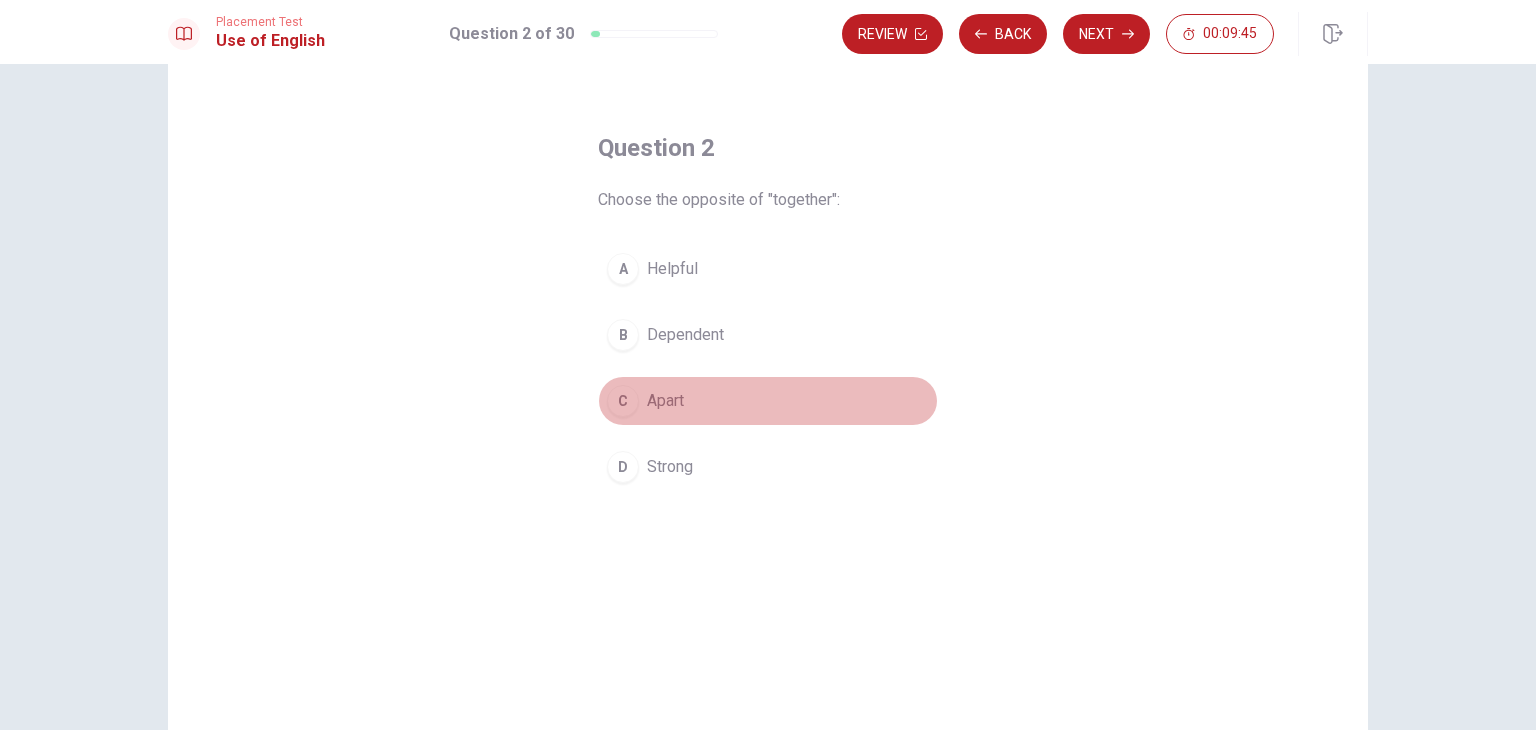 click on "C" at bounding box center (623, 401) 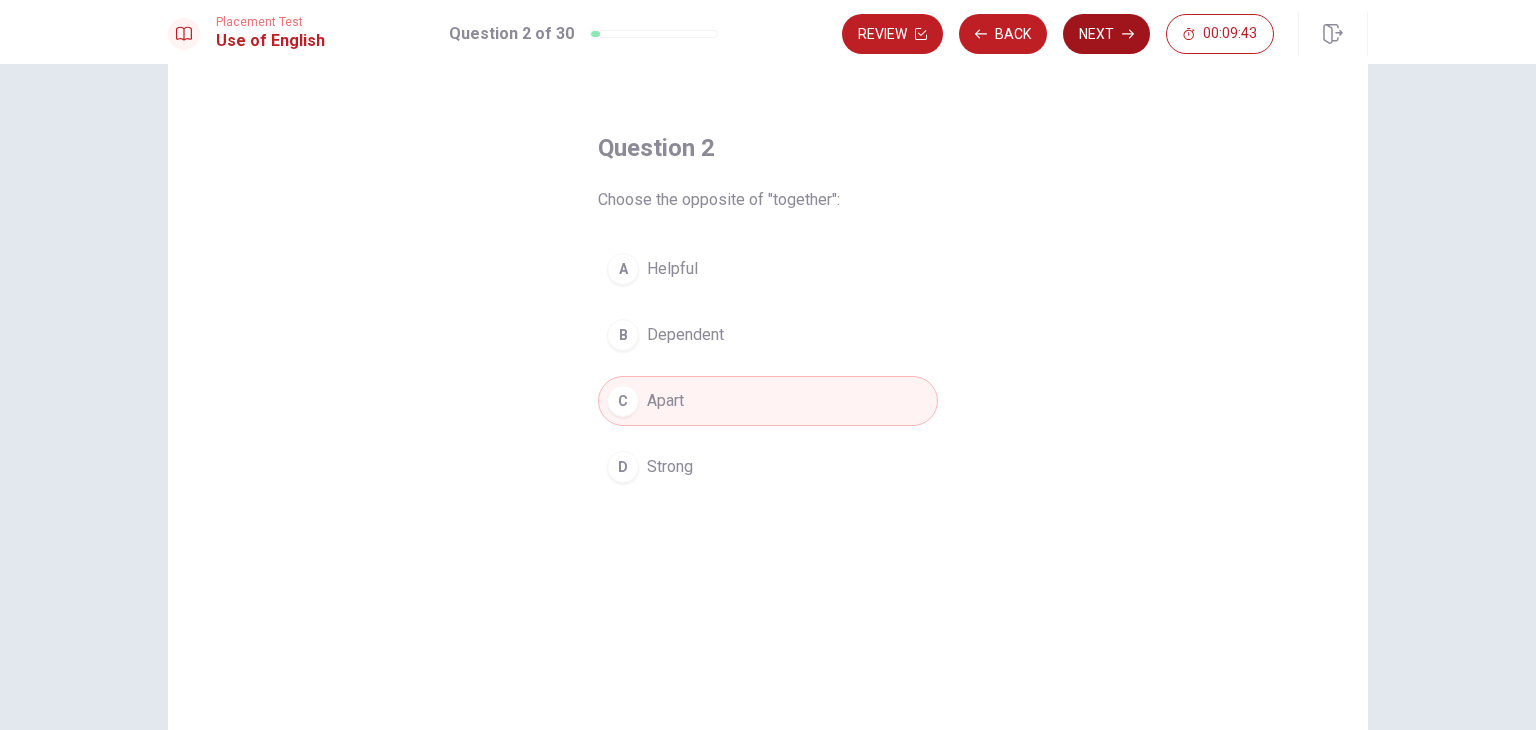 click on "Next" at bounding box center (1106, 34) 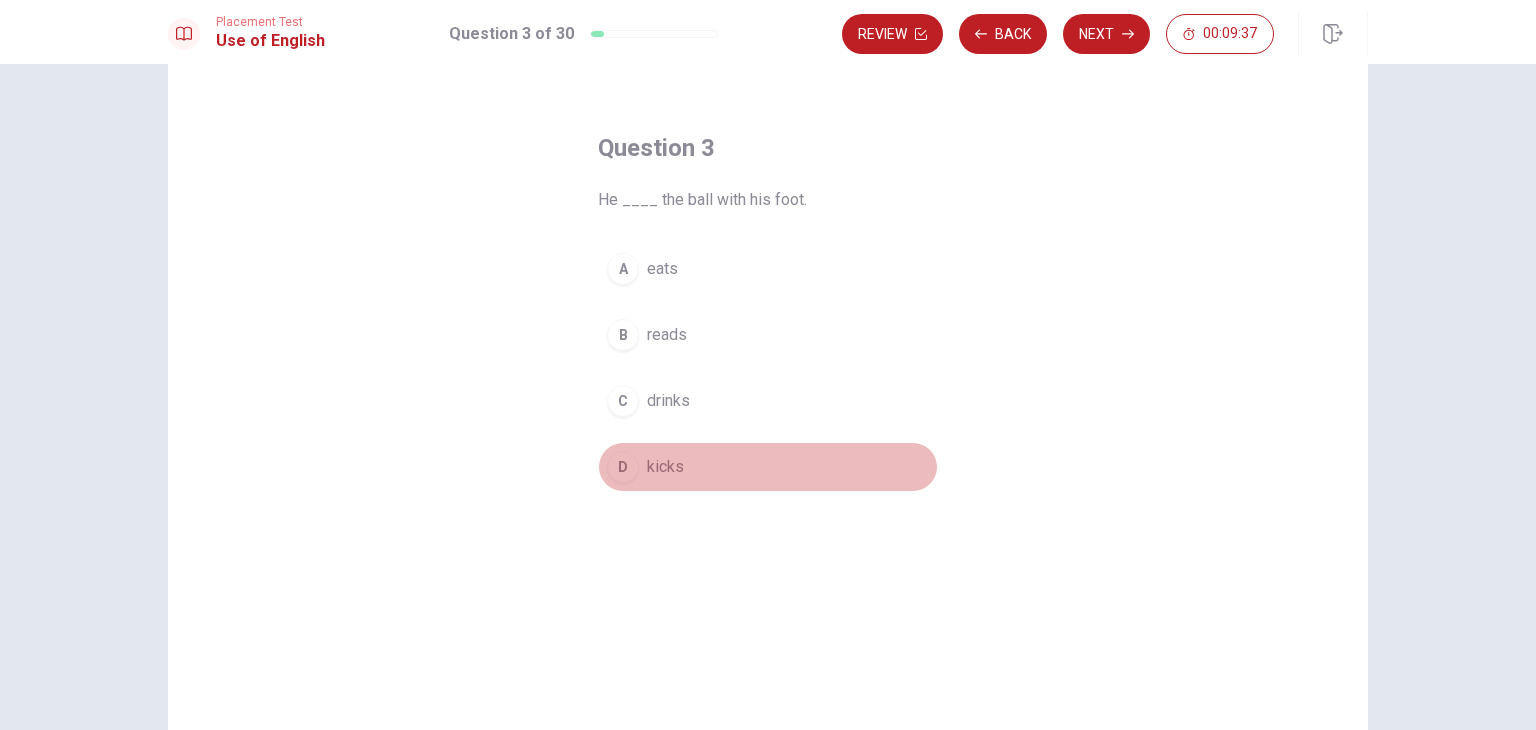 click on "D" at bounding box center (623, 467) 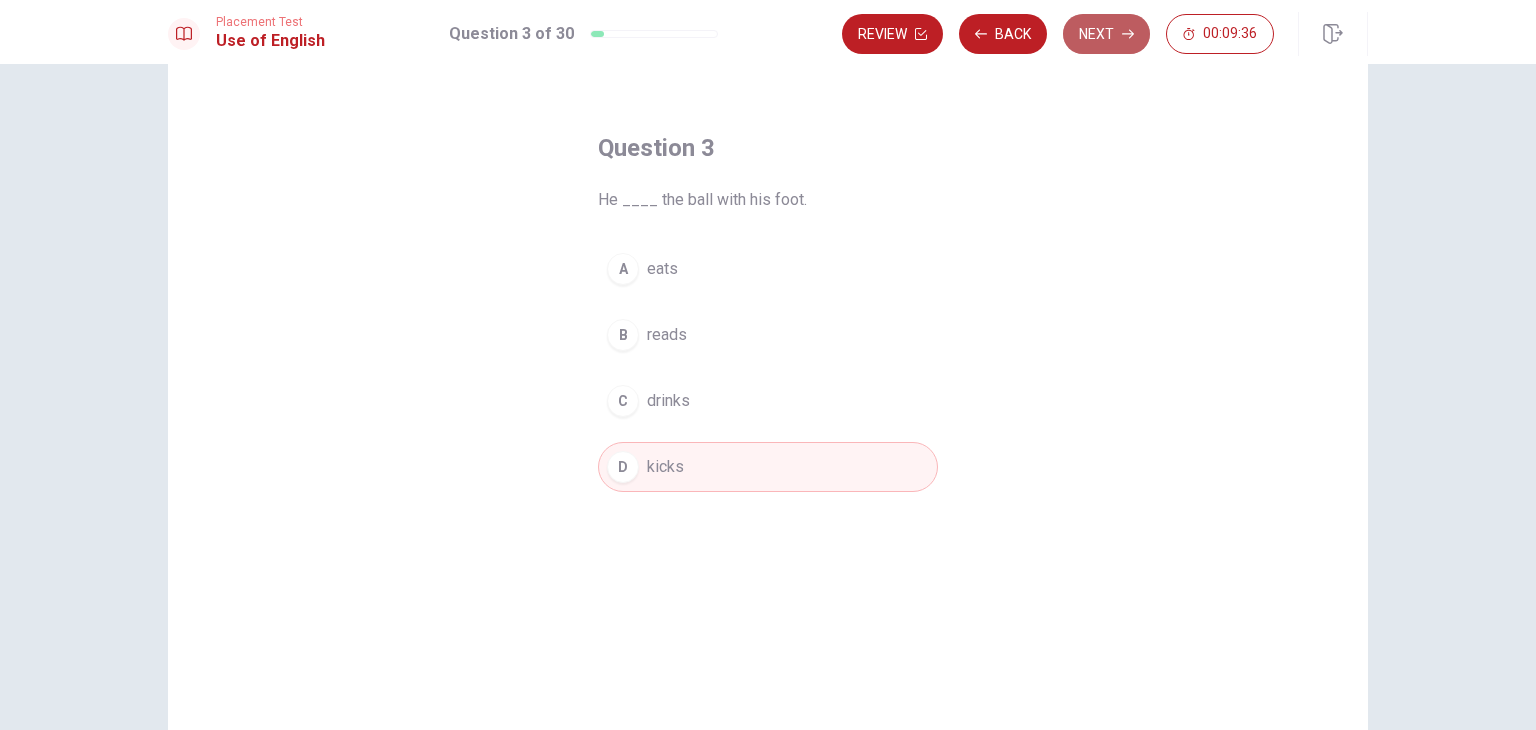 click on "Next" at bounding box center [1106, 34] 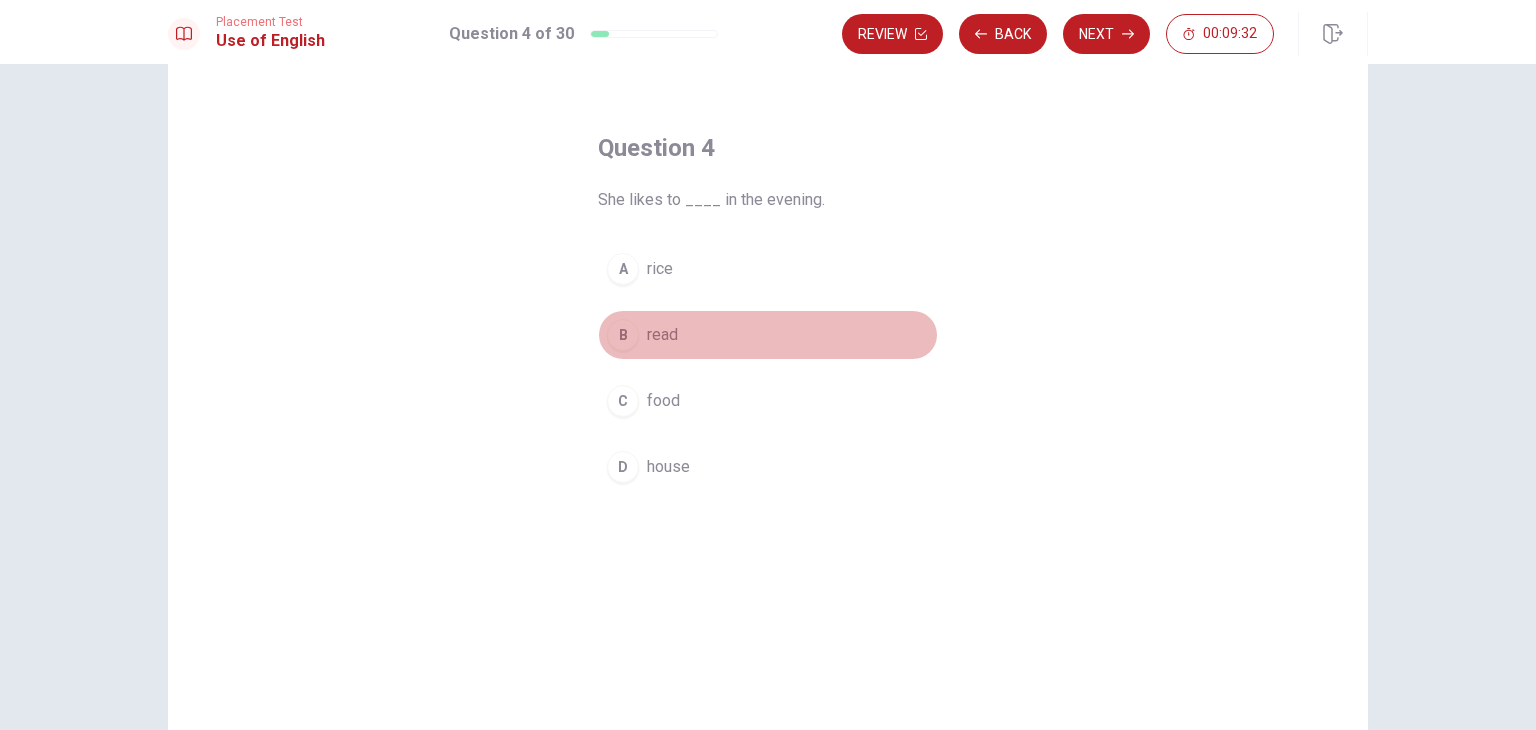 click on "B read" at bounding box center [768, 335] 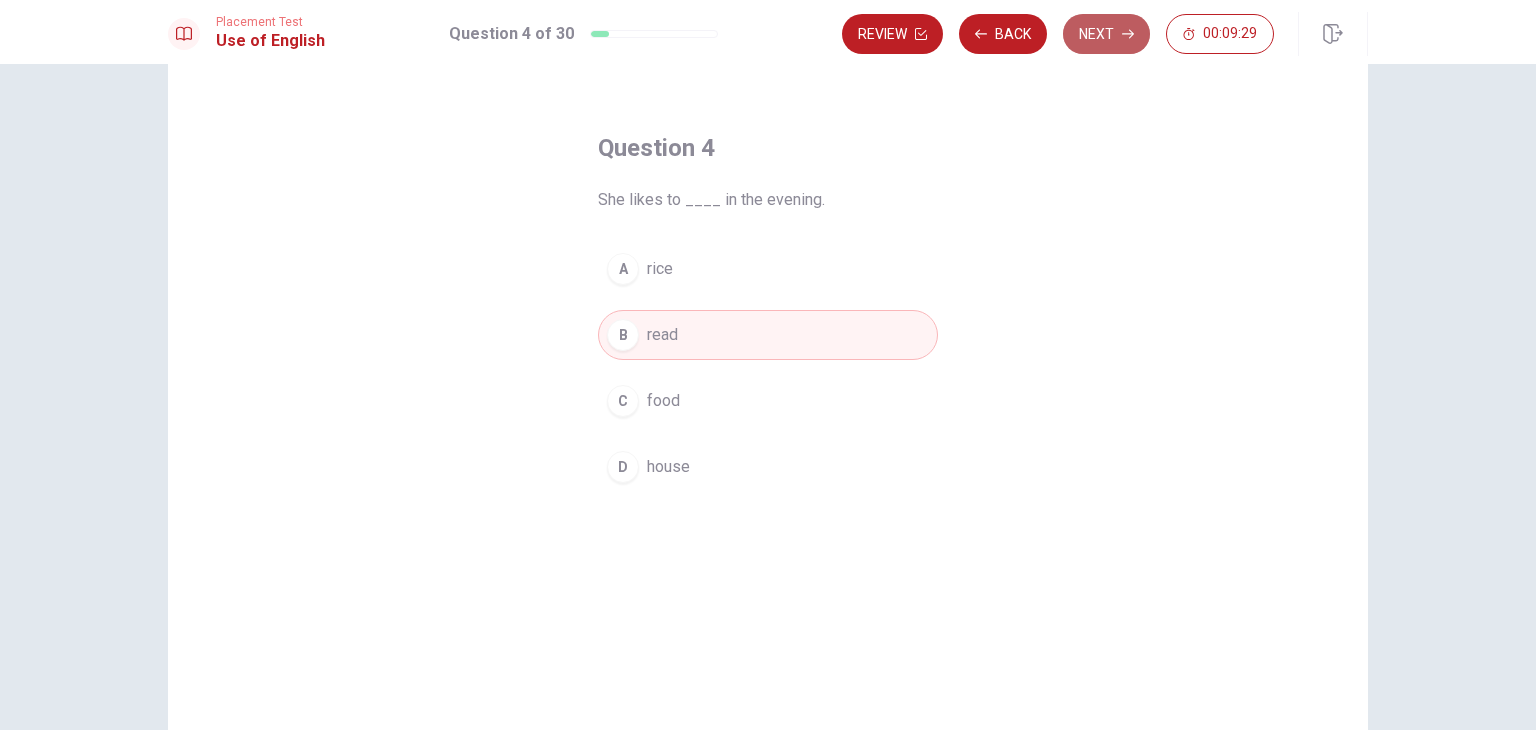 click on "Next" at bounding box center [1106, 34] 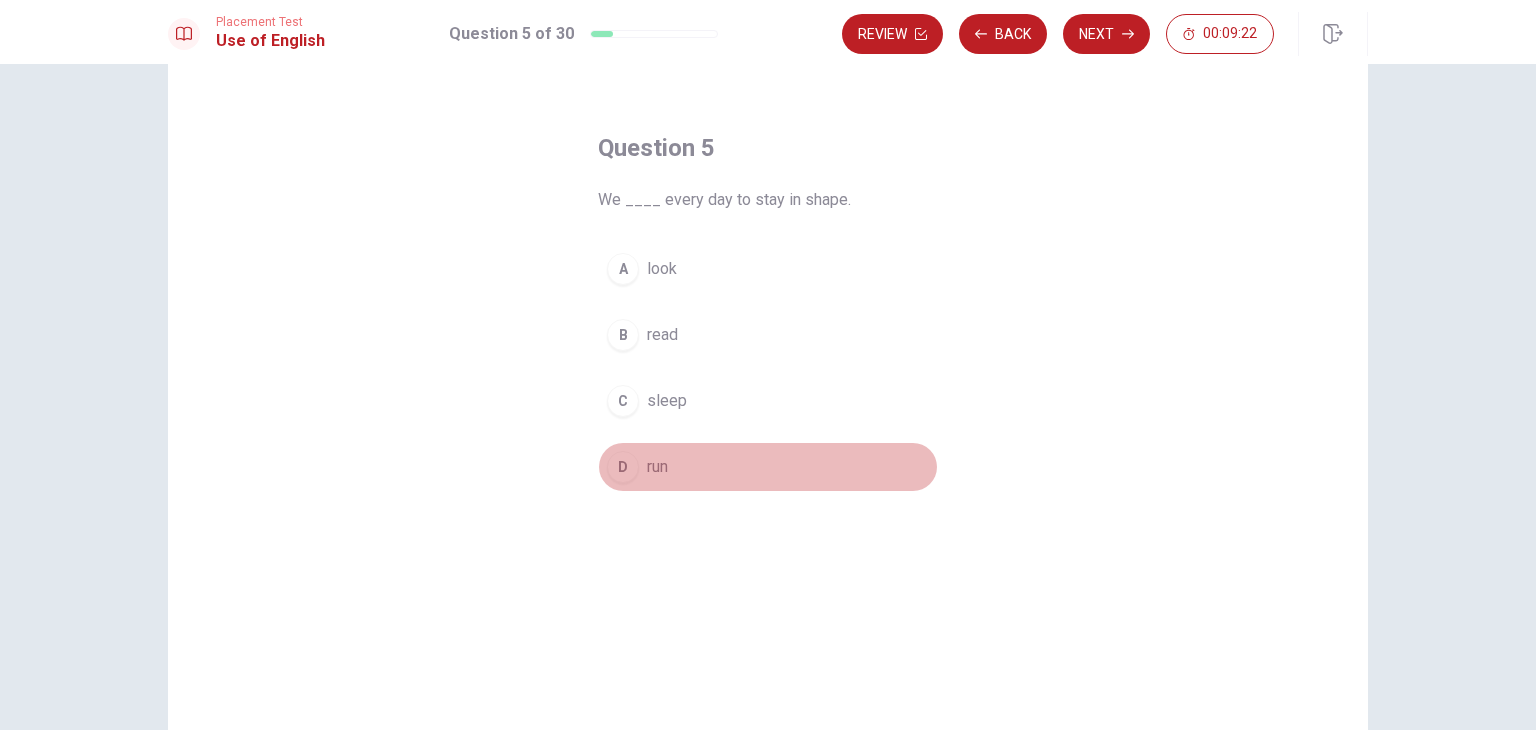 click on "D" at bounding box center [623, 467] 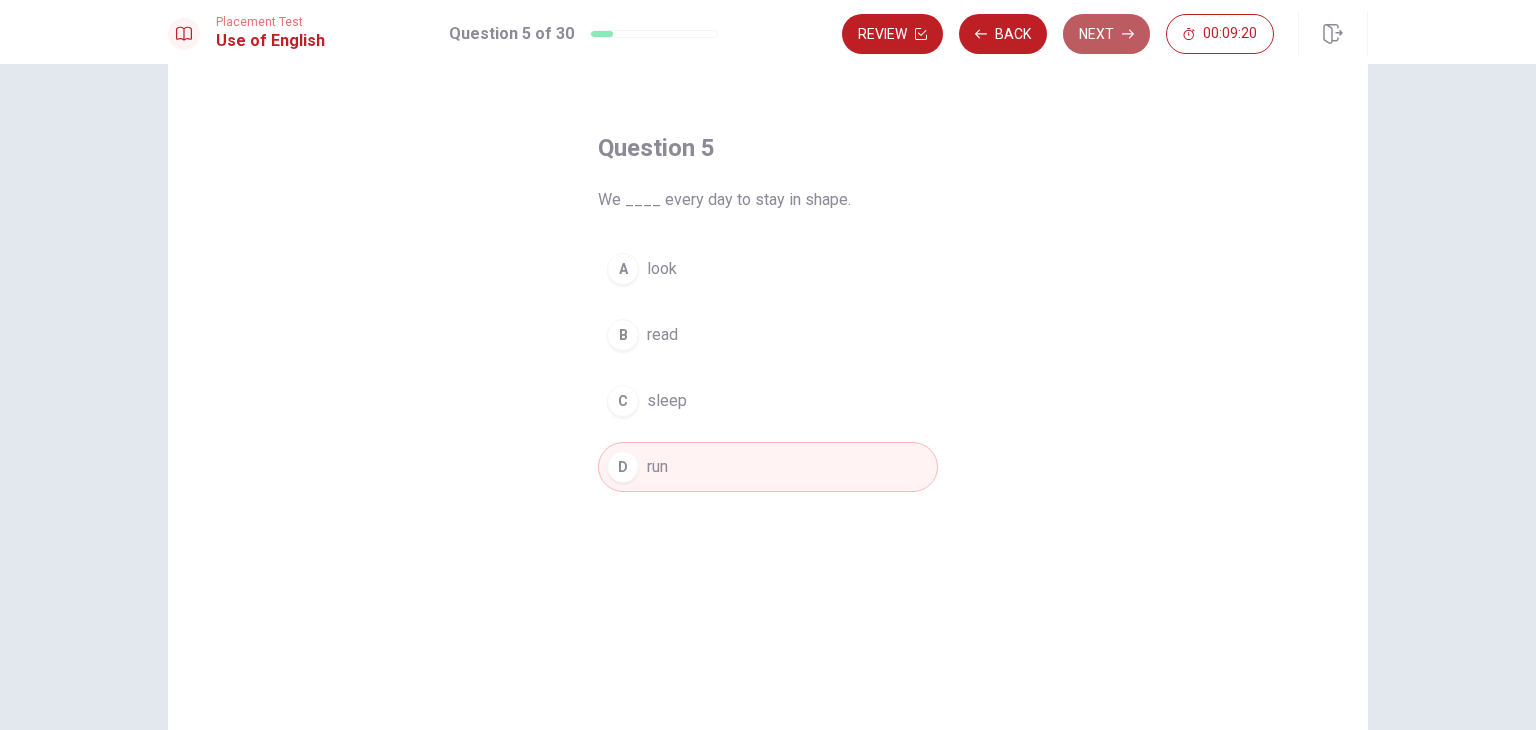 click on "Next" at bounding box center (1106, 34) 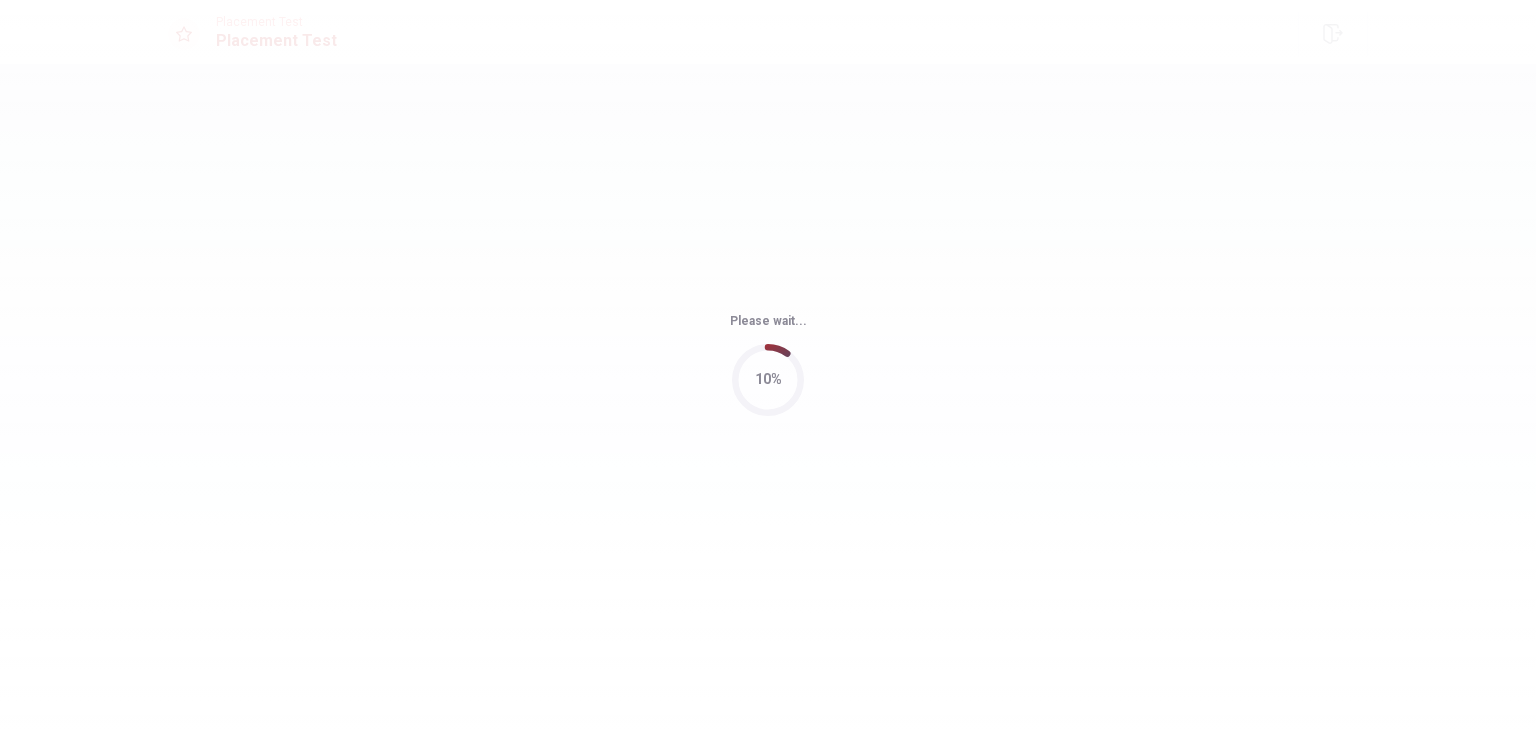 scroll, scrollTop: 0, scrollLeft: 0, axis: both 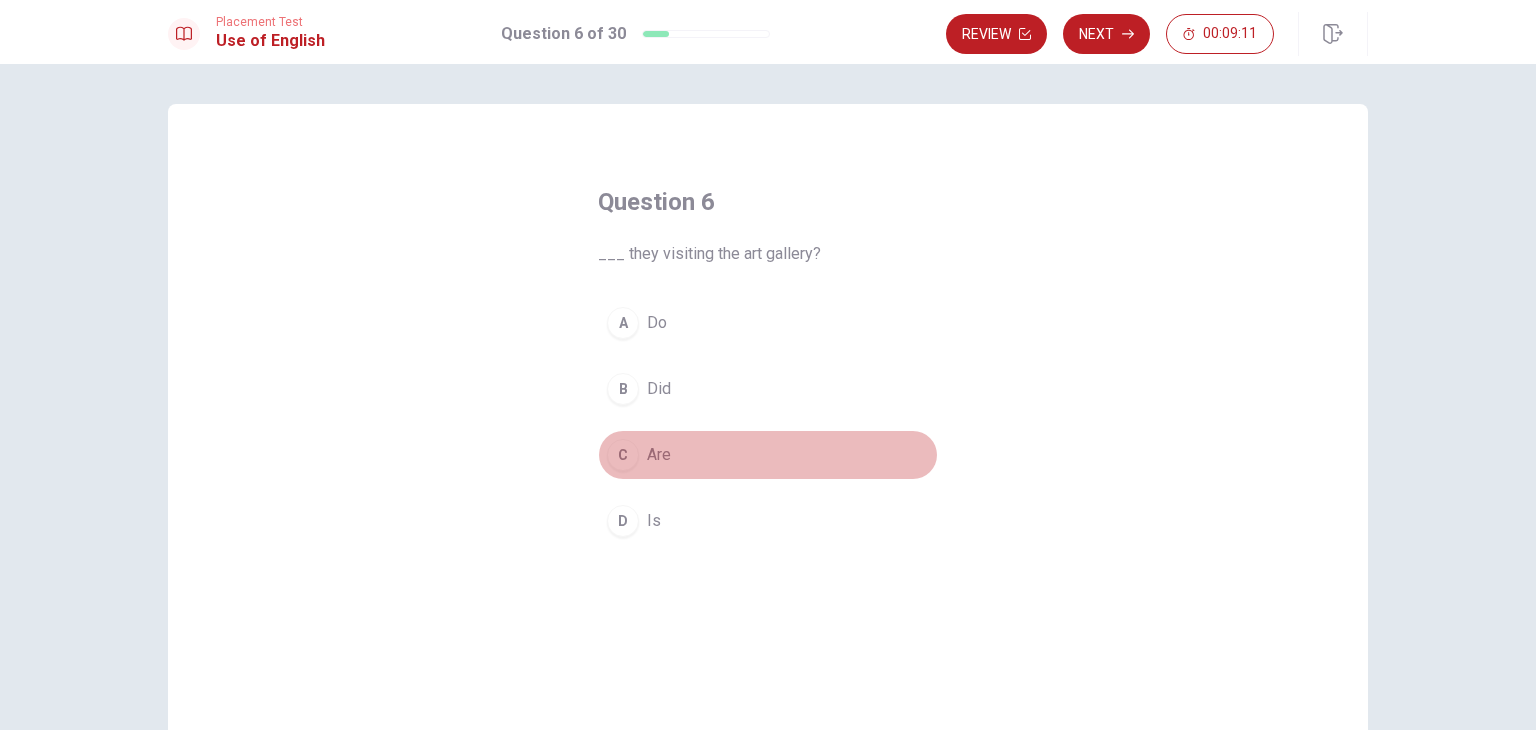 click on "C" at bounding box center [623, 455] 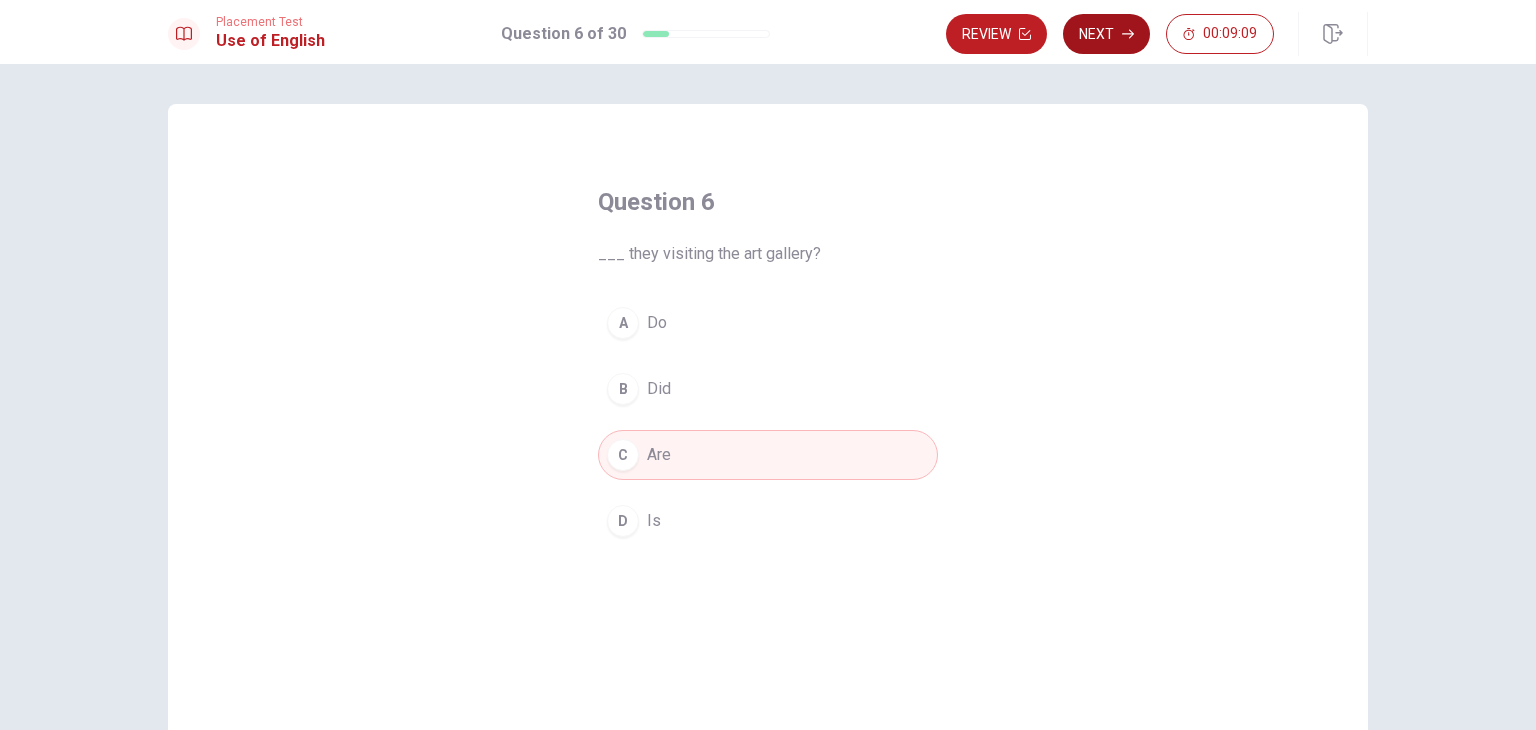 click on "Next" at bounding box center (1106, 34) 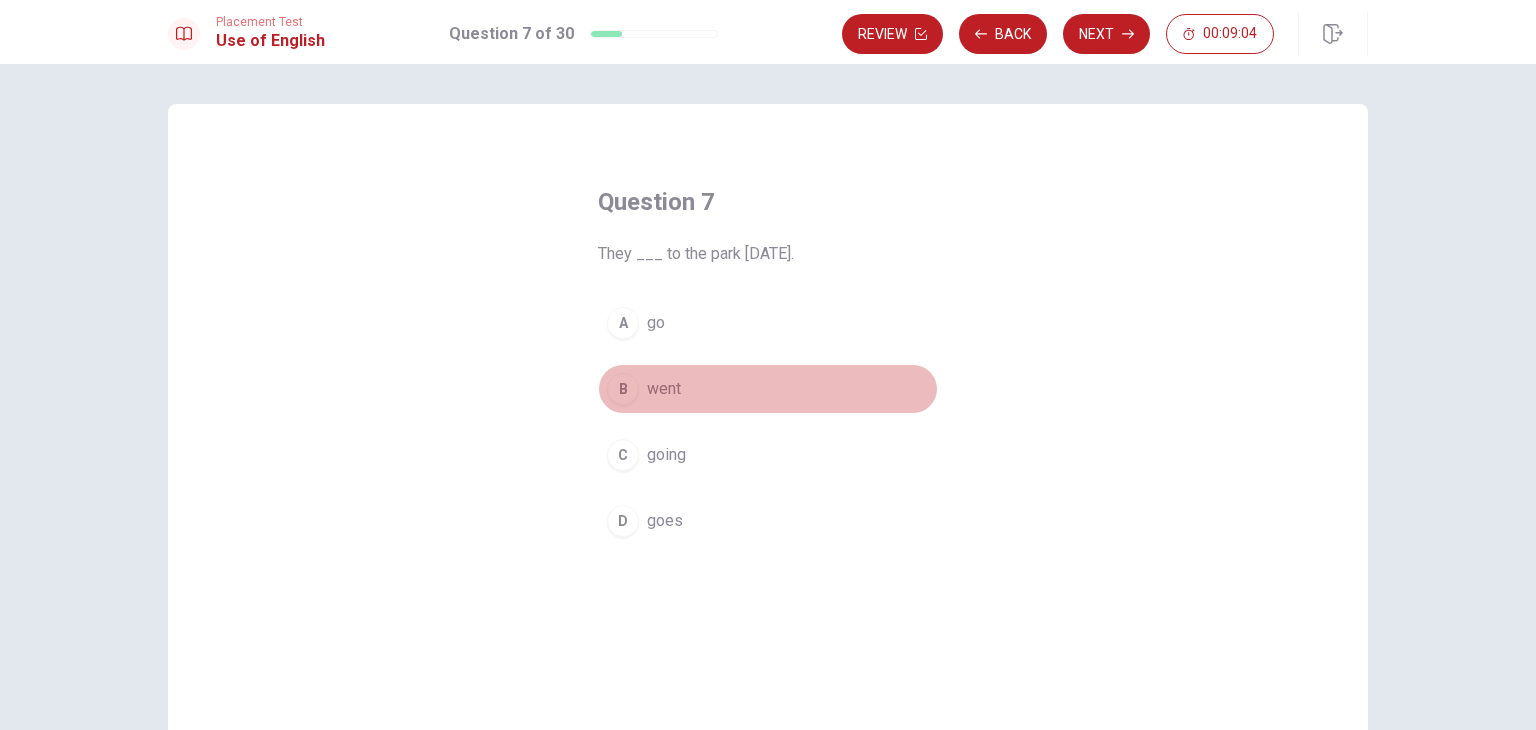 click on "B went" at bounding box center [768, 389] 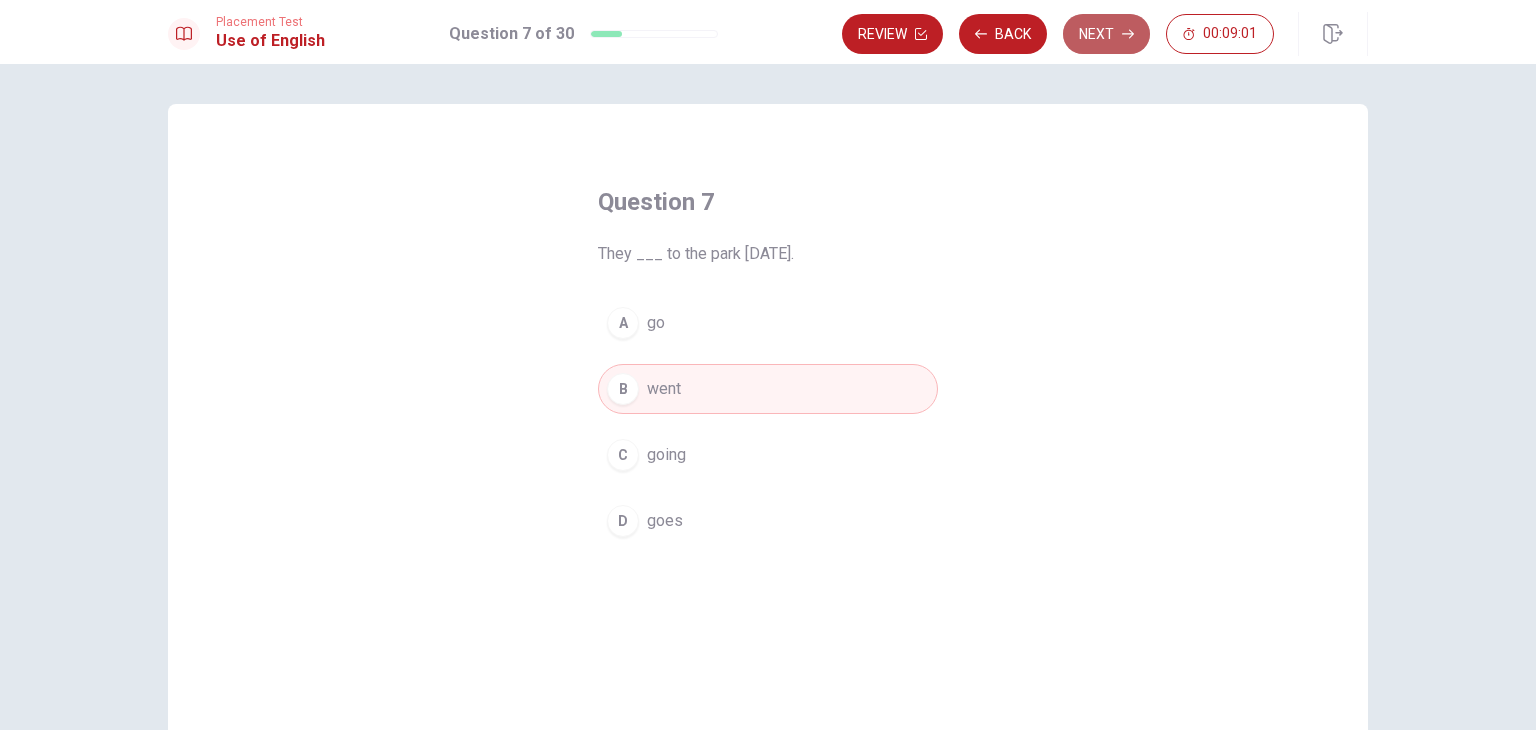 click on "Next" at bounding box center [1106, 34] 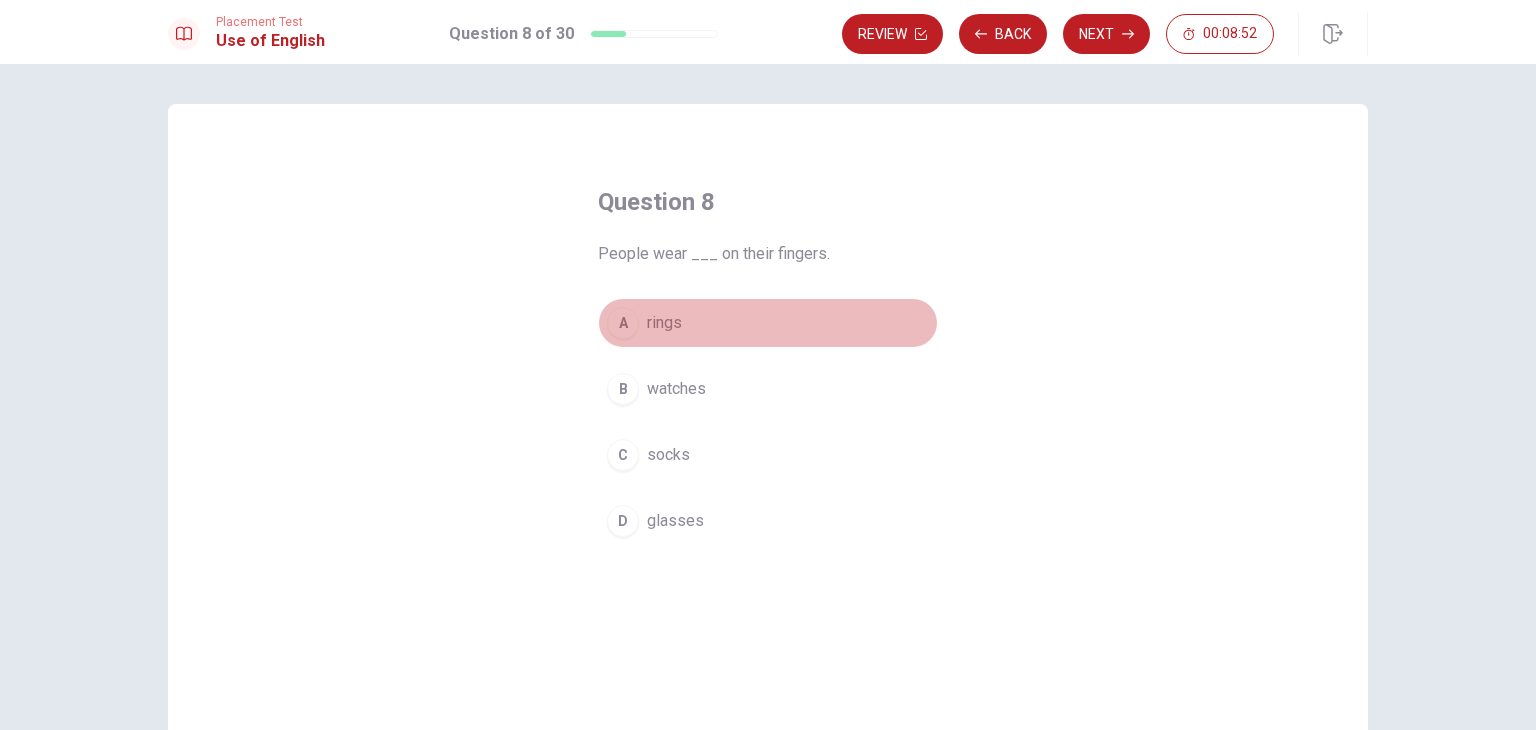 click on "A" at bounding box center [623, 323] 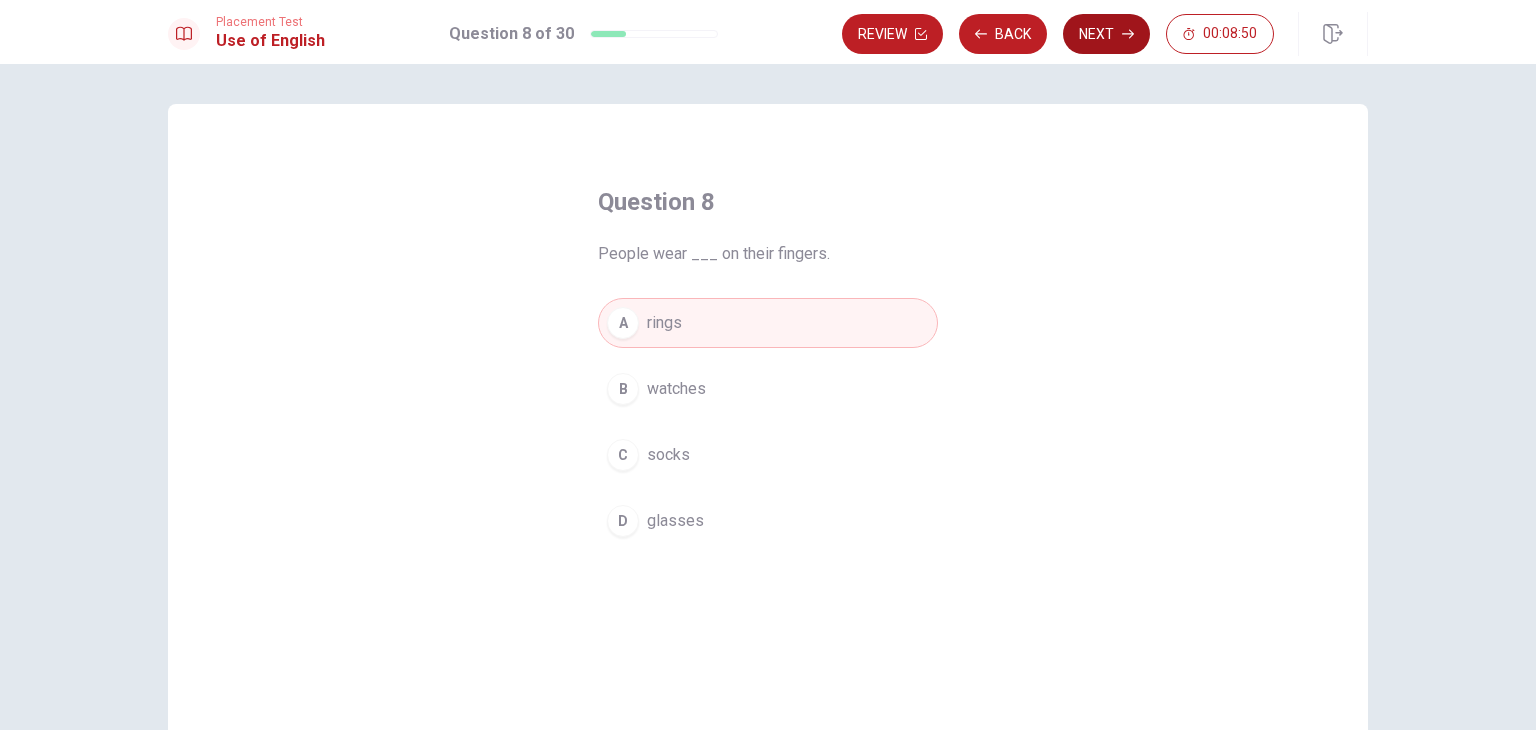 click on "Next" at bounding box center [1106, 34] 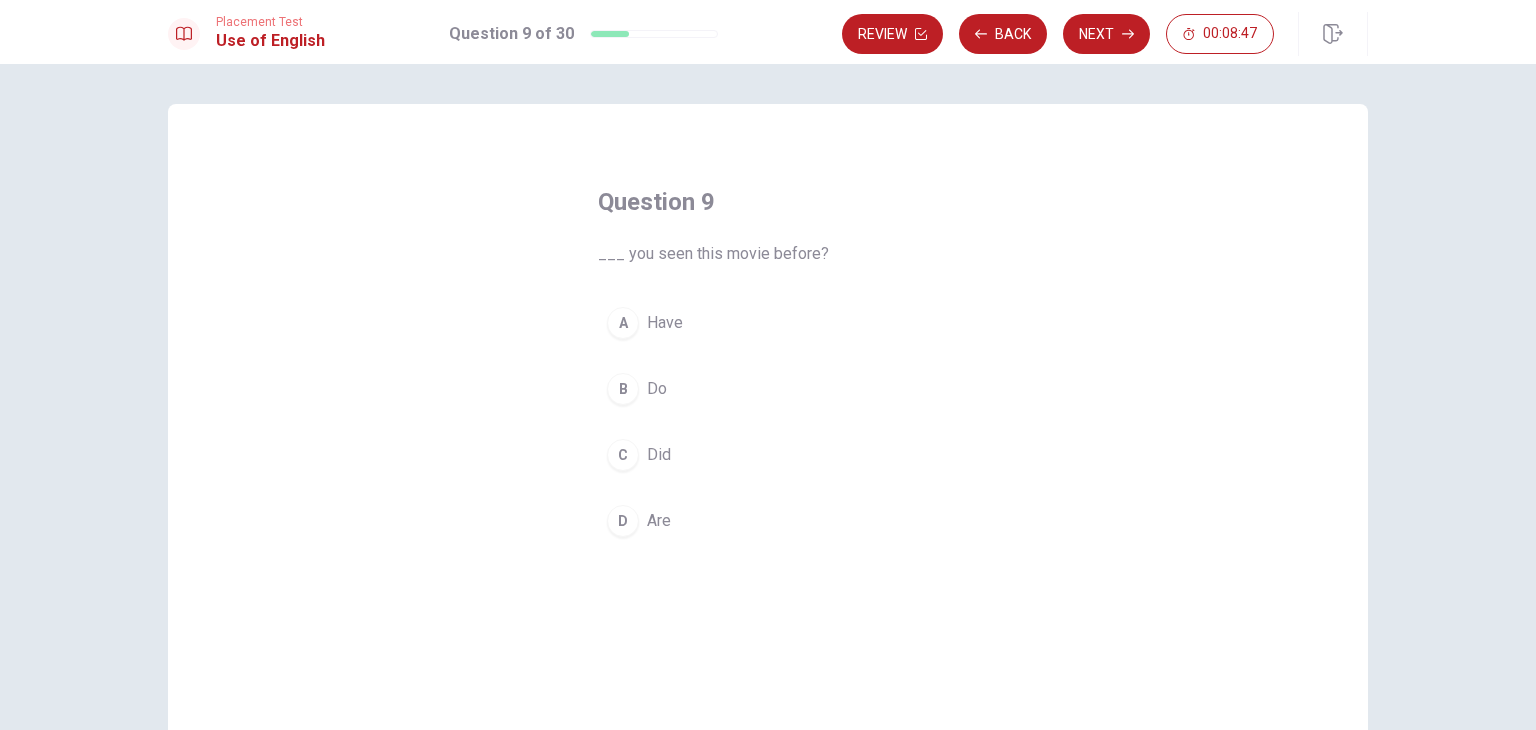 click on "A Have" at bounding box center [768, 323] 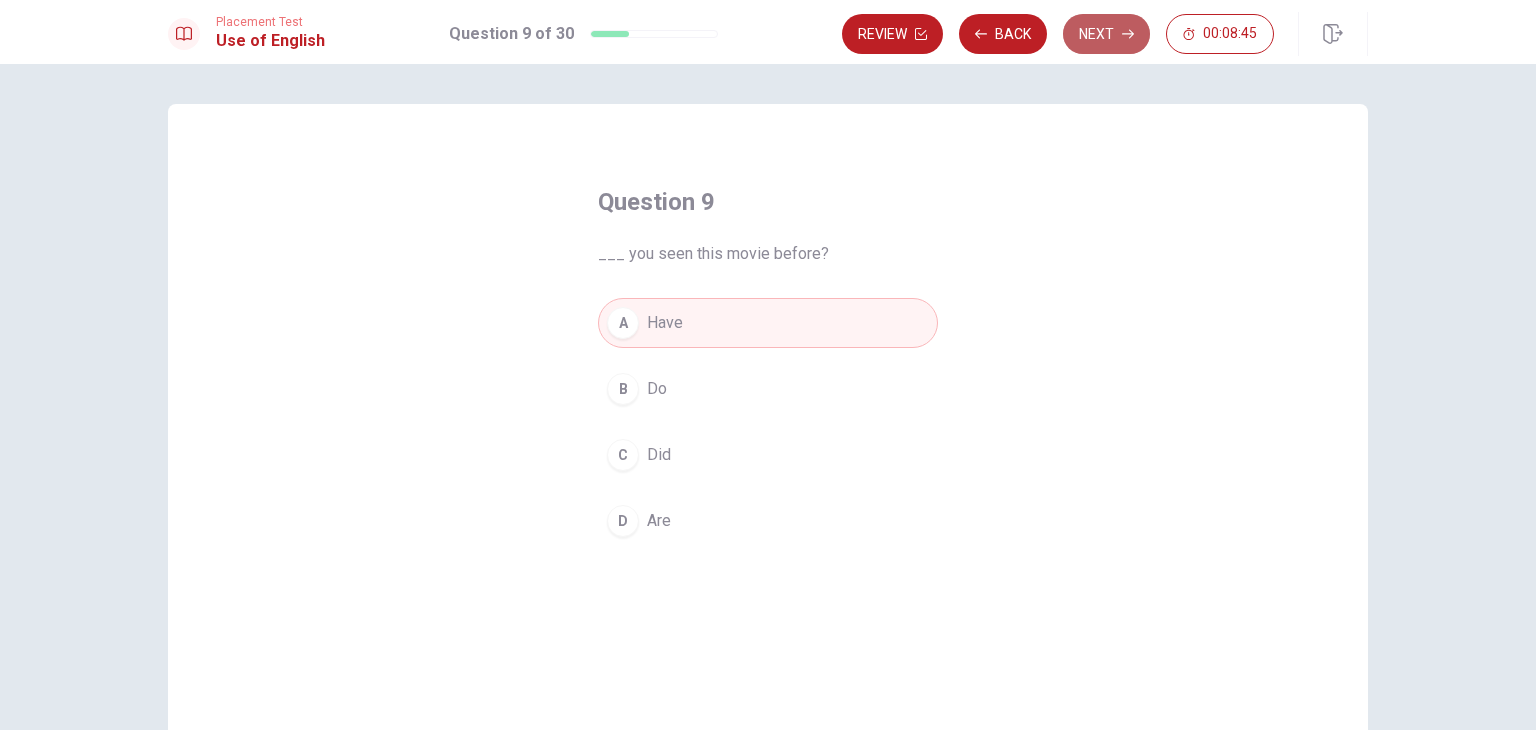 click on "Next" at bounding box center (1106, 34) 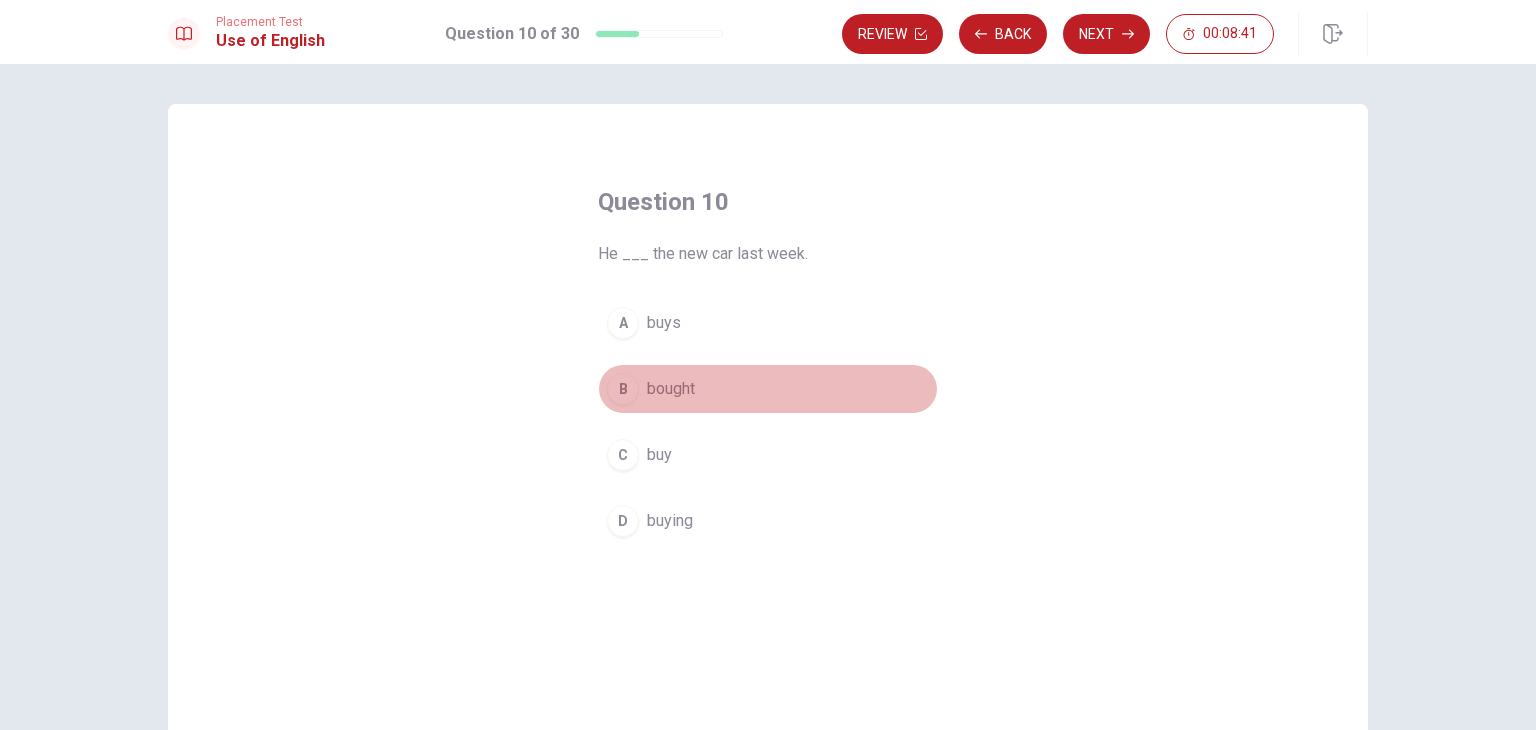 click on "B" at bounding box center [623, 389] 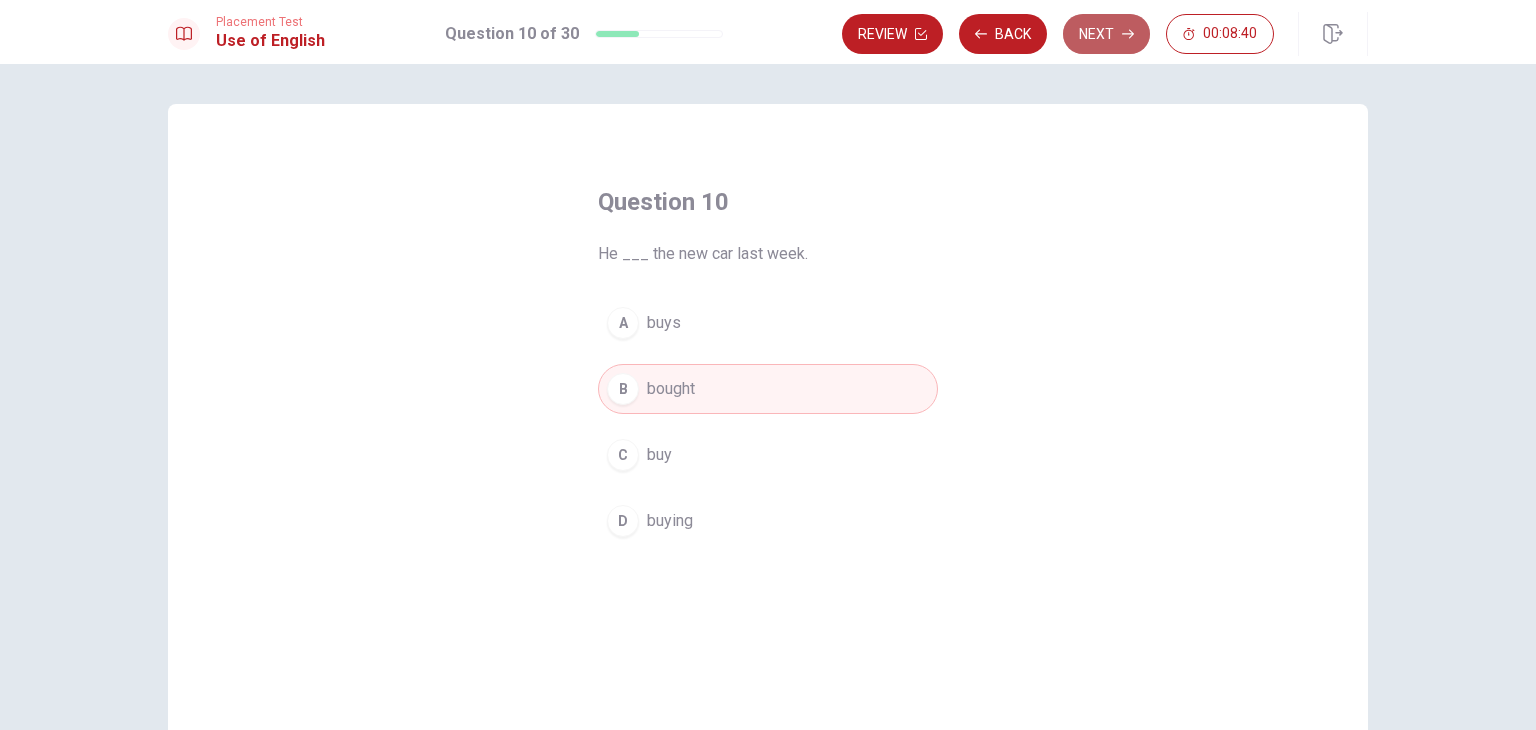 click on "Next" at bounding box center [1106, 34] 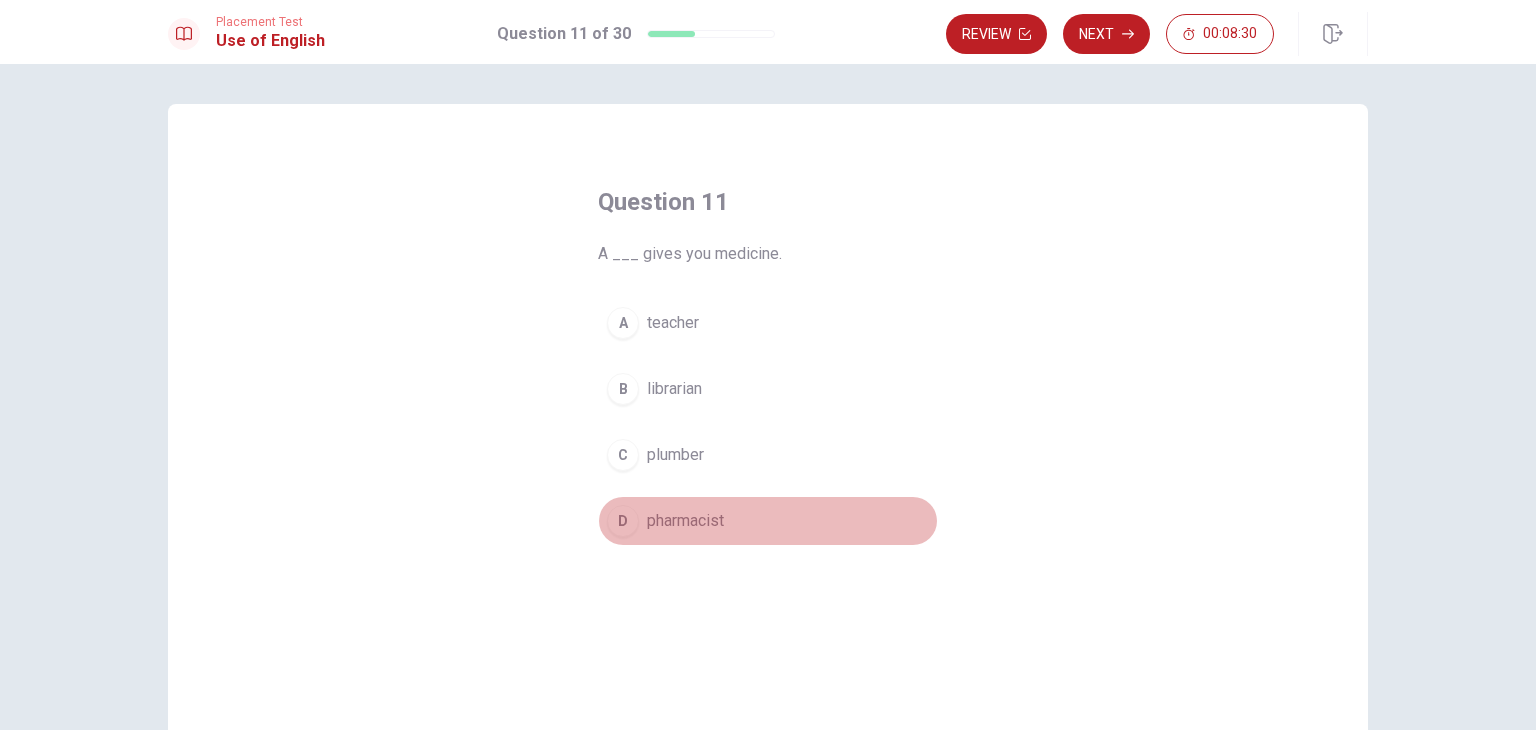 click on "D" at bounding box center [623, 521] 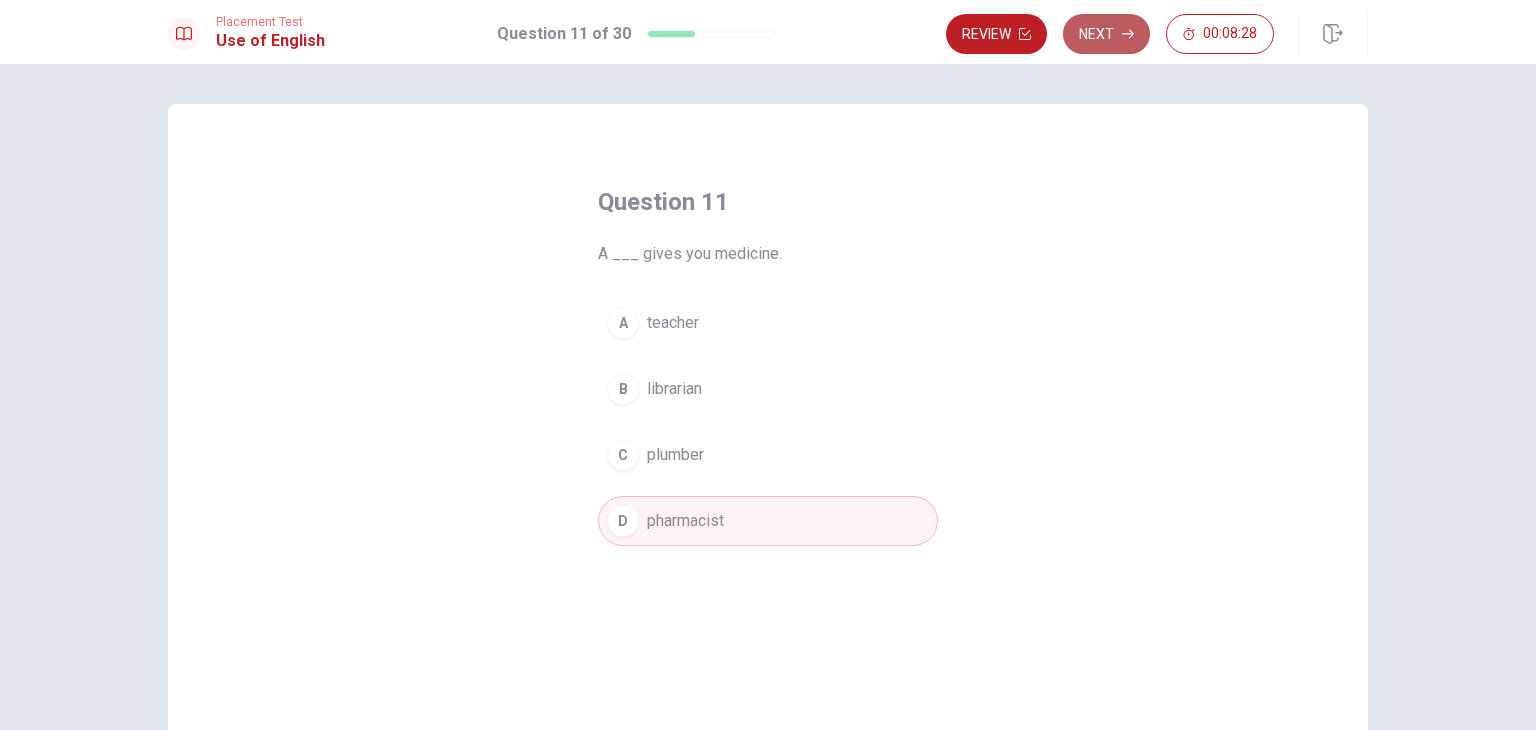click 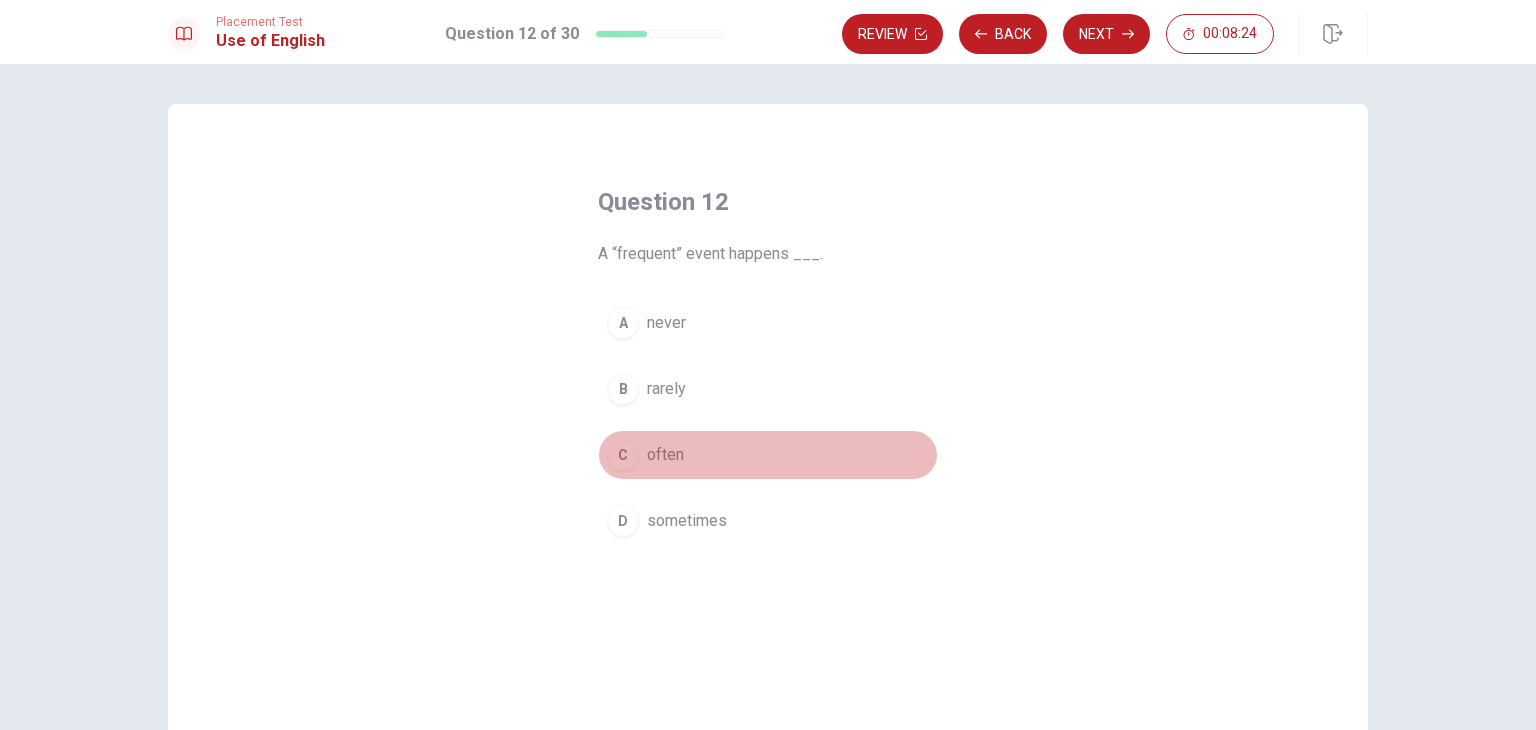 click on "C" at bounding box center [623, 455] 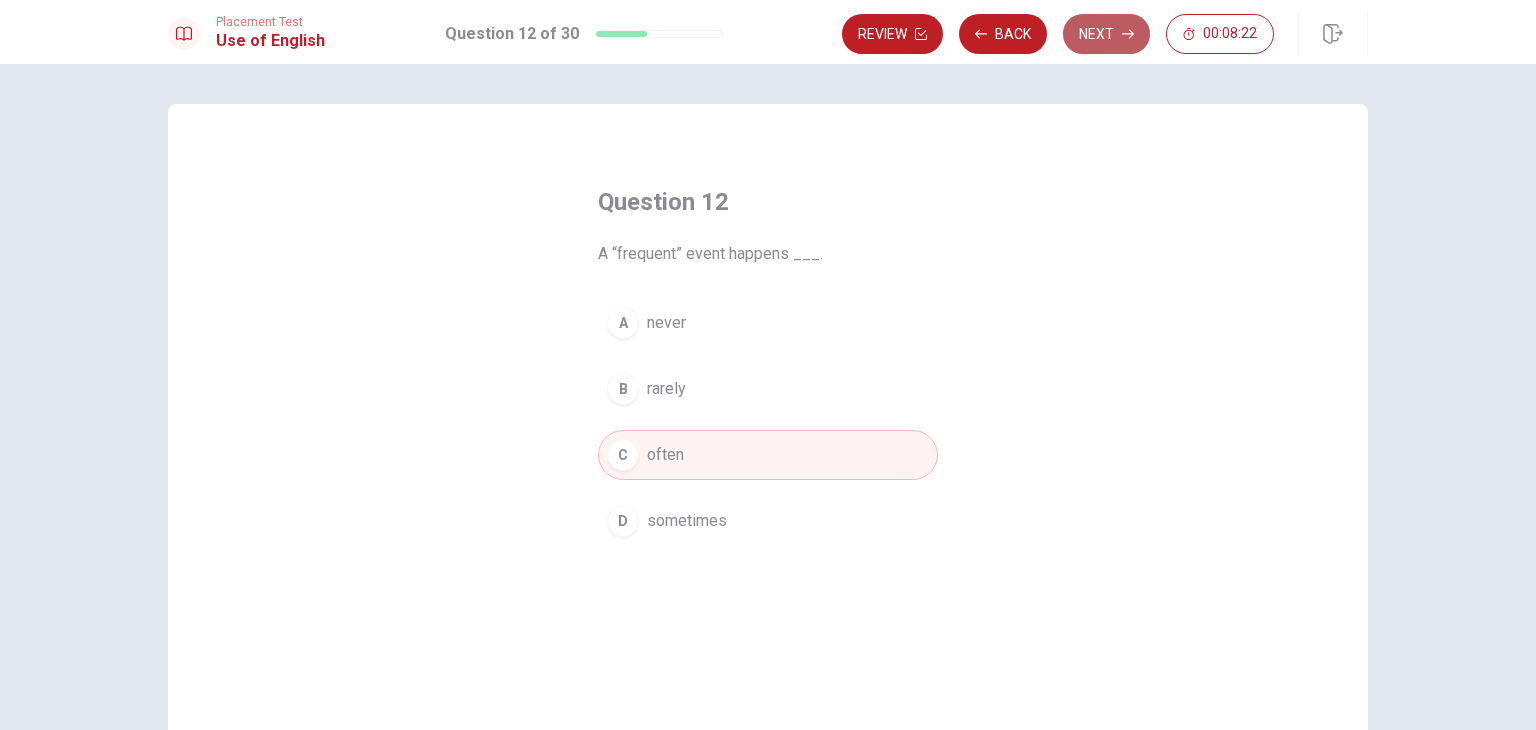 click on "Next" at bounding box center [1106, 34] 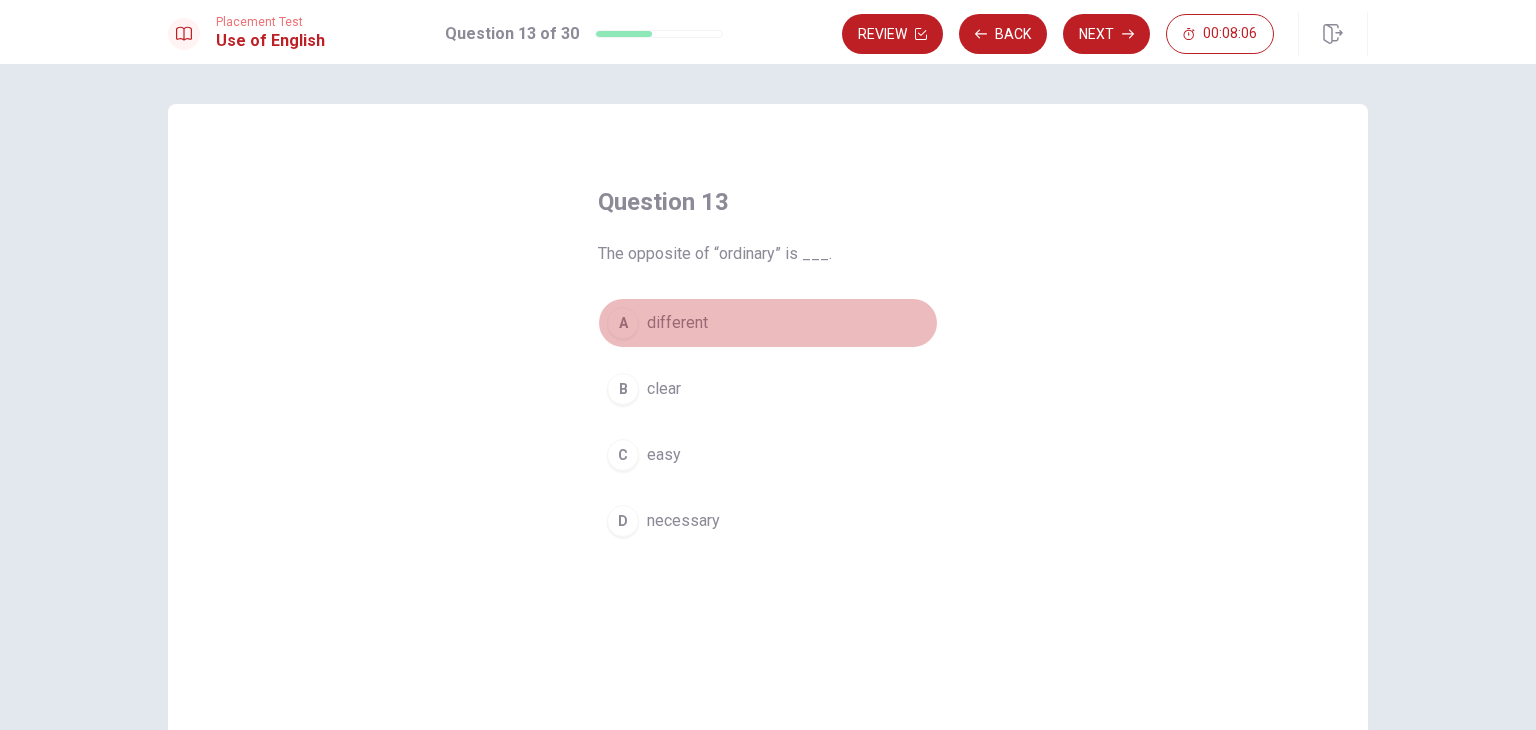 click on "A" at bounding box center (623, 323) 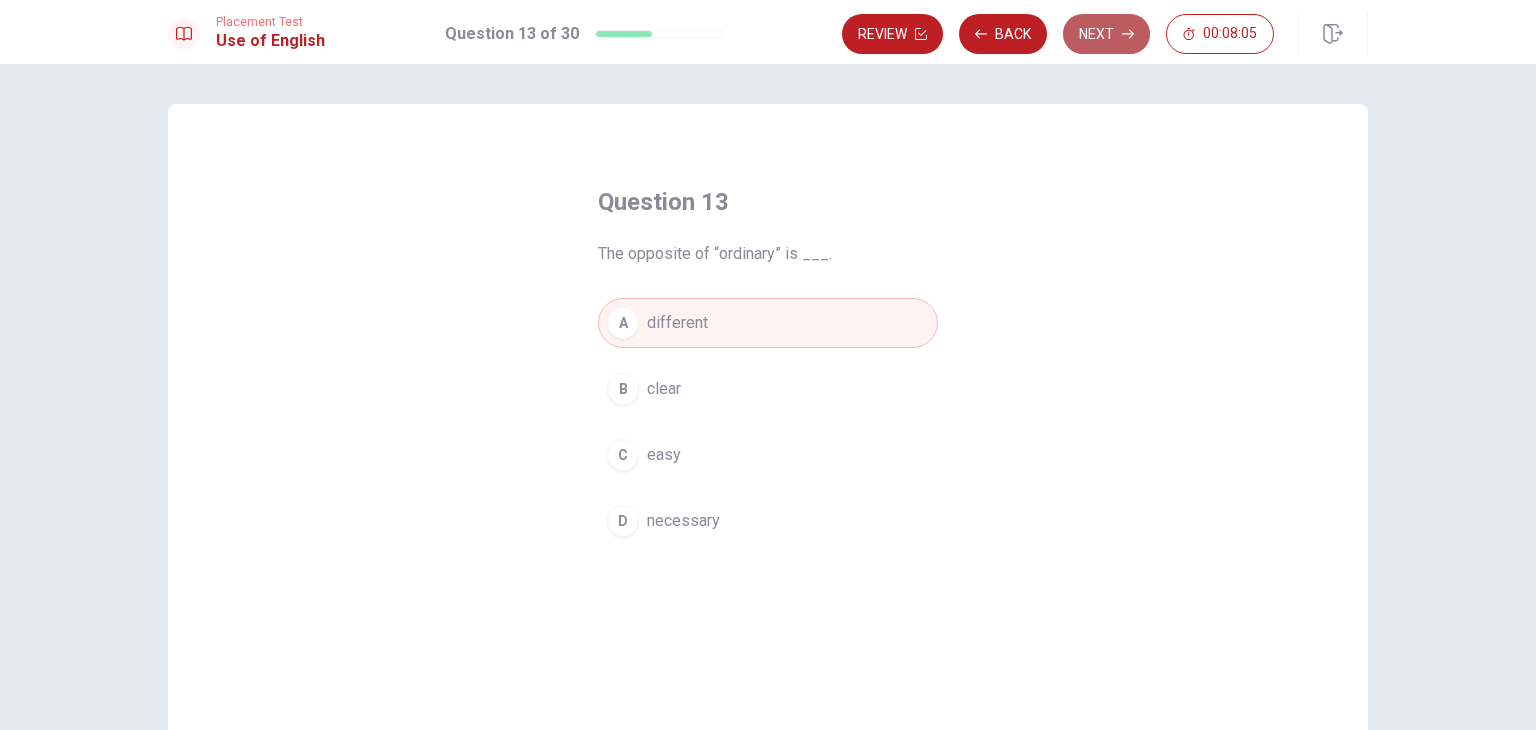 click on "Next" at bounding box center [1106, 34] 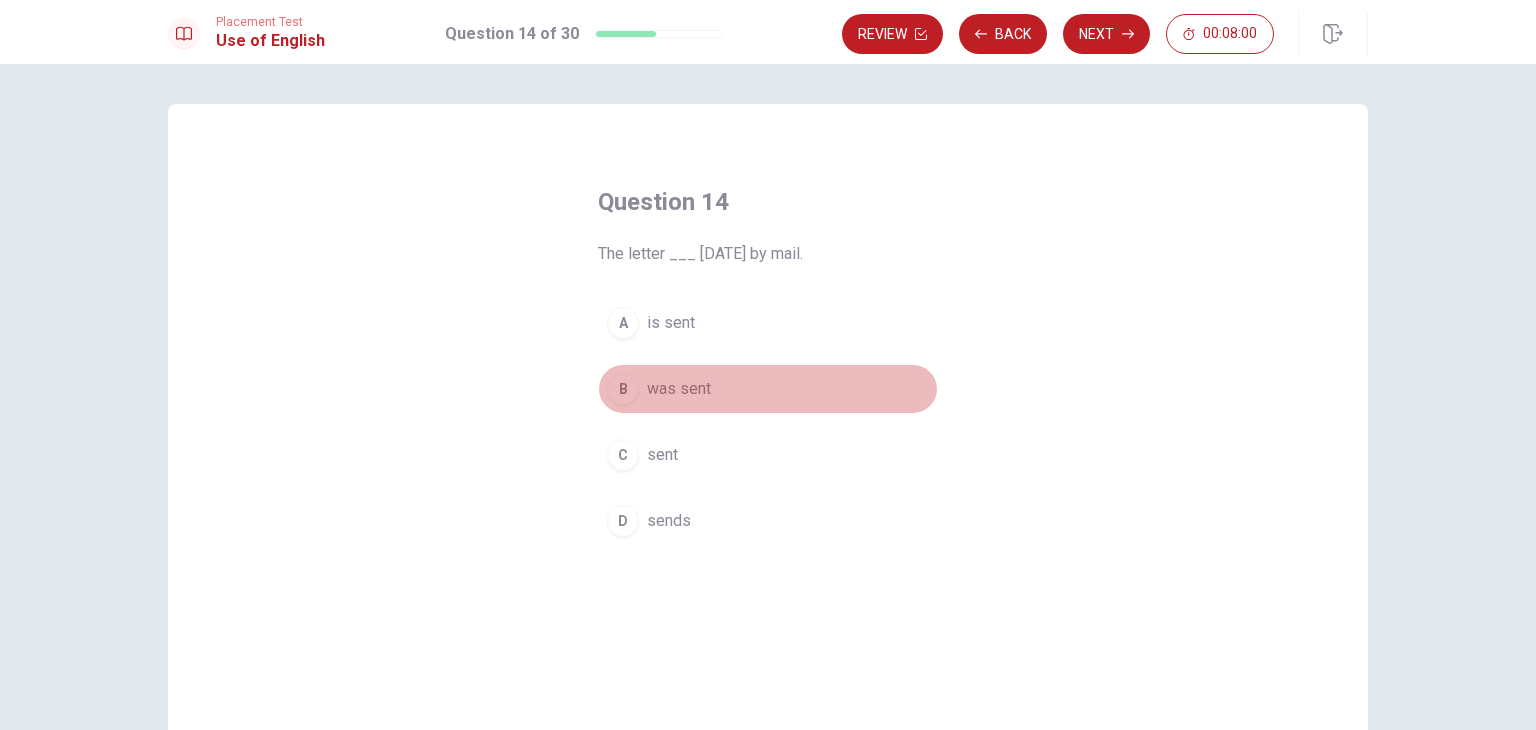 click on "B" at bounding box center [623, 389] 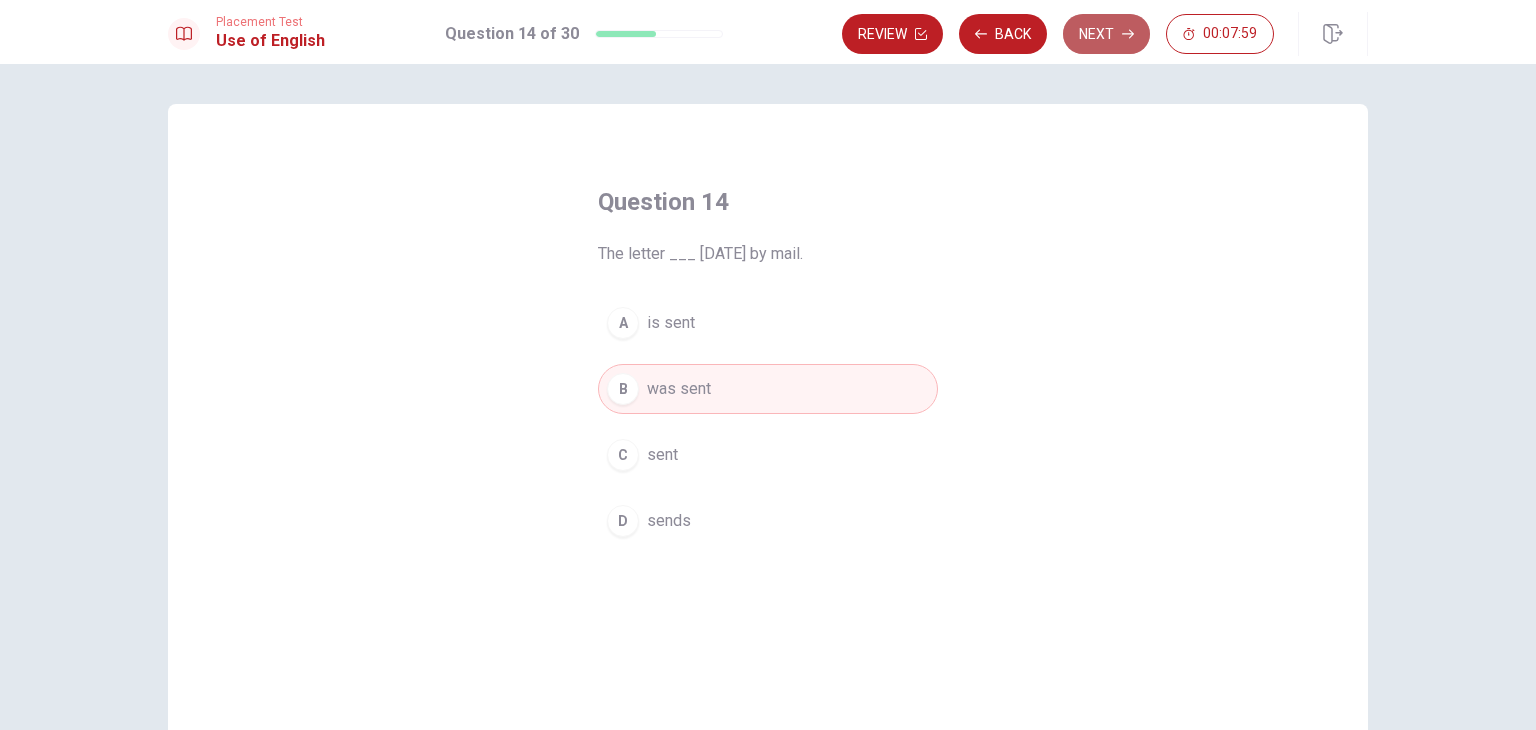 click on "Next" at bounding box center [1106, 34] 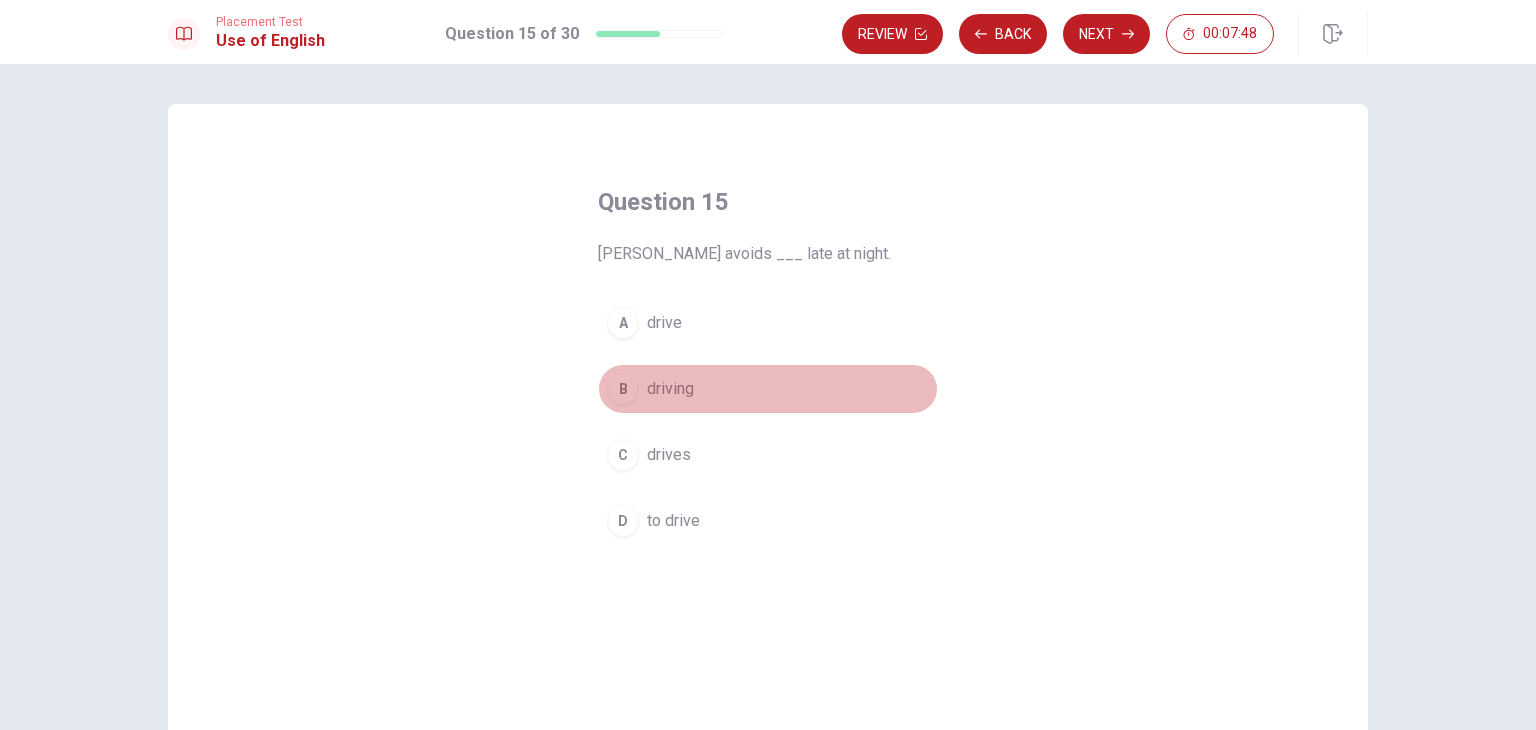 click on "B" at bounding box center (623, 389) 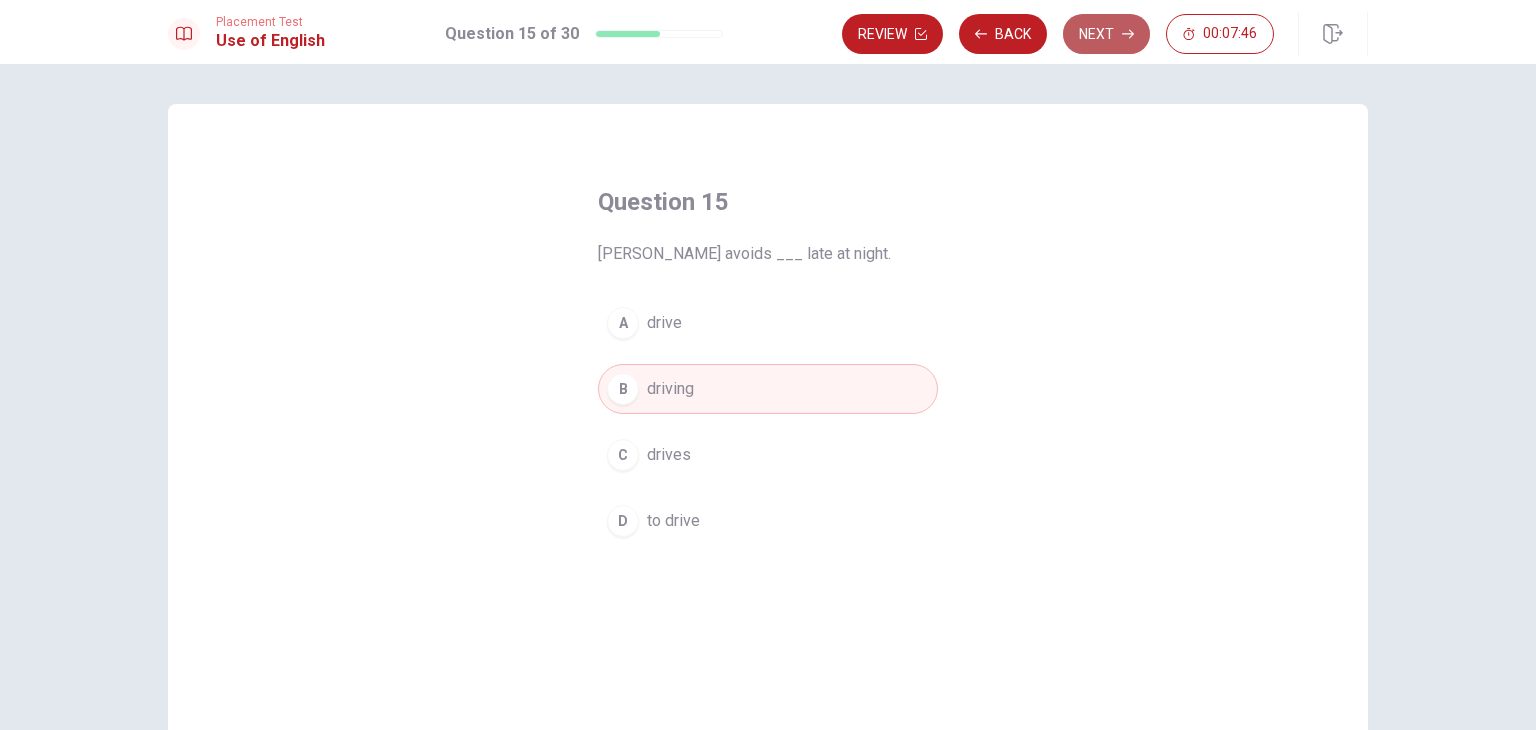 click on "Next" at bounding box center (1106, 34) 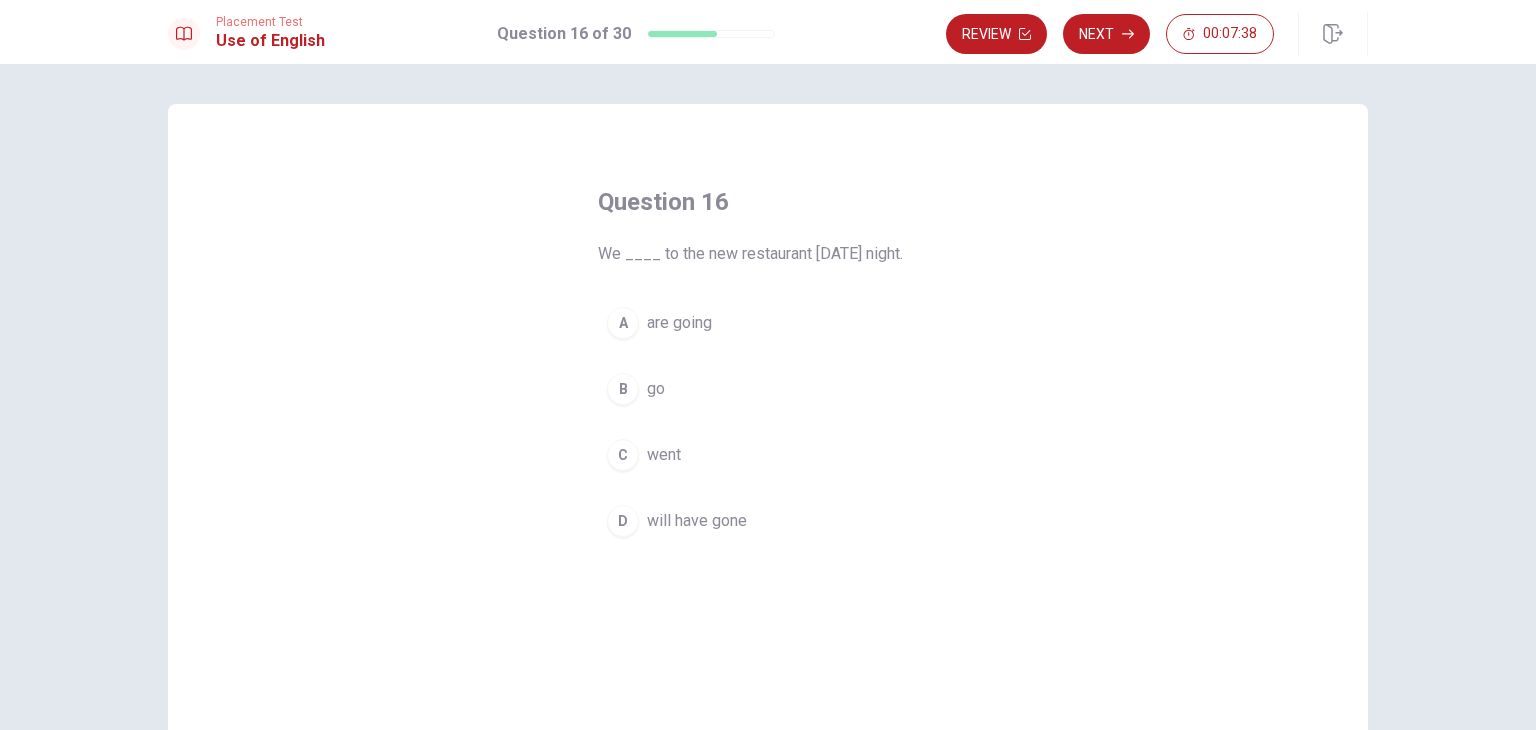 click on "Question 16 We ____ to the new restaurant [DATE] night. A are going B go C went D will have gone" at bounding box center (768, 451) 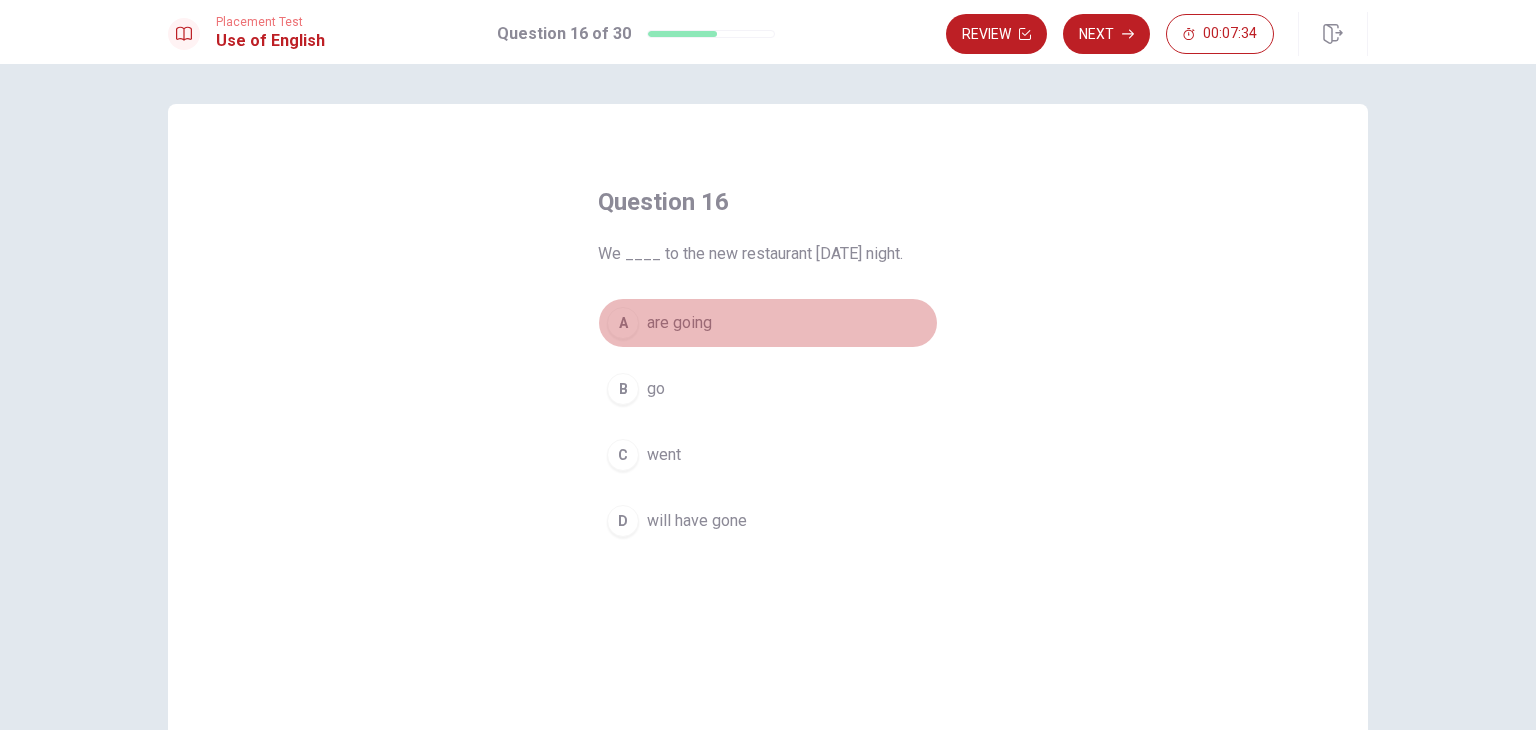click on "A" at bounding box center [623, 323] 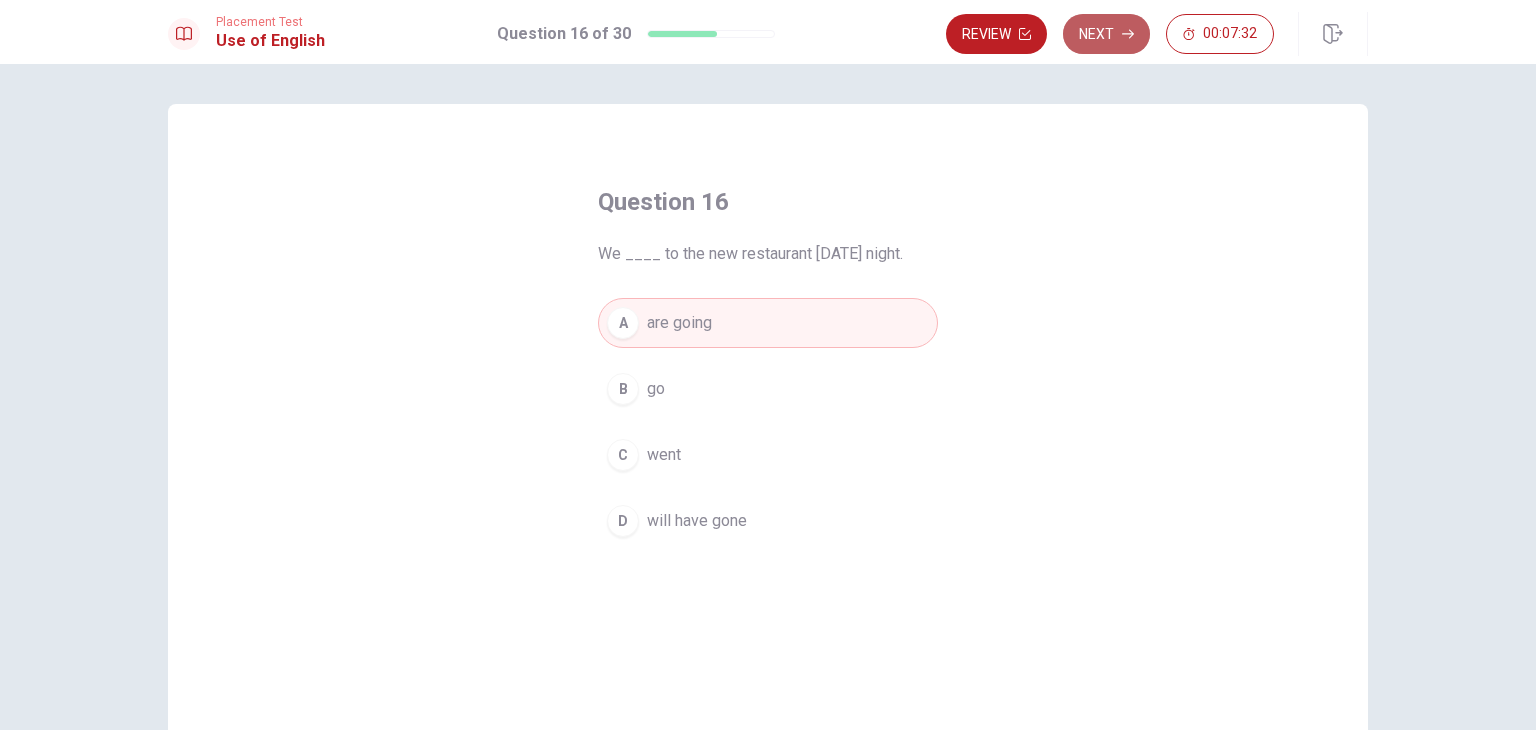 click on "Next" at bounding box center [1106, 34] 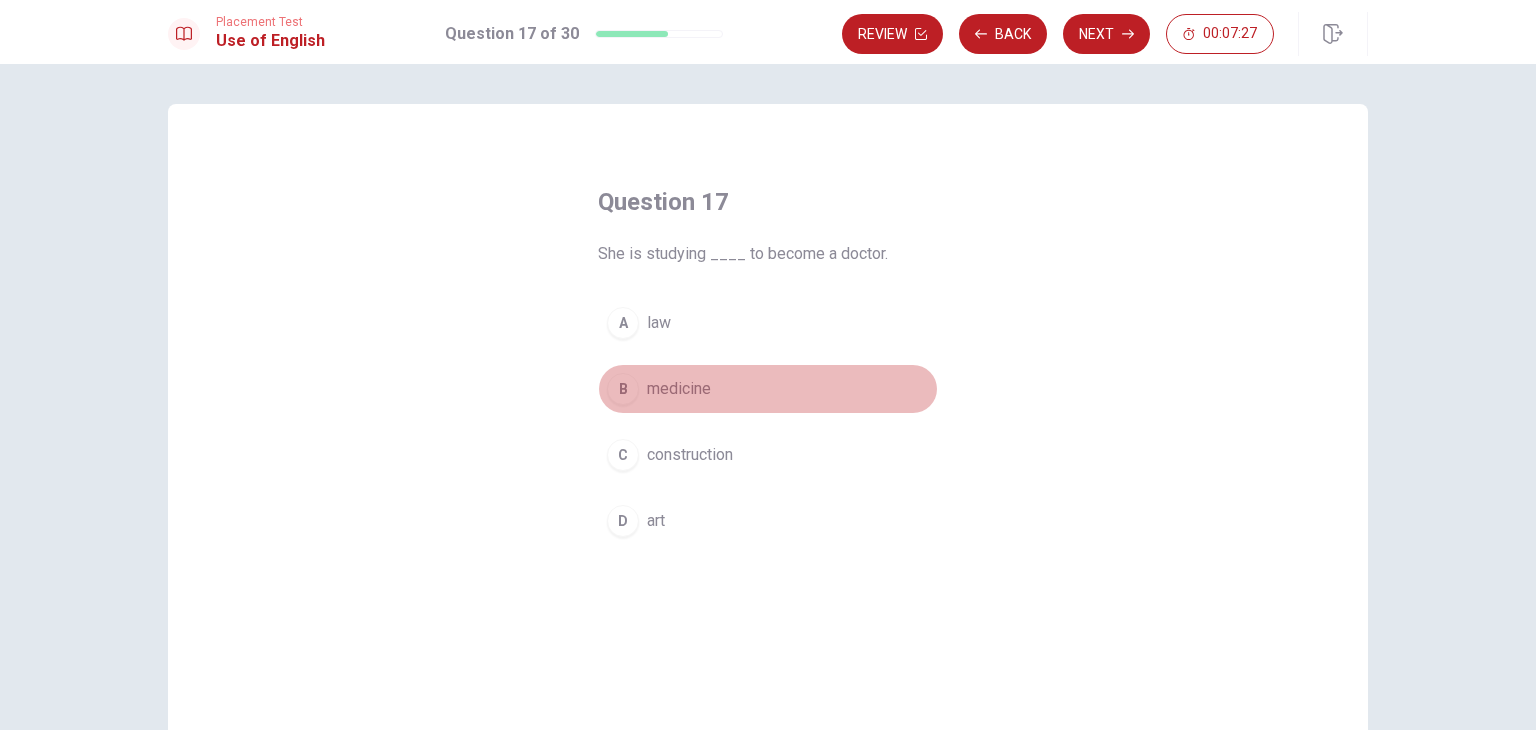 click on "B" at bounding box center [623, 389] 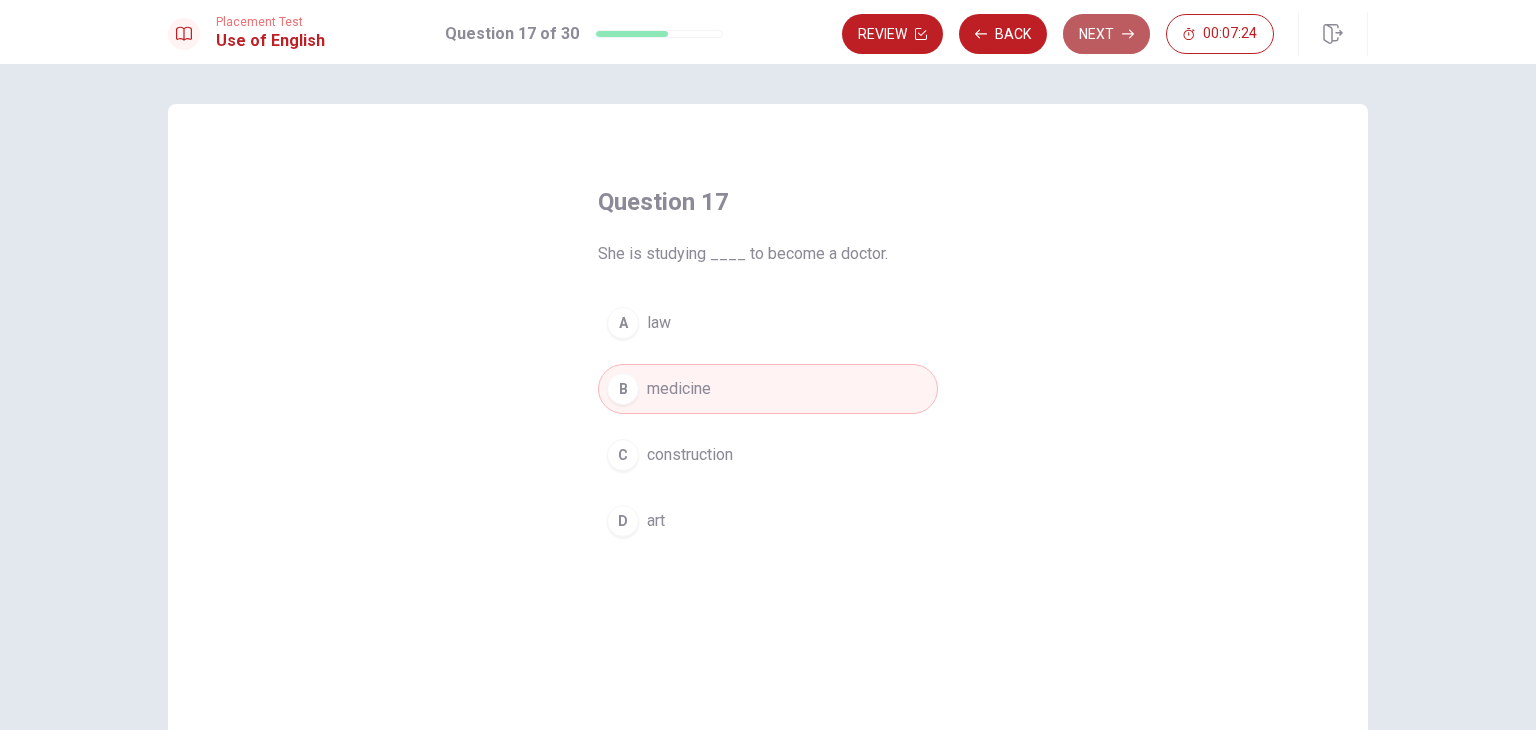 click on "Next" at bounding box center [1106, 34] 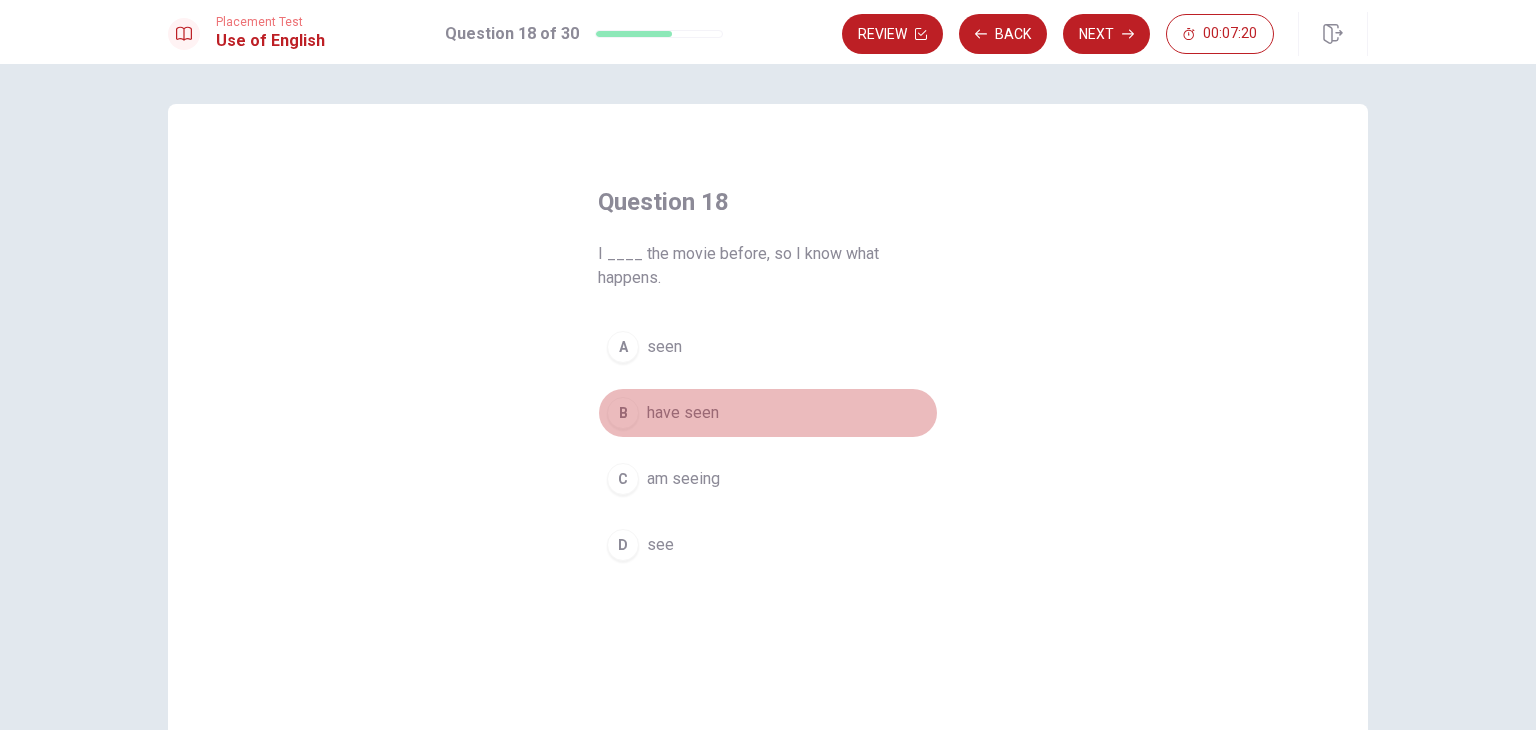 click on "B" at bounding box center (623, 413) 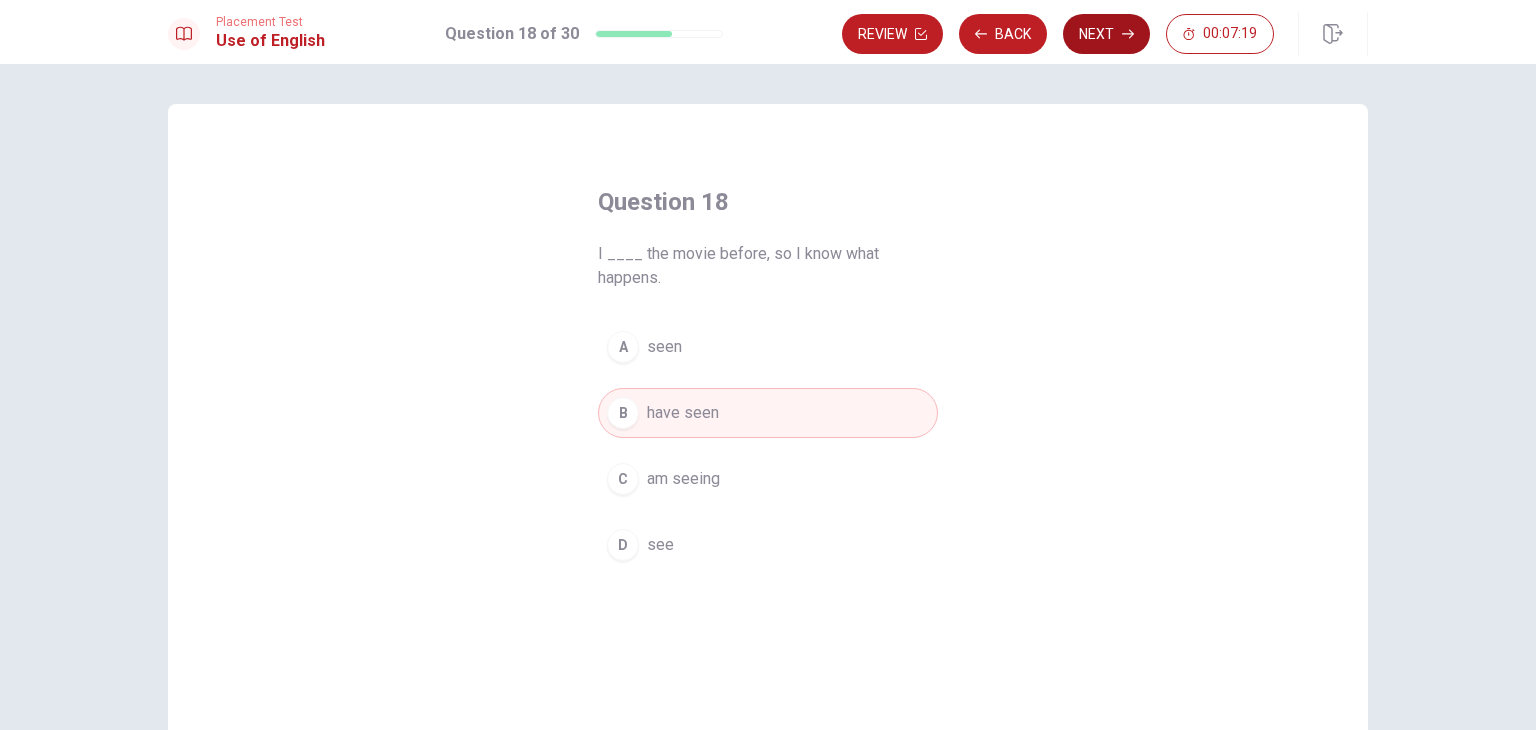 click on "Next" at bounding box center (1106, 34) 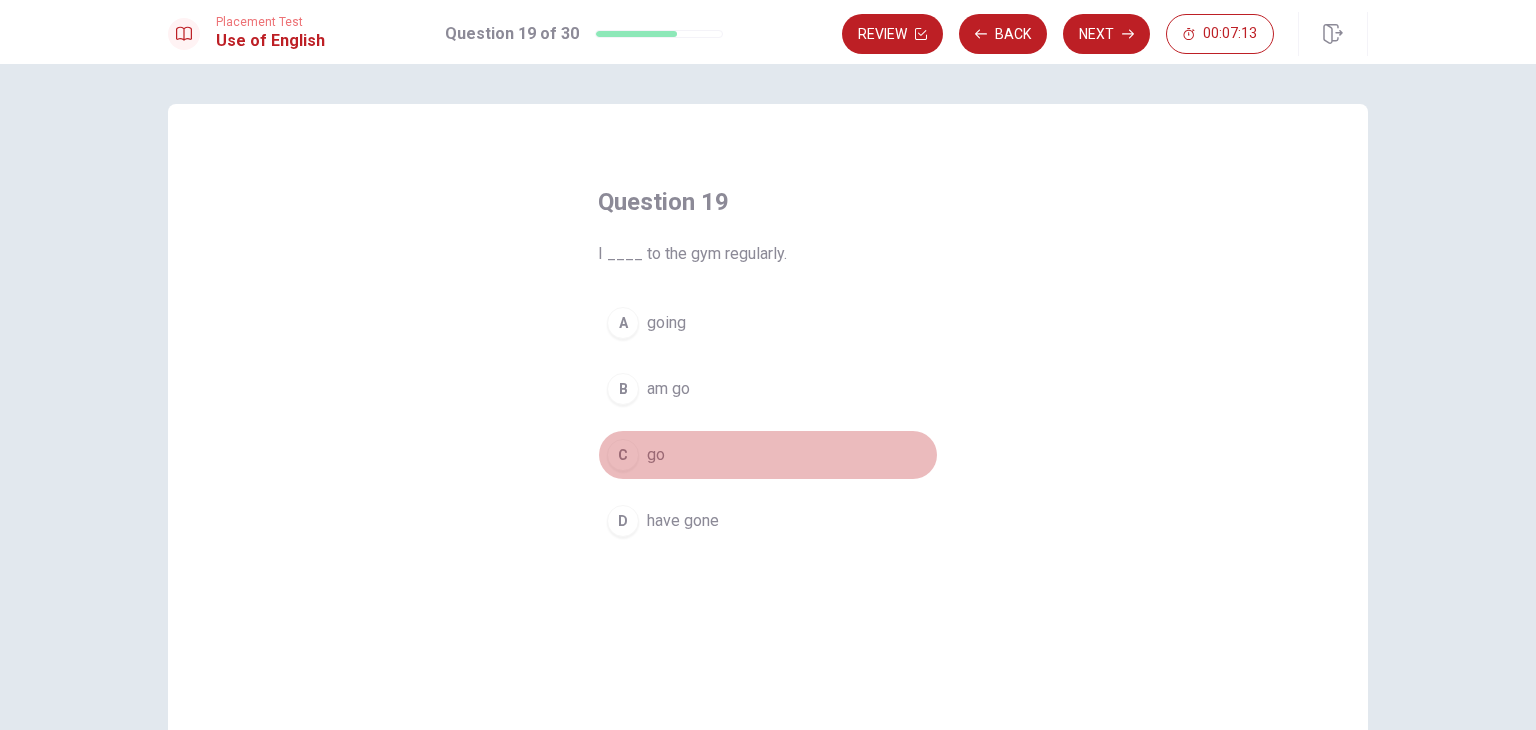 click on "C" at bounding box center (623, 455) 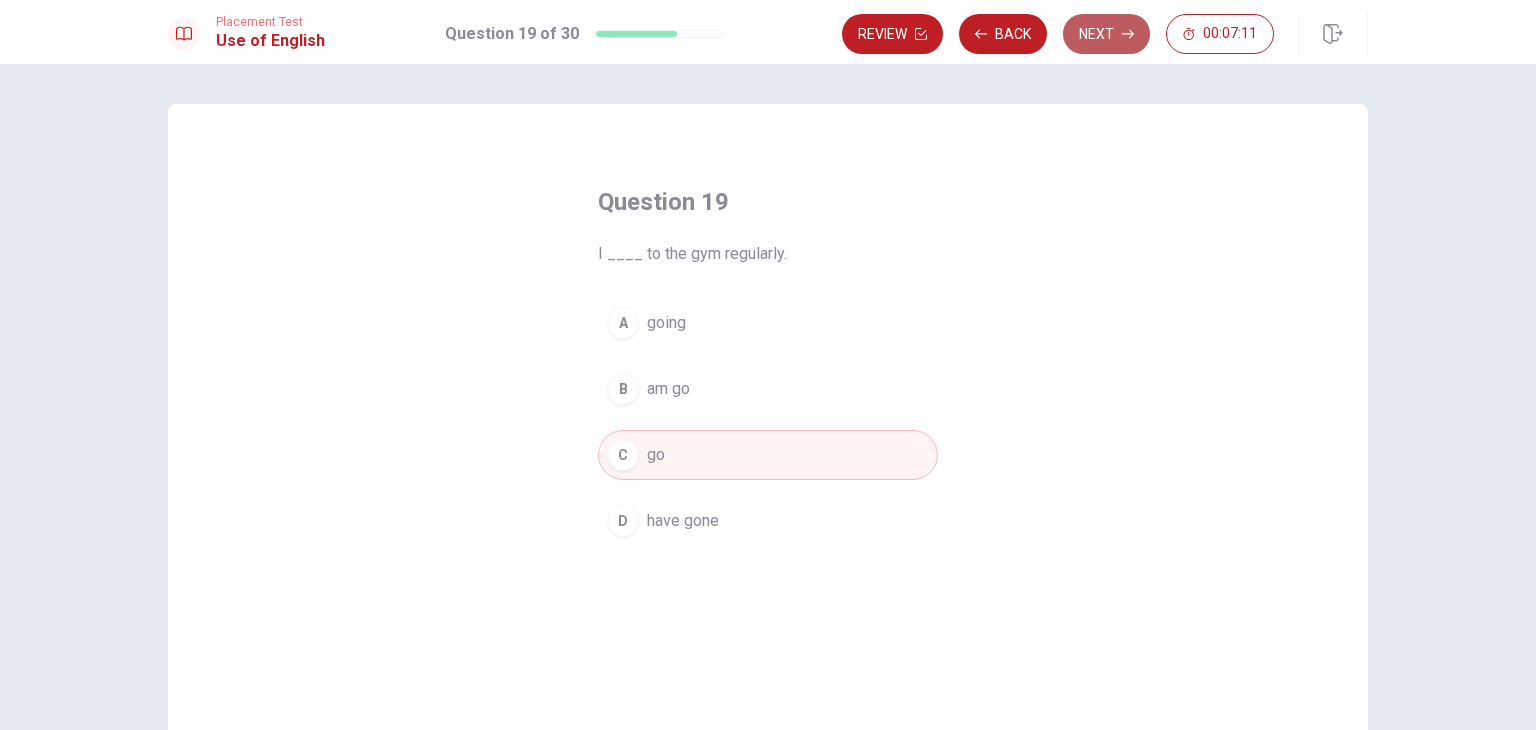 click on "Next" at bounding box center (1106, 34) 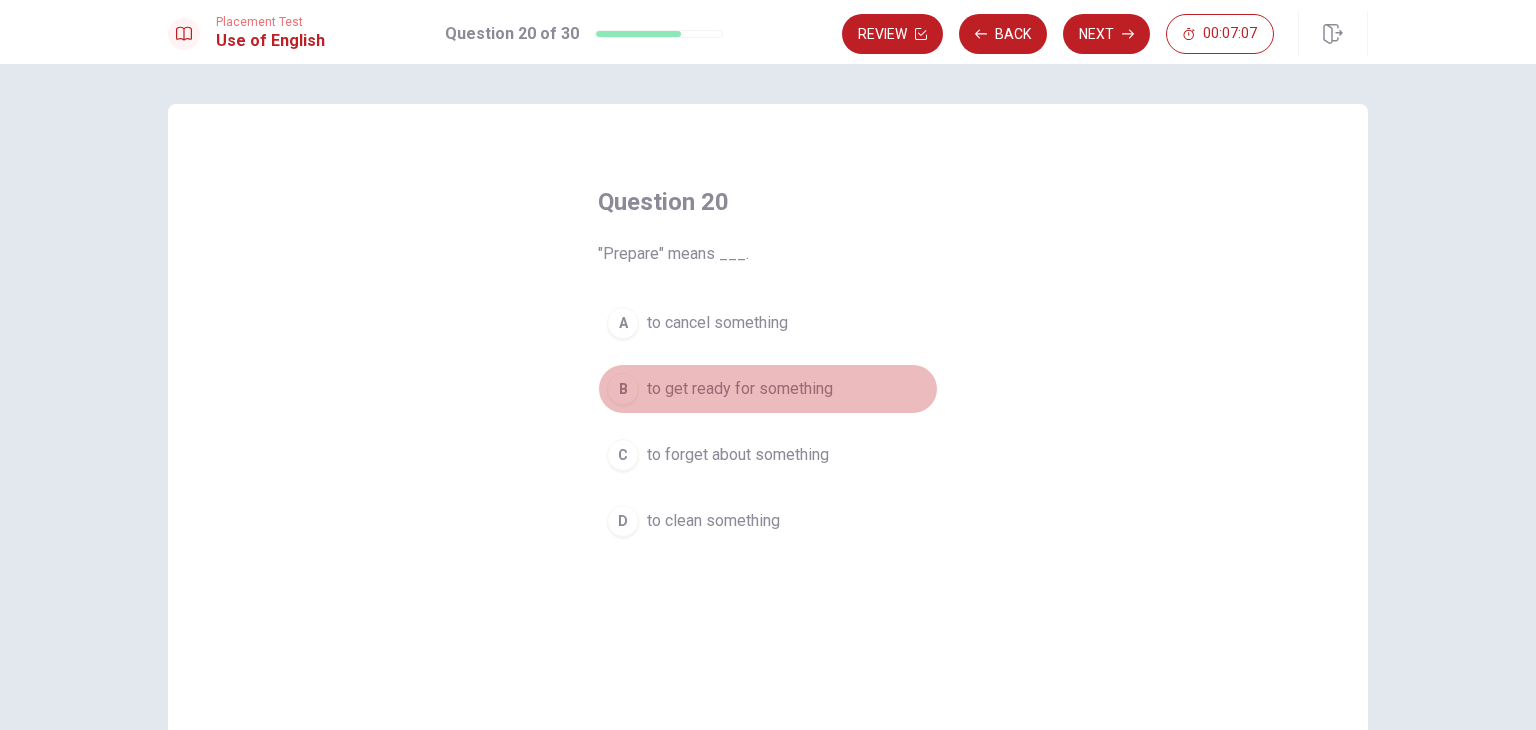 click on "B" at bounding box center [623, 389] 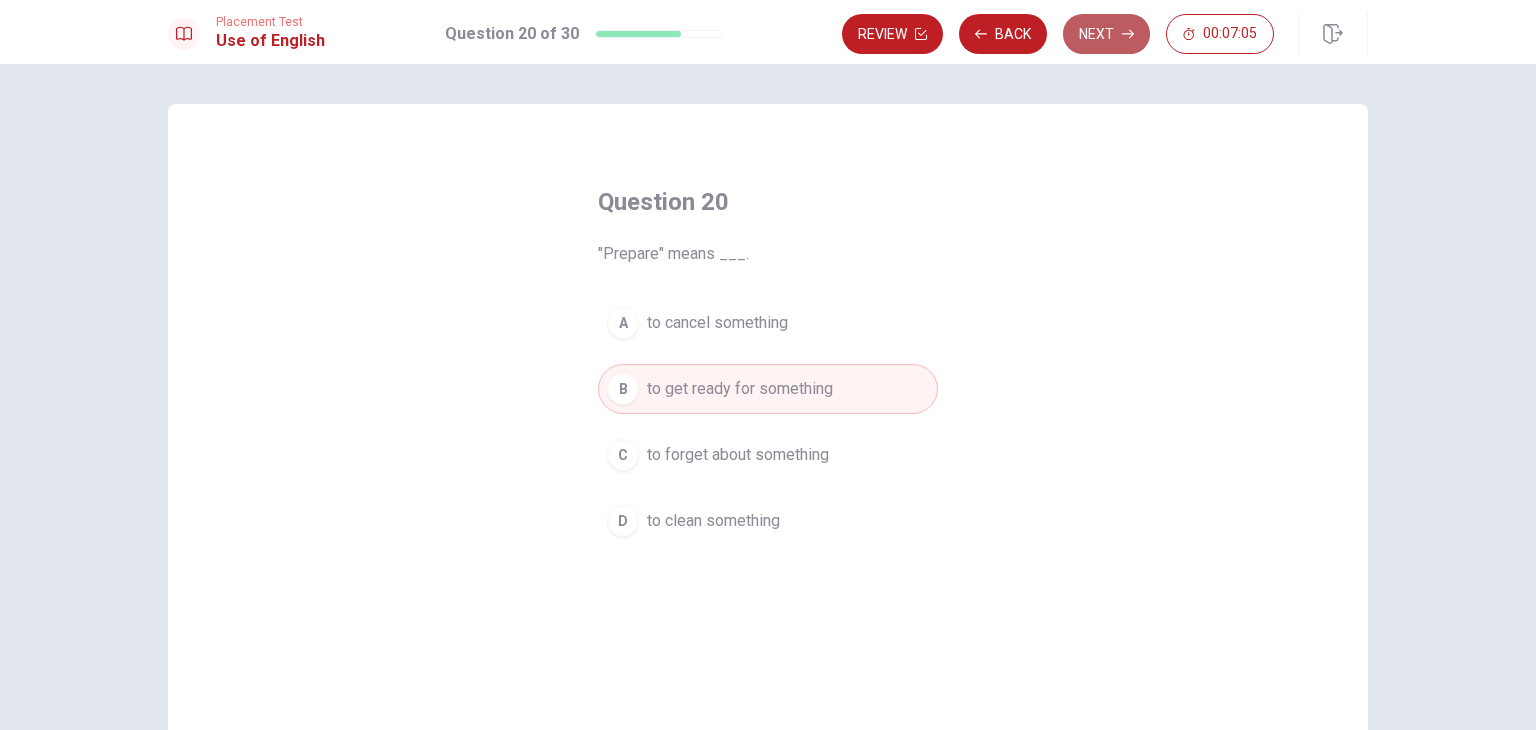 click on "Next" at bounding box center [1106, 34] 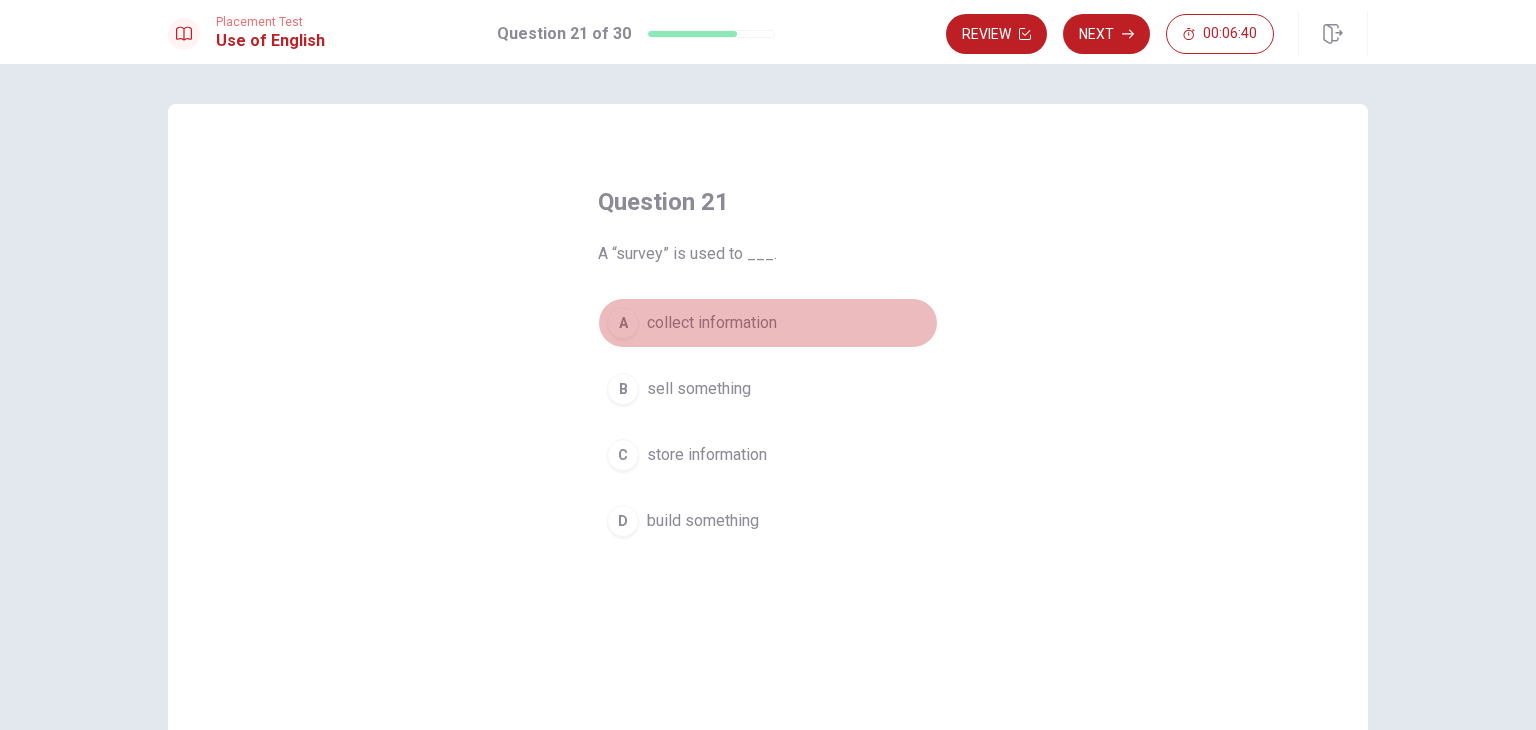 click on "A" at bounding box center [623, 323] 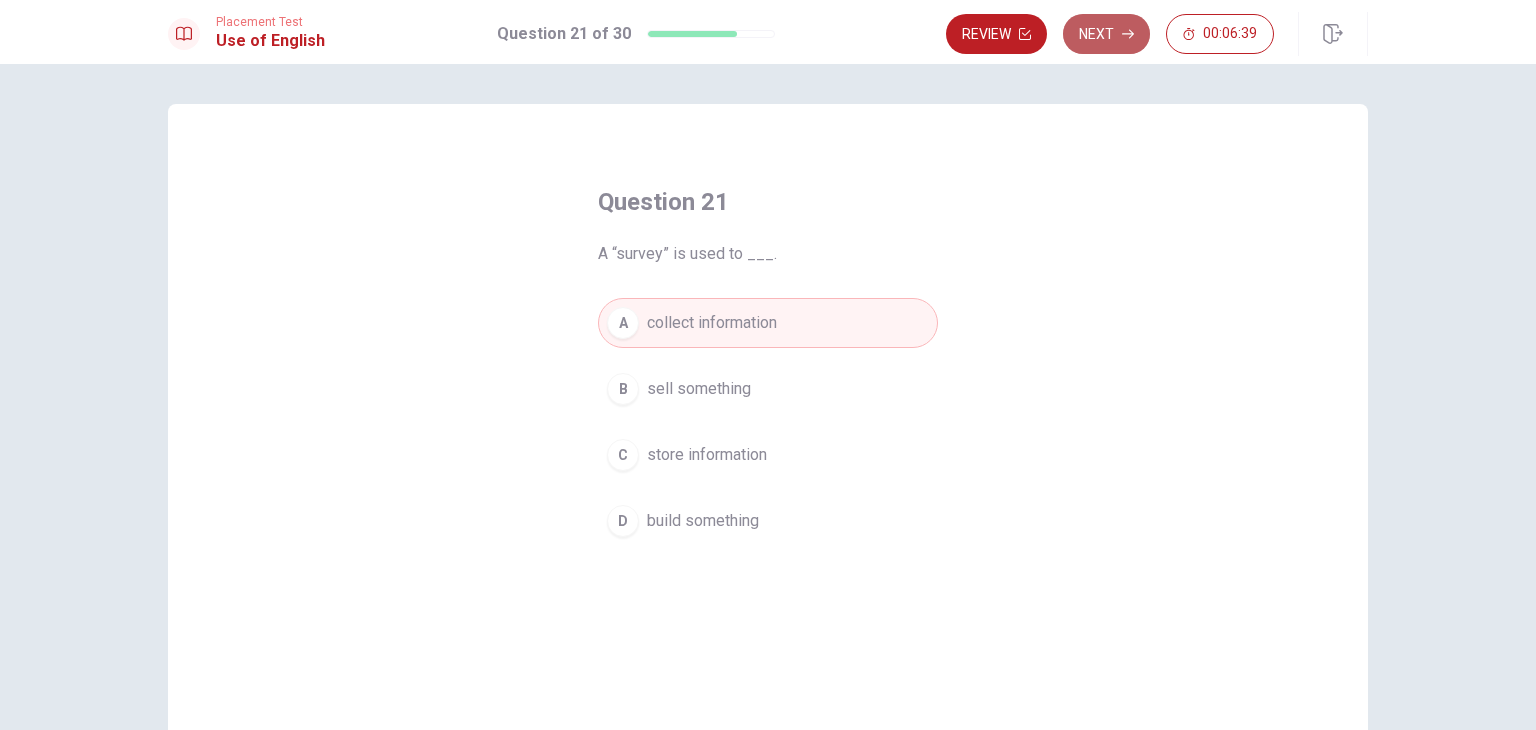 click on "Next" at bounding box center (1106, 34) 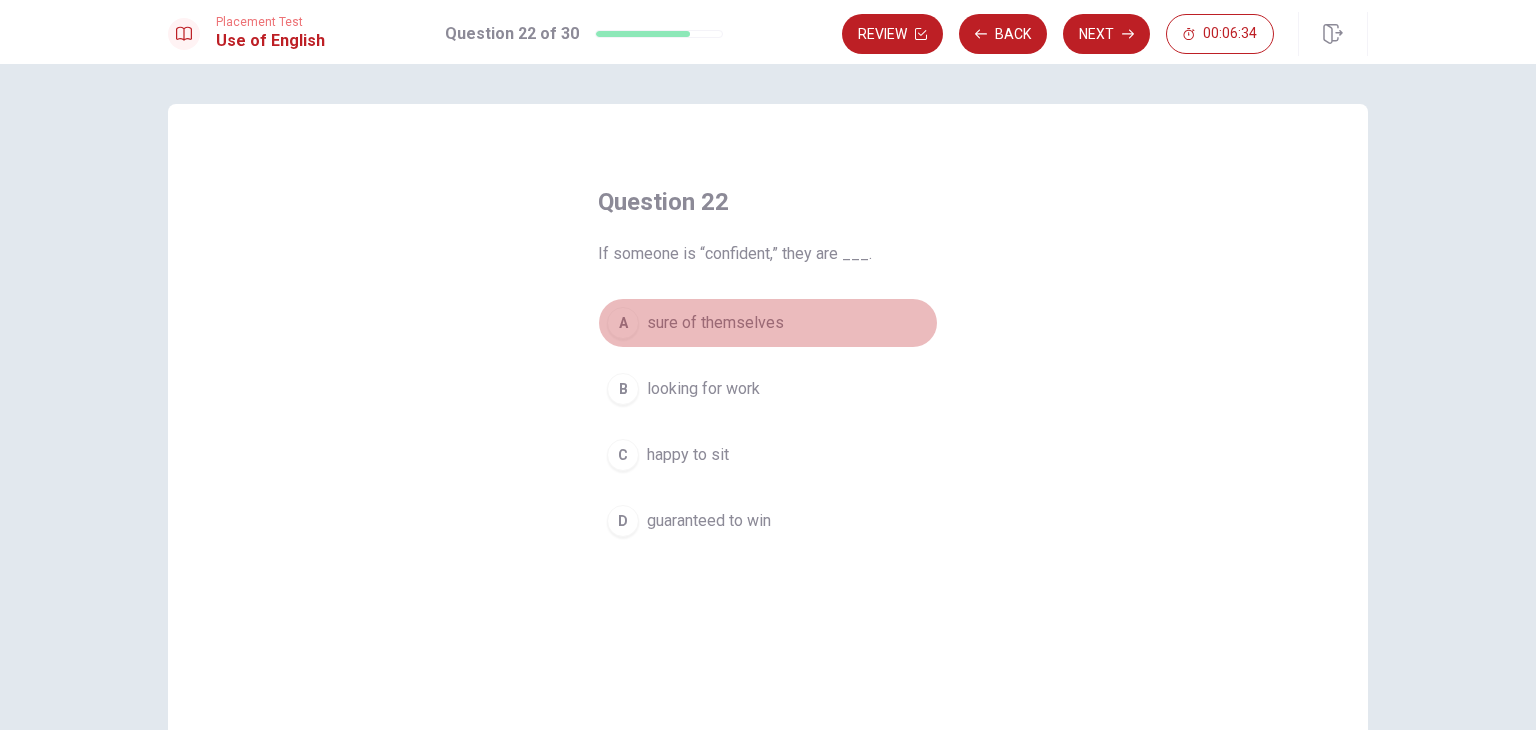 click on "A" at bounding box center [623, 323] 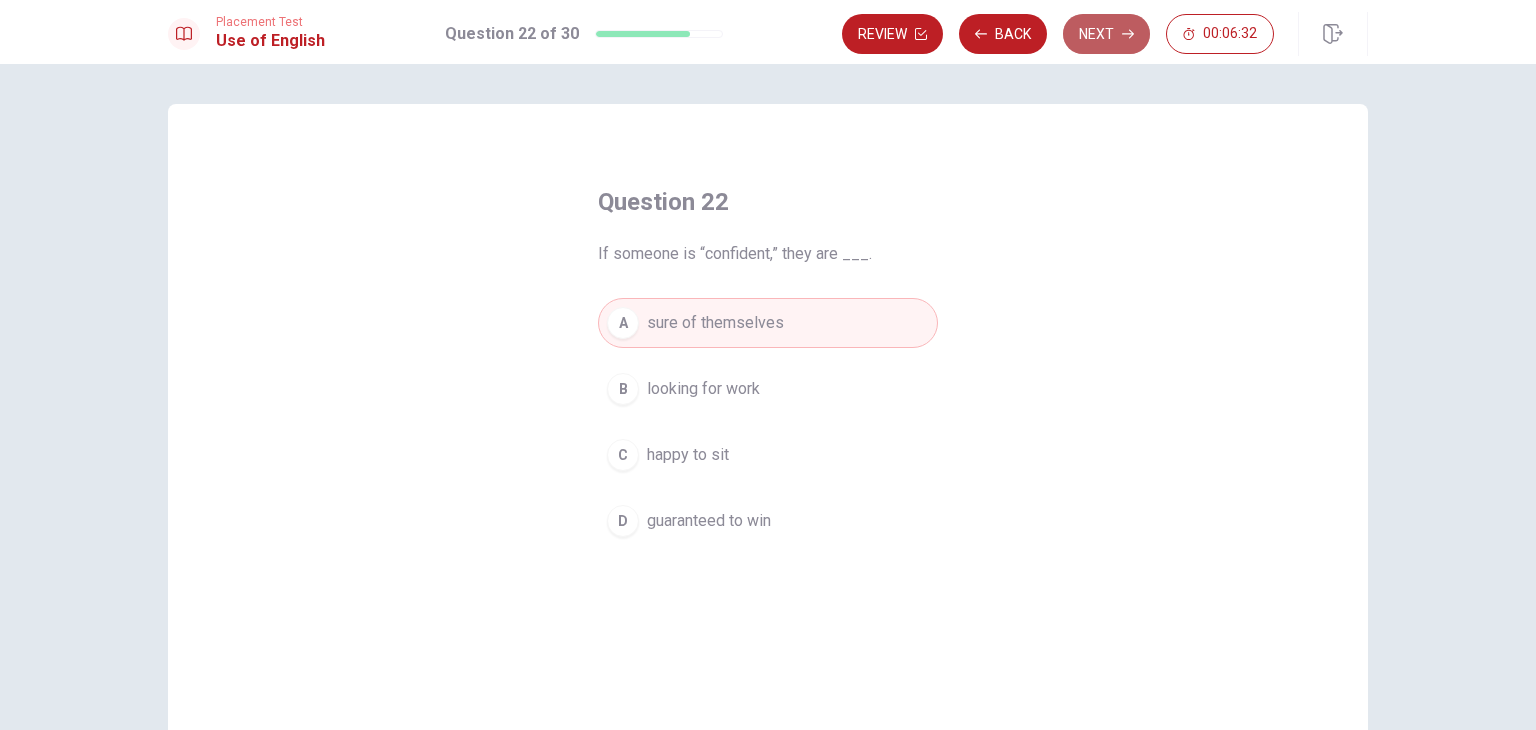 click on "Next" at bounding box center (1106, 34) 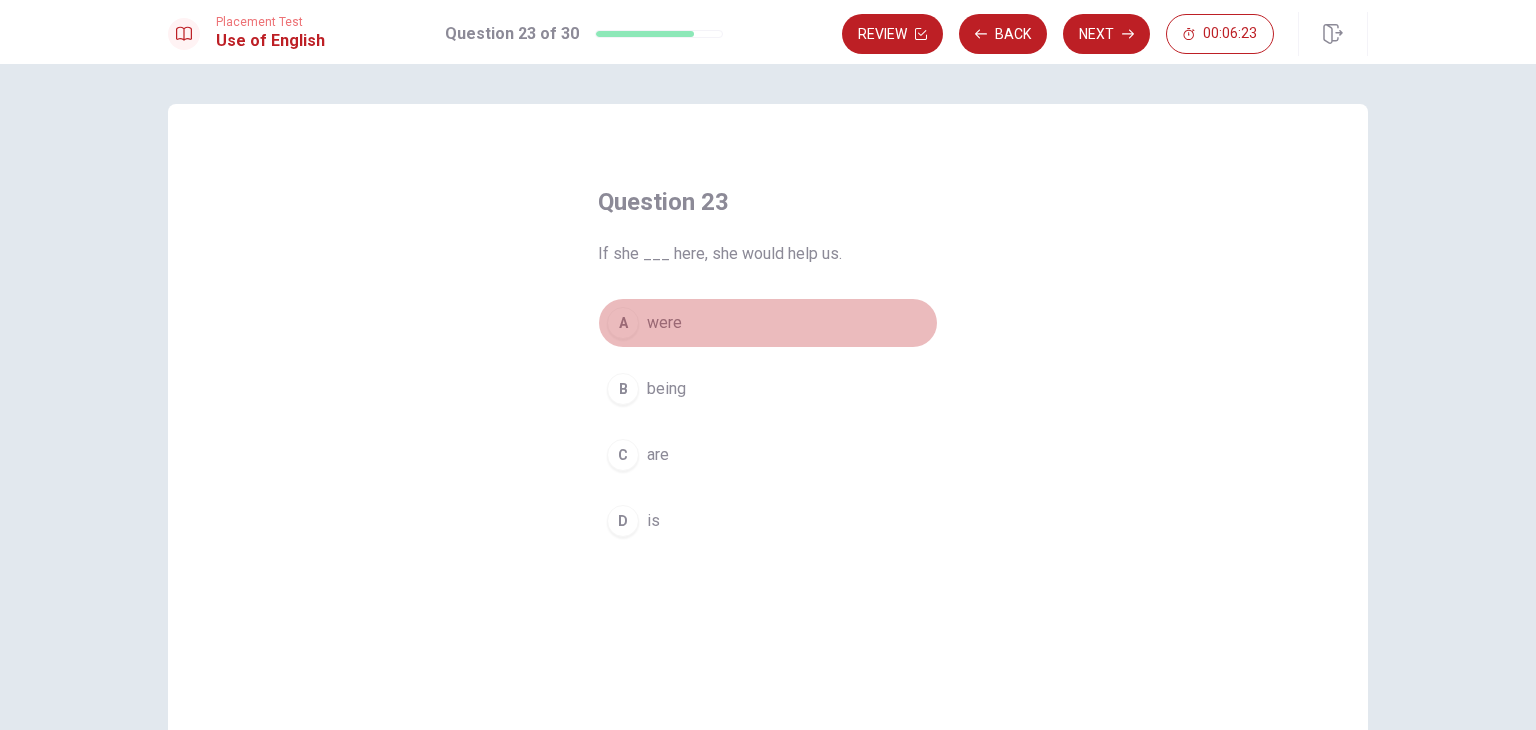 click on "A" at bounding box center [623, 323] 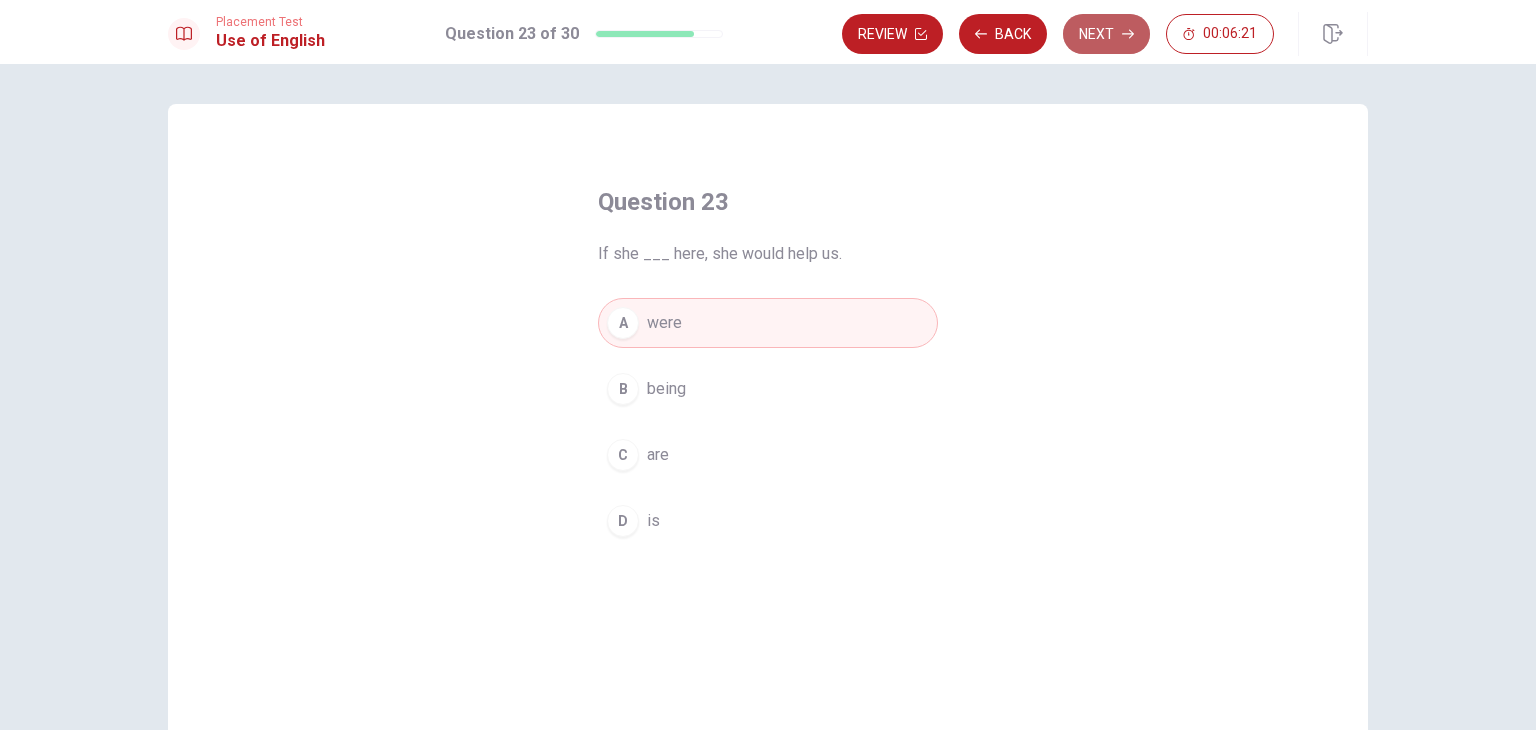 click on "Next" at bounding box center (1106, 34) 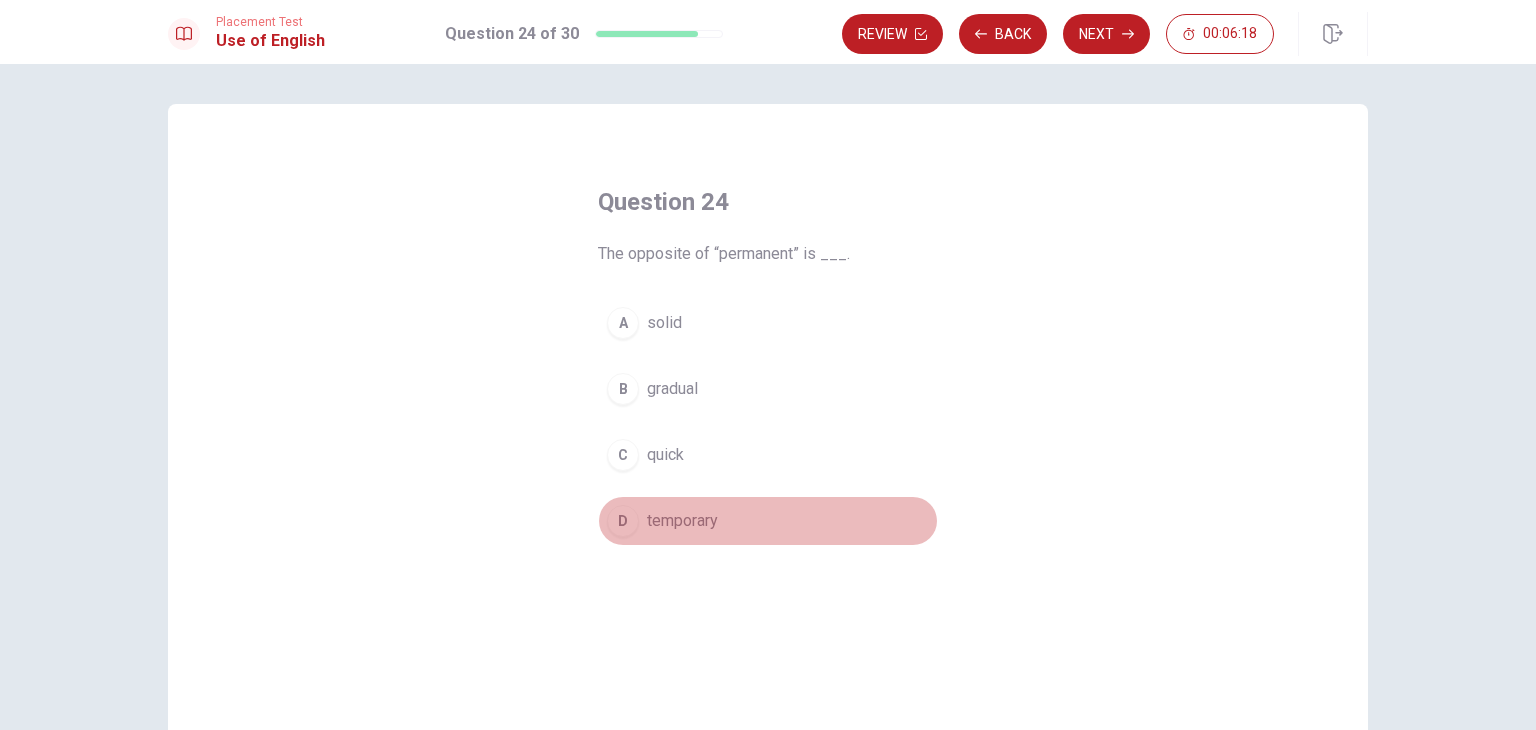 click on "D" at bounding box center [623, 521] 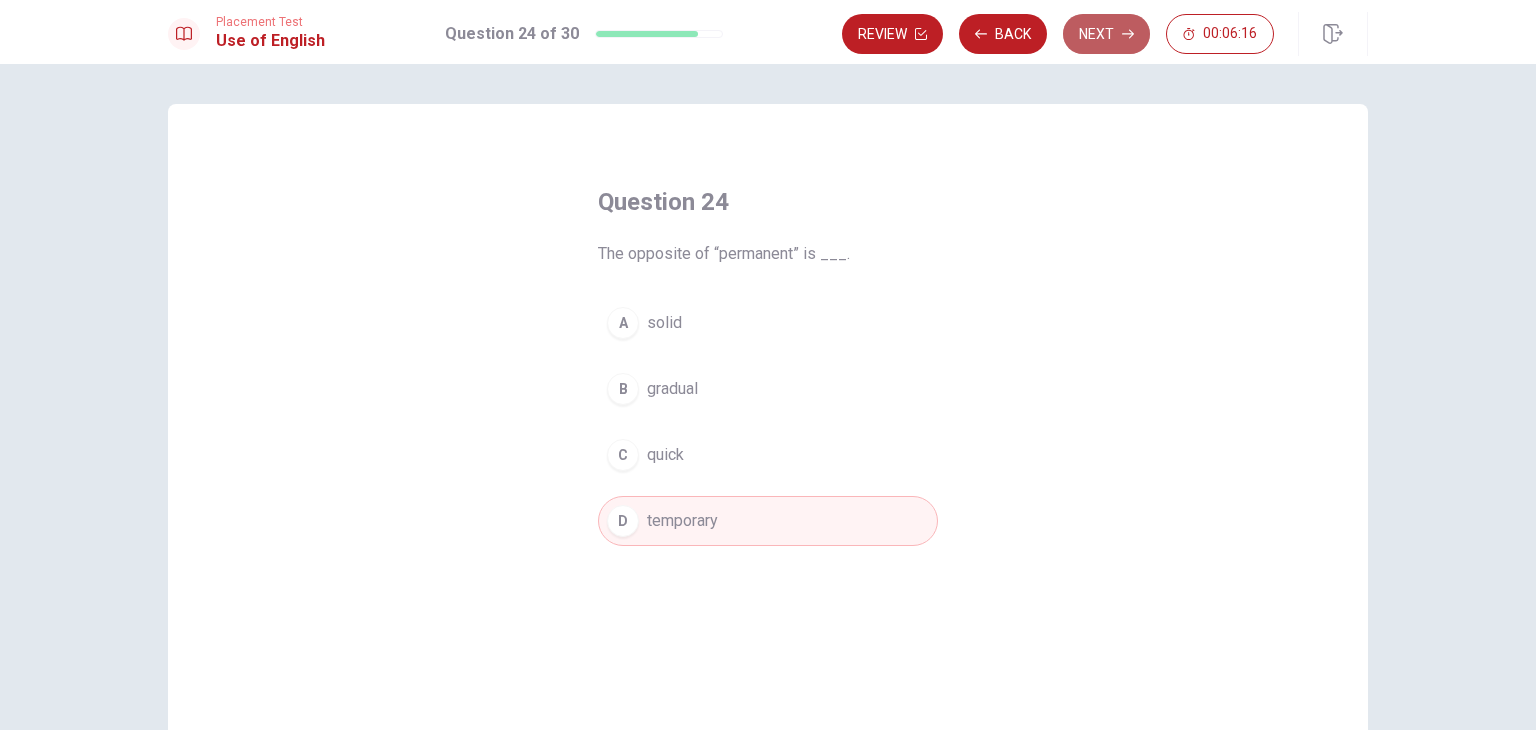 click on "Next" at bounding box center [1106, 34] 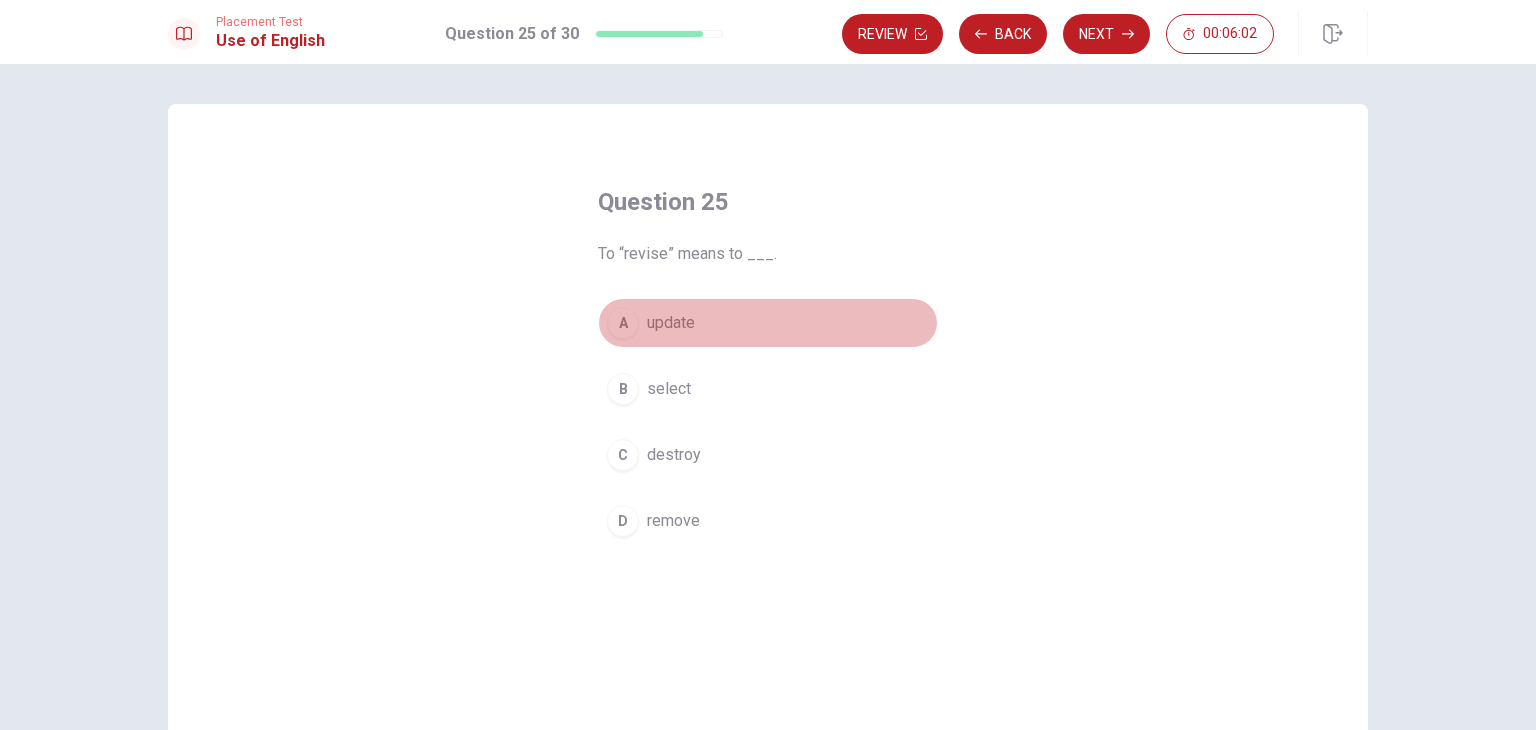 click on "A" at bounding box center (623, 323) 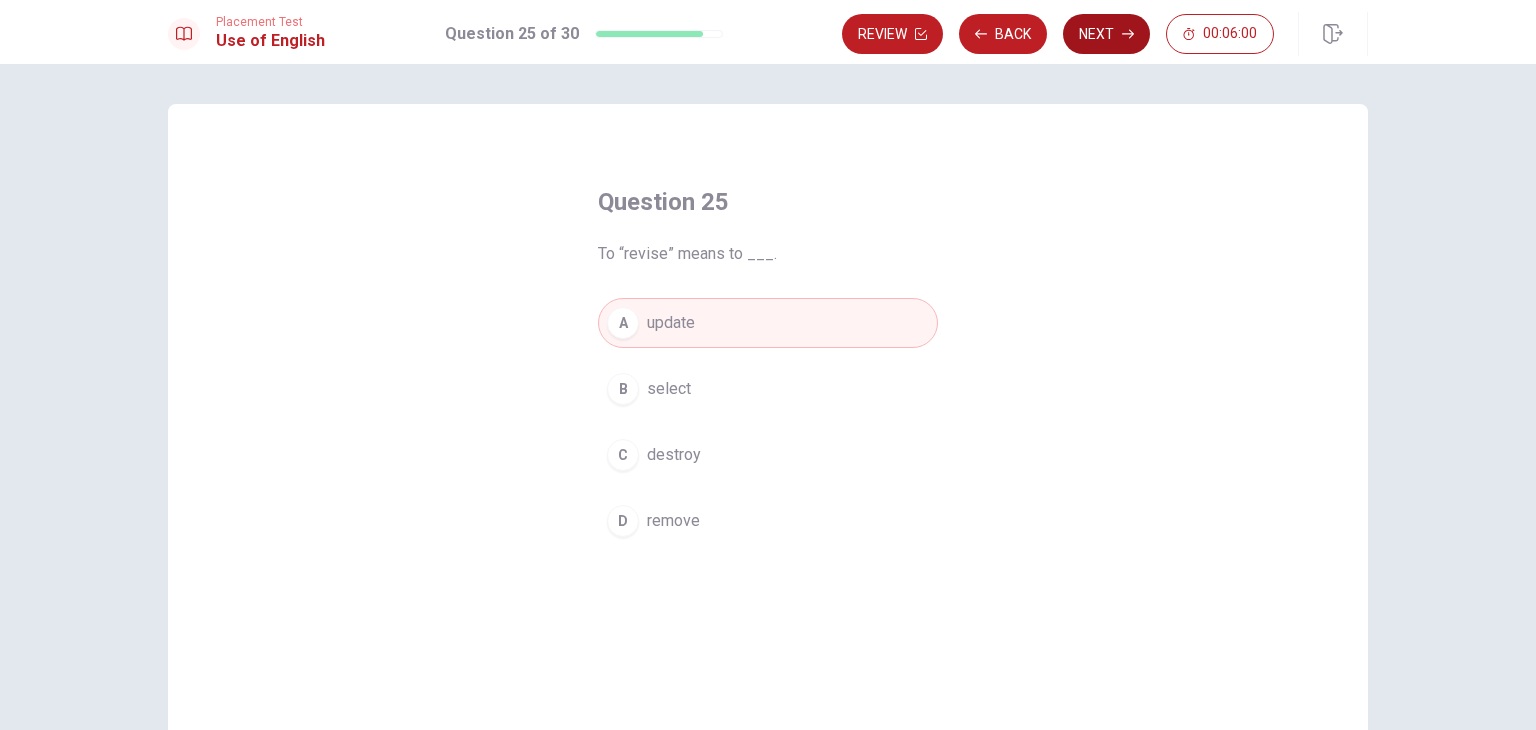click on "Next" at bounding box center [1106, 34] 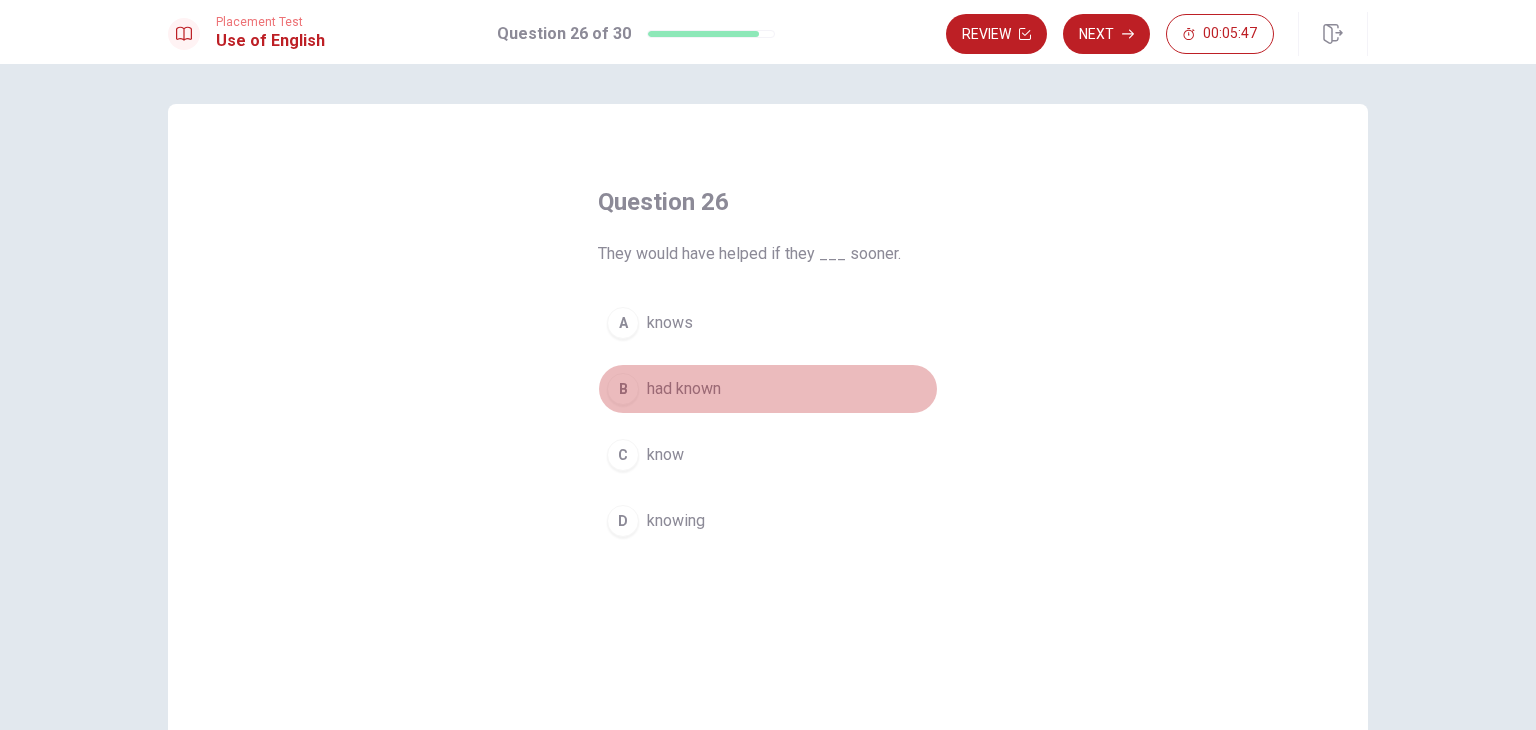 click on "B" at bounding box center [623, 389] 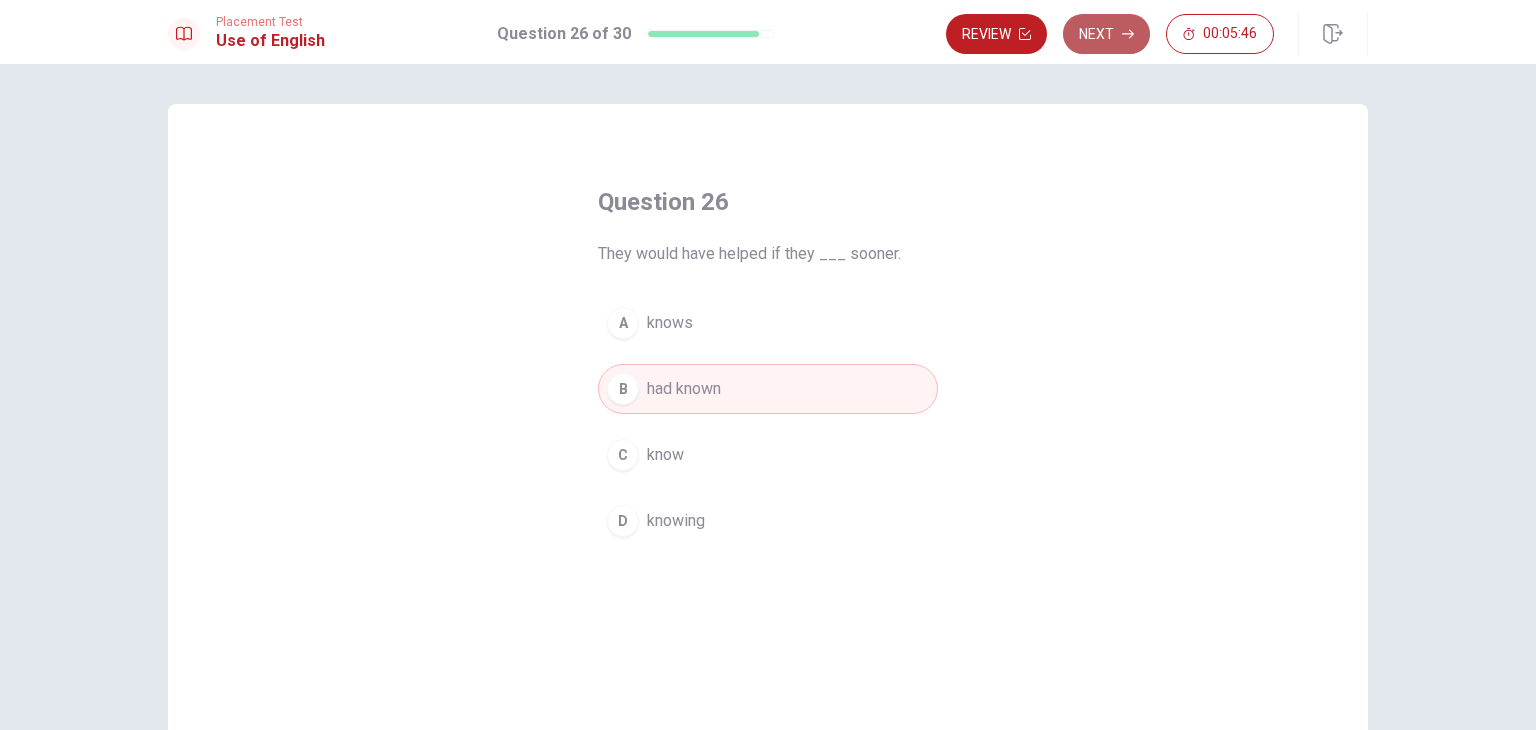 click on "Next" at bounding box center (1106, 34) 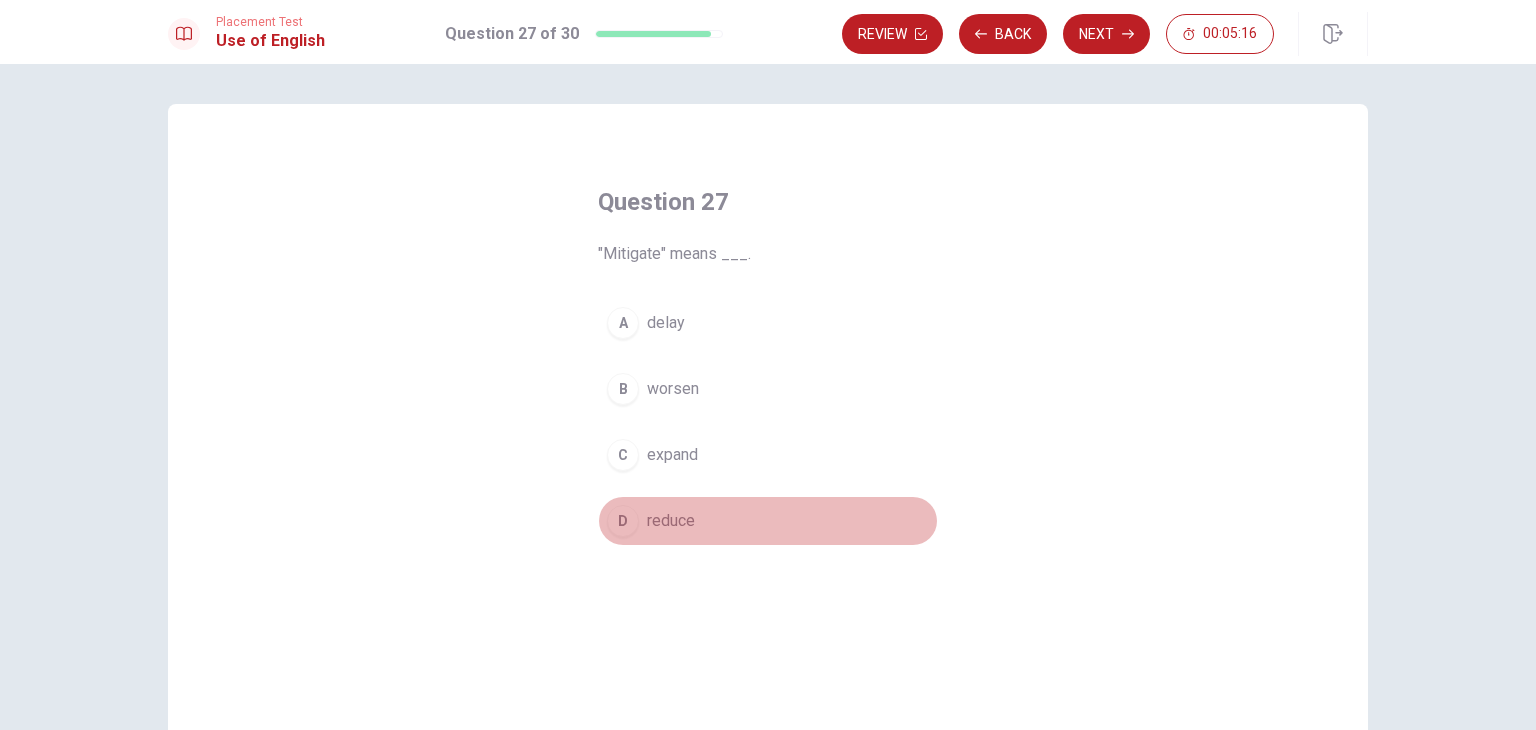 click on "D" at bounding box center (623, 521) 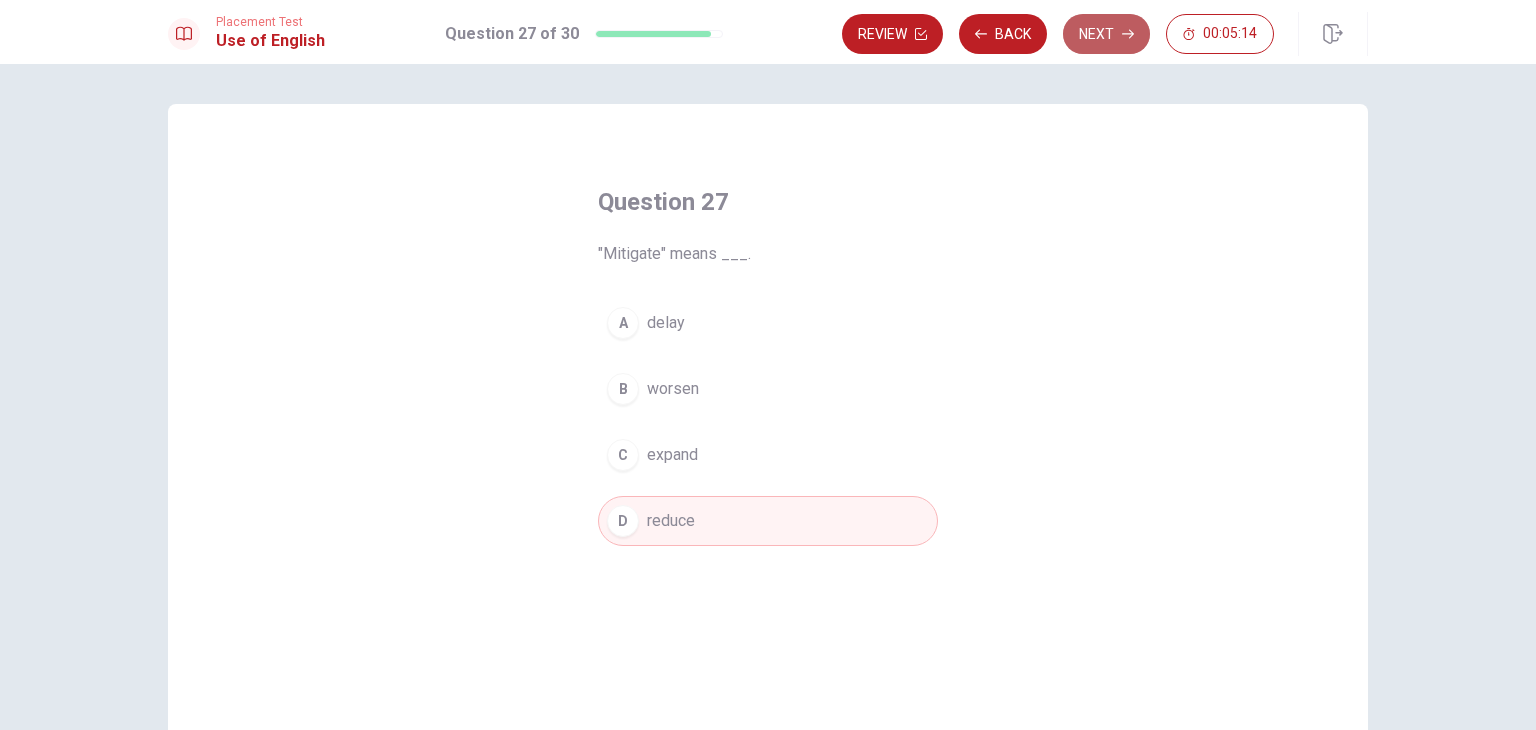click on "Next" at bounding box center (1106, 34) 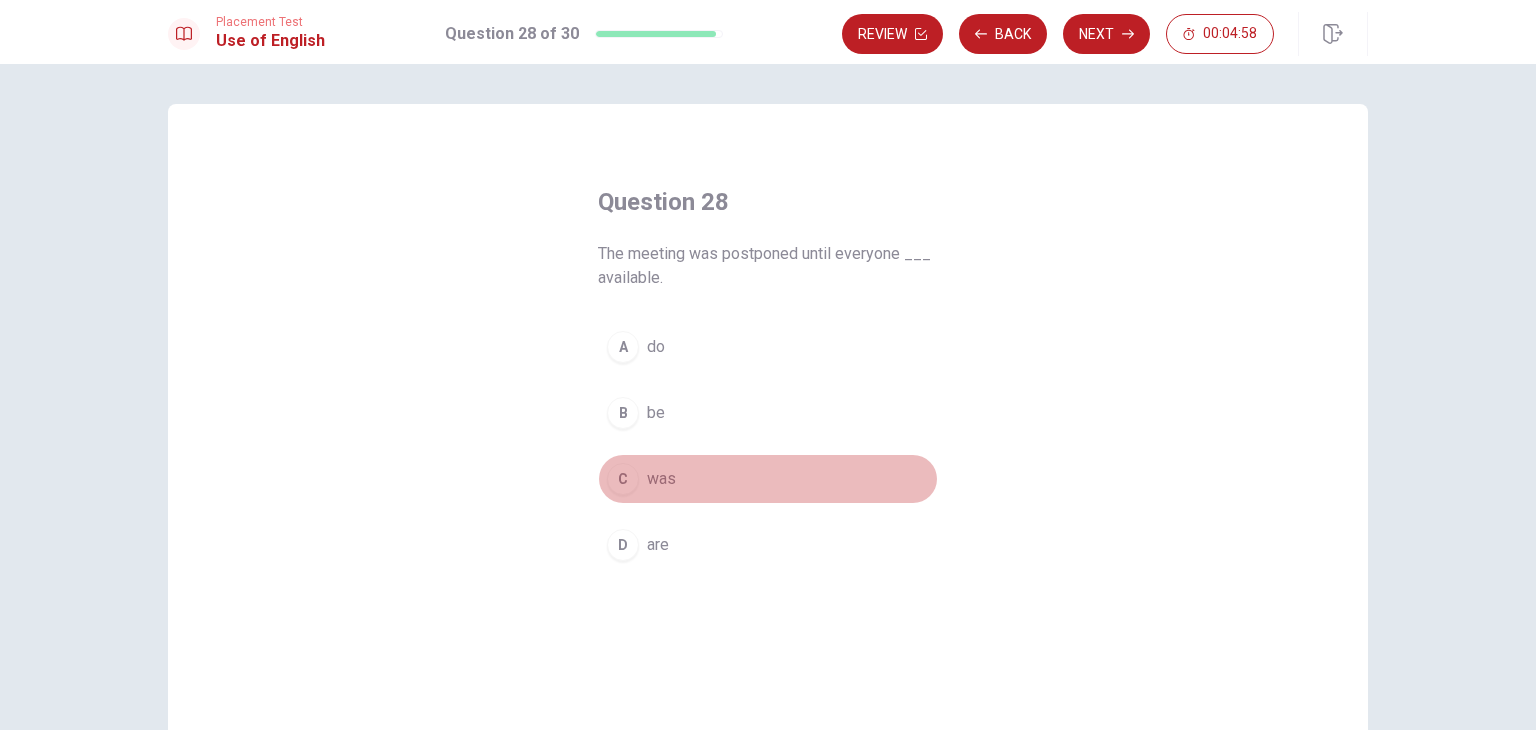 click on "C" at bounding box center (623, 479) 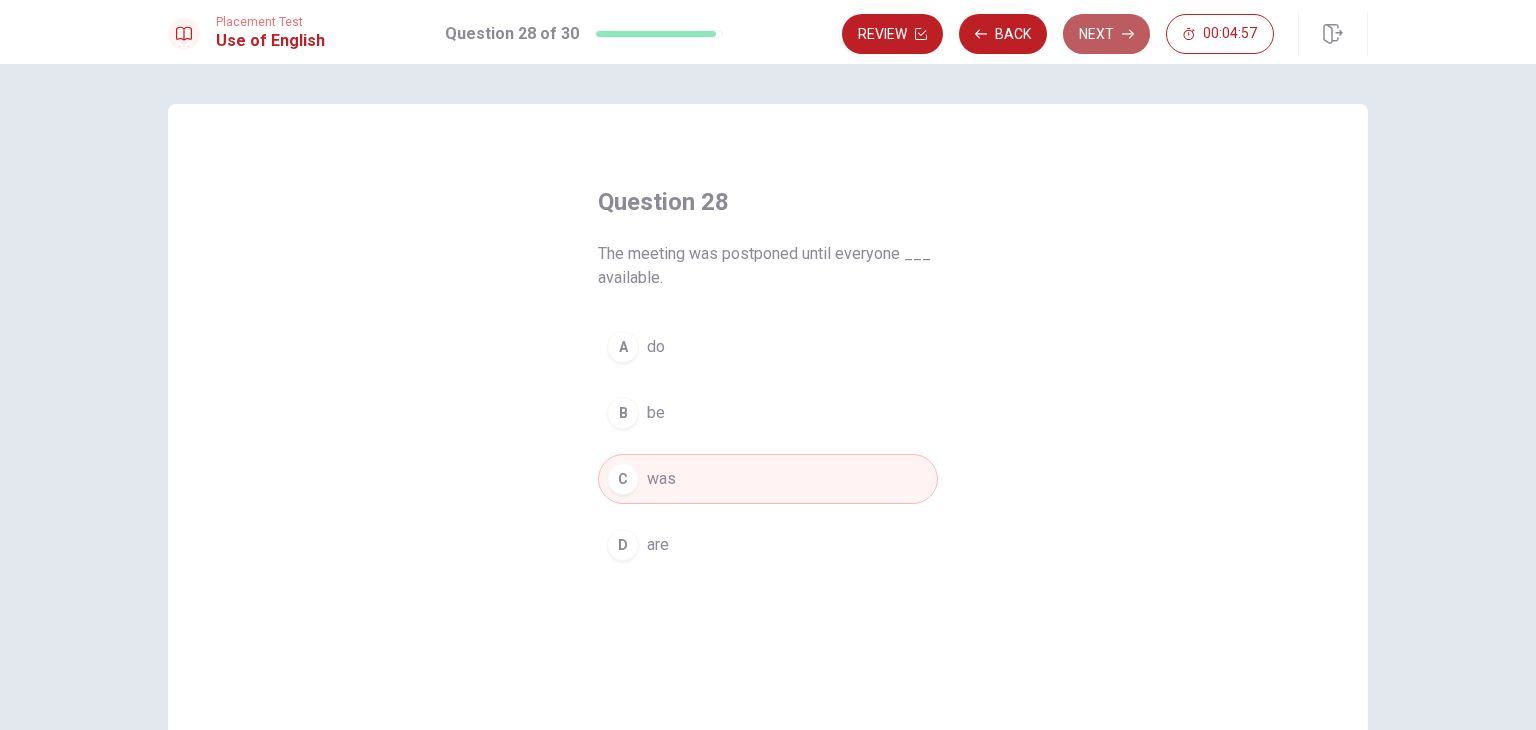 click on "Next" at bounding box center [1106, 34] 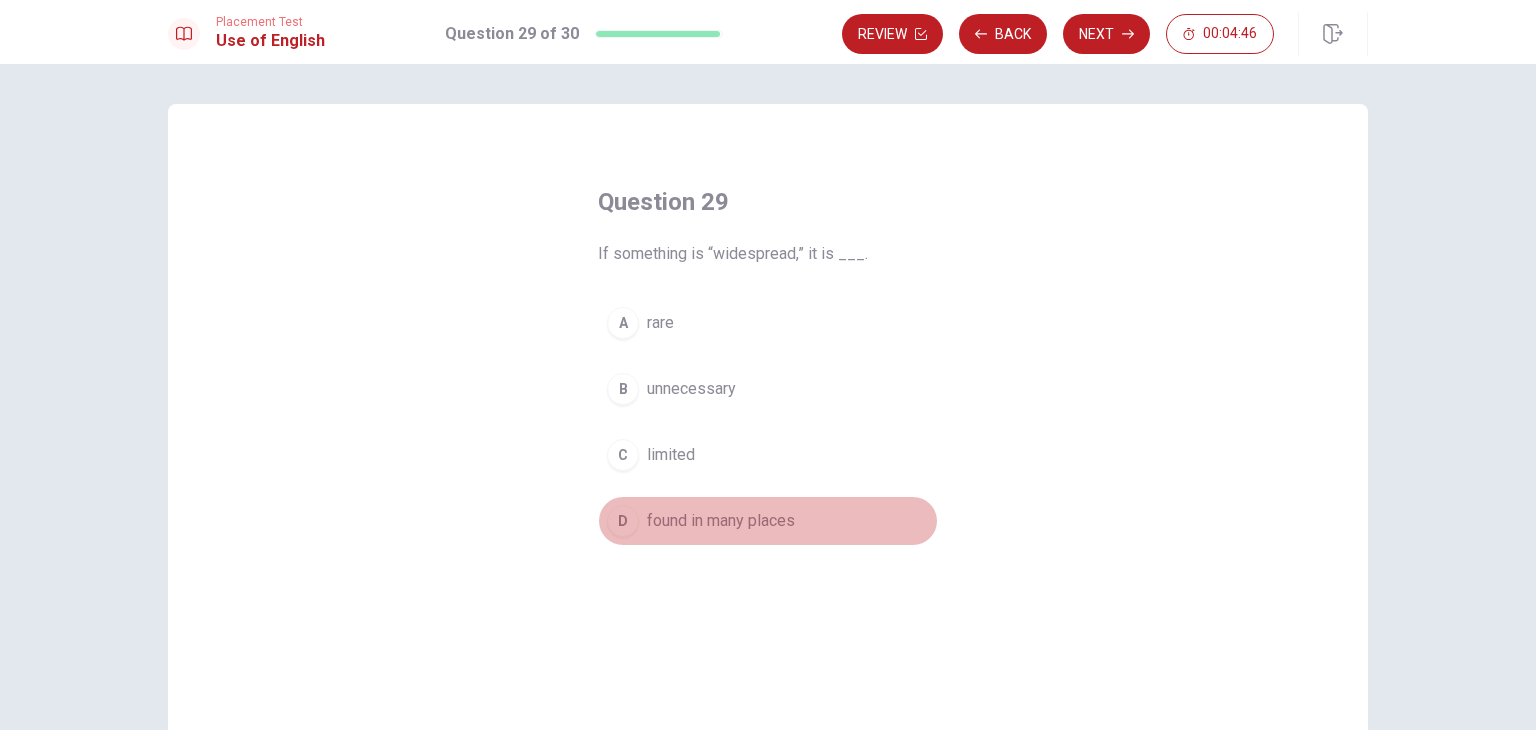 click on "D" at bounding box center [623, 521] 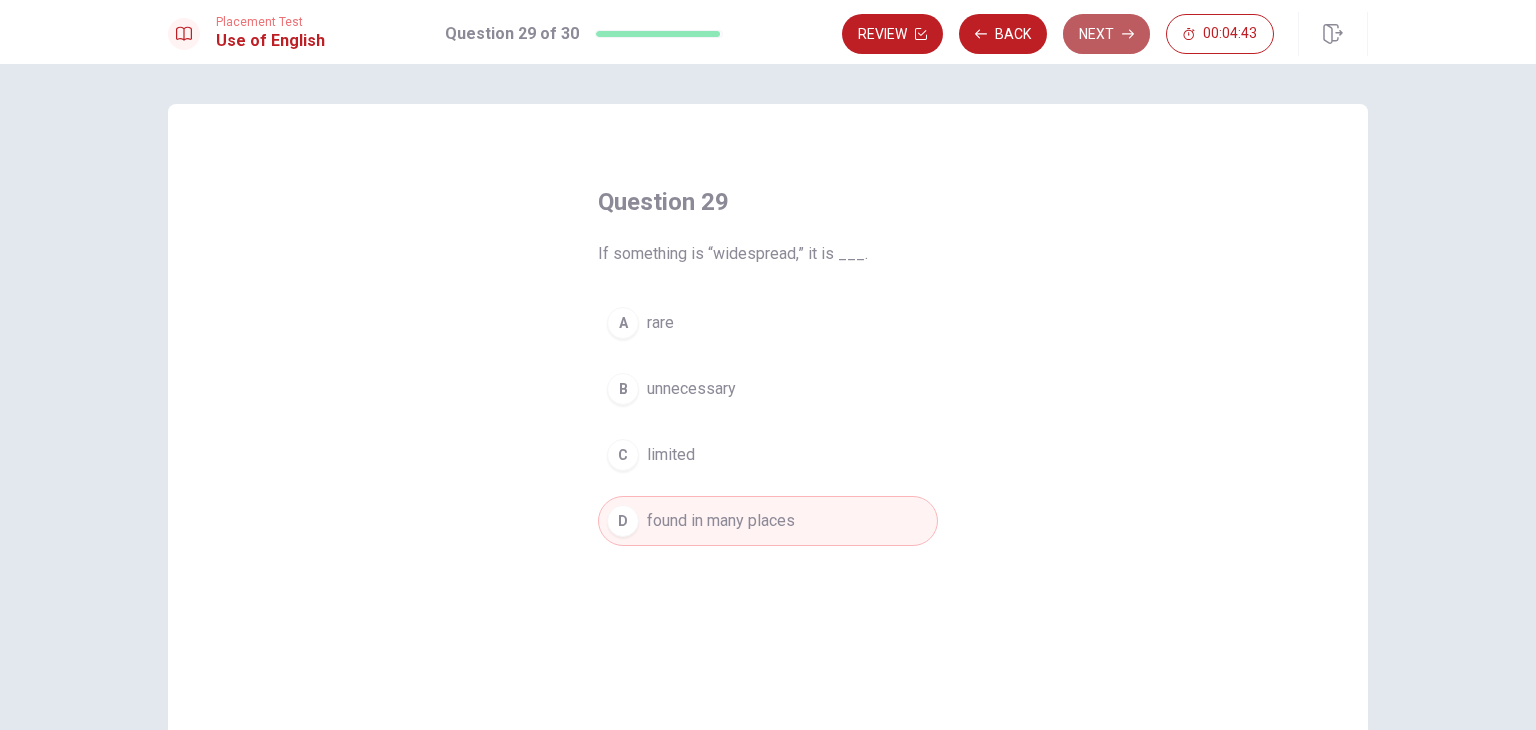 click on "Next" at bounding box center [1106, 34] 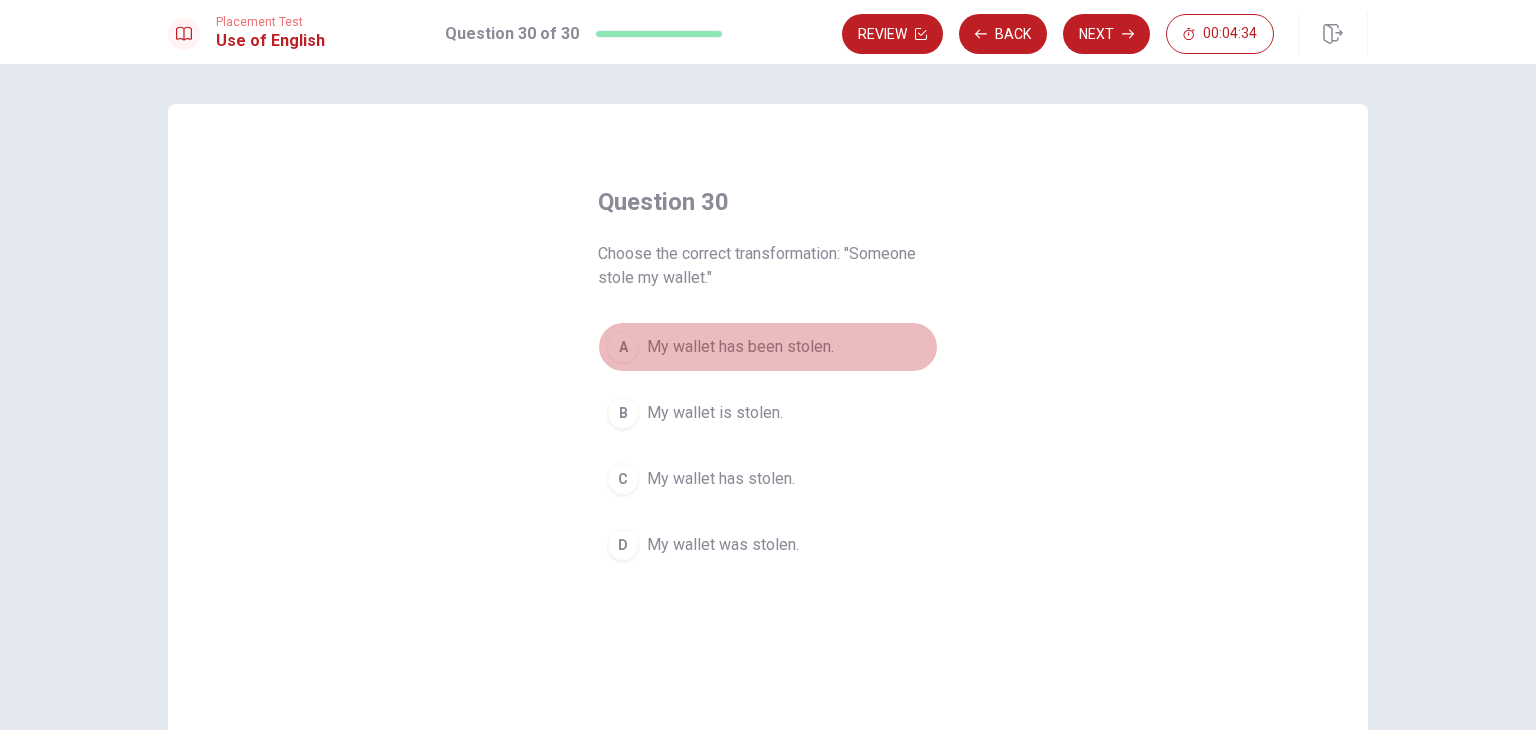 click on "A" at bounding box center [623, 347] 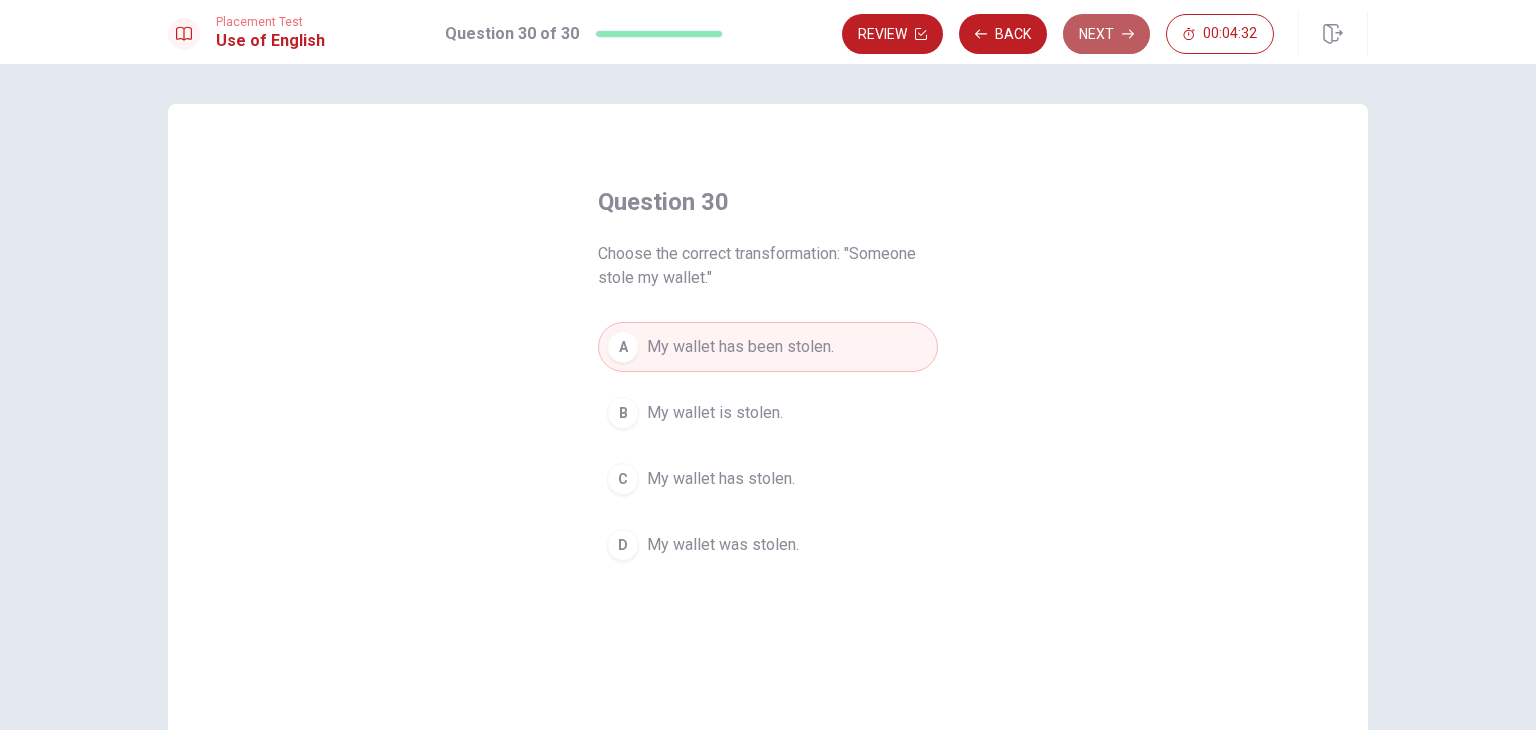click on "Next" at bounding box center (1106, 34) 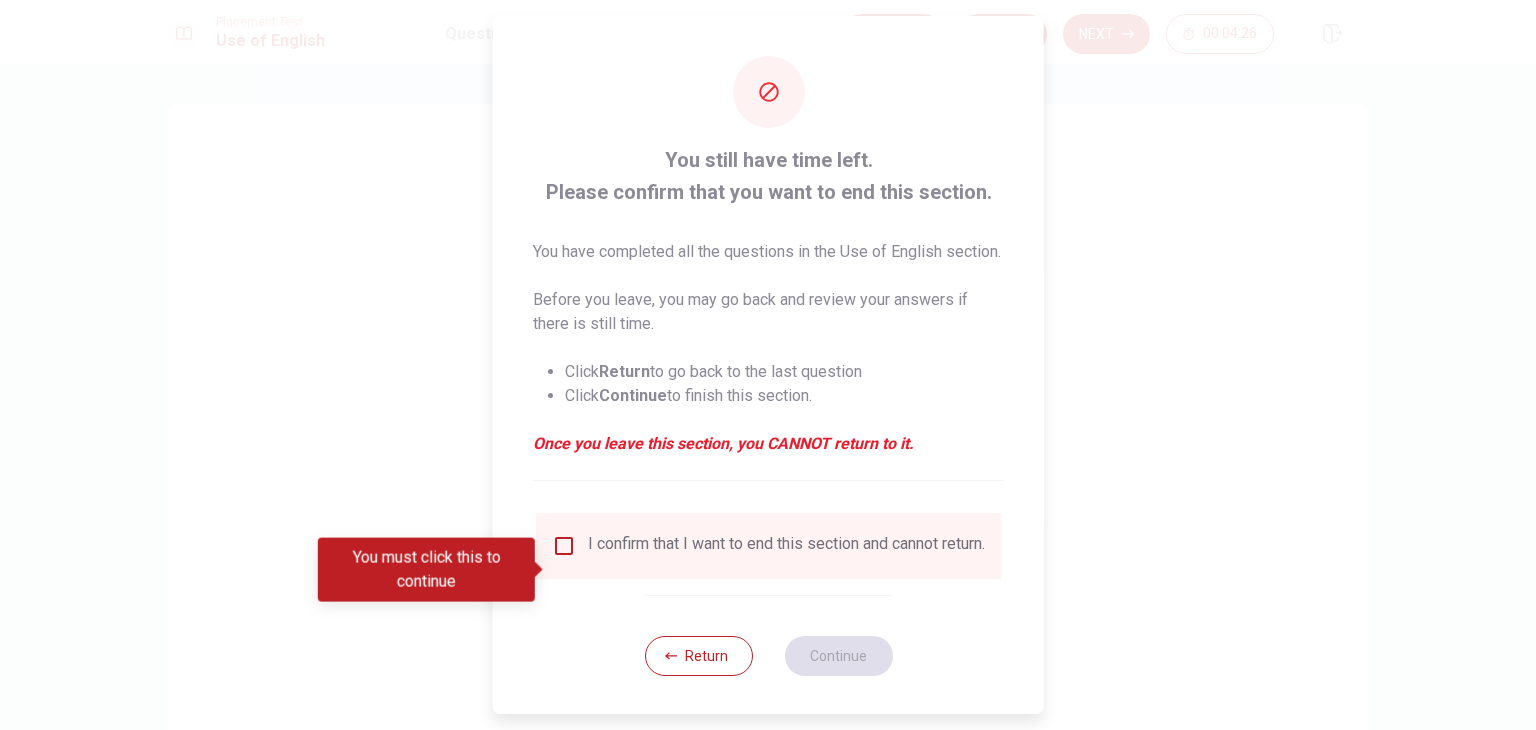 scroll, scrollTop: 40, scrollLeft: 0, axis: vertical 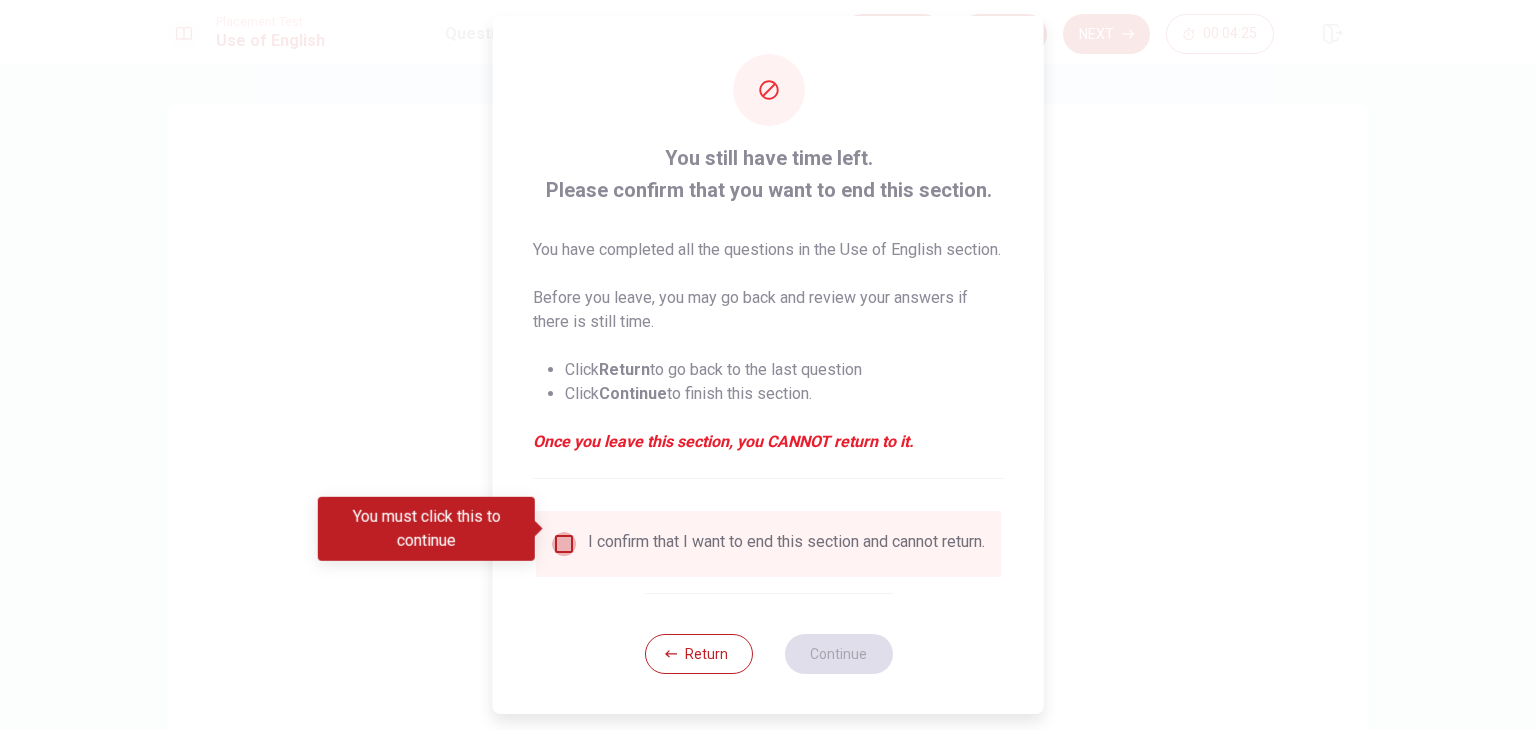 click at bounding box center (564, 544) 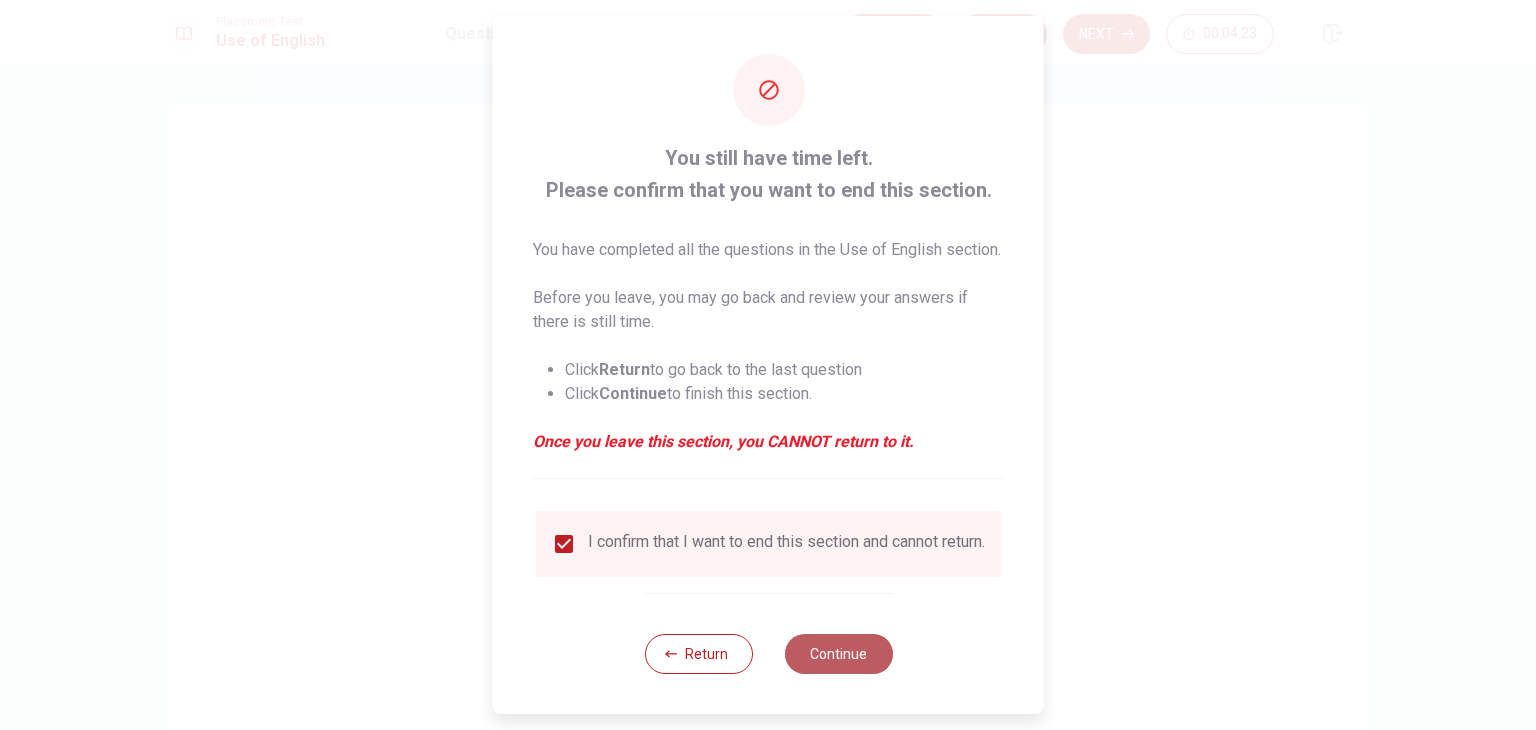 click on "Continue" at bounding box center (838, 654) 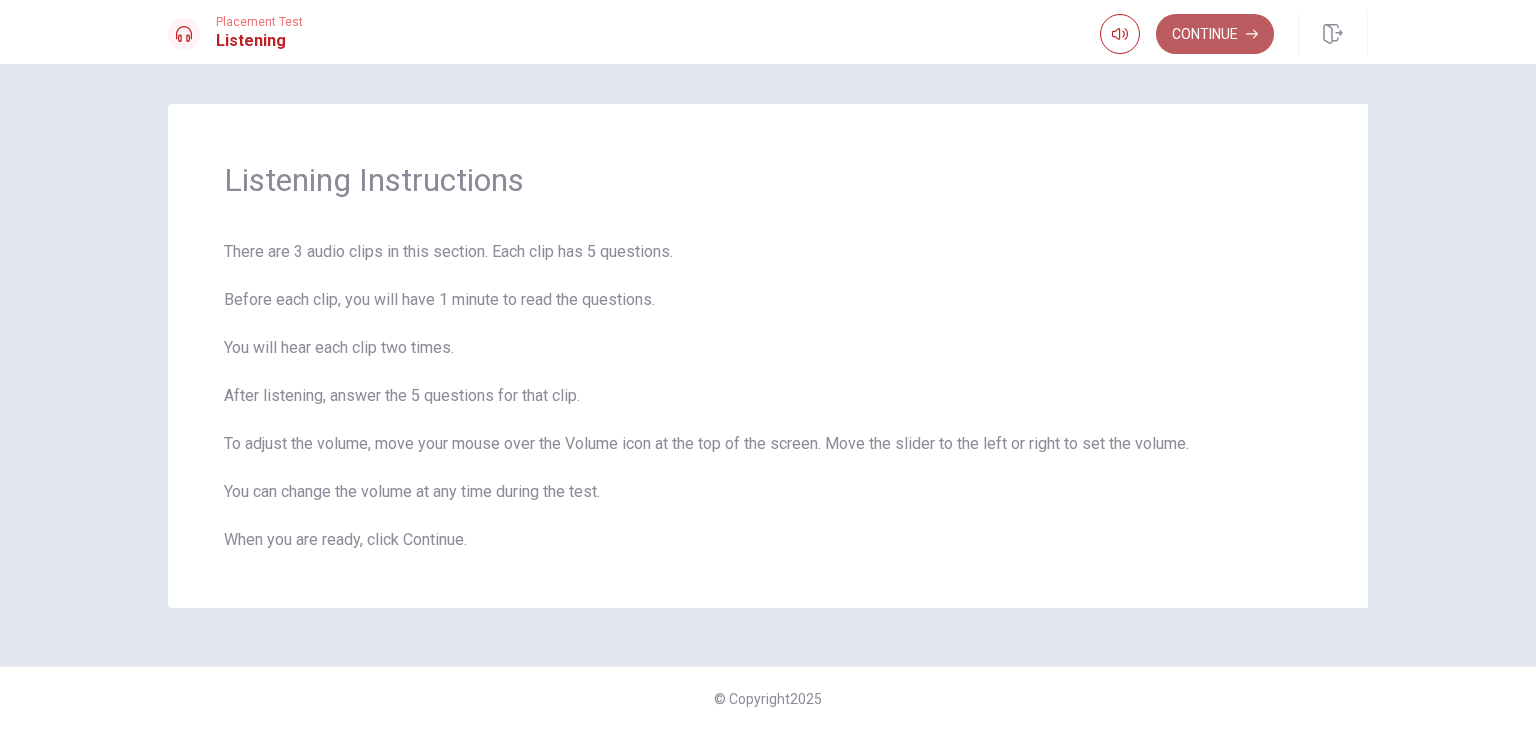 click on "Continue" at bounding box center [1215, 34] 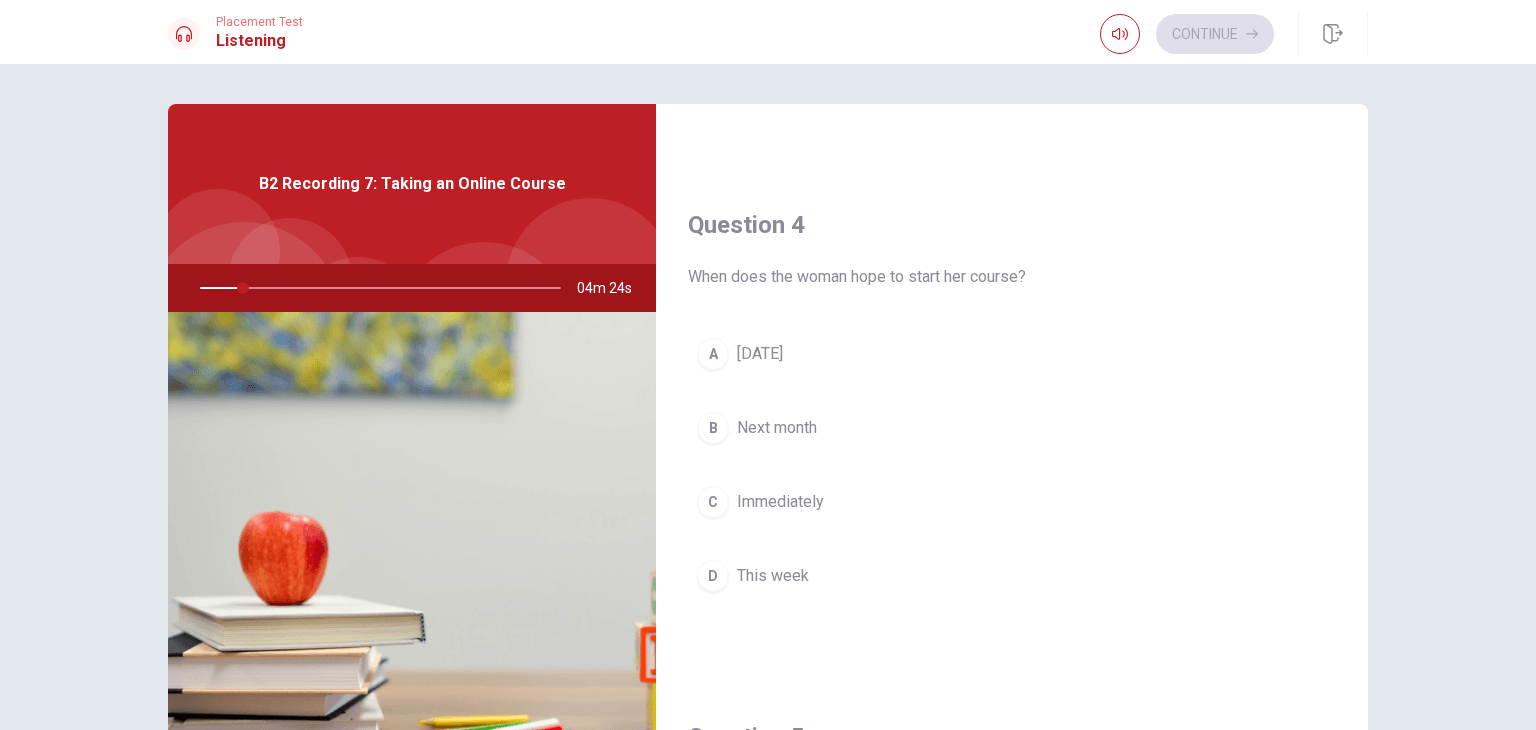 scroll, scrollTop: 1856, scrollLeft: 0, axis: vertical 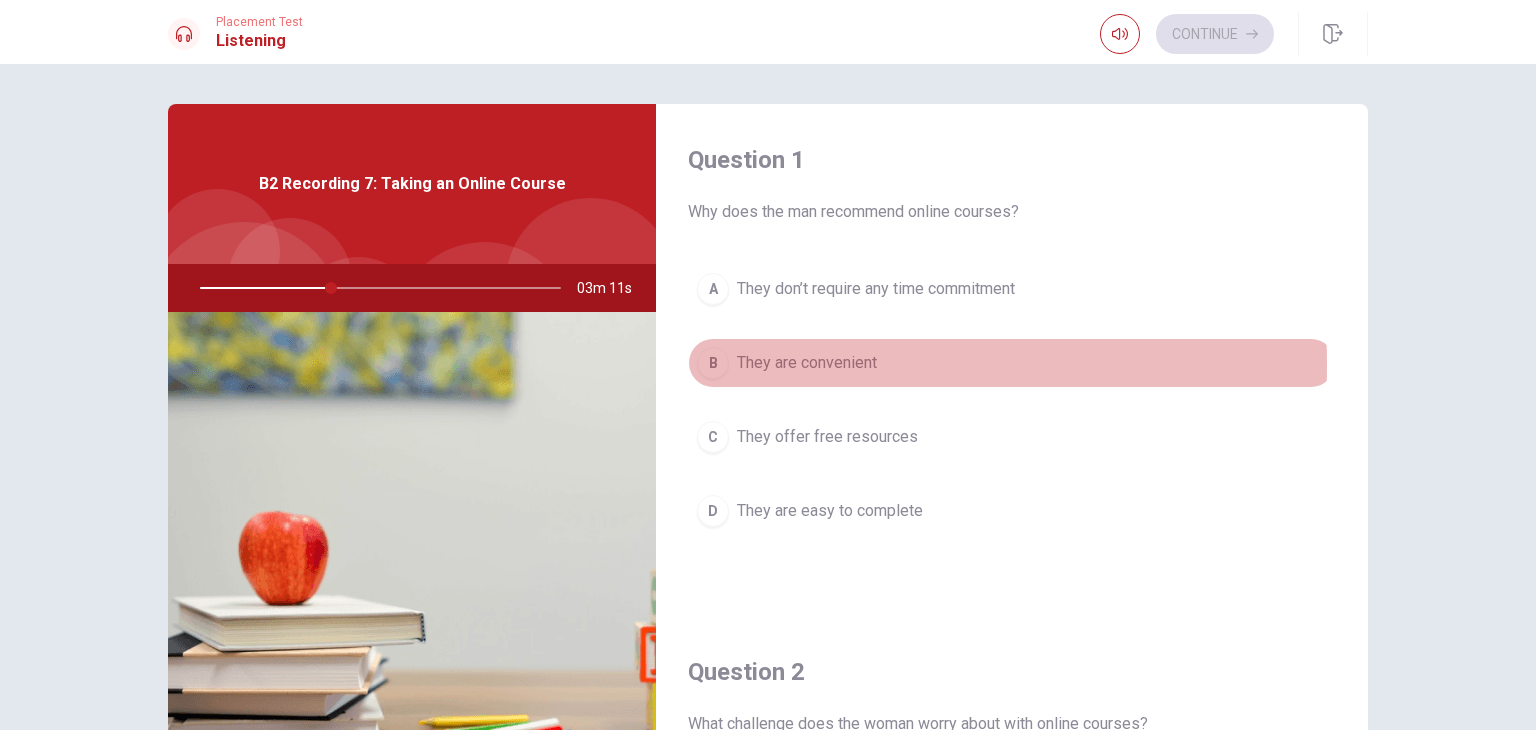 click on "B" at bounding box center (713, 363) 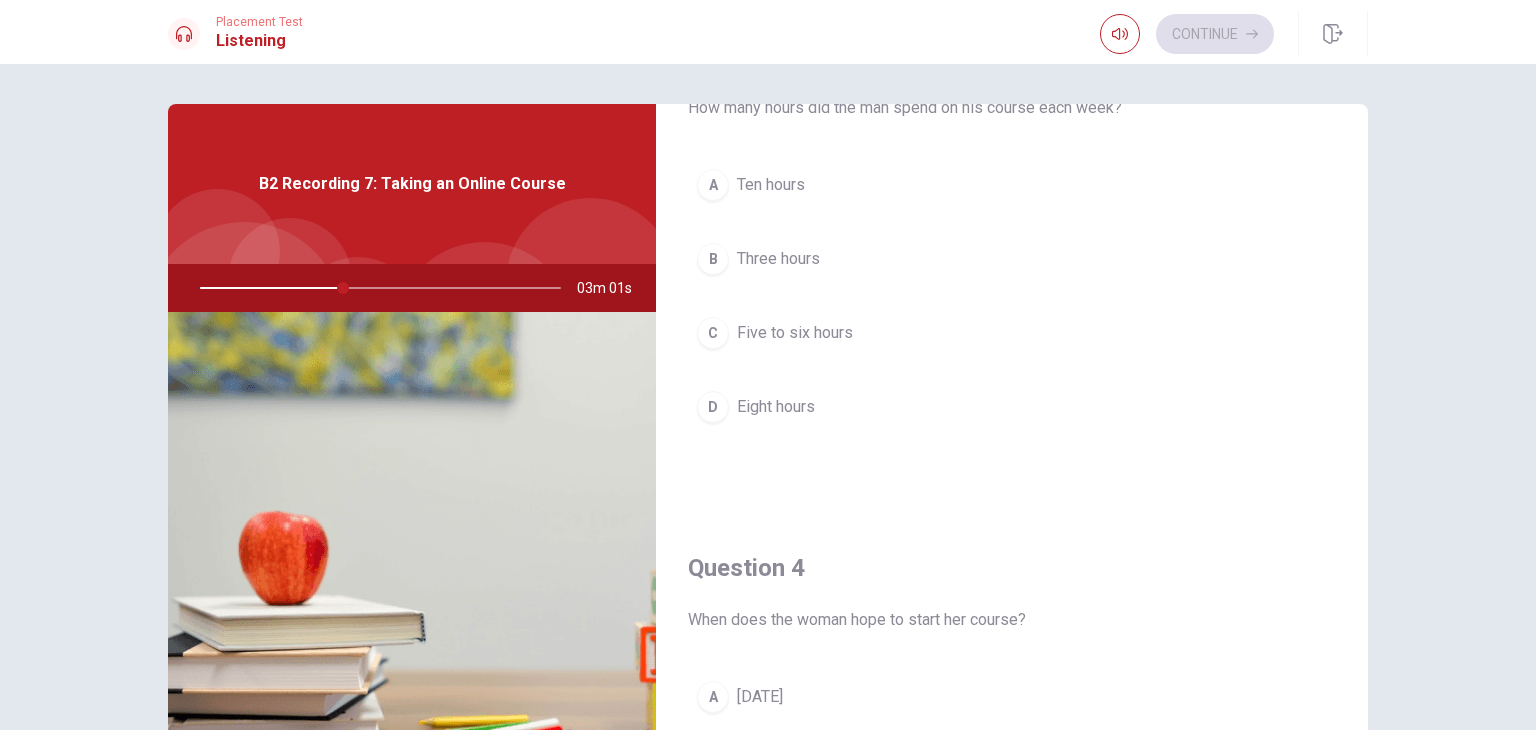 scroll, scrollTop: 1104, scrollLeft: 0, axis: vertical 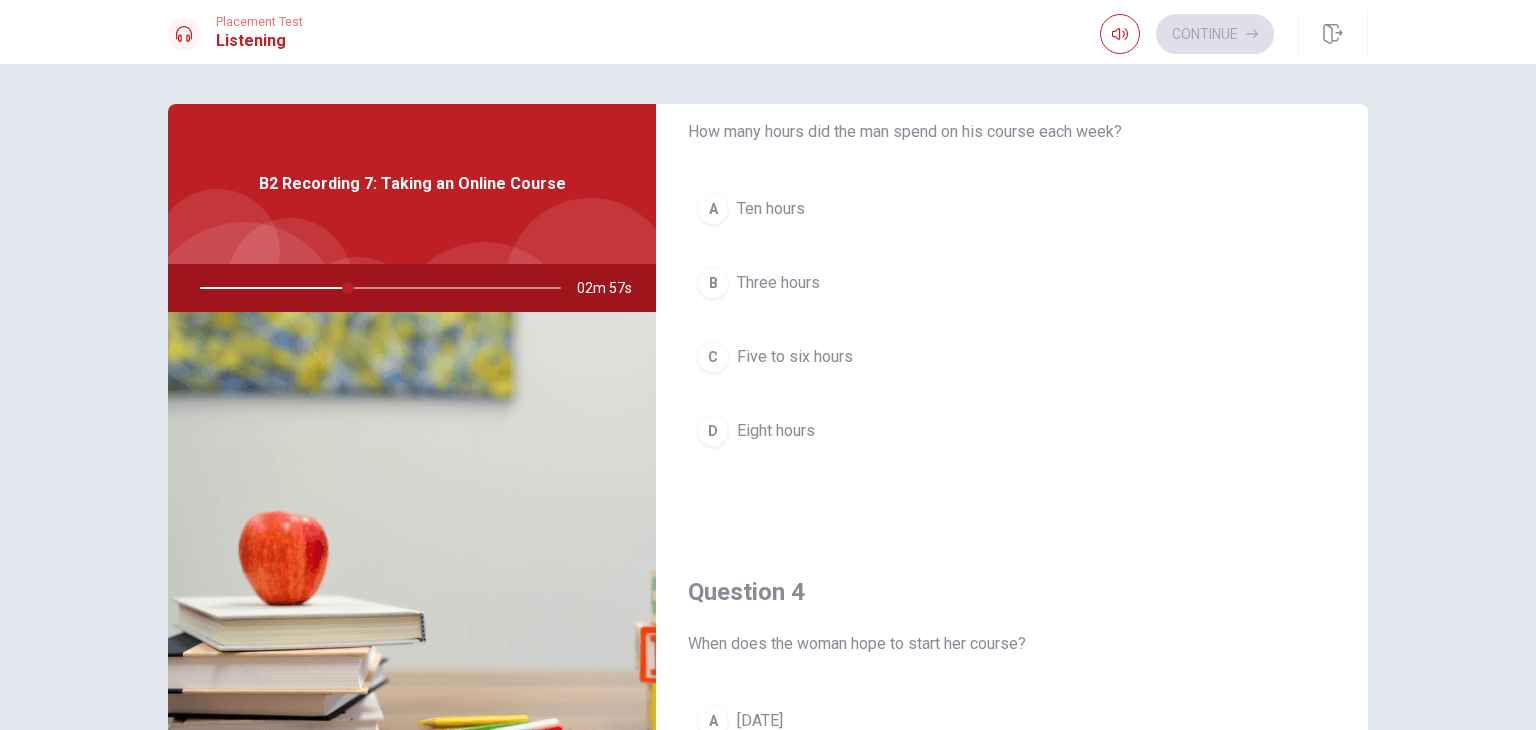 click on "C" at bounding box center [713, 357] 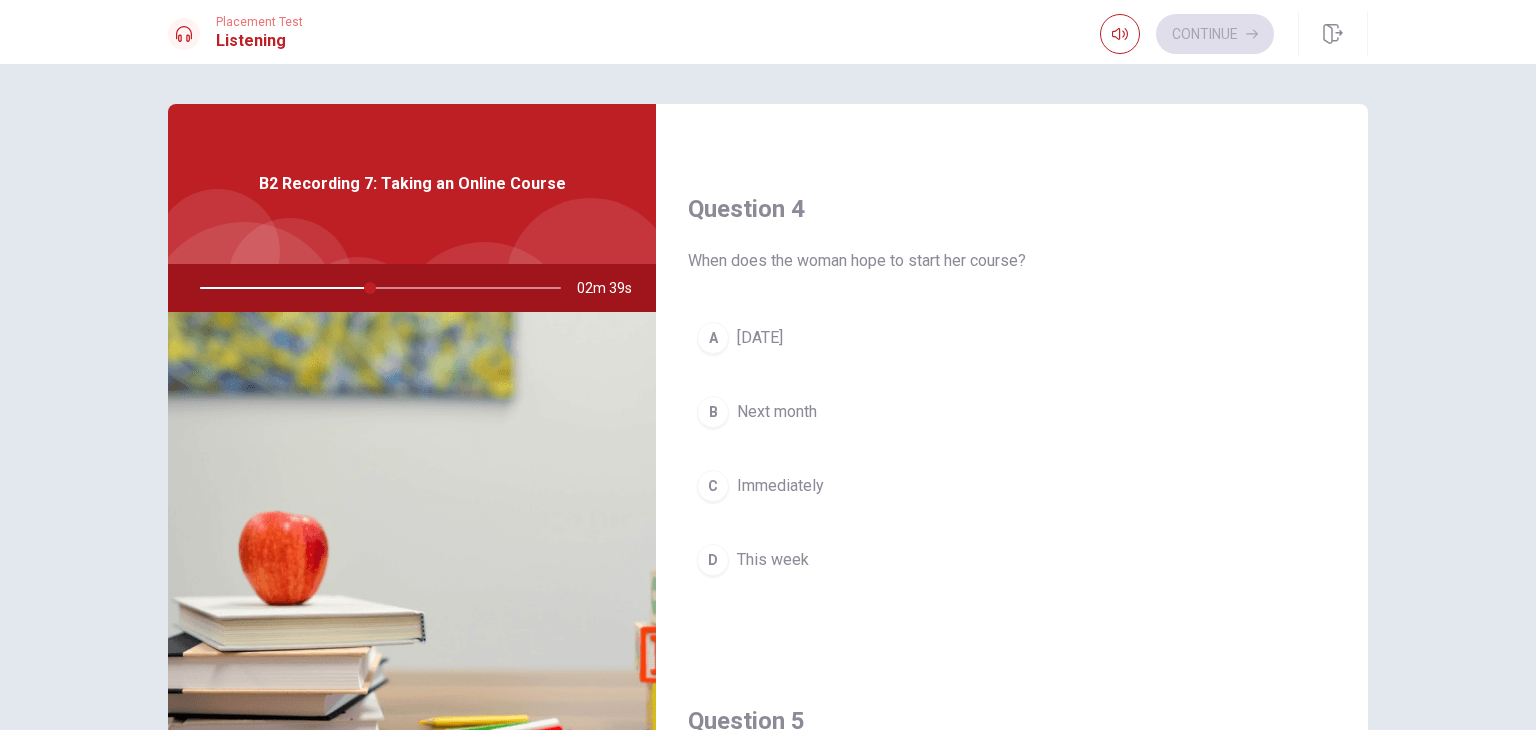 scroll, scrollTop: 1488, scrollLeft: 0, axis: vertical 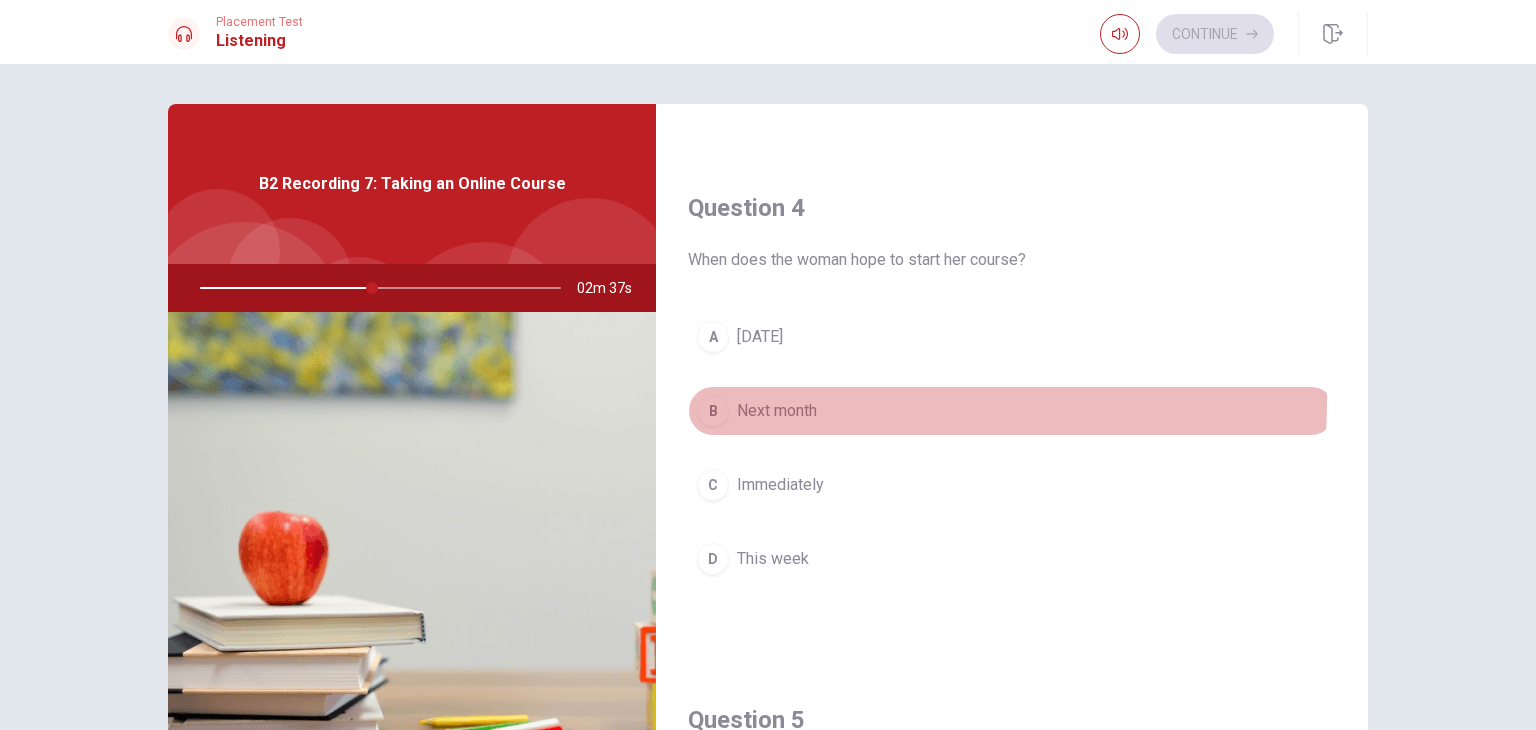 click on "B" at bounding box center (713, 411) 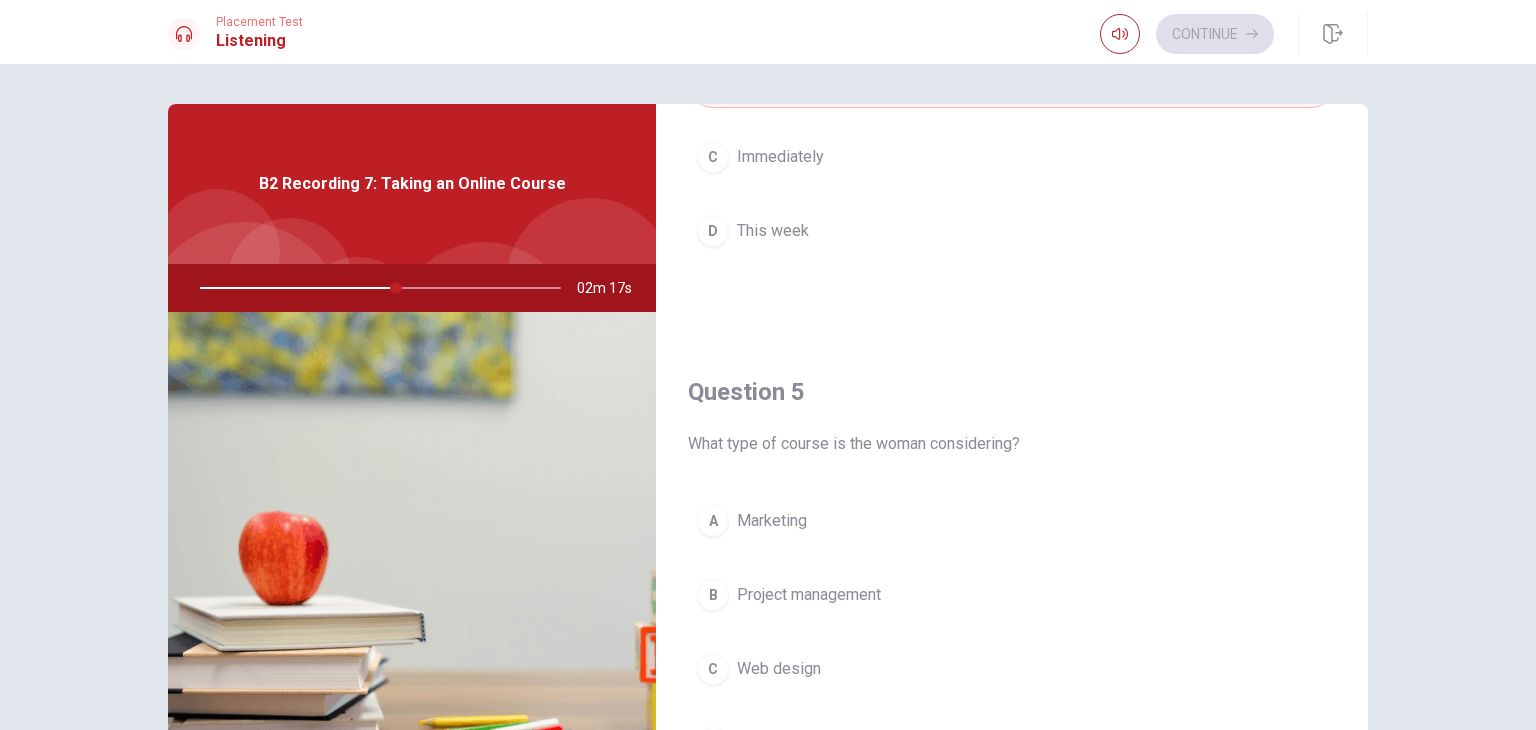 scroll, scrollTop: 1856, scrollLeft: 0, axis: vertical 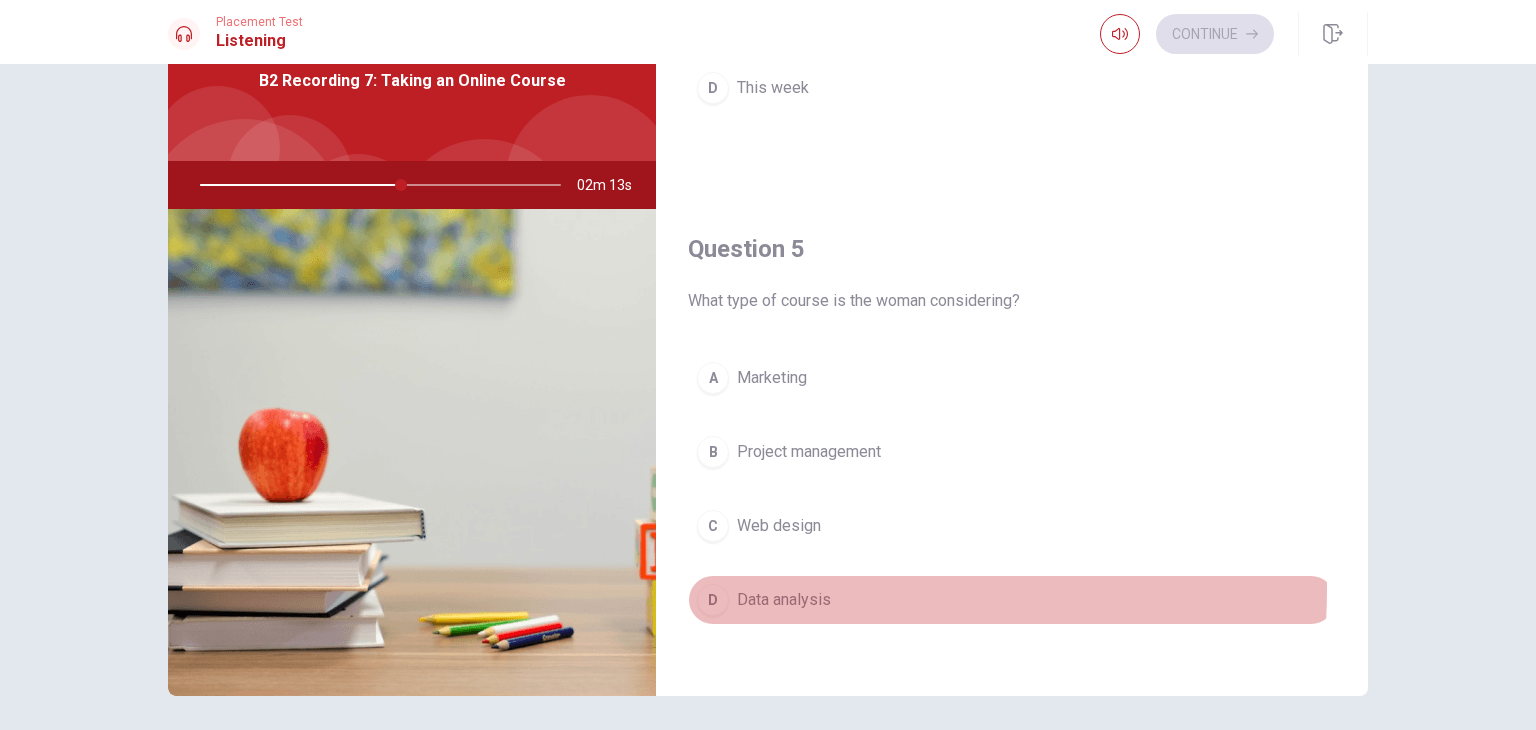 click on "D" at bounding box center (713, 600) 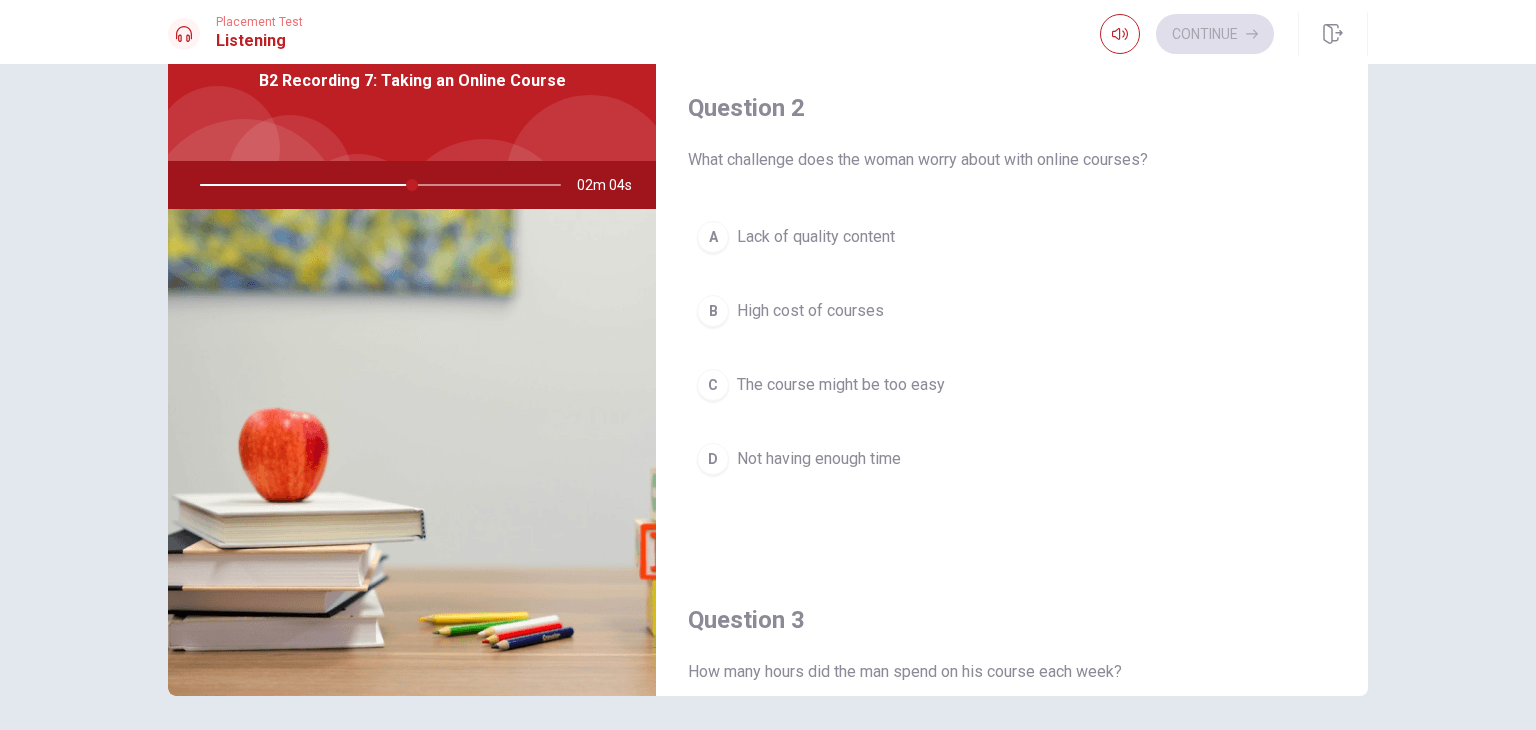 scroll, scrollTop: 460, scrollLeft: 0, axis: vertical 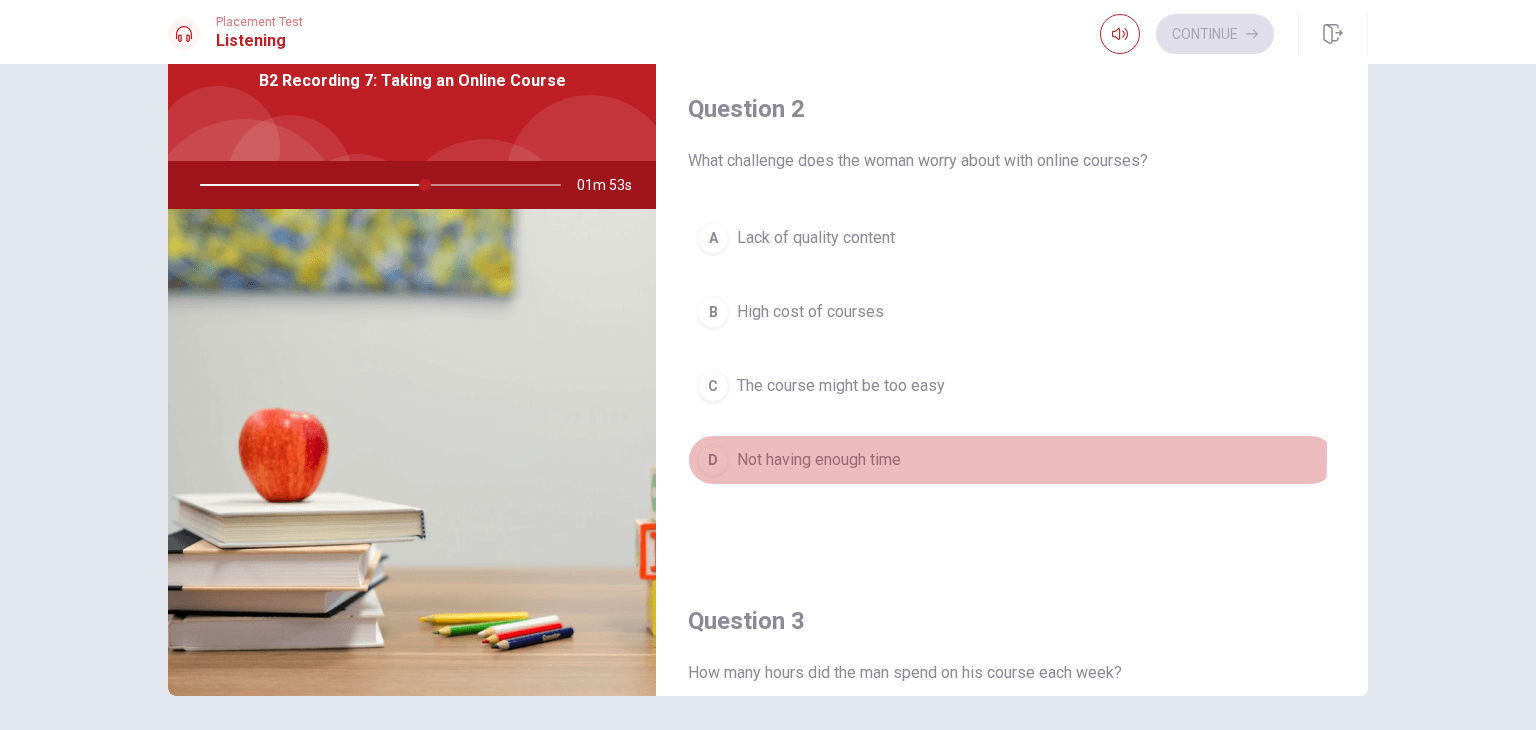 click on "D" at bounding box center [713, 460] 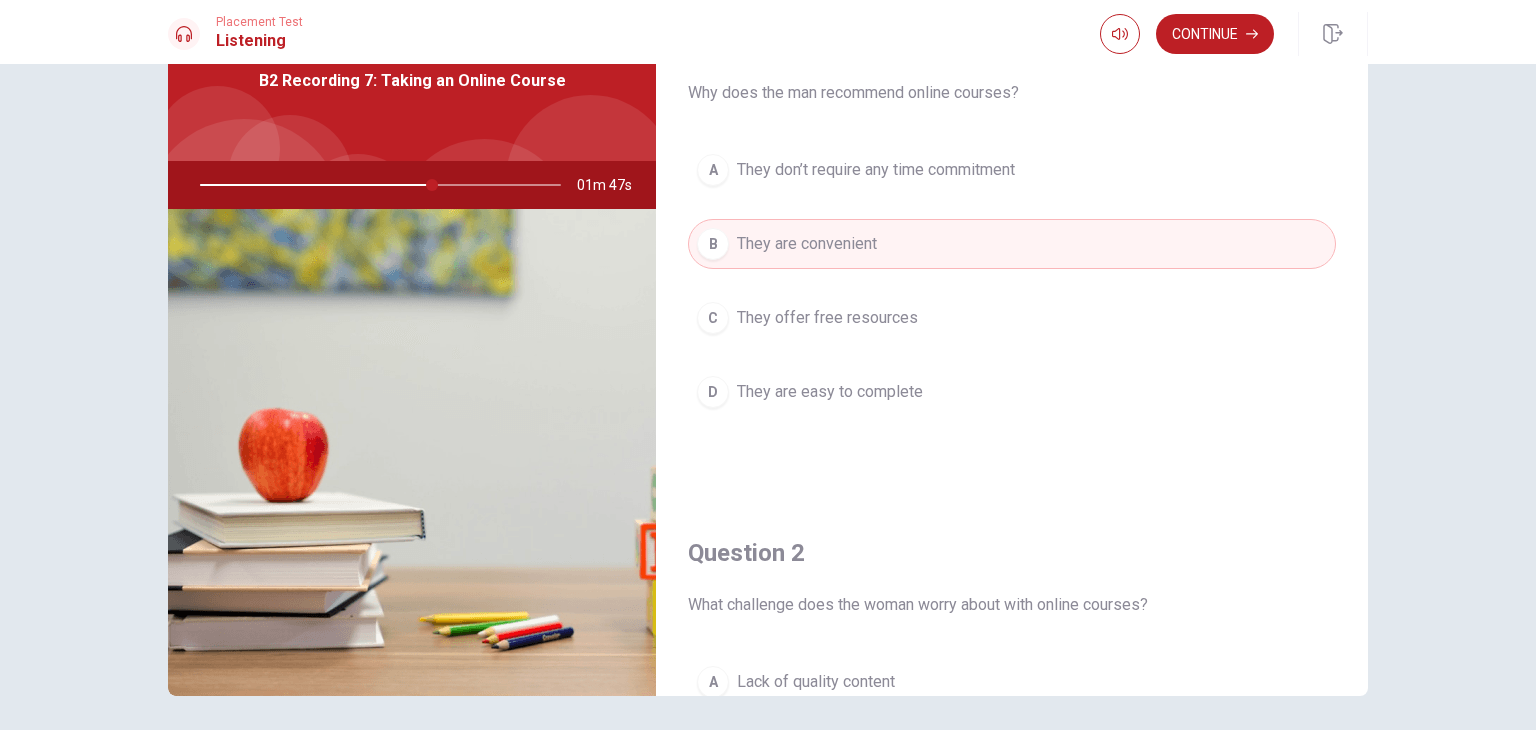 scroll, scrollTop: 0, scrollLeft: 0, axis: both 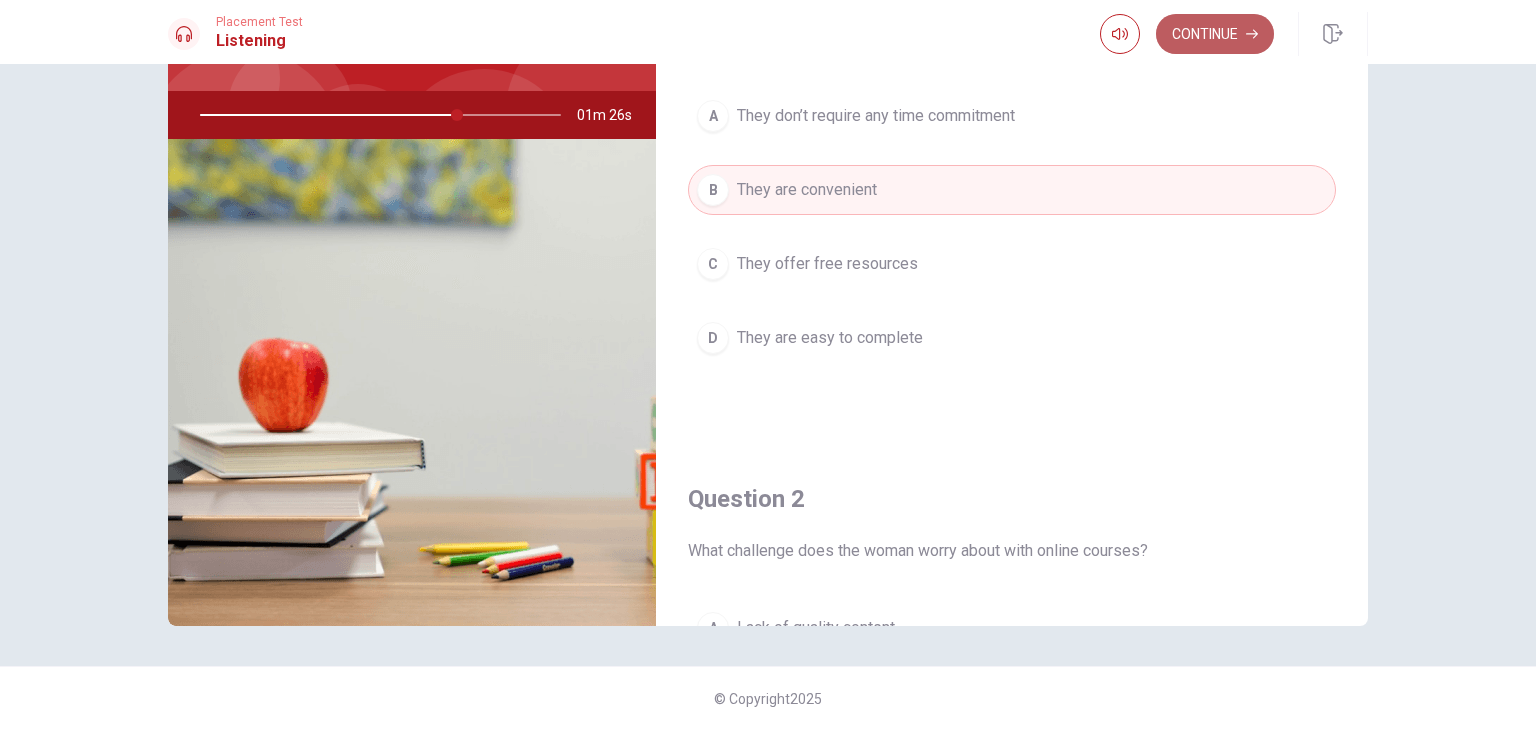 click on "Continue" at bounding box center [1215, 34] 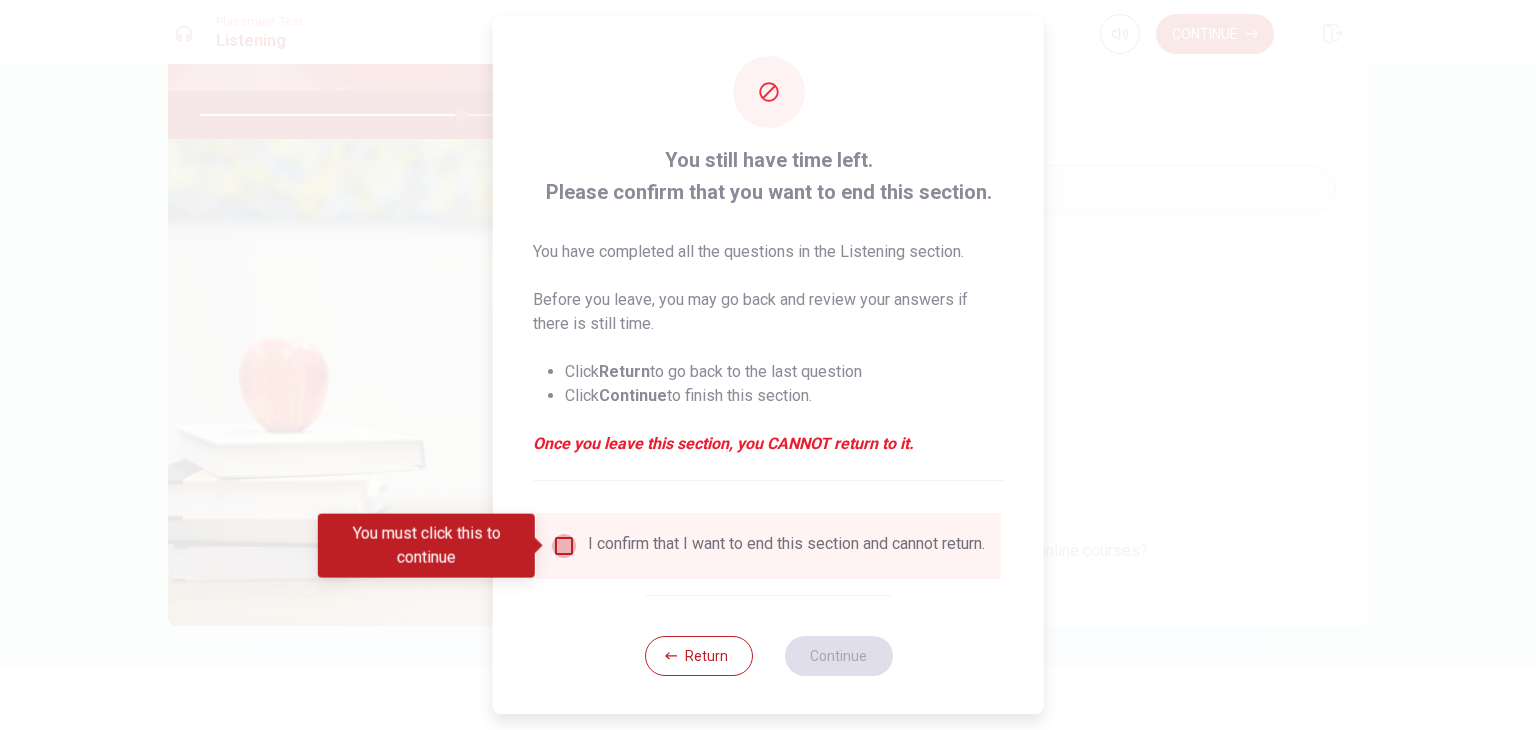 click at bounding box center [564, 546] 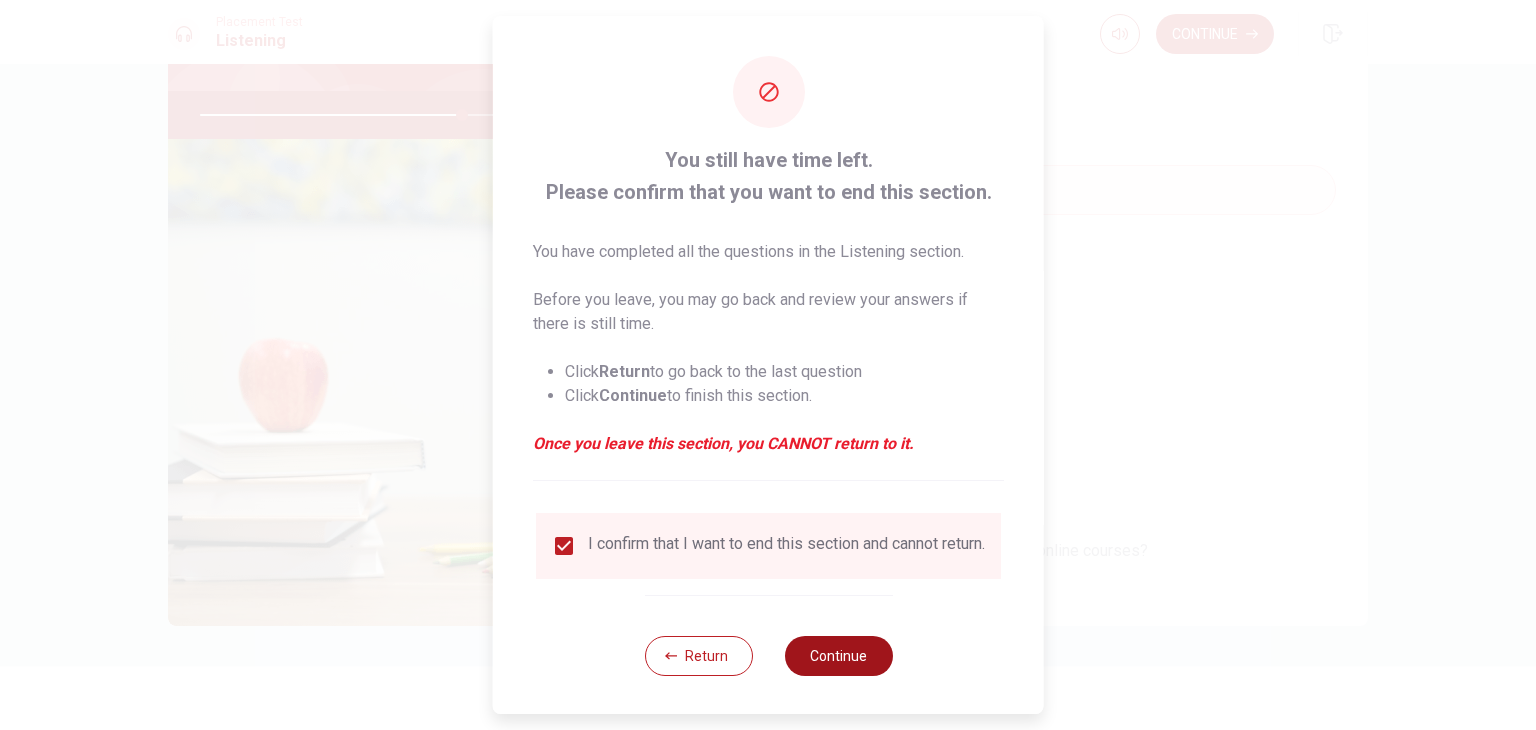 click on "Continue" at bounding box center [838, 656] 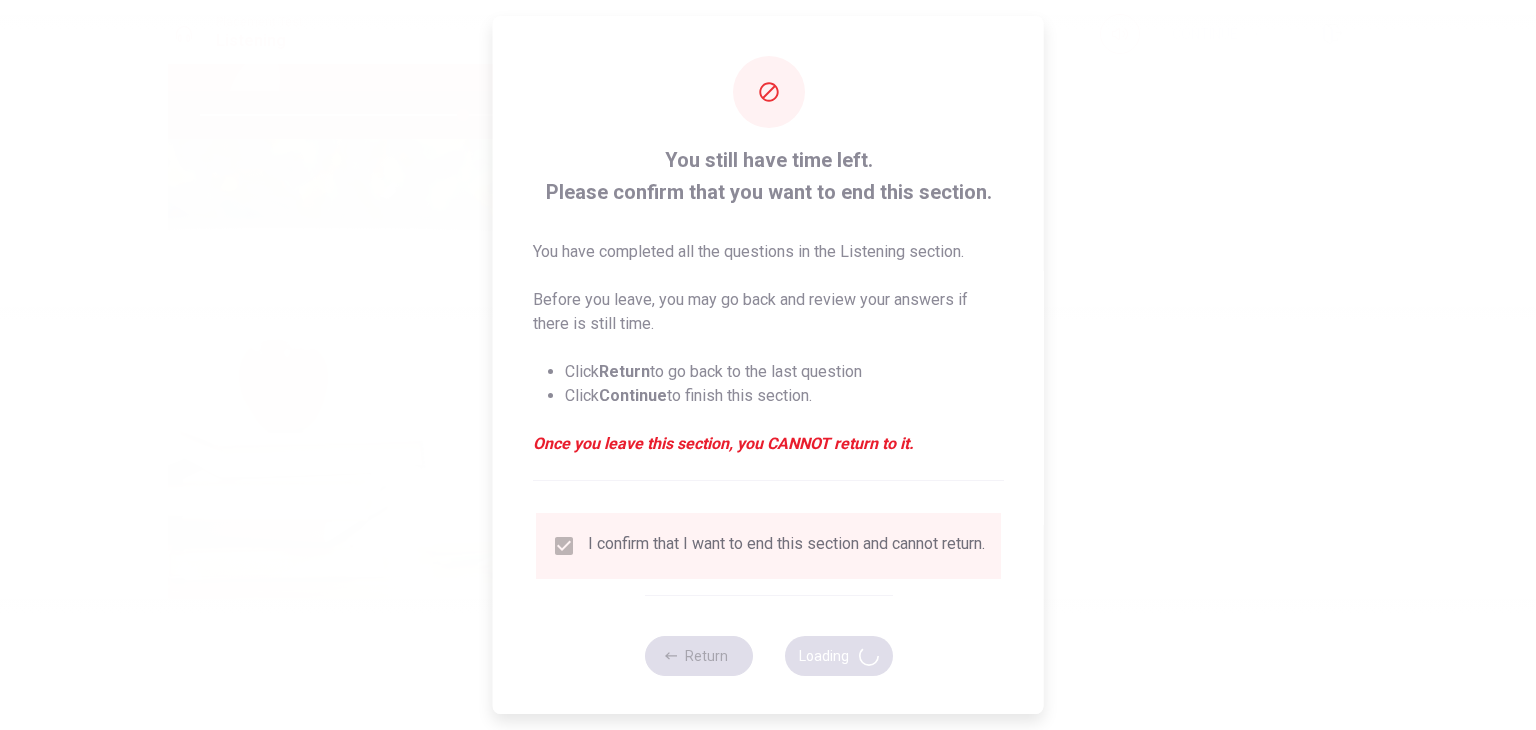 type on "73" 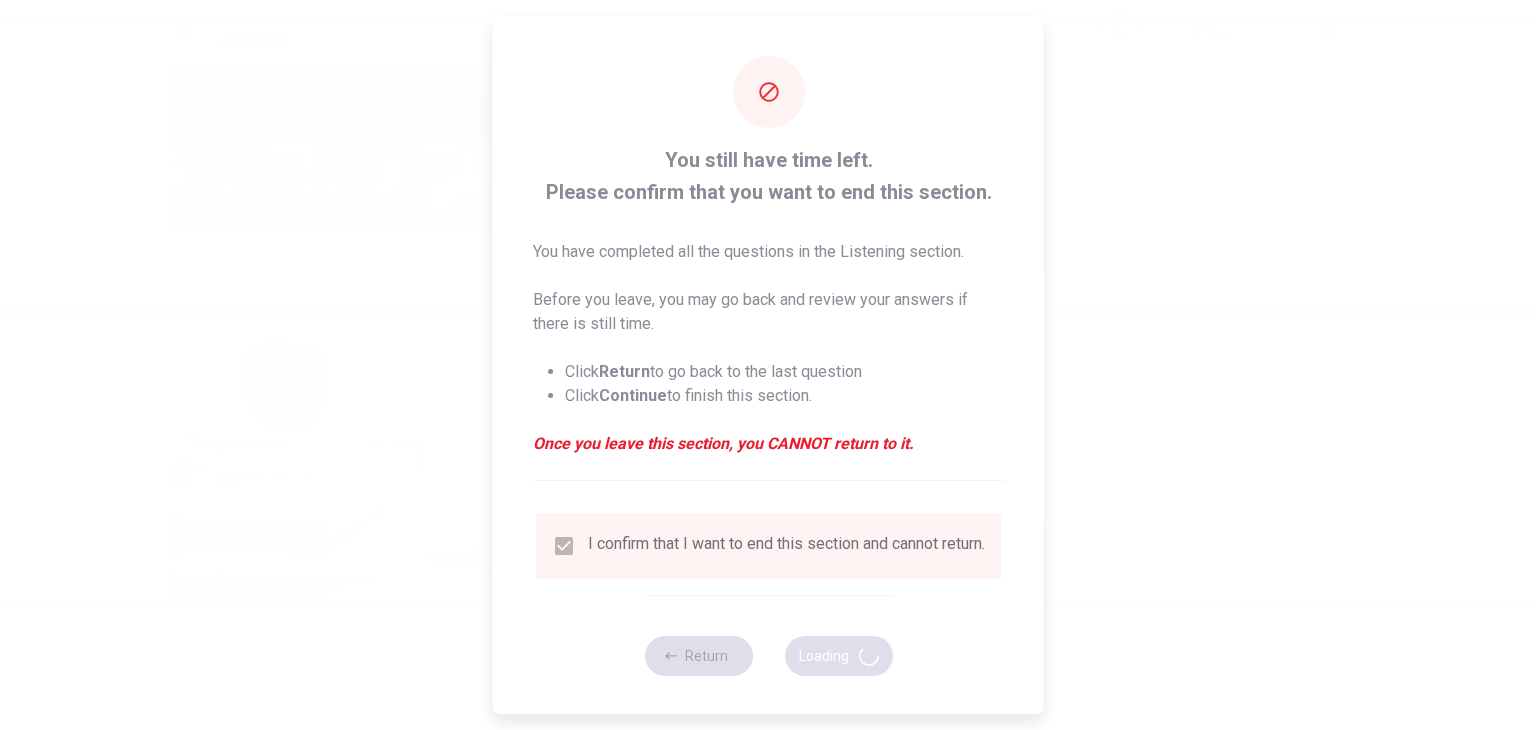 scroll, scrollTop: 0, scrollLeft: 0, axis: both 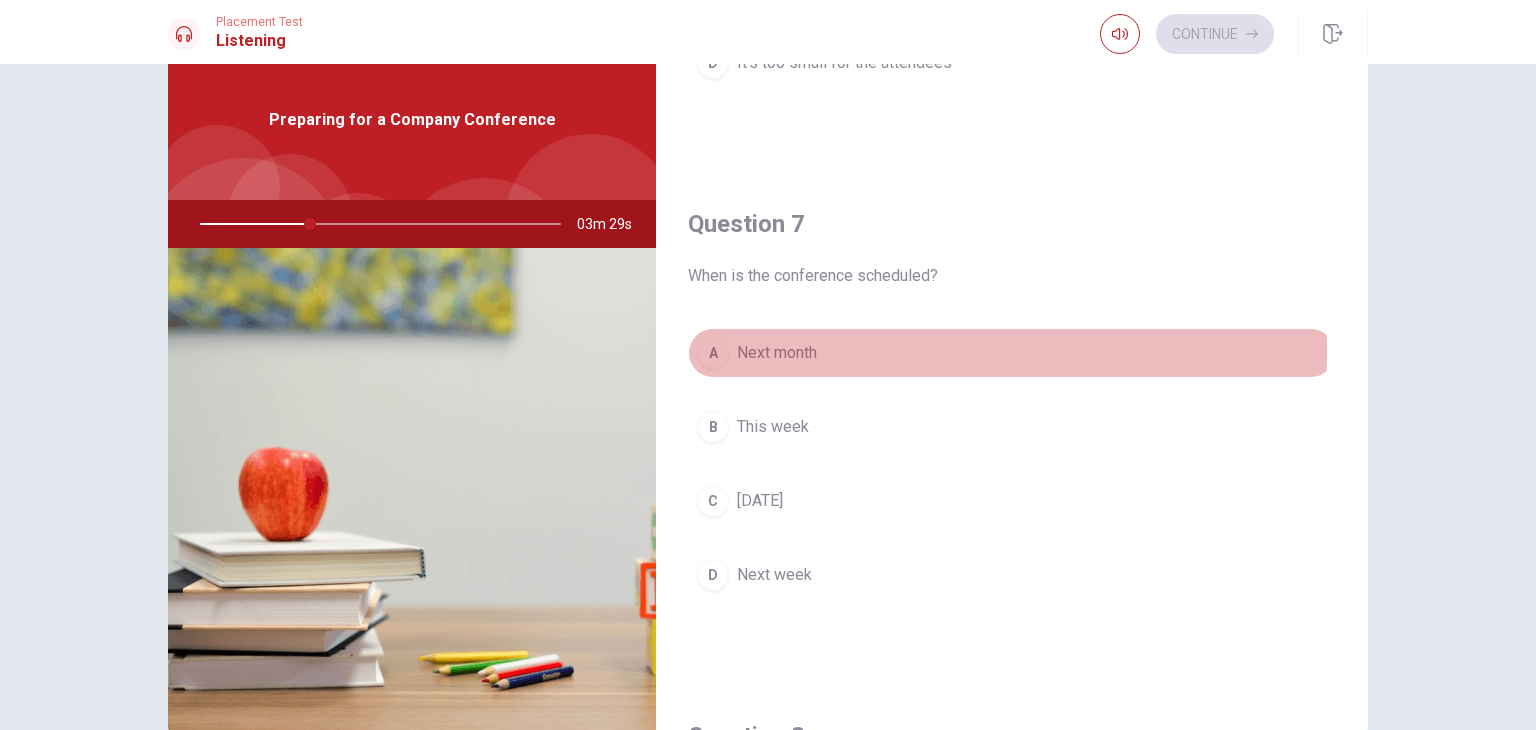 click on "A" at bounding box center (713, 353) 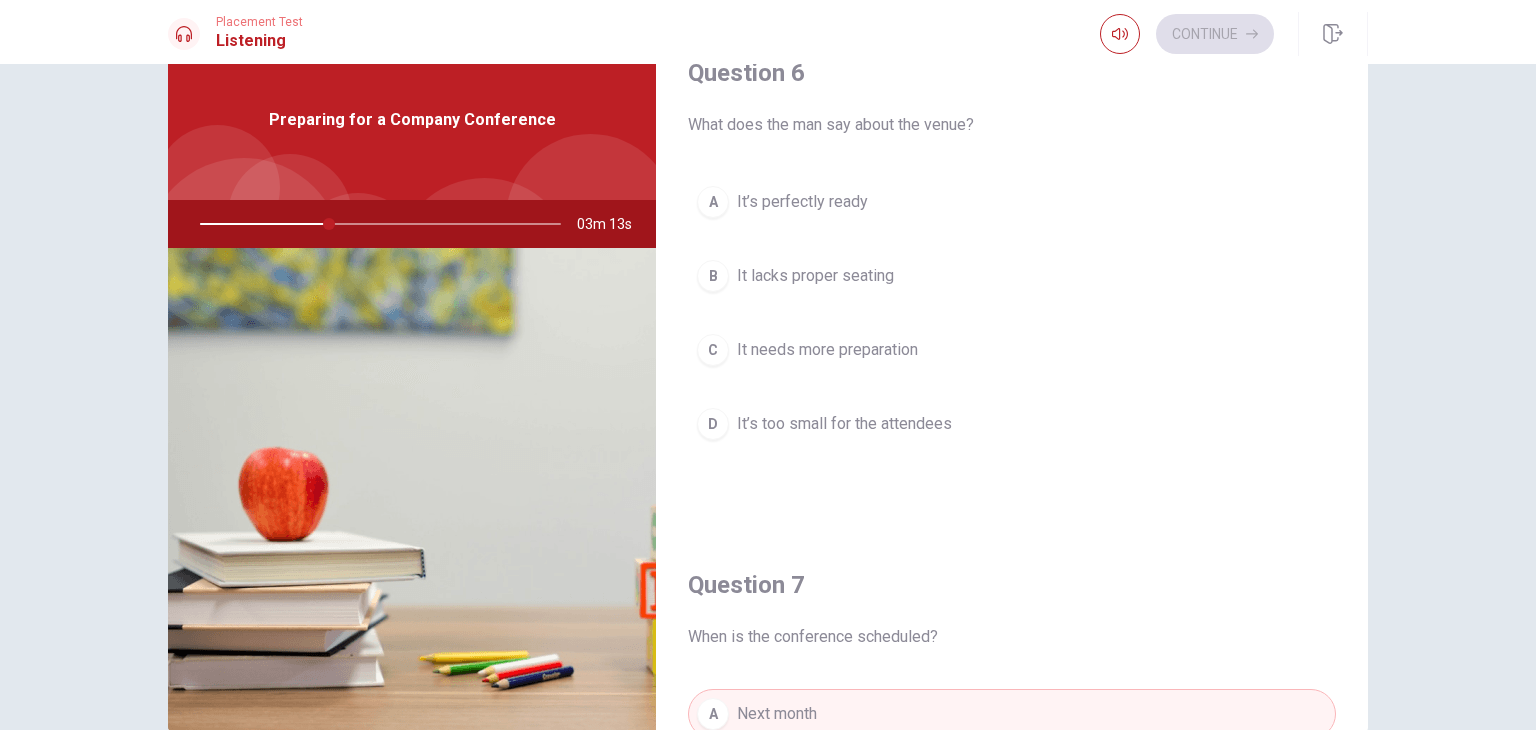 scroll, scrollTop: 0, scrollLeft: 0, axis: both 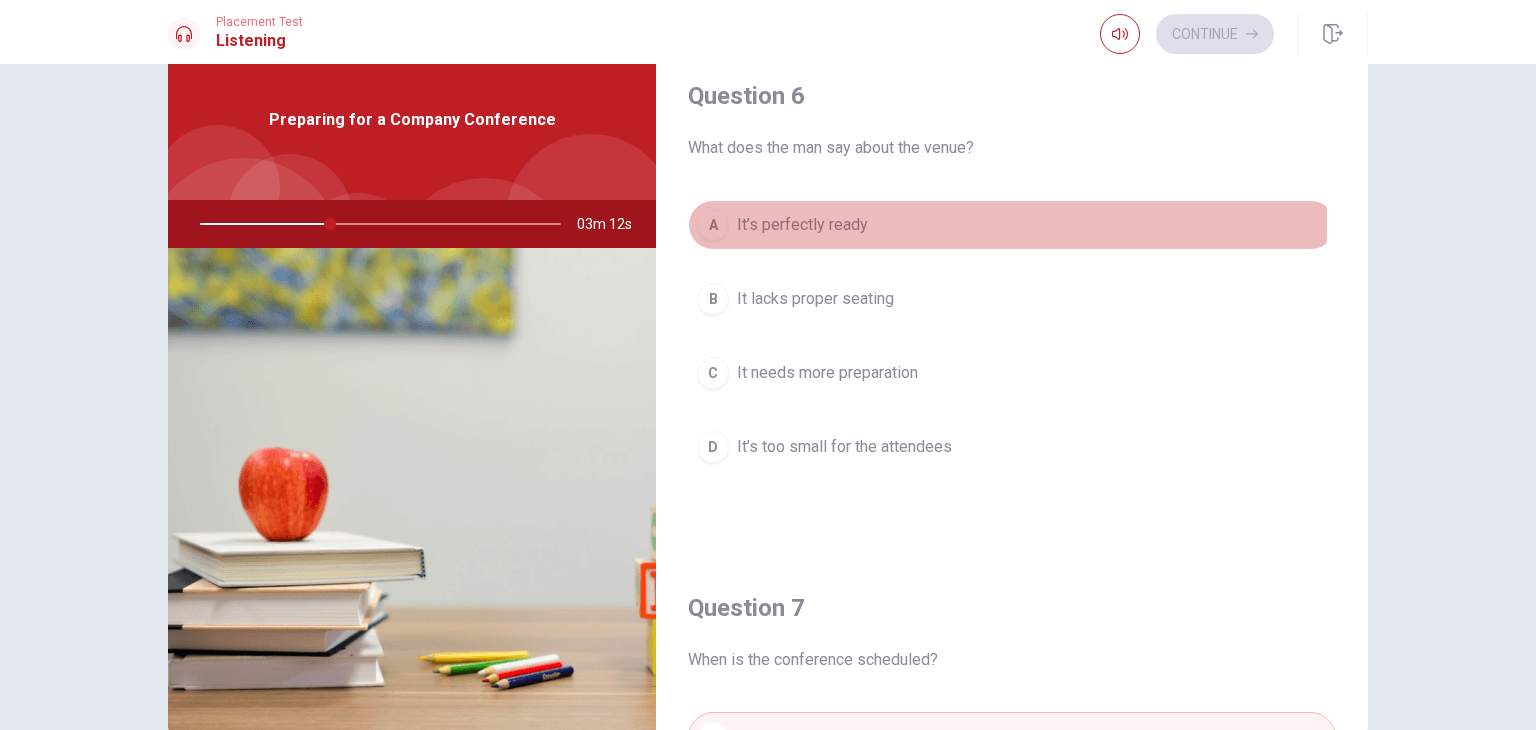 click on "A" at bounding box center (713, 225) 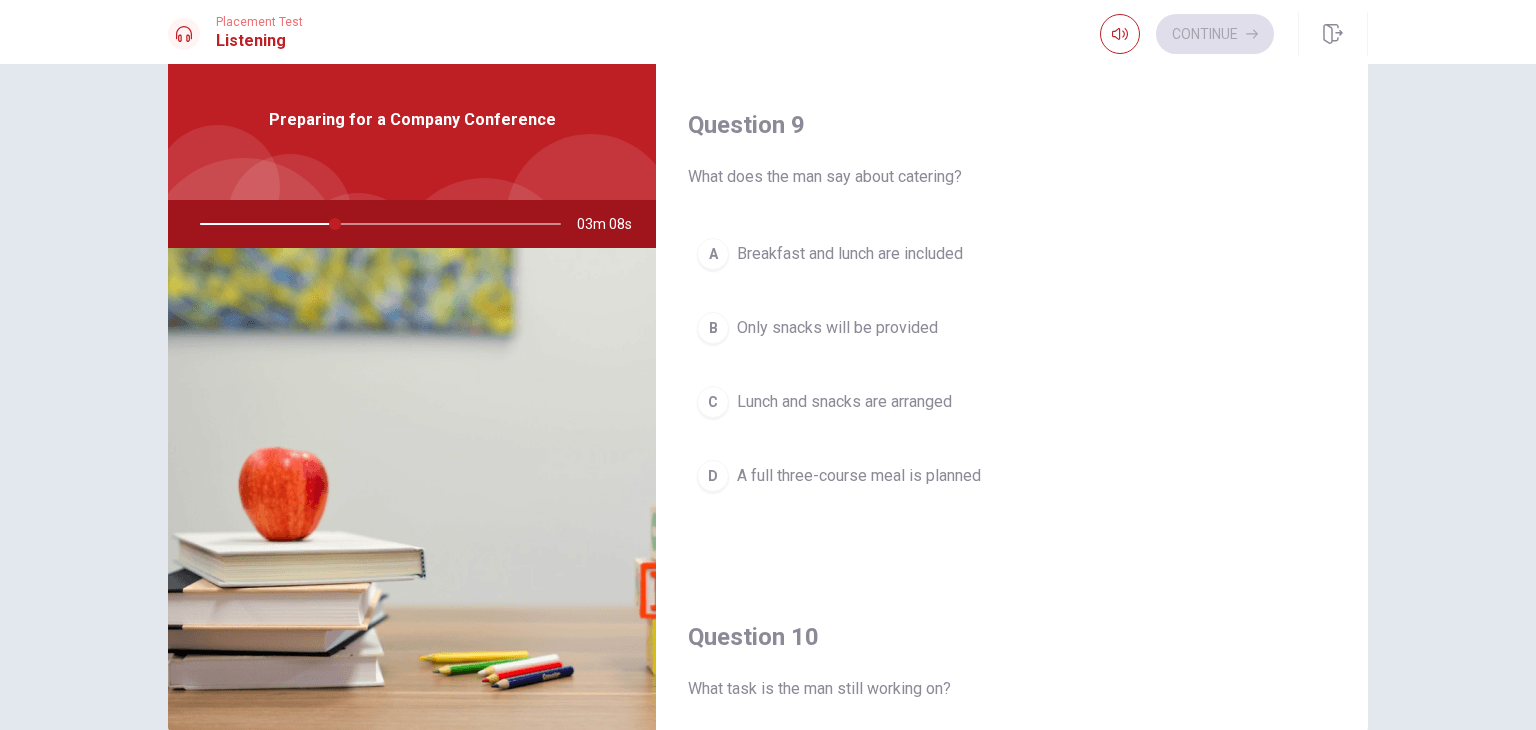 scroll, scrollTop: 1523, scrollLeft: 0, axis: vertical 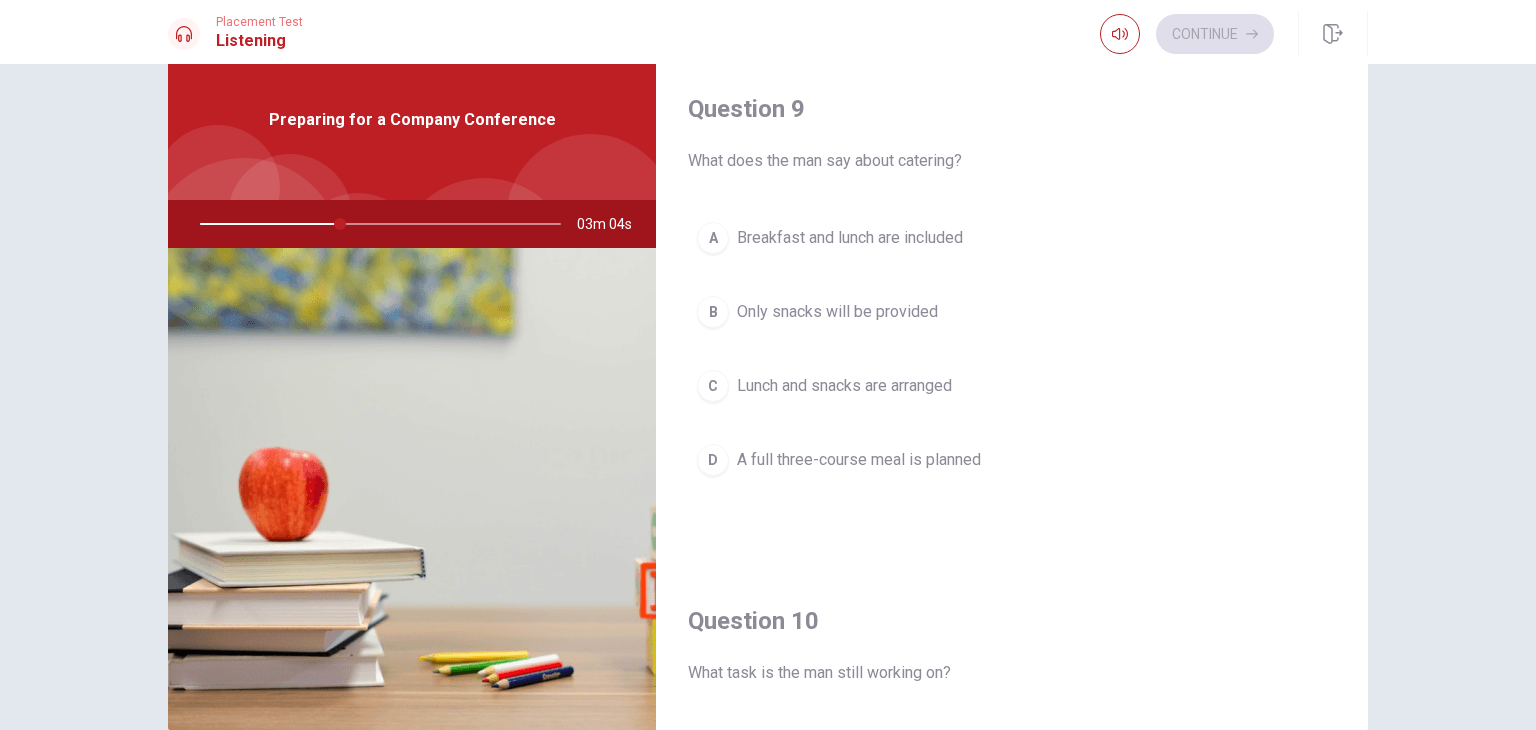 click on "C Lunch and snacks are arranged" at bounding box center (1012, 386) 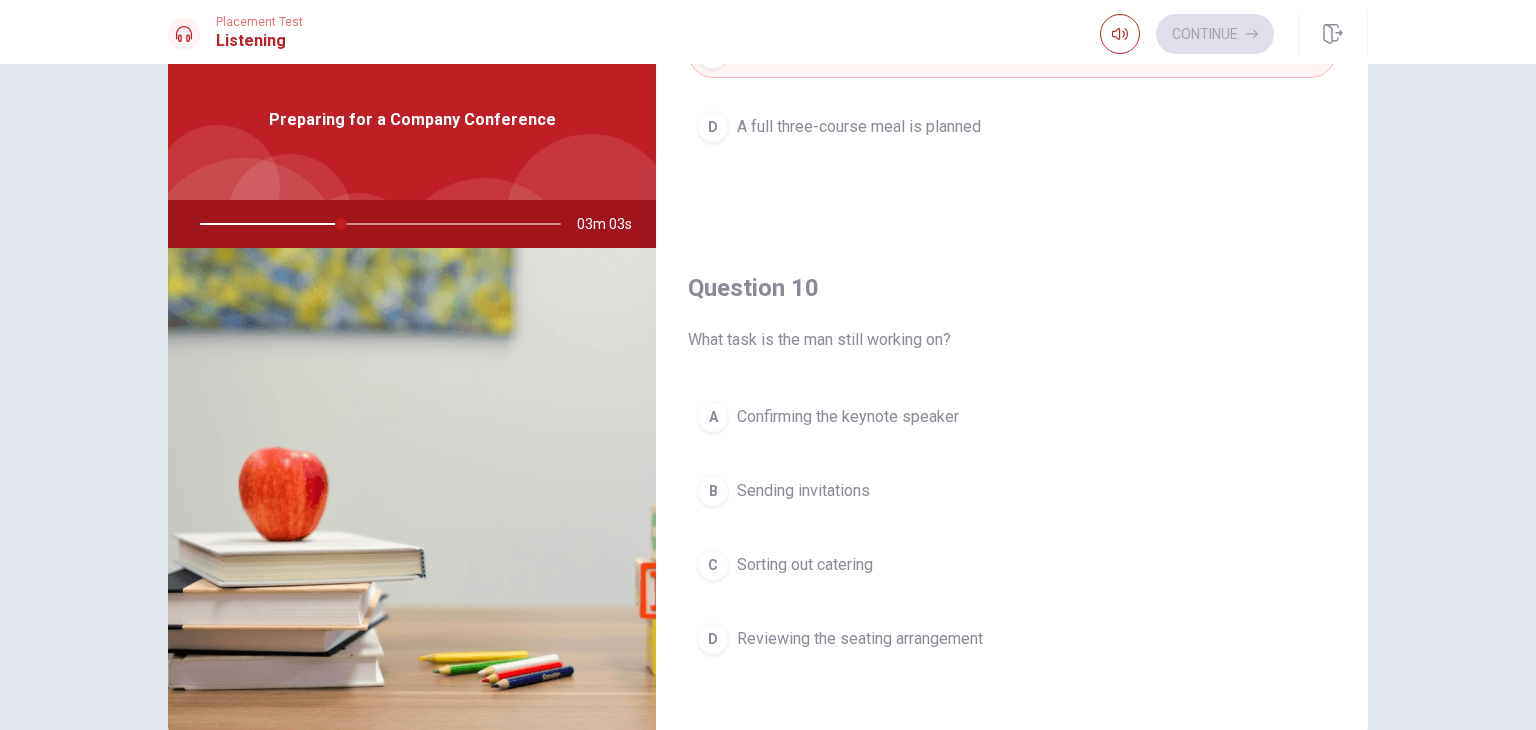 scroll, scrollTop: 1856, scrollLeft: 0, axis: vertical 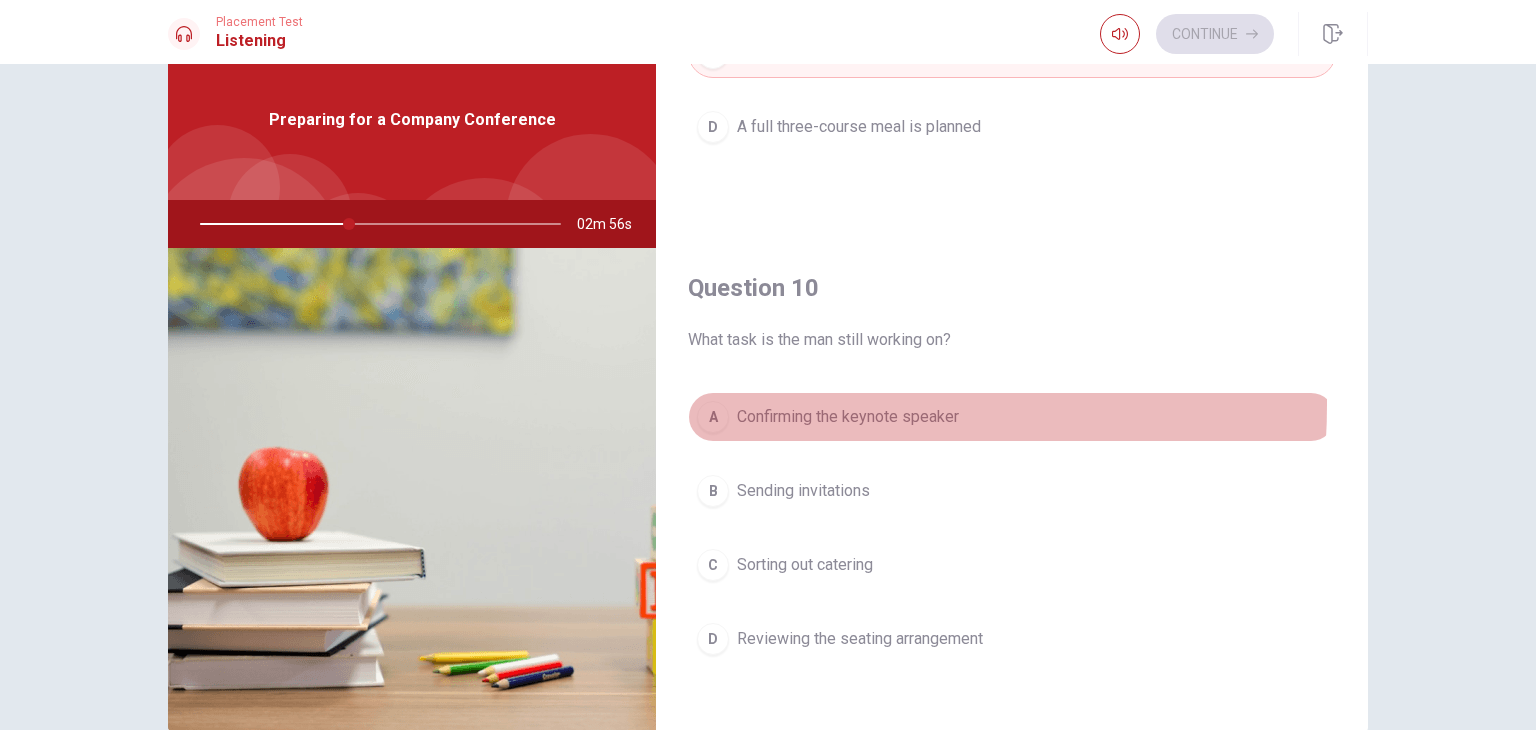 click on "A" at bounding box center [713, 417] 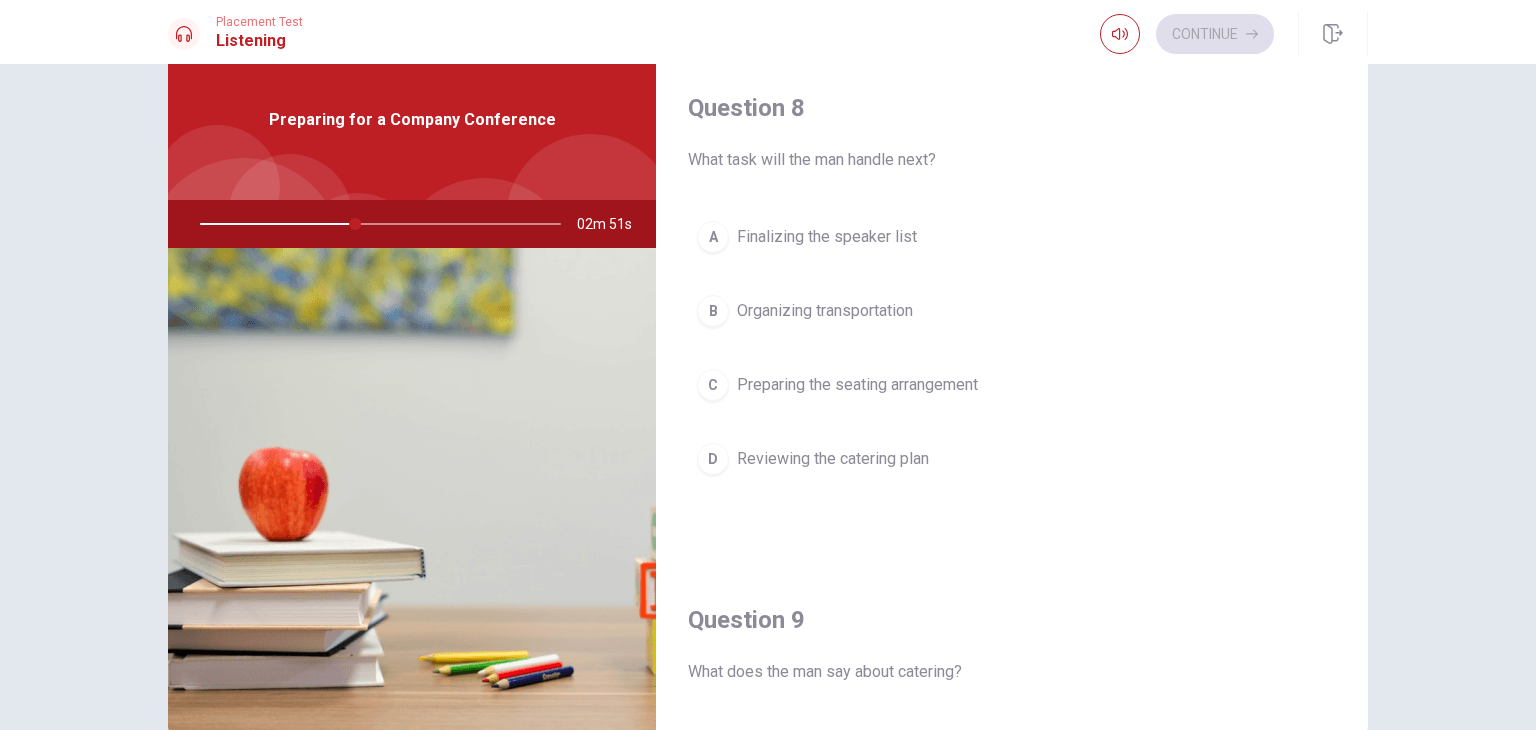 scroll, scrollTop: 1003, scrollLeft: 0, axis: vertical 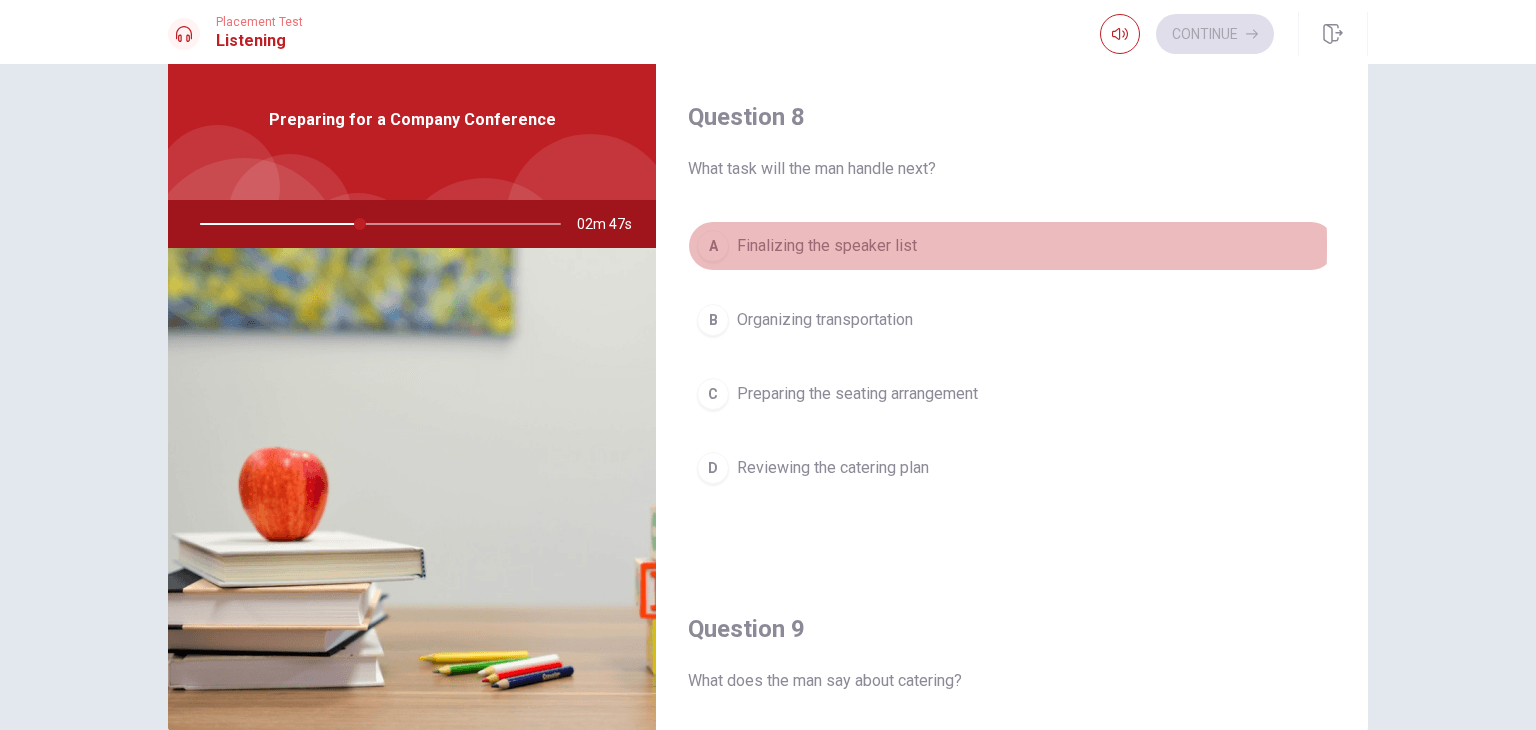 click on "A" at bounding box center [713, 246] 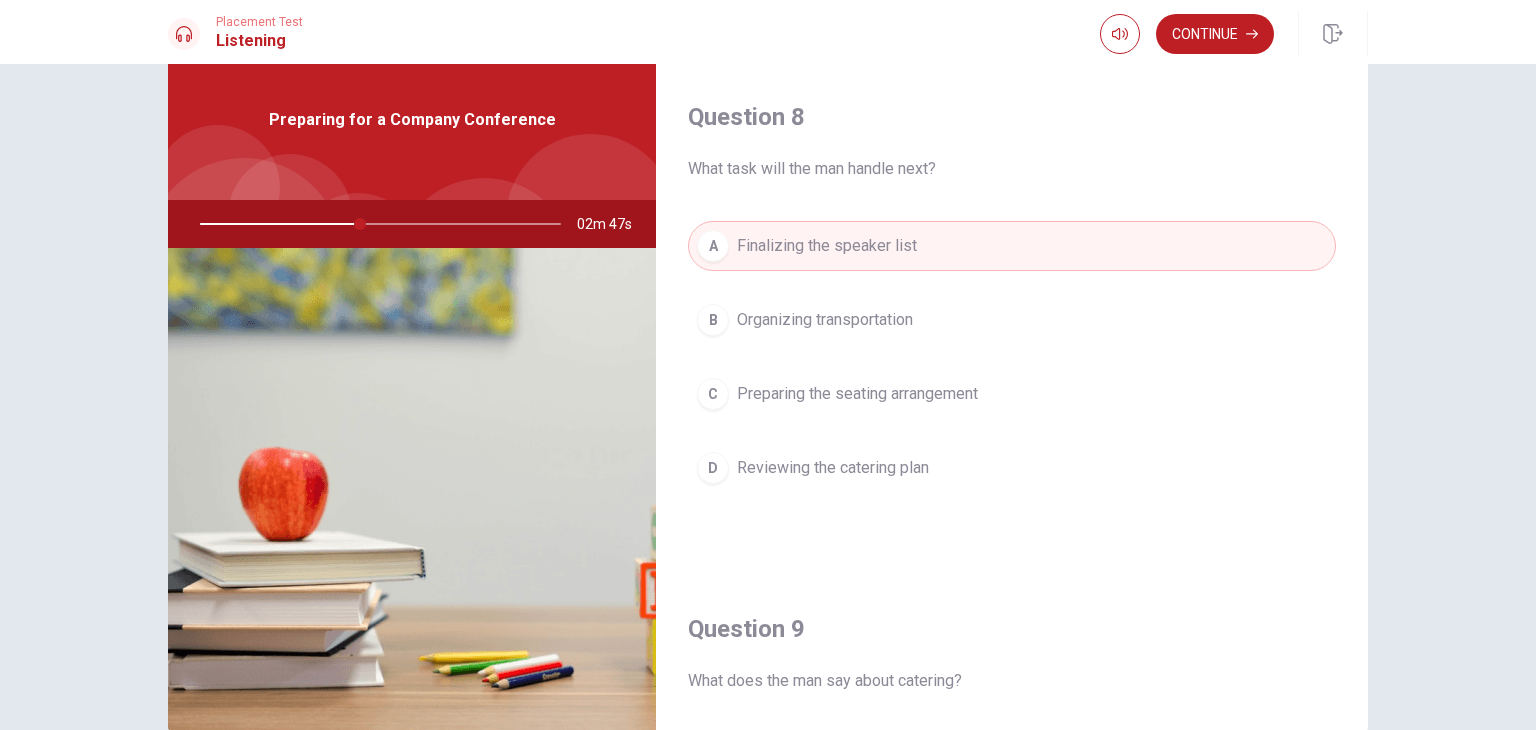 scroll, scrollTop: 1856, scrollLeft: 0, axis: vertical 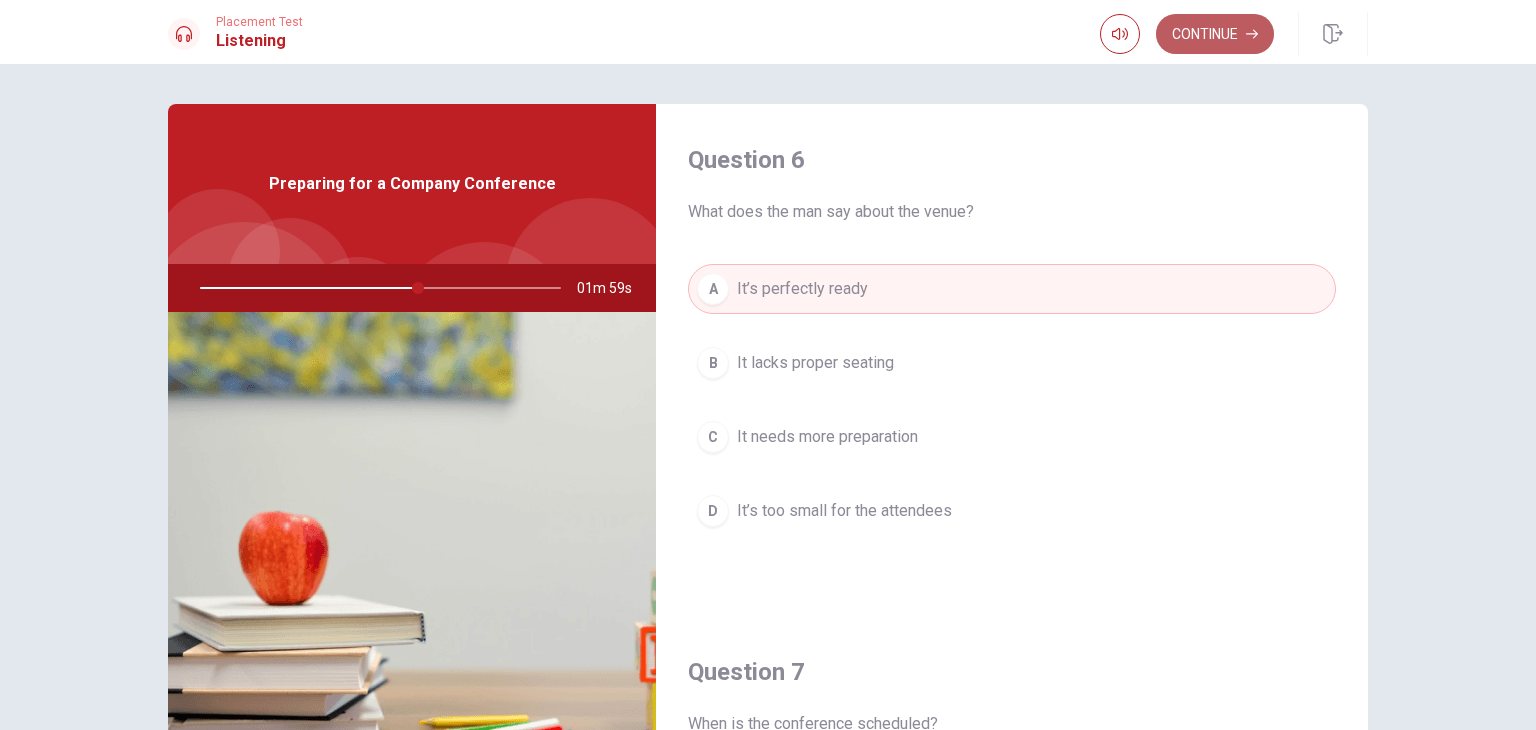 click on "Continue" at bounding box center (1215, 34) 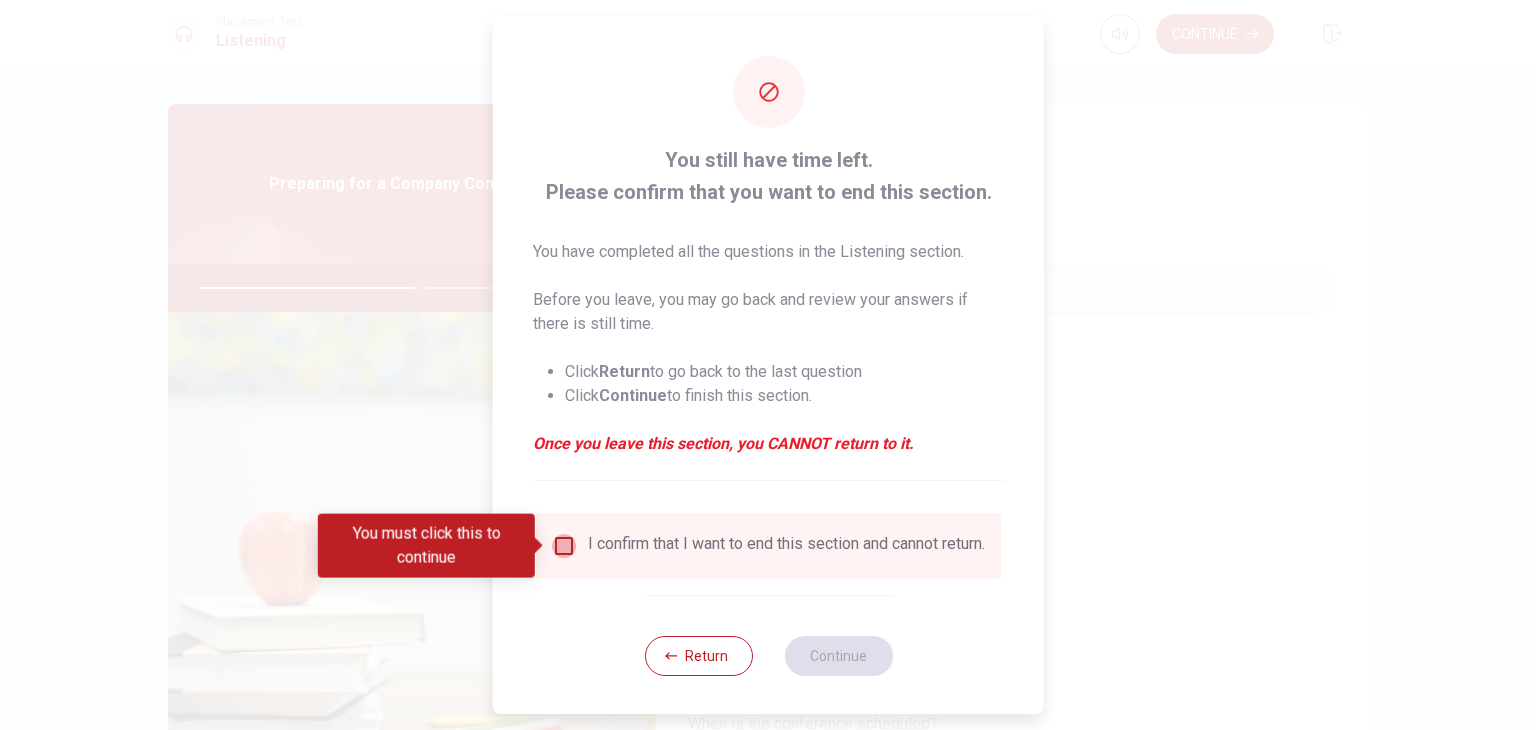 click at bounding box center (564, 546) 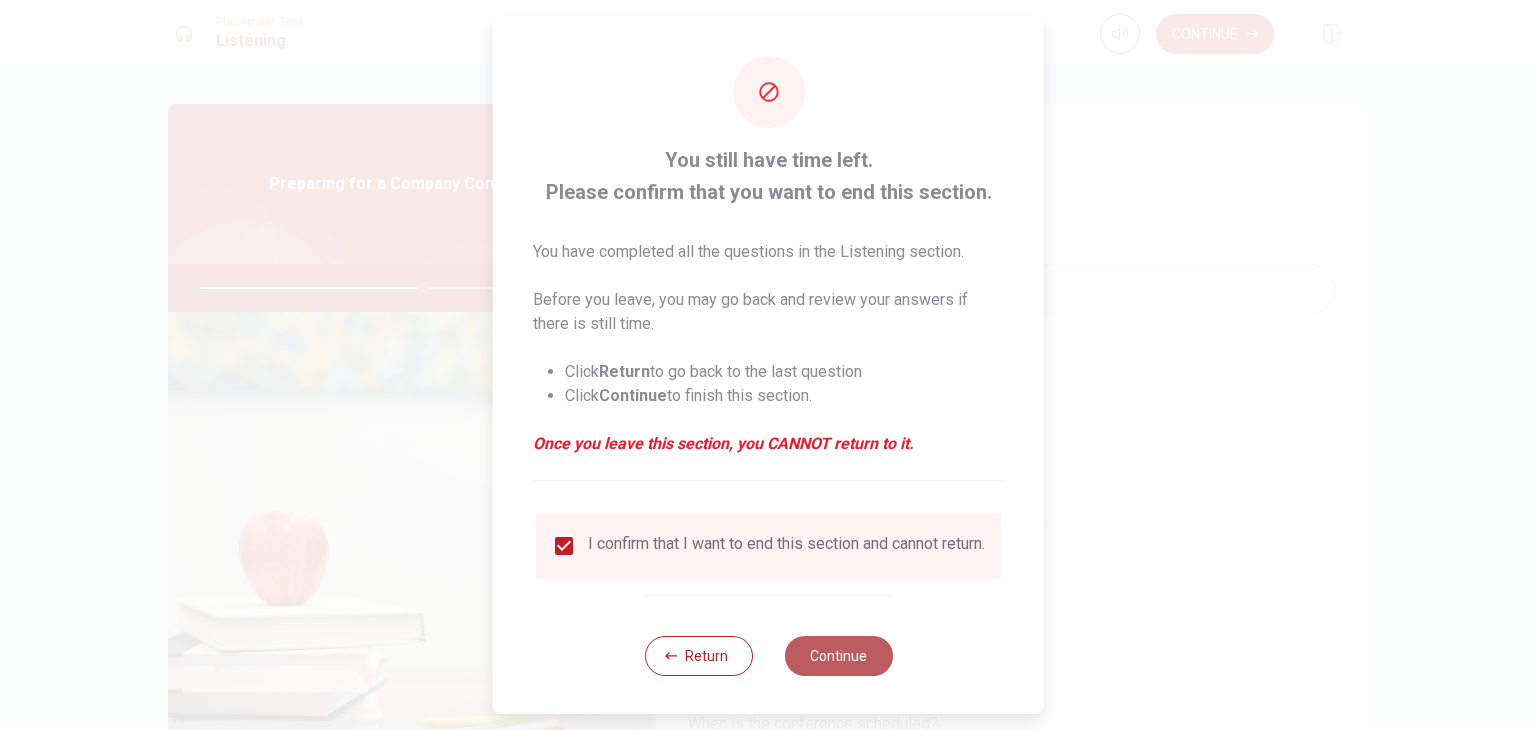 click on "Continue" at bounding box center [838, 656] 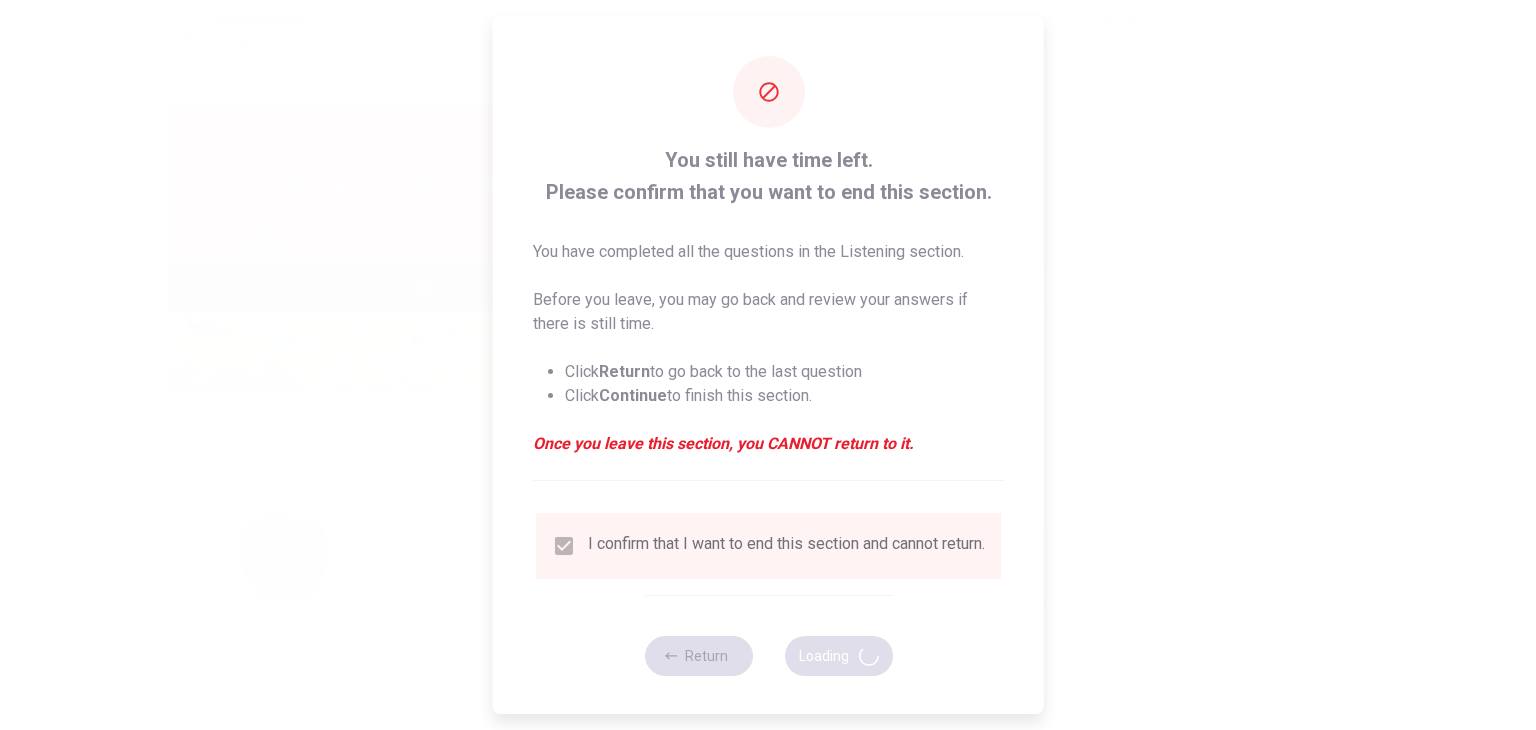 type on "62" 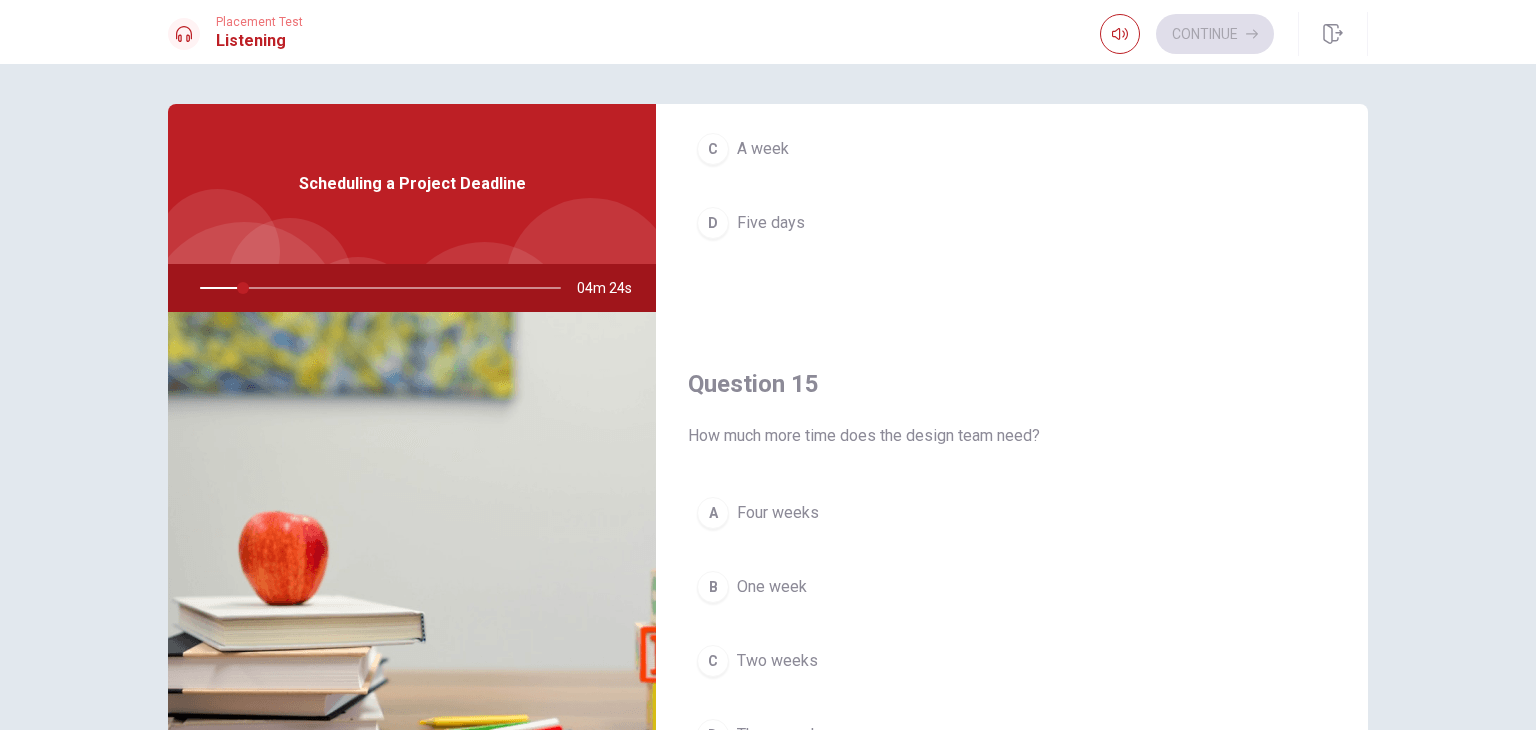 scroll, scrollTop: 1856, scrollLeft: 0, axis: vertical 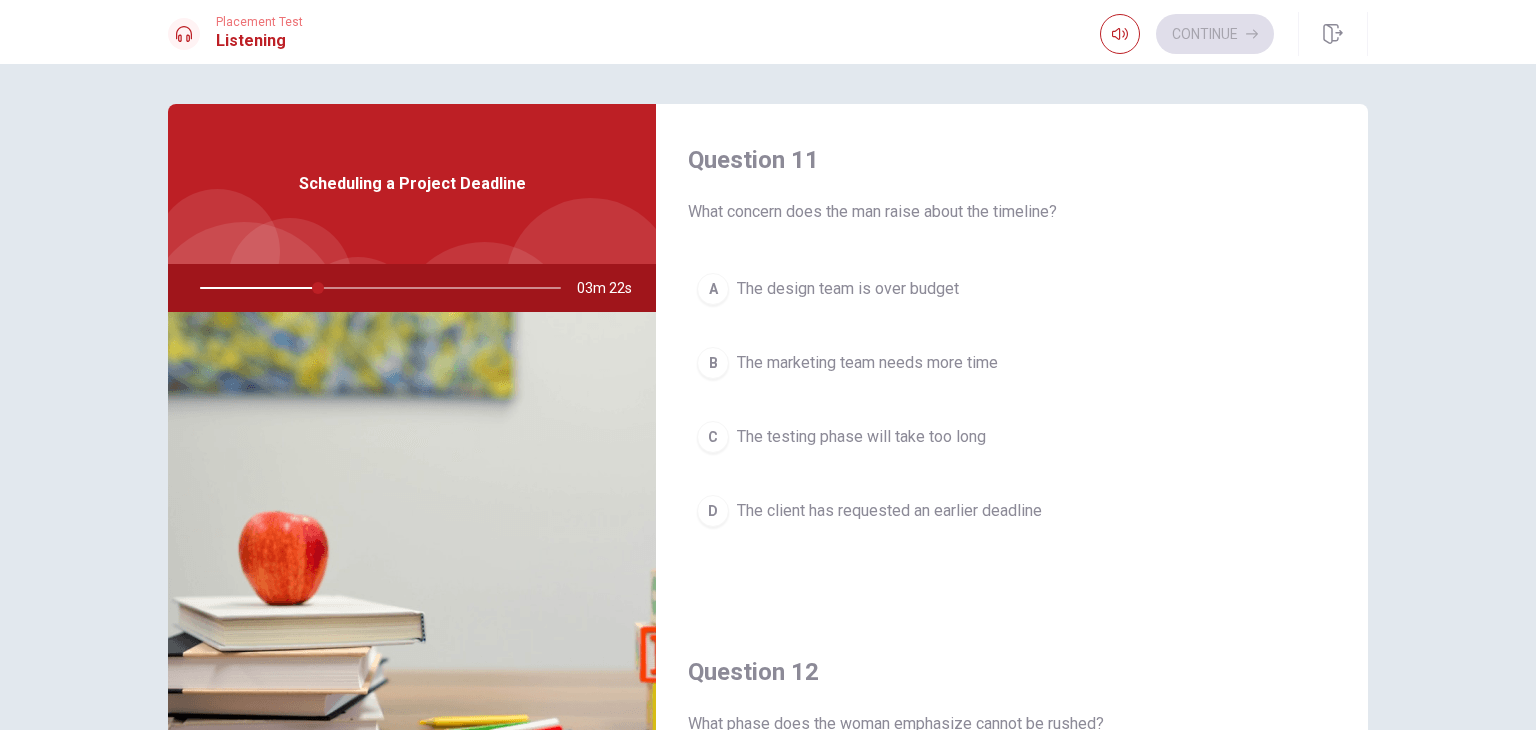 click on "A" at bounding box center (713, 289) 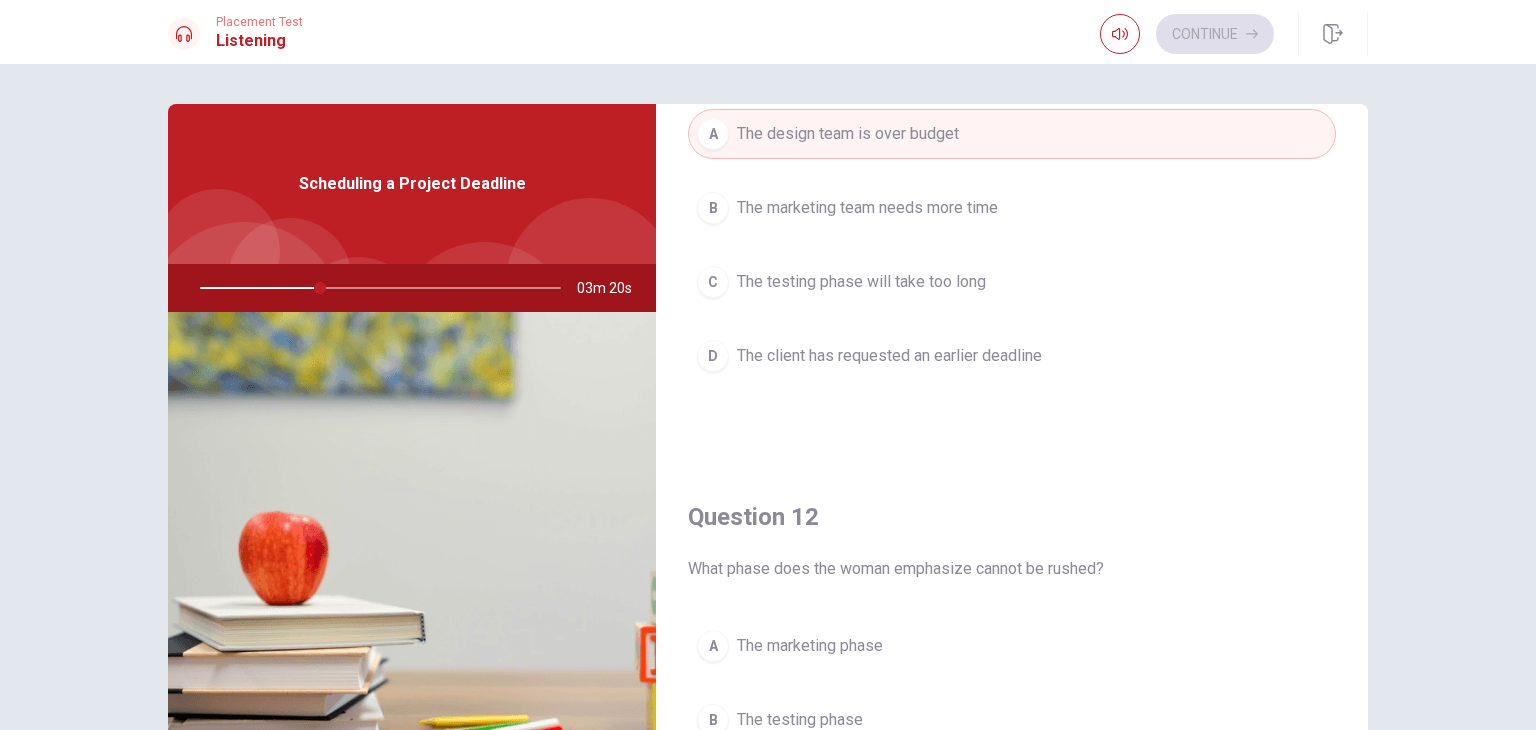 scroll, scrollTop: 104, scrollLeft: 0, axis: vertical 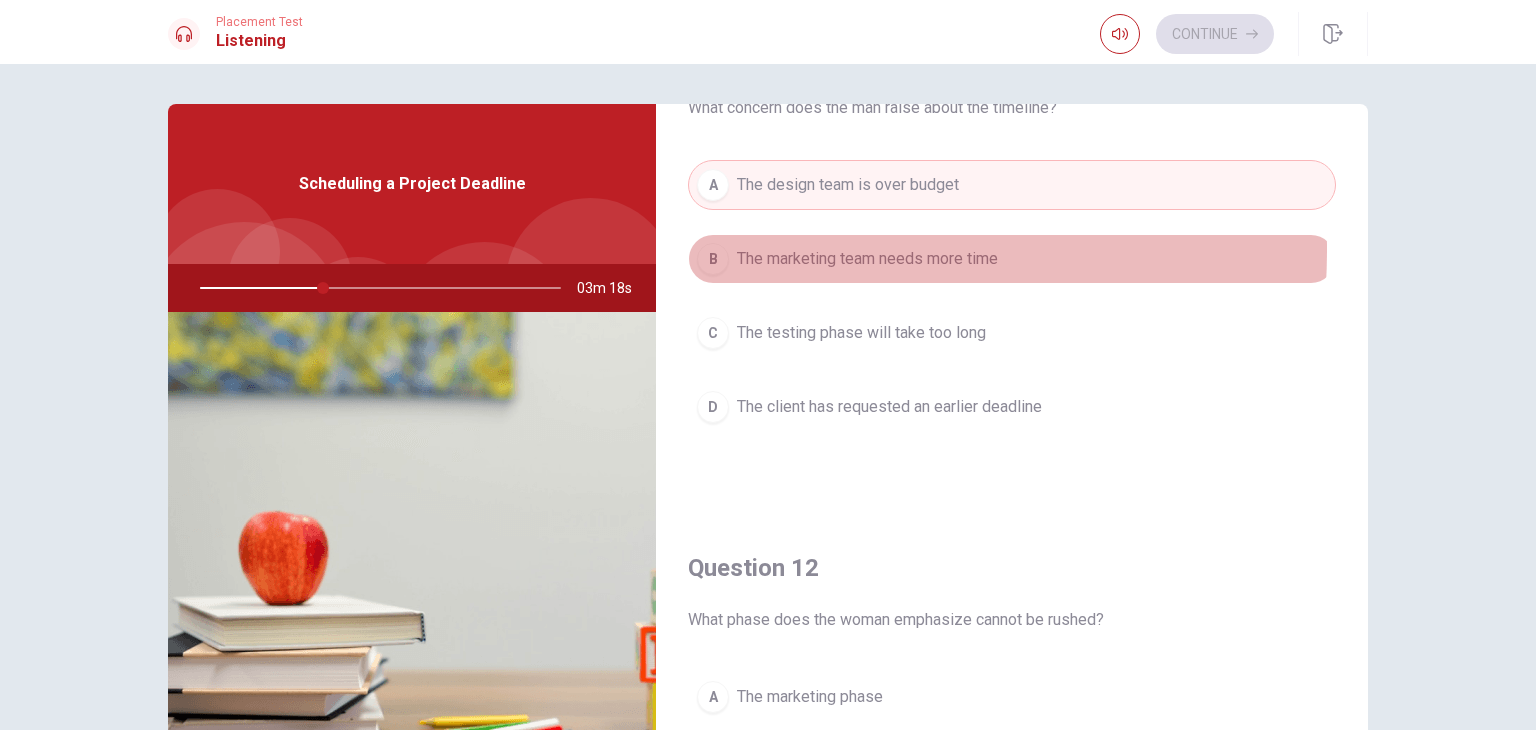 click on "B" at bounding box center (713, 259) 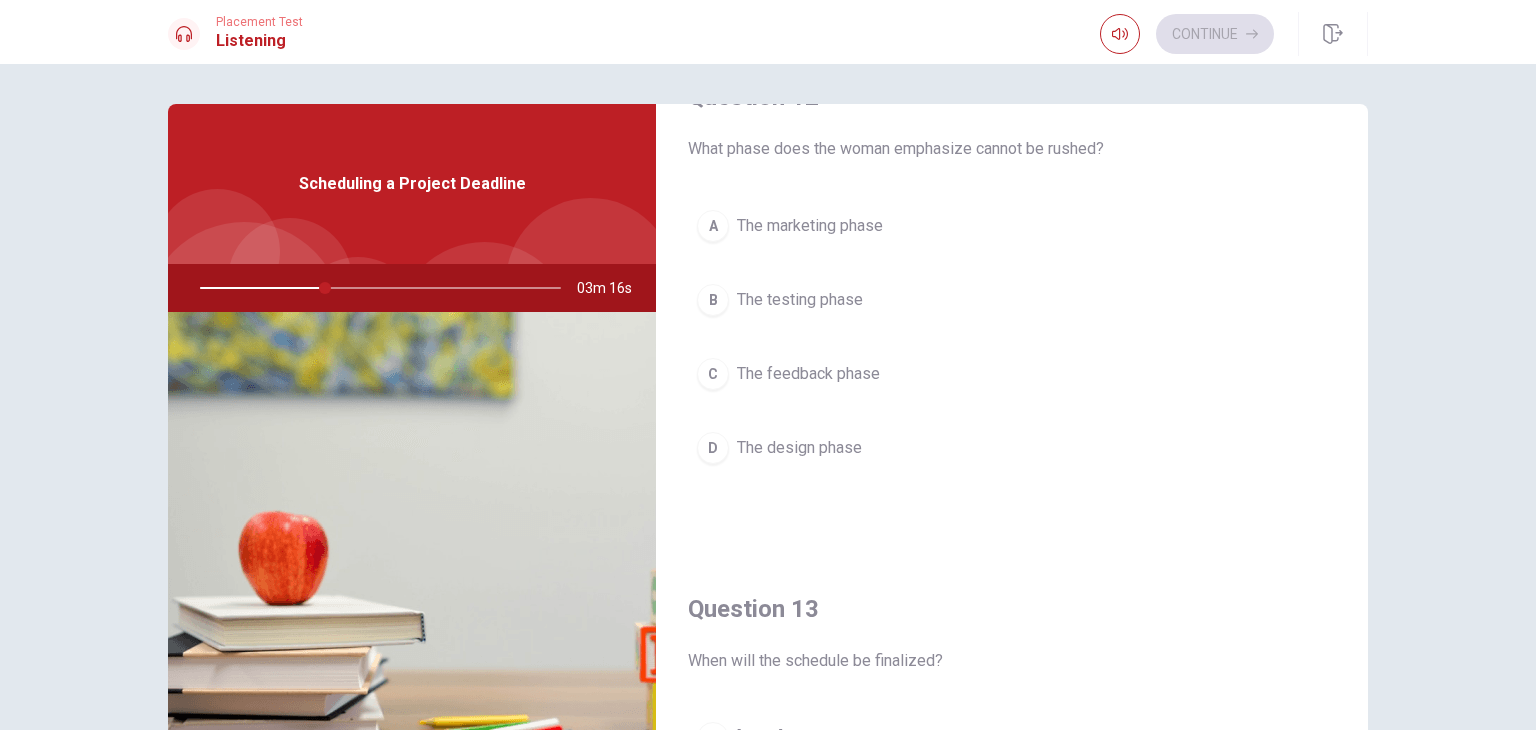scroll, scrollTop: 574, scrollLeft: 0, axis: vertical 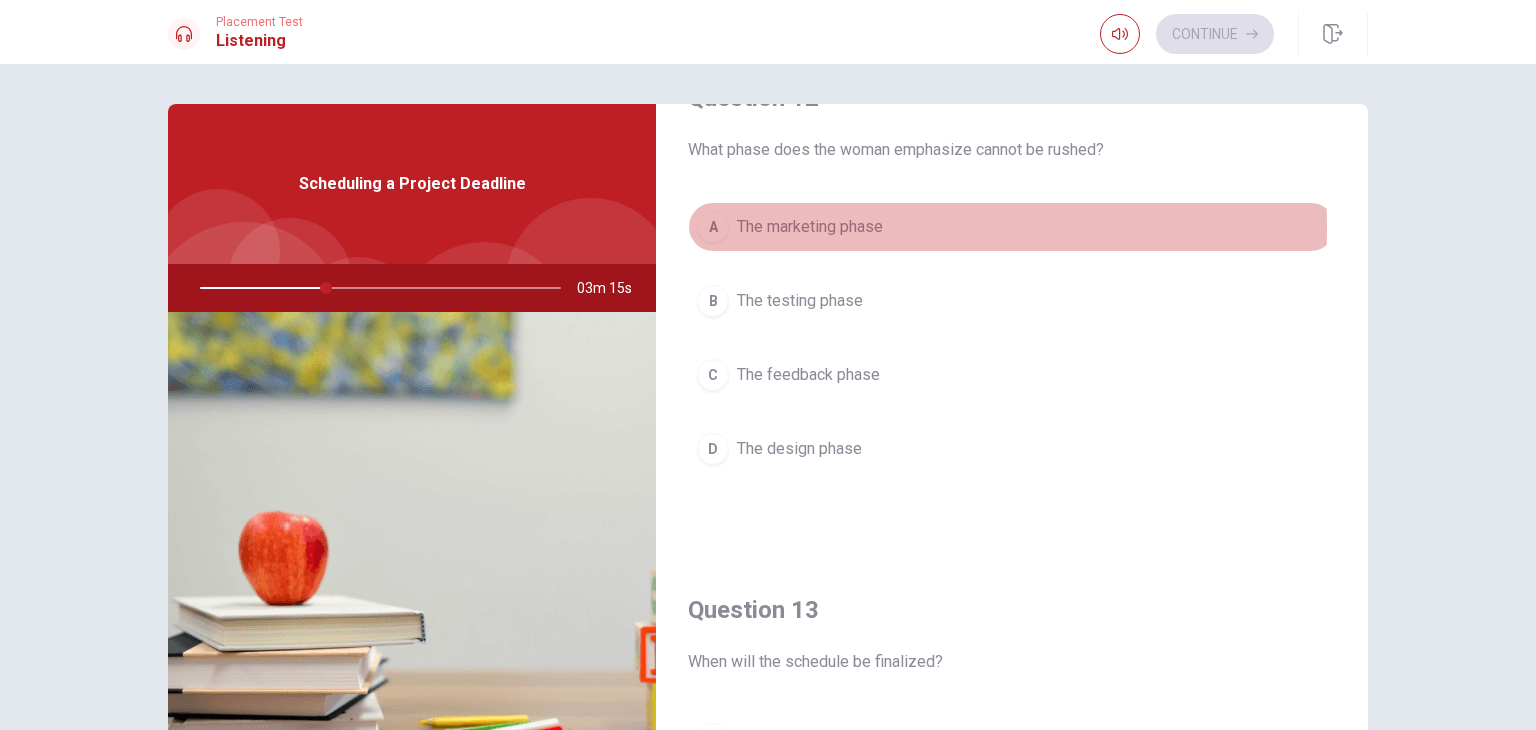 click on "A" at bounding box center [713, 227] 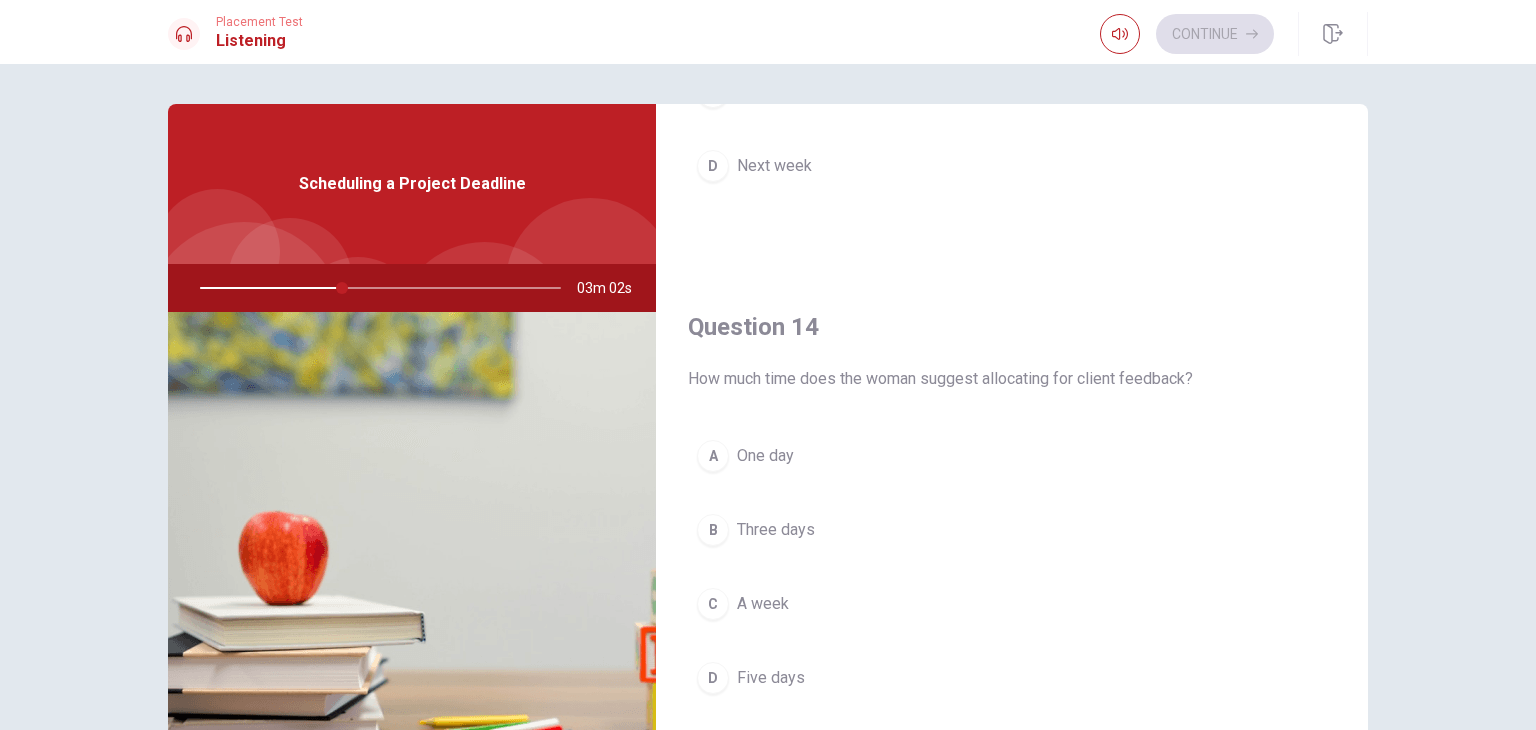 scroll, scrollTop: 1368, scrollLeft: 0, axis: vertical 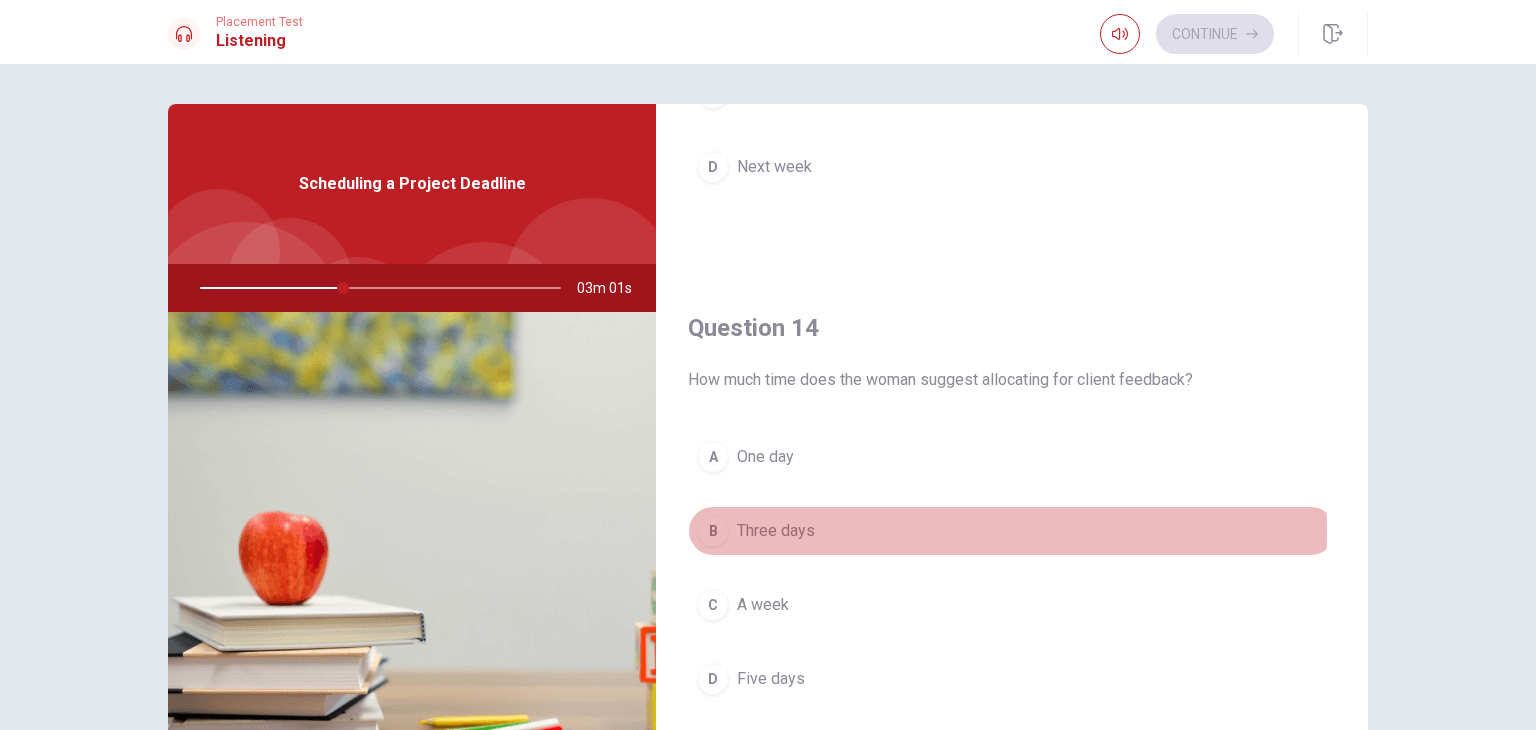 click on "Three days" at bounding box center (776, 531) 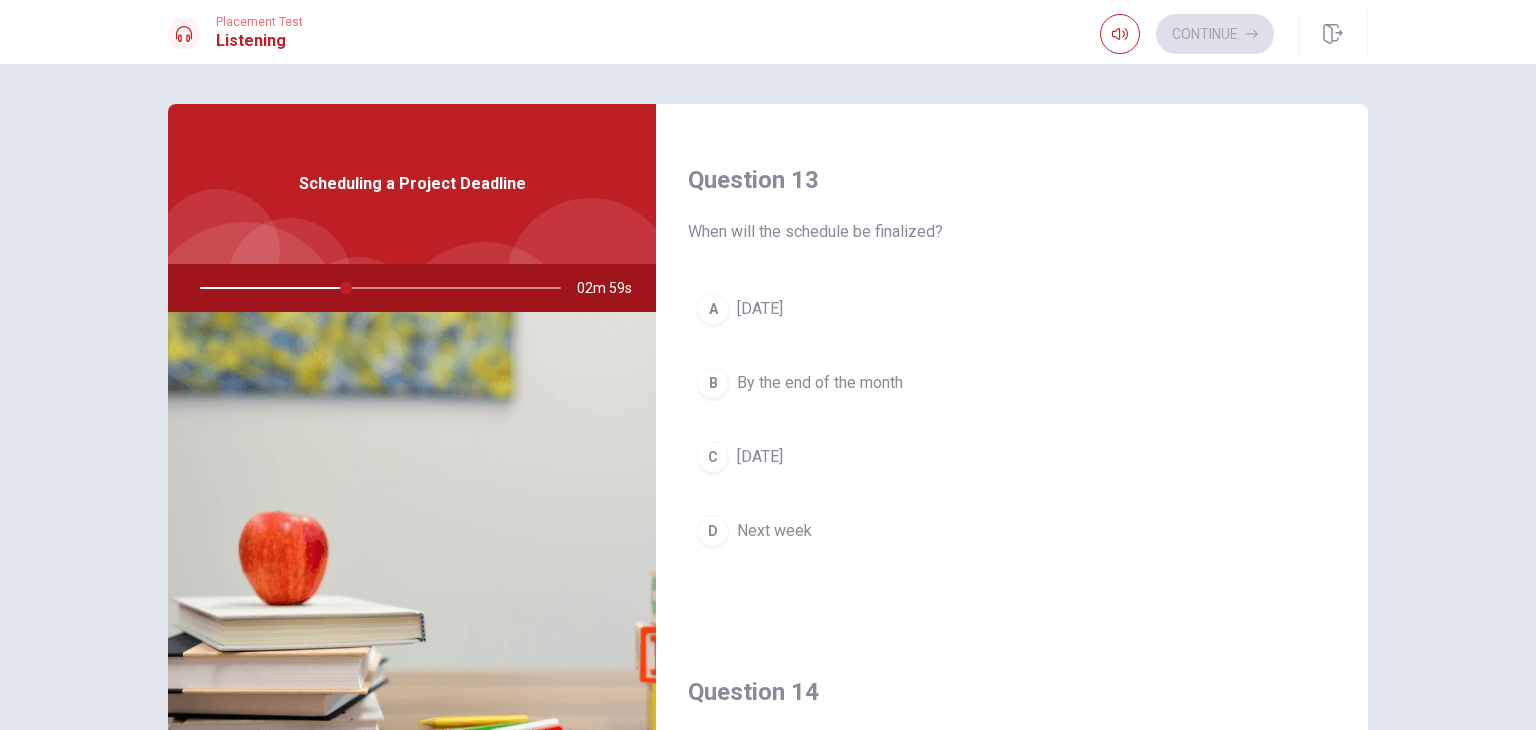 scroll, scrollTop: 1001, scrollLeft: 0, axis: vertical 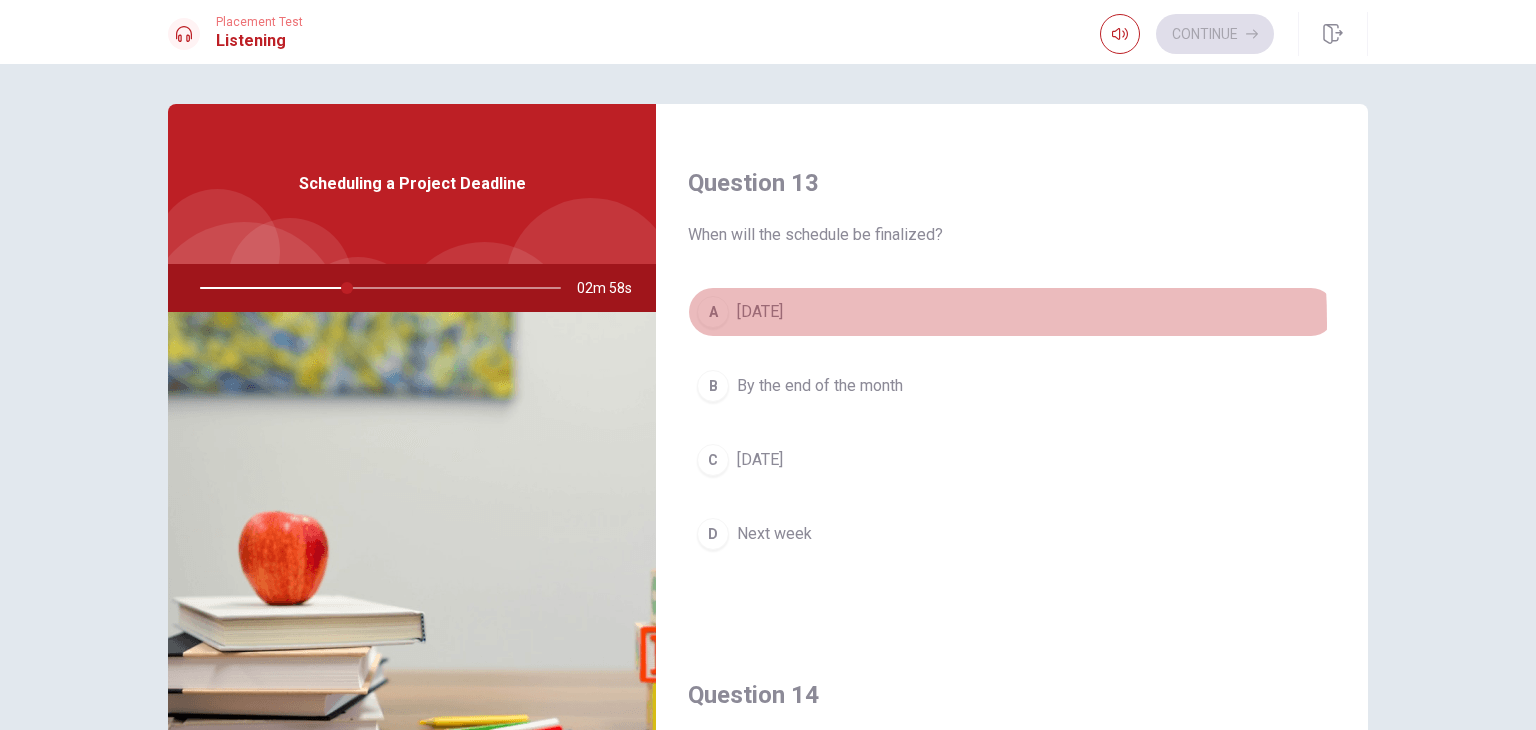 click on "A" at bounding box center [713, 312] 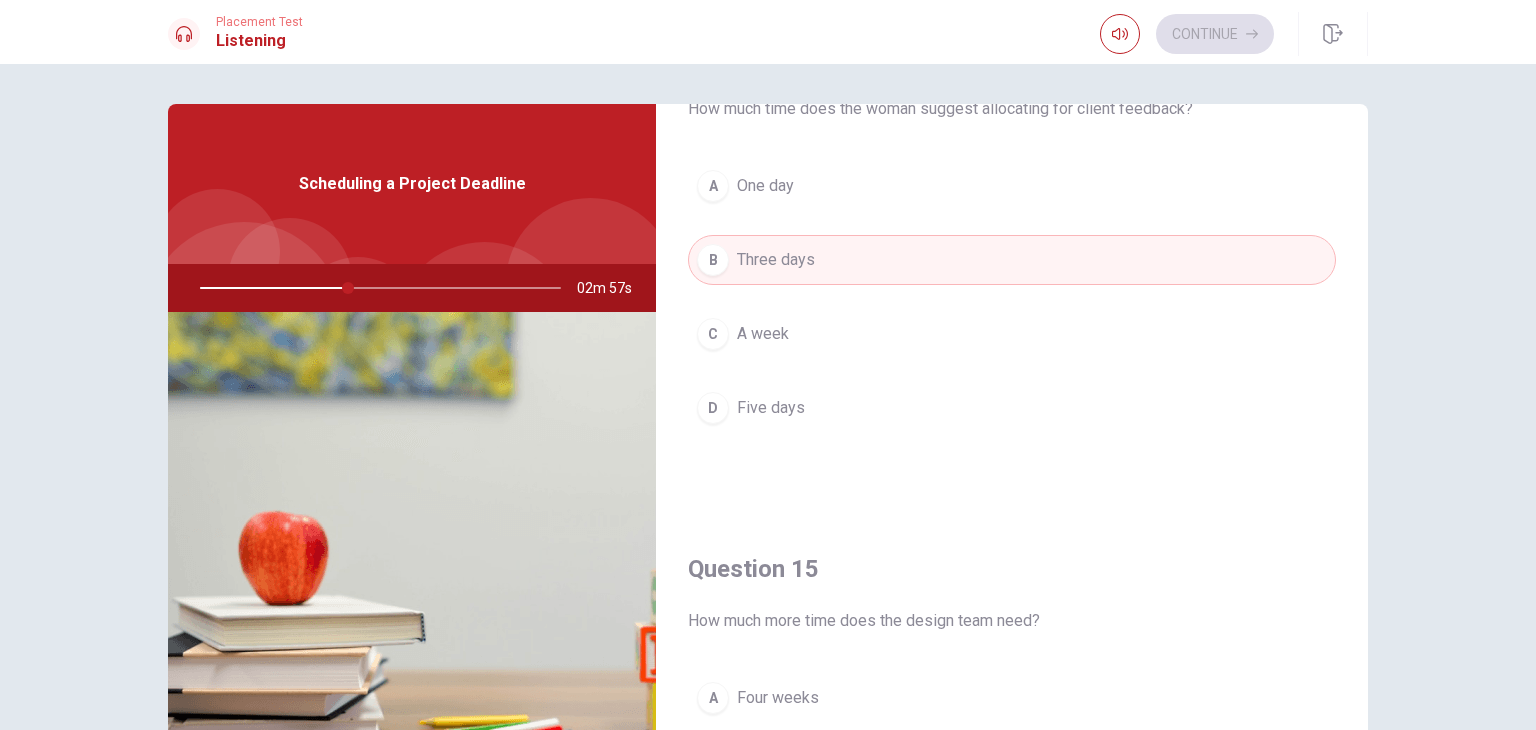 scroll, scrollTop: 1856, scrollLeft: 0, axis: vertical 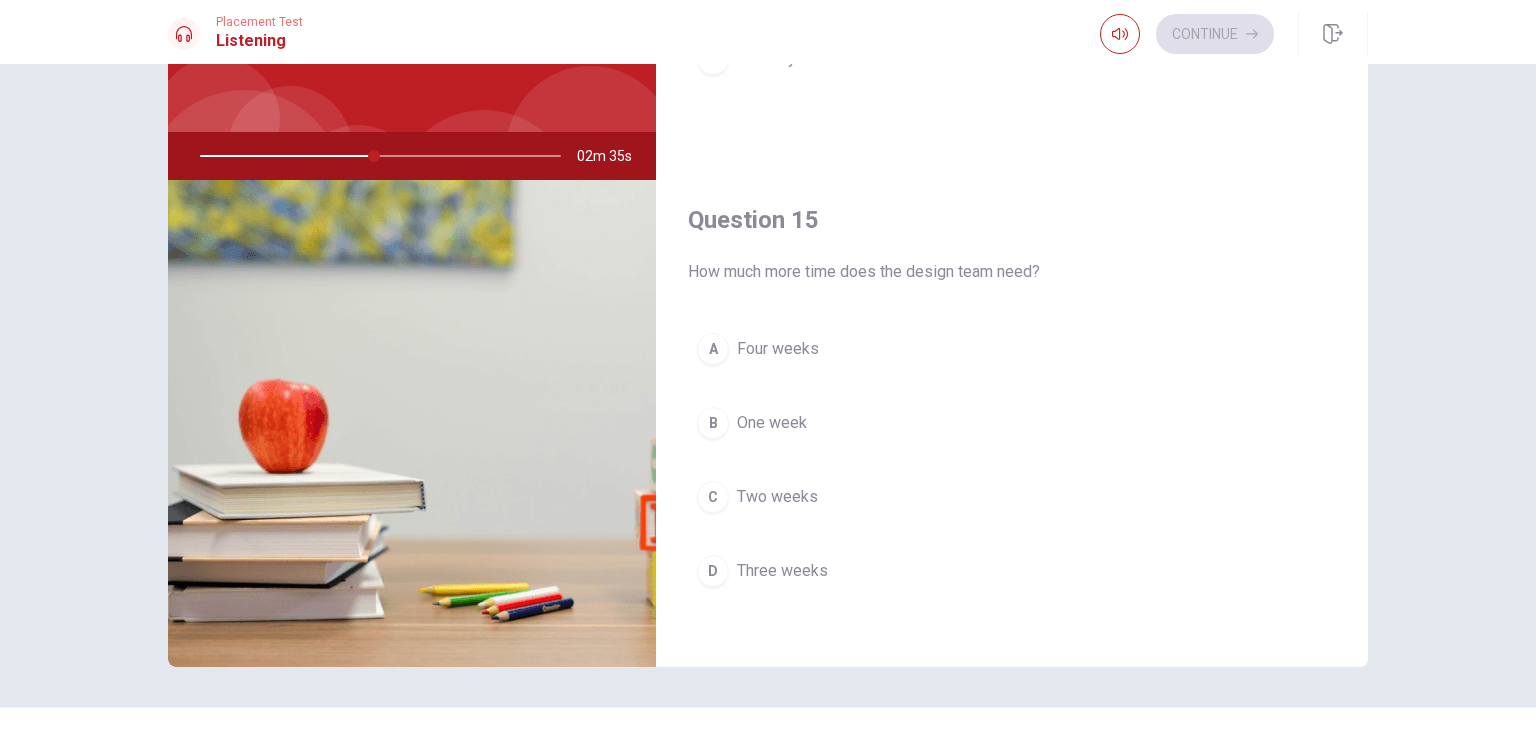click on "C" at bounding box center [713, 497] 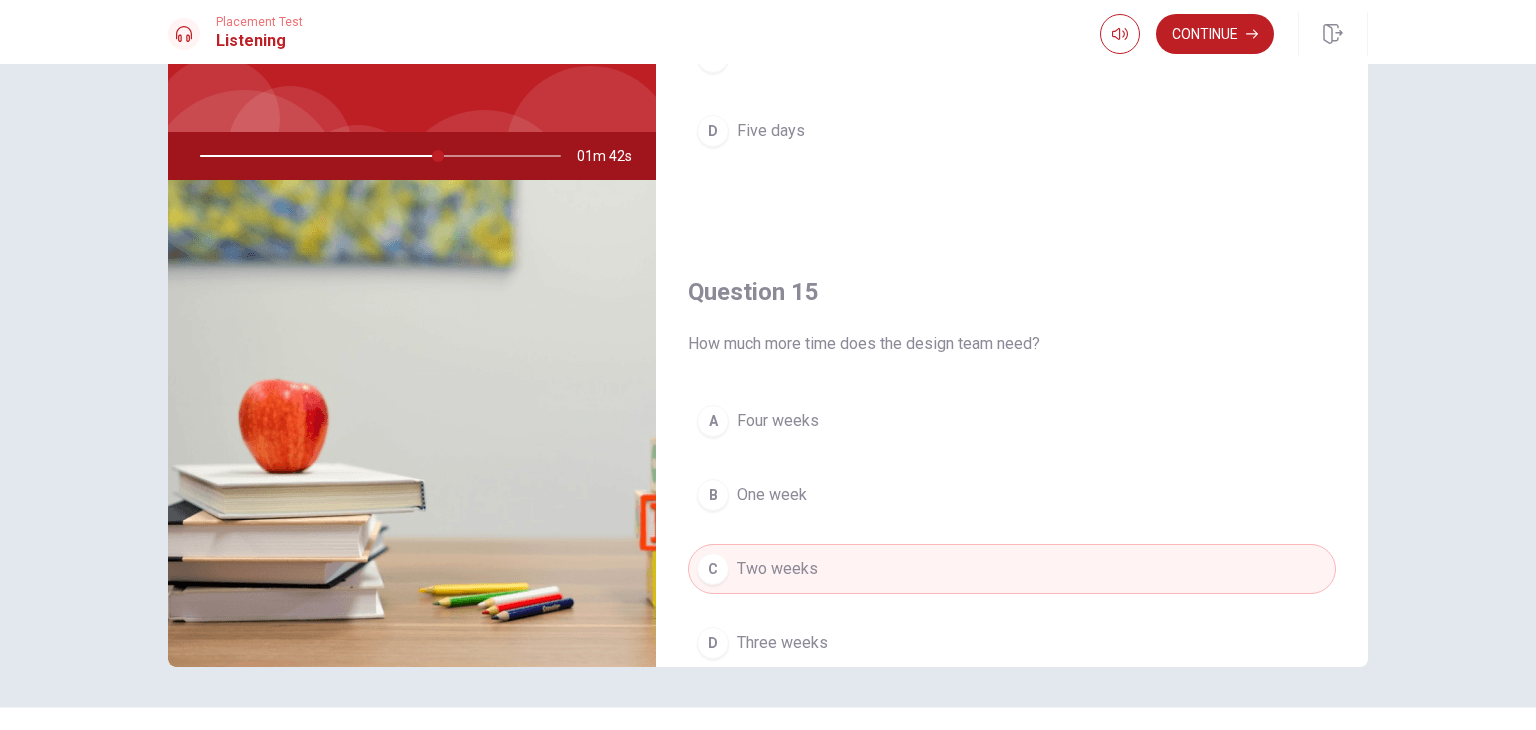 scroll, scrollTop: 1856, scrollLeft: 0, axis: vertical 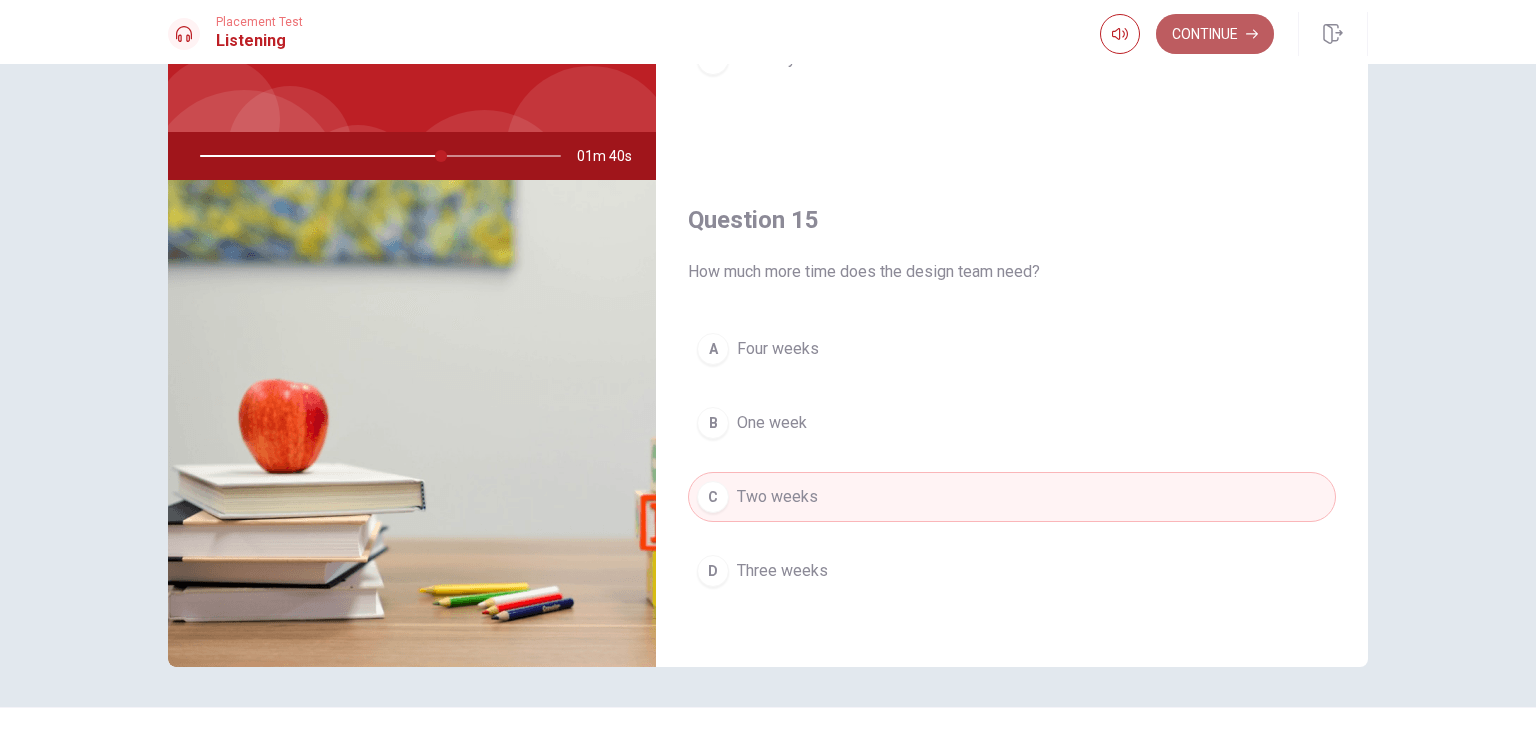 click on "Continue" at bounding box center [1215, 34] 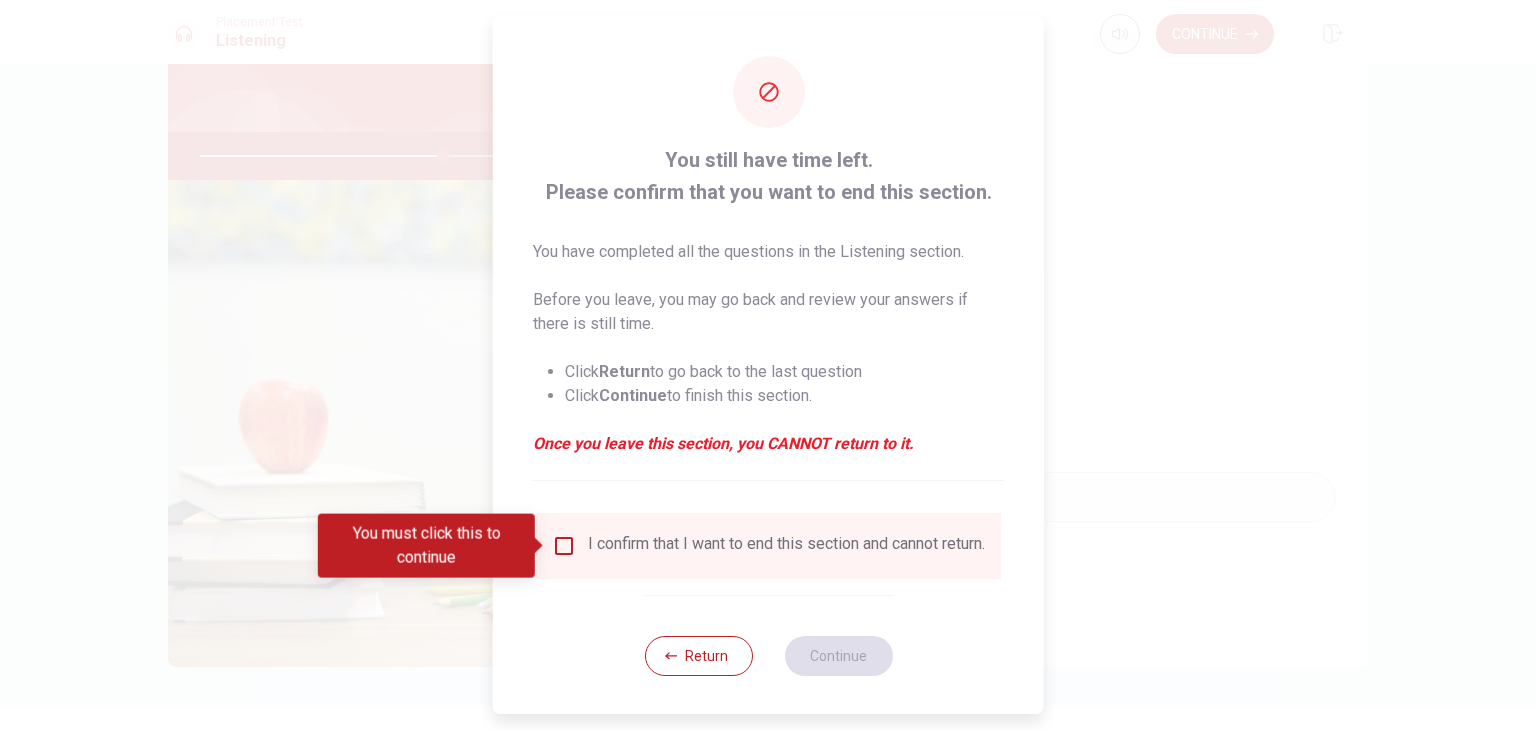 click at bounding box center (564, 546) 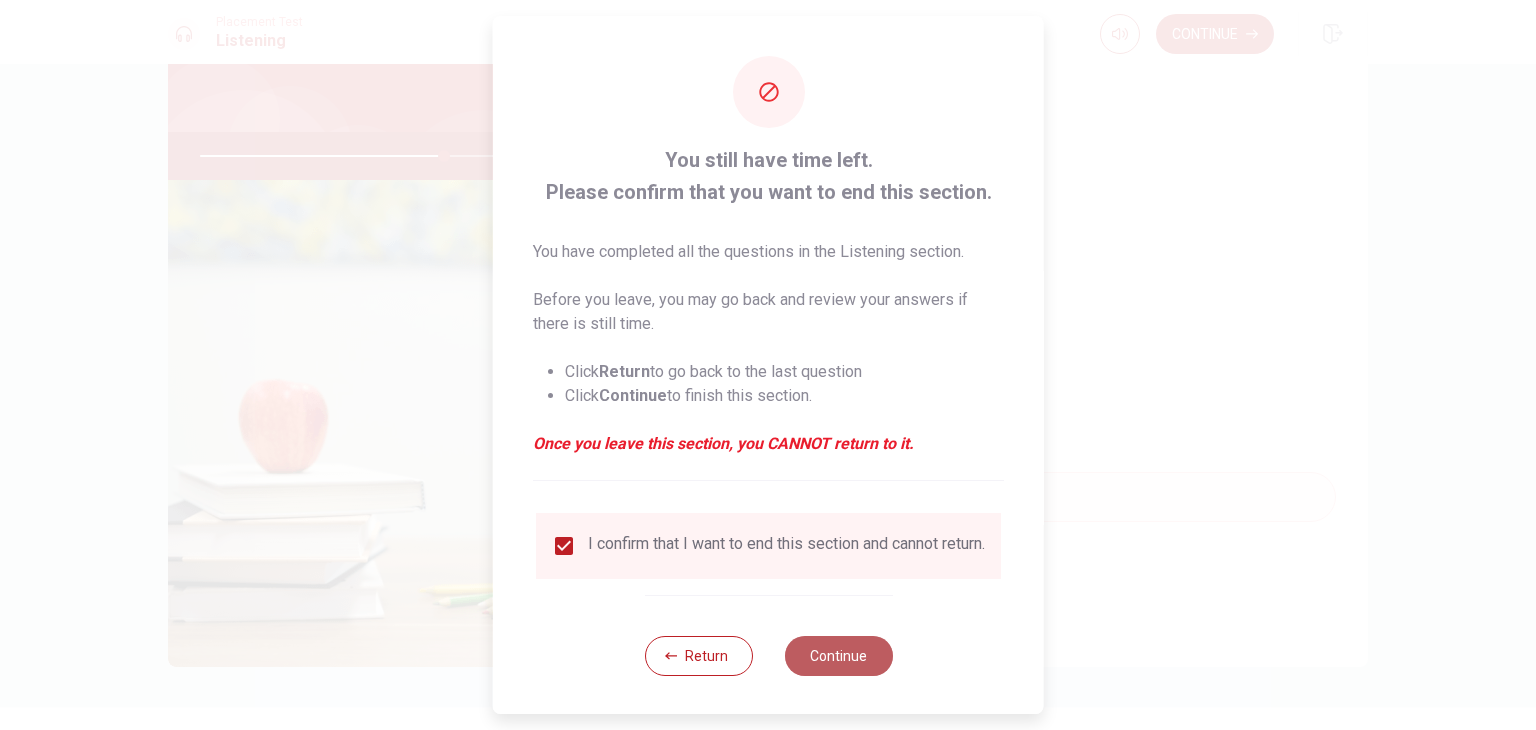 click on "Continue" at bounding box center (838, 656) 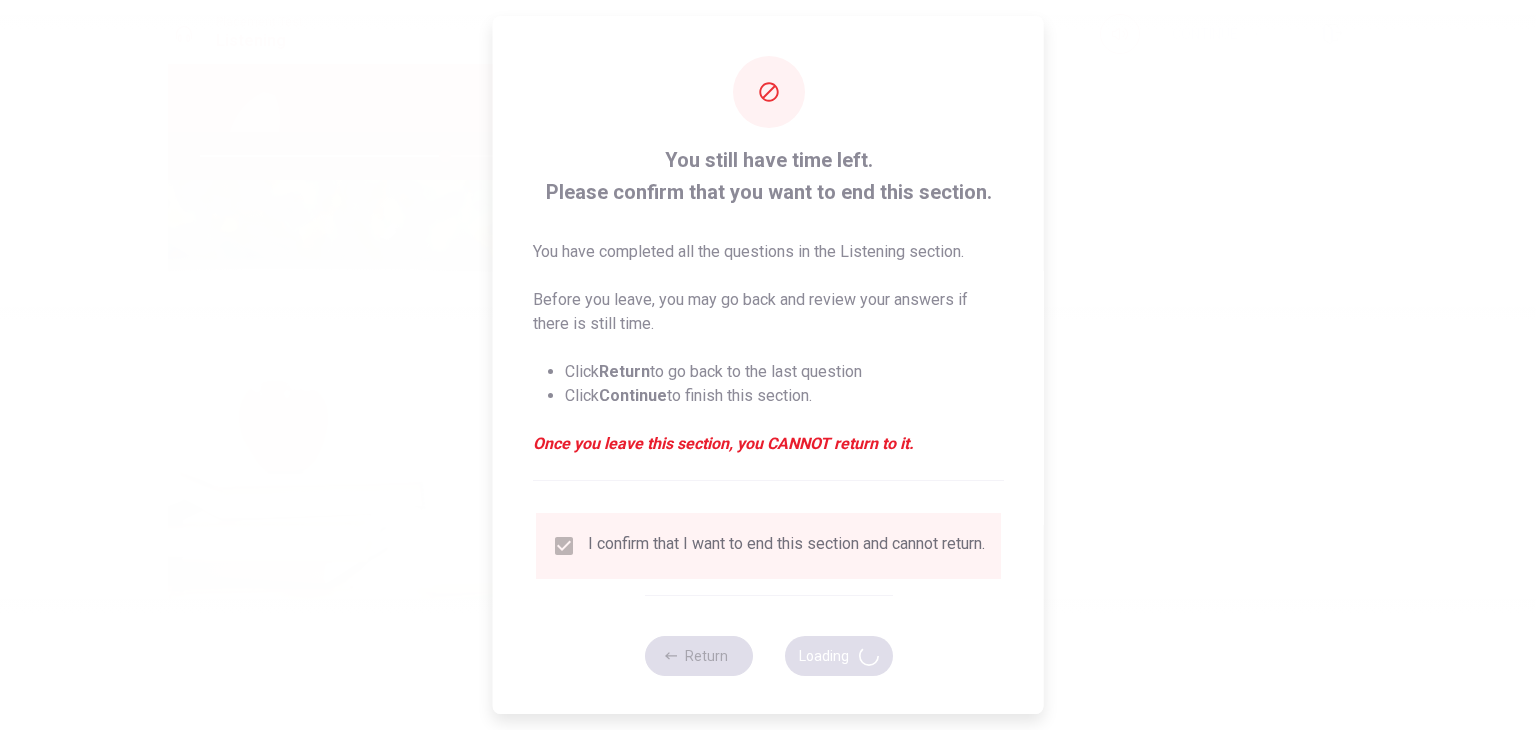 type on "68" 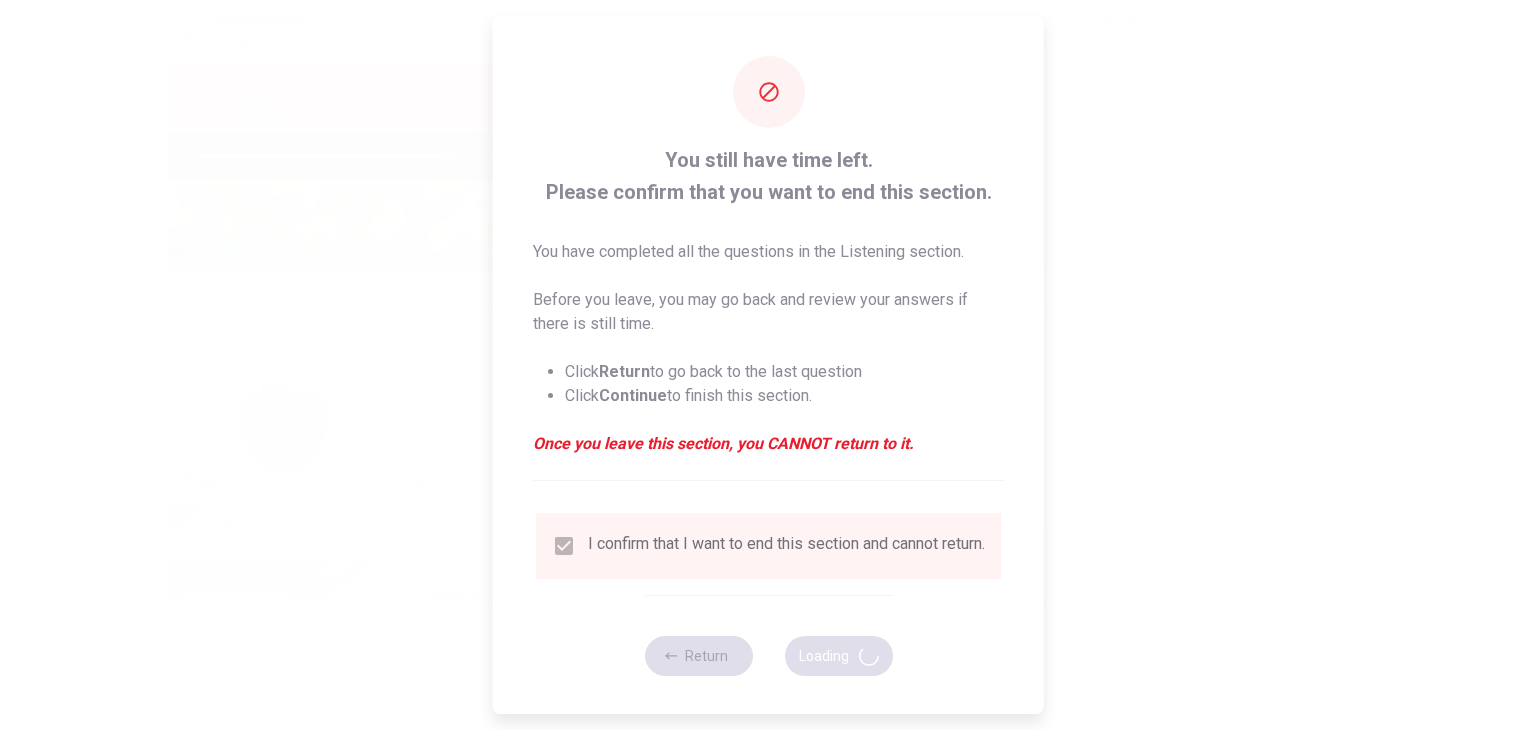 scroll, scrollTop: 0, scrollLeft: 0, axis: both 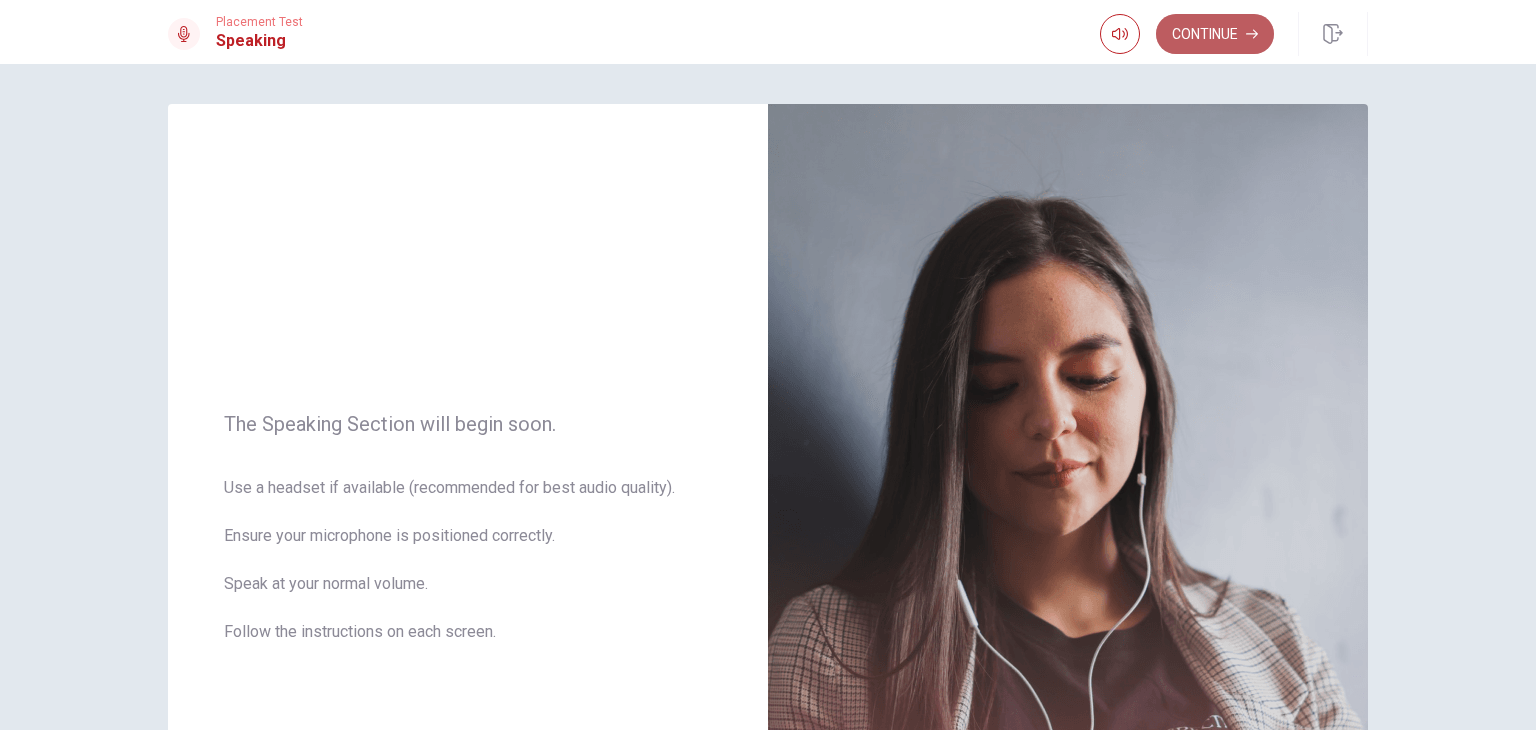 click 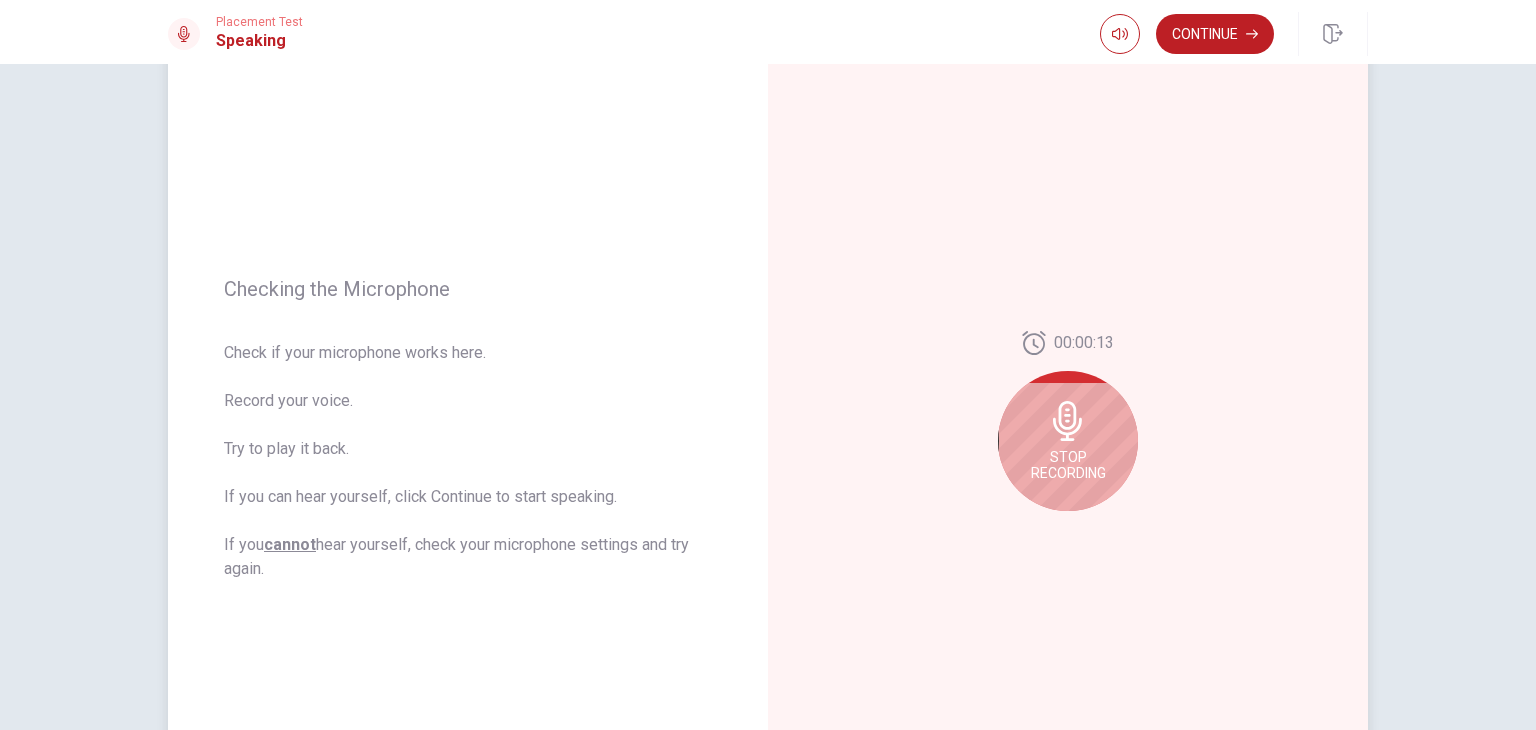 scroll, scrollTop: 114, scrollLeft: 0, axis: vertical 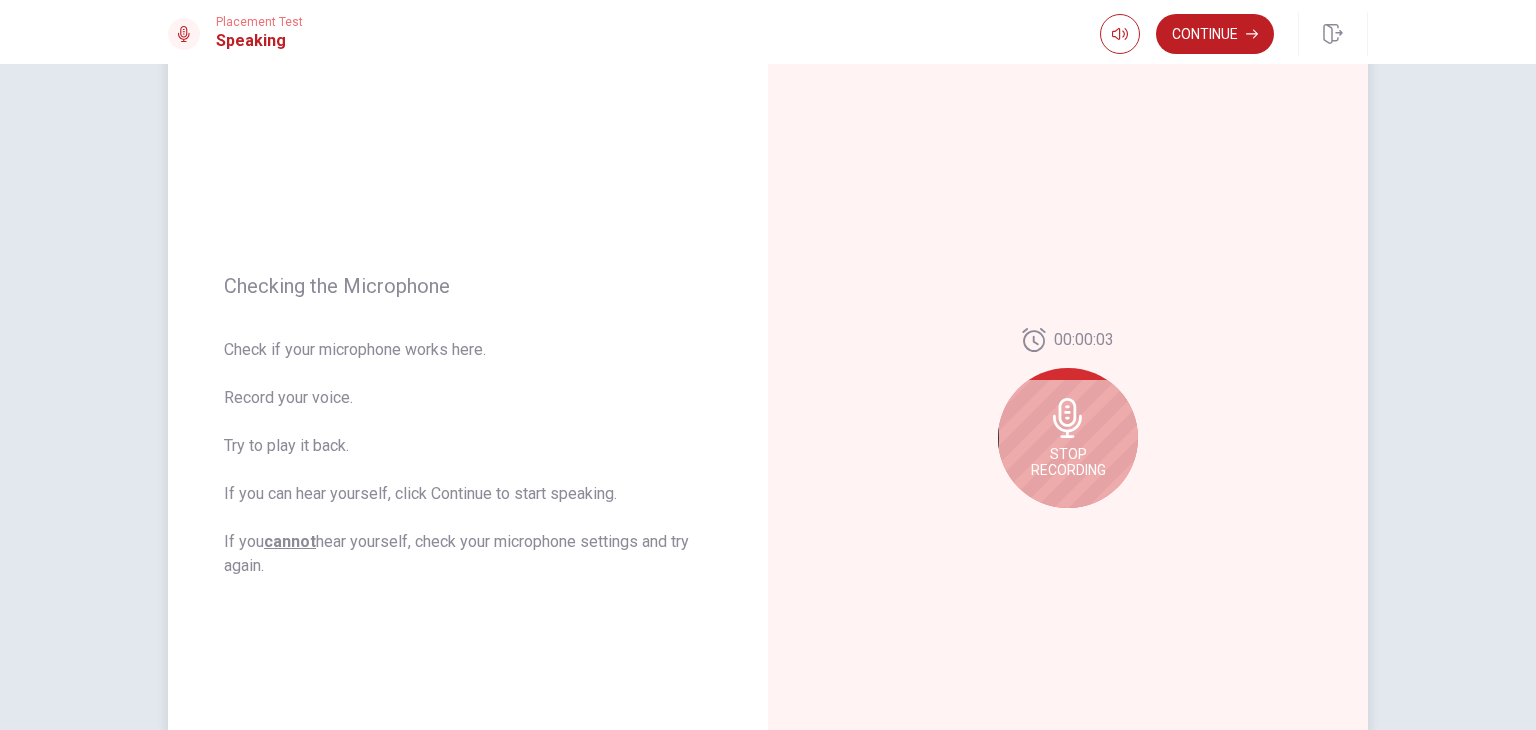 click on "Stop   Recording" at bounding box center [1068, 438] 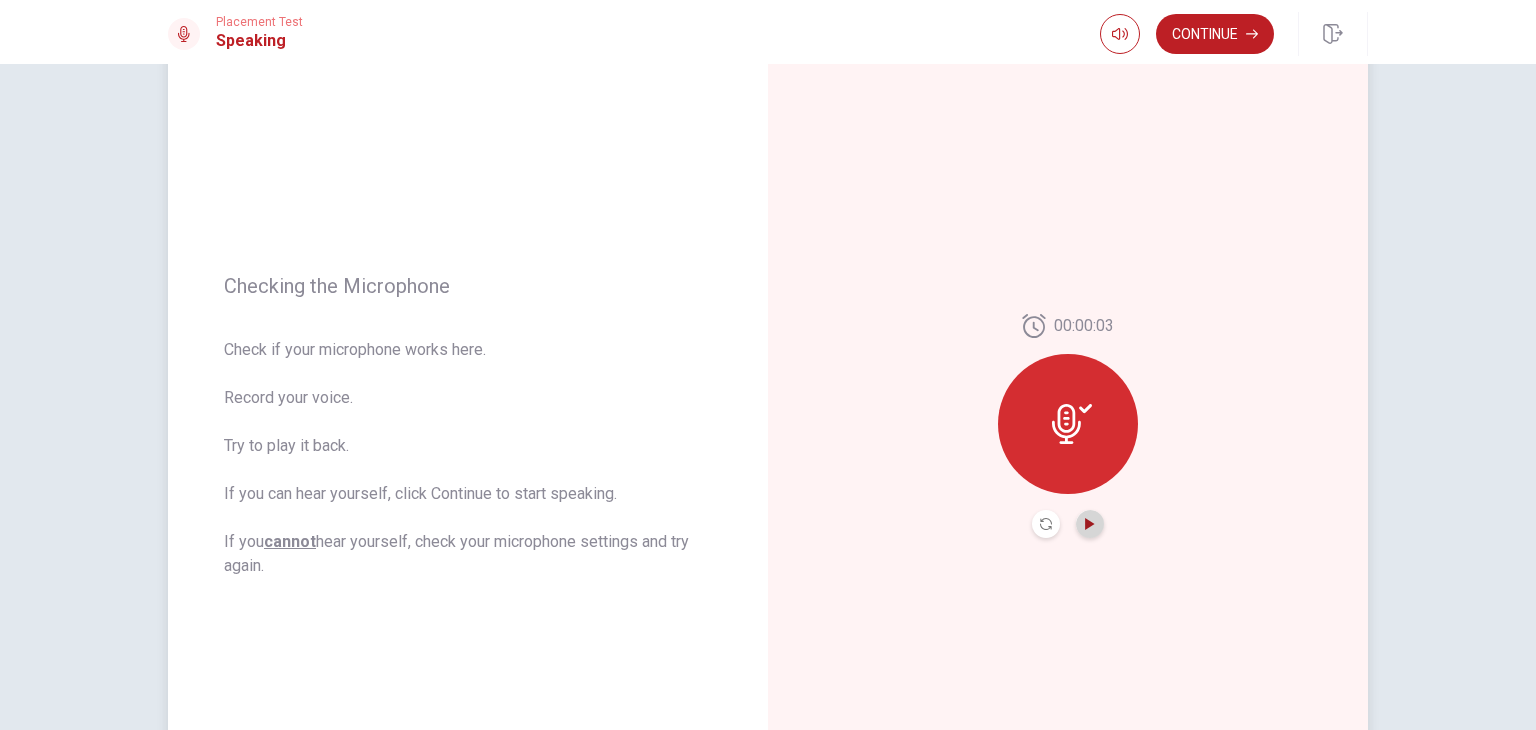 click 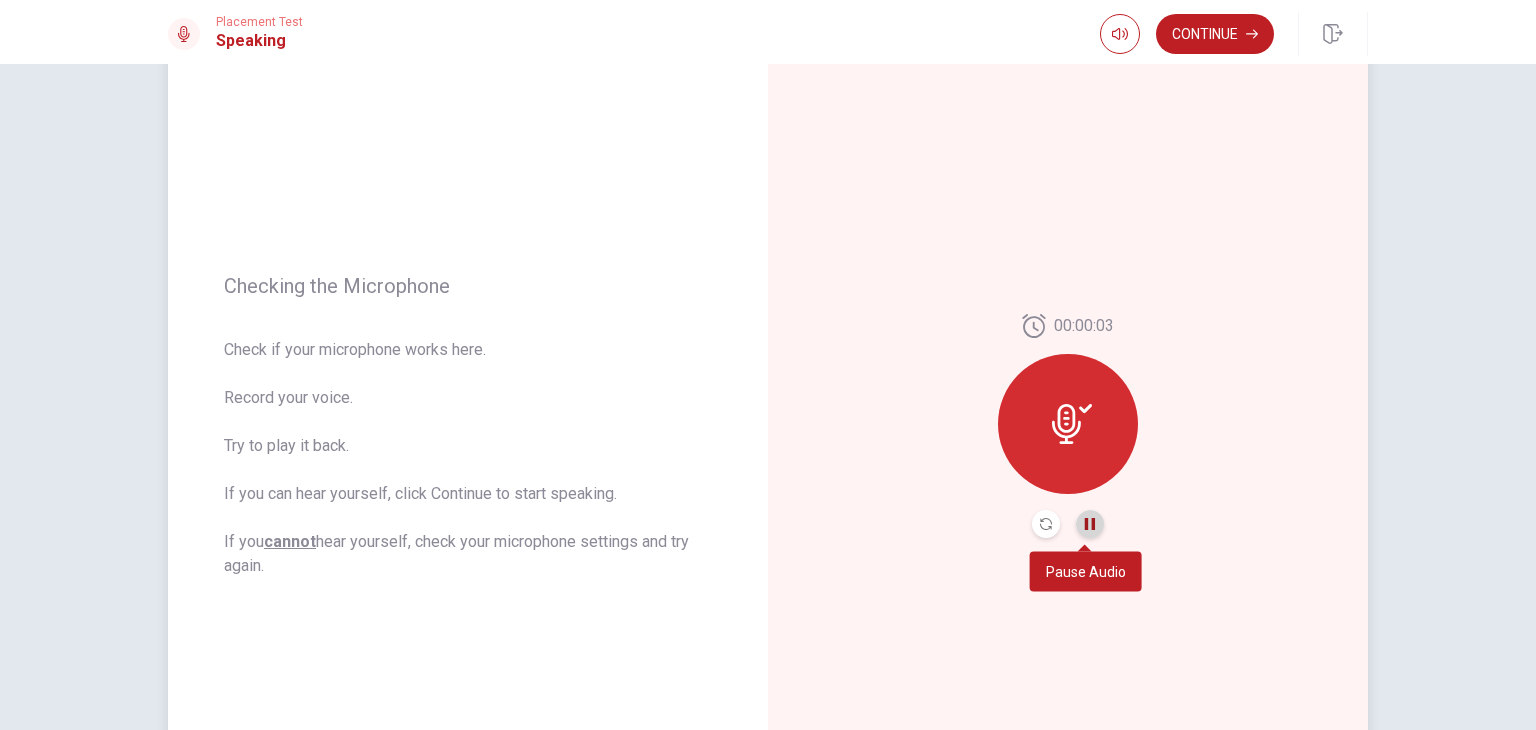 click 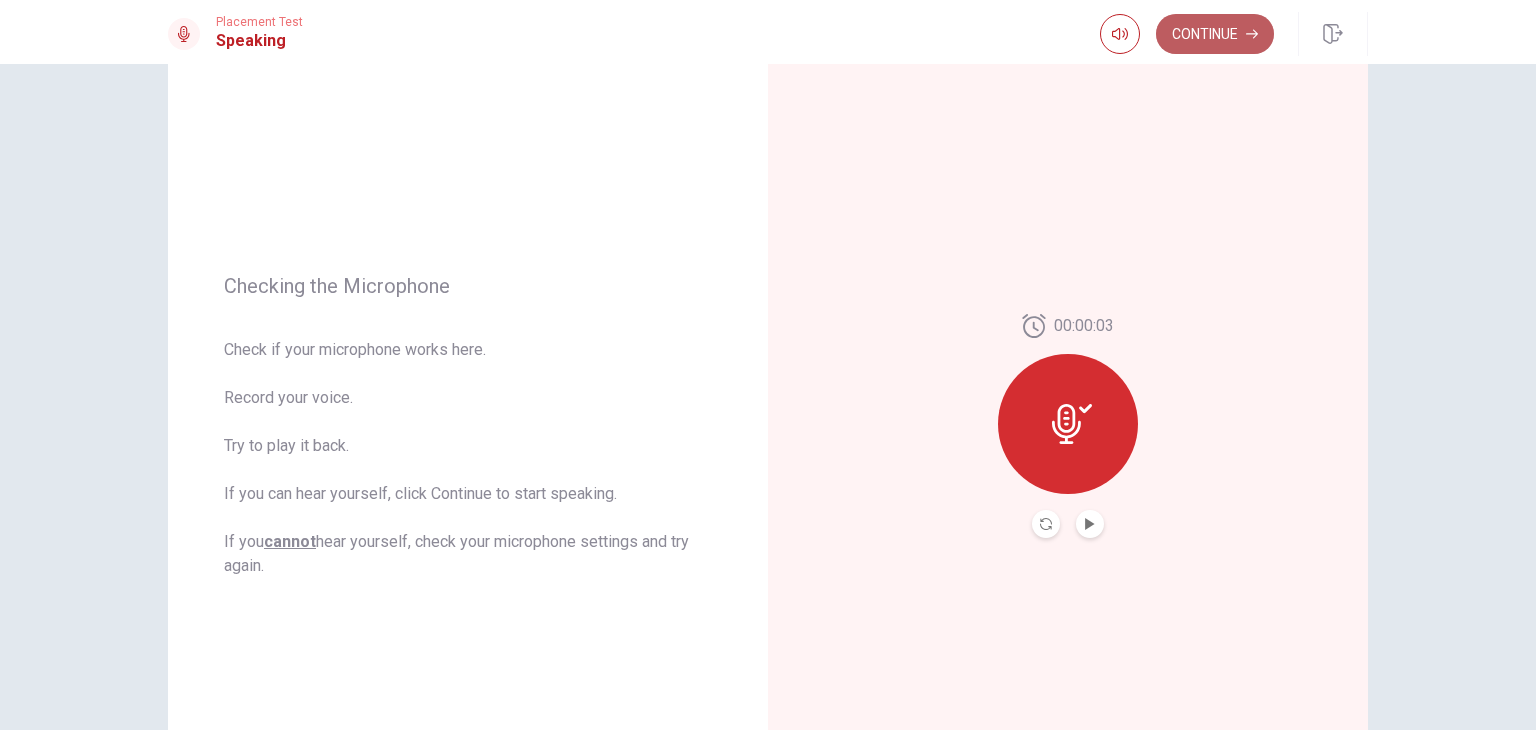 click on "Continue" at bounding box center (1215, 34) 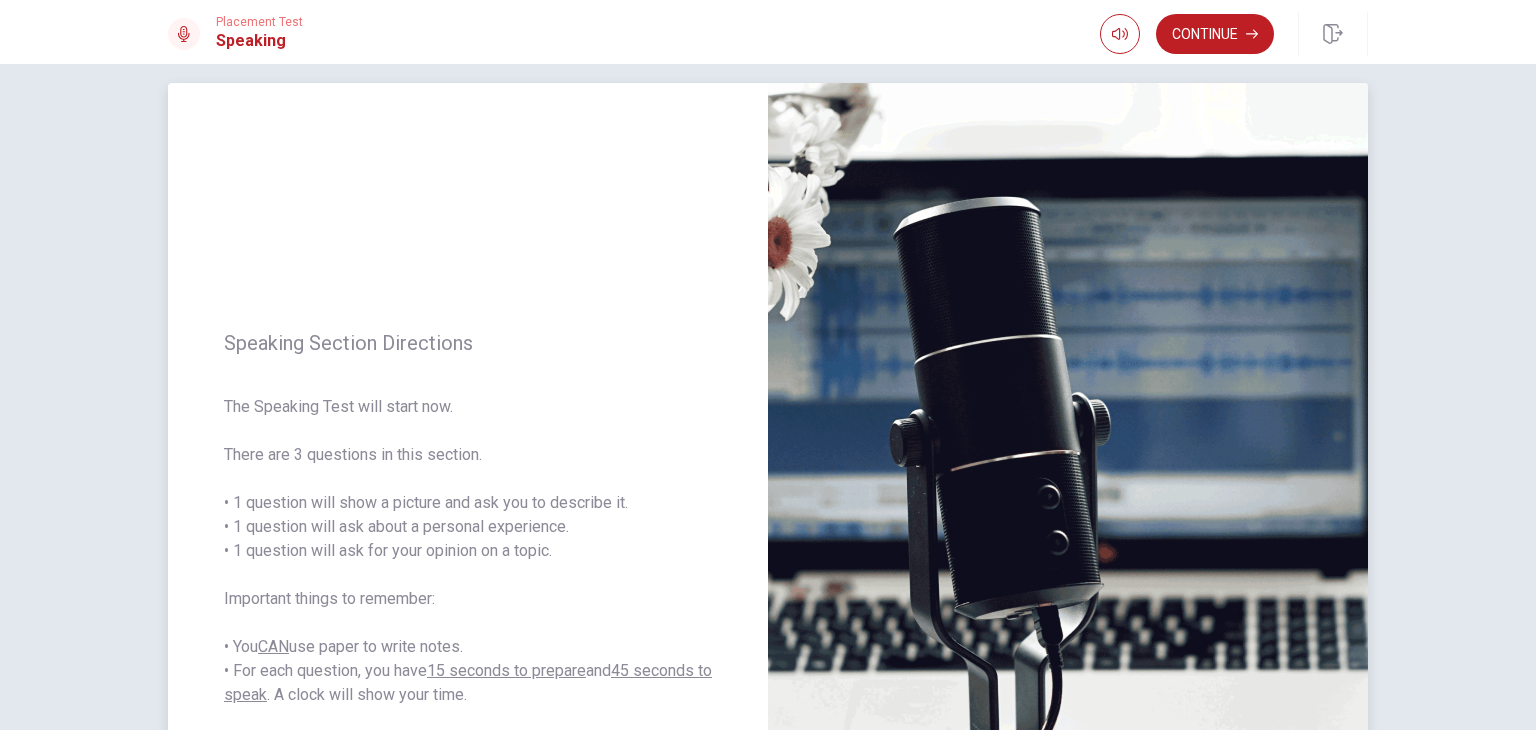 scroll, scrollTop: 4, scrollLeft: 0, axis: vertical 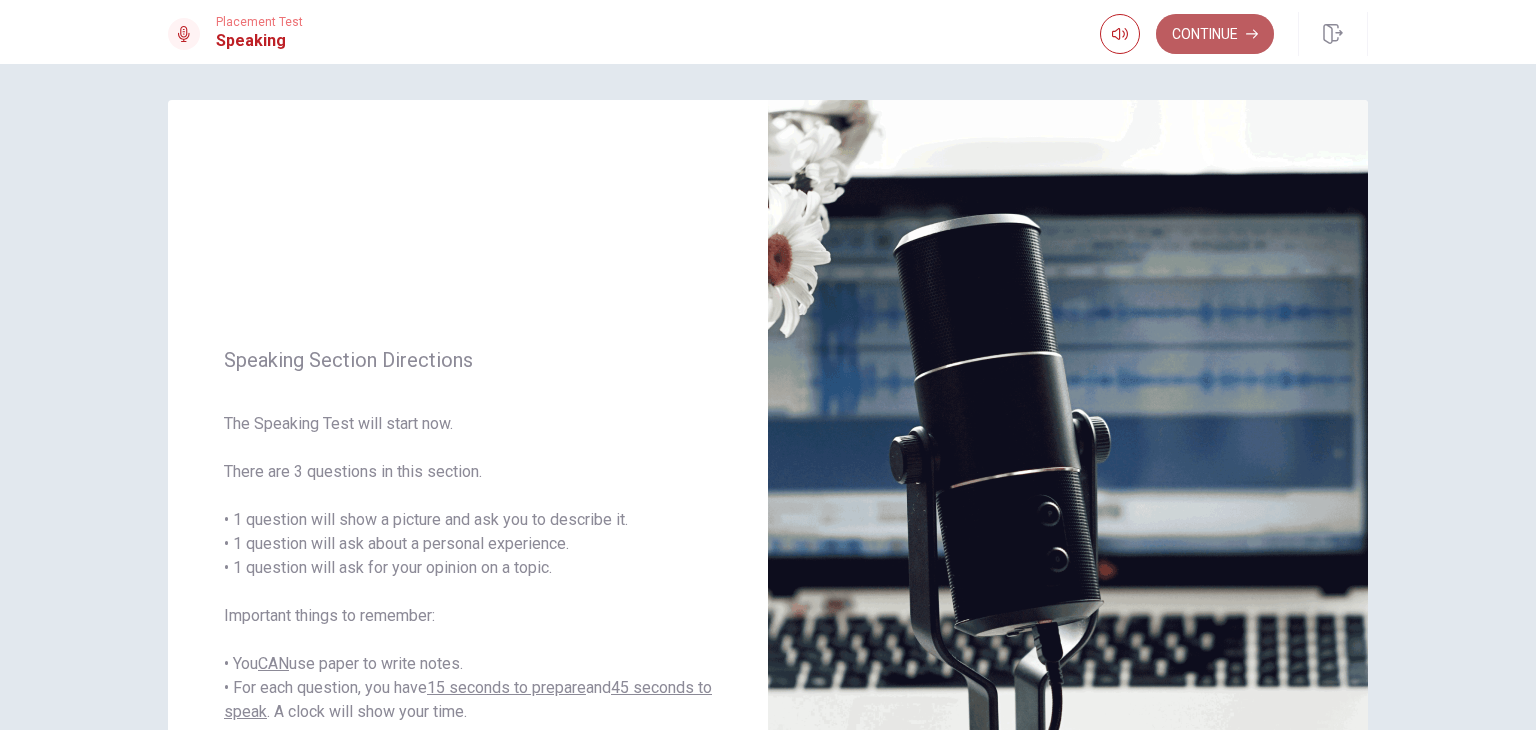 click on "Continue" at bounding box center (1215, 34) 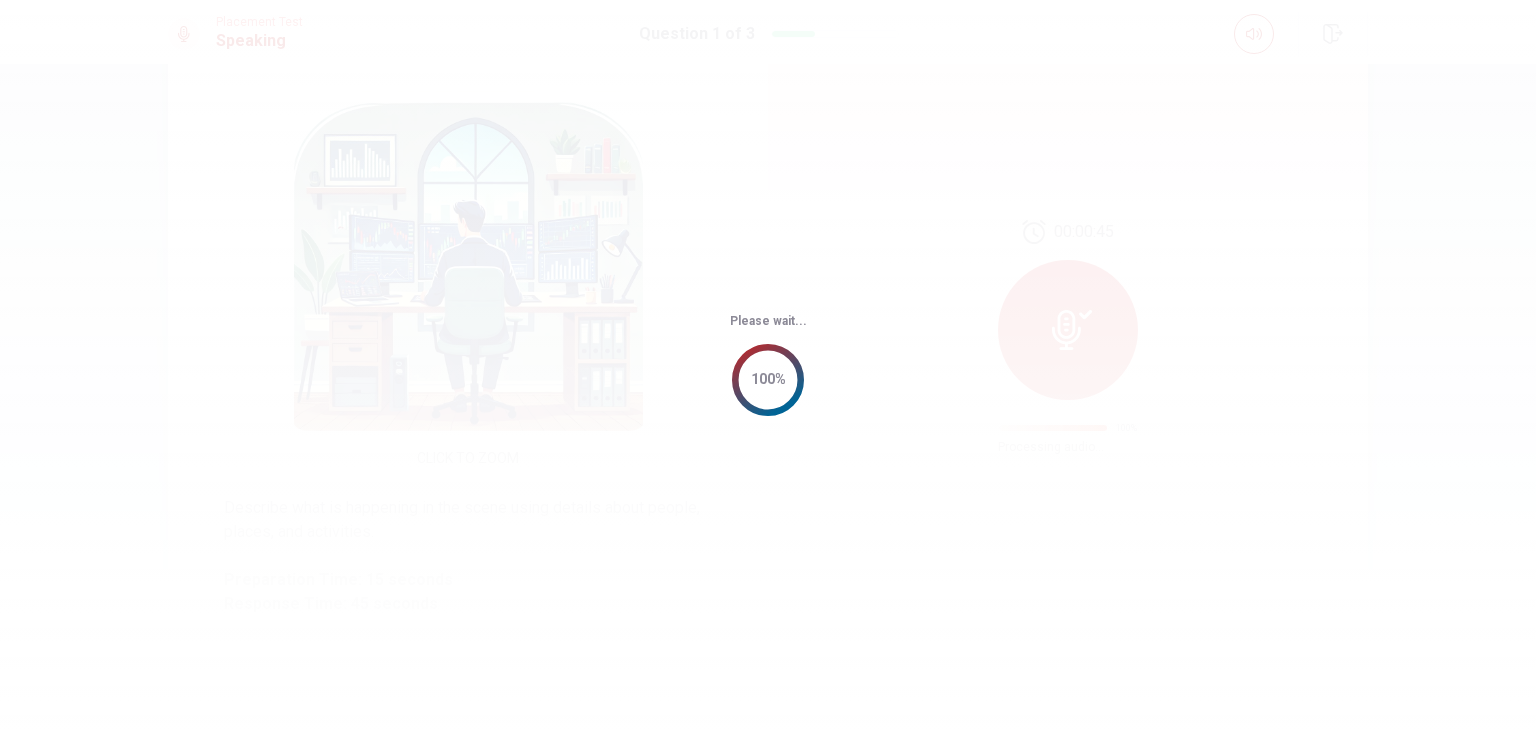 scroll, scrollTop: 0, scrollLeft: 0, axis: both 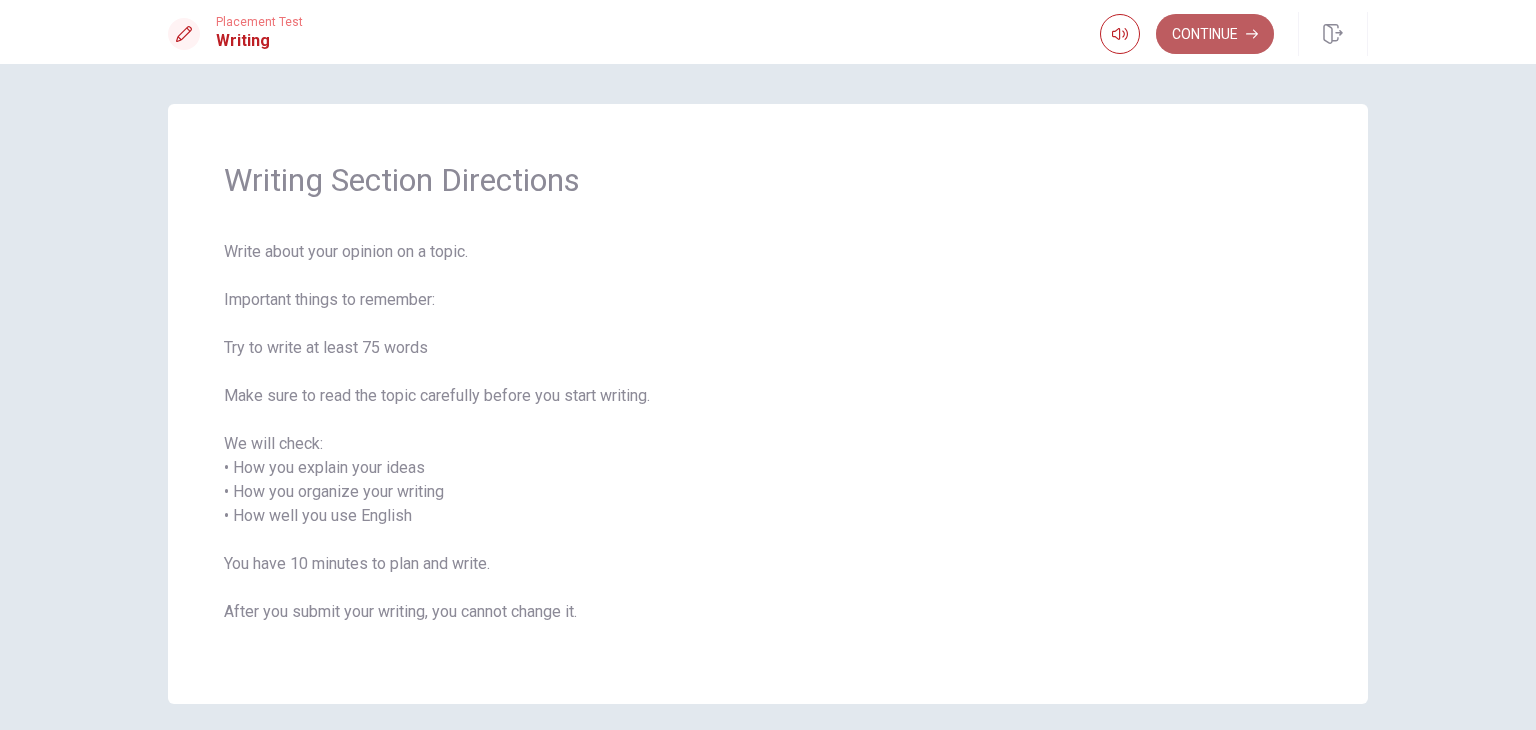 click on "Continue" at bounding box center [1215, 34] 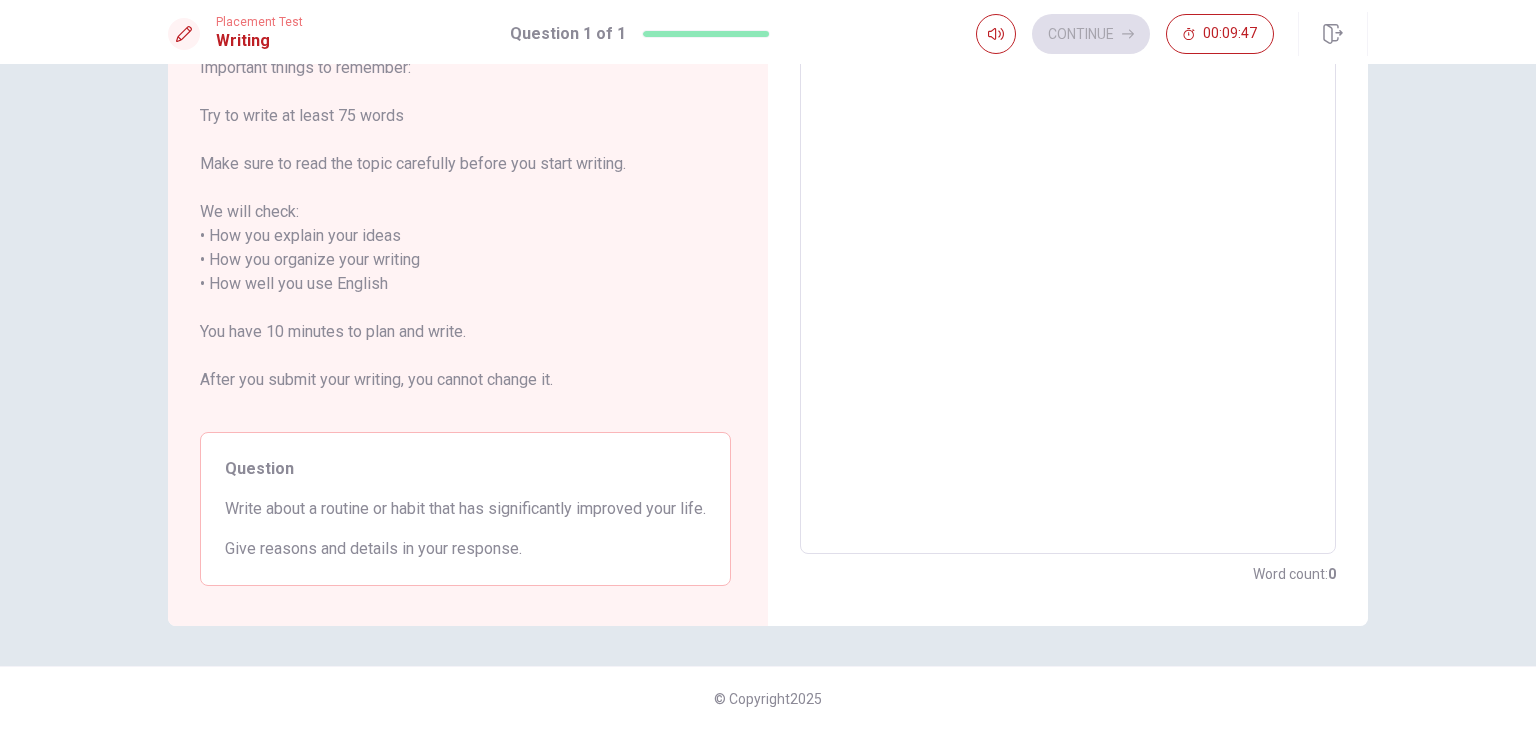scroll, scrollTop: 0, scrollLeft: 0, axis: both 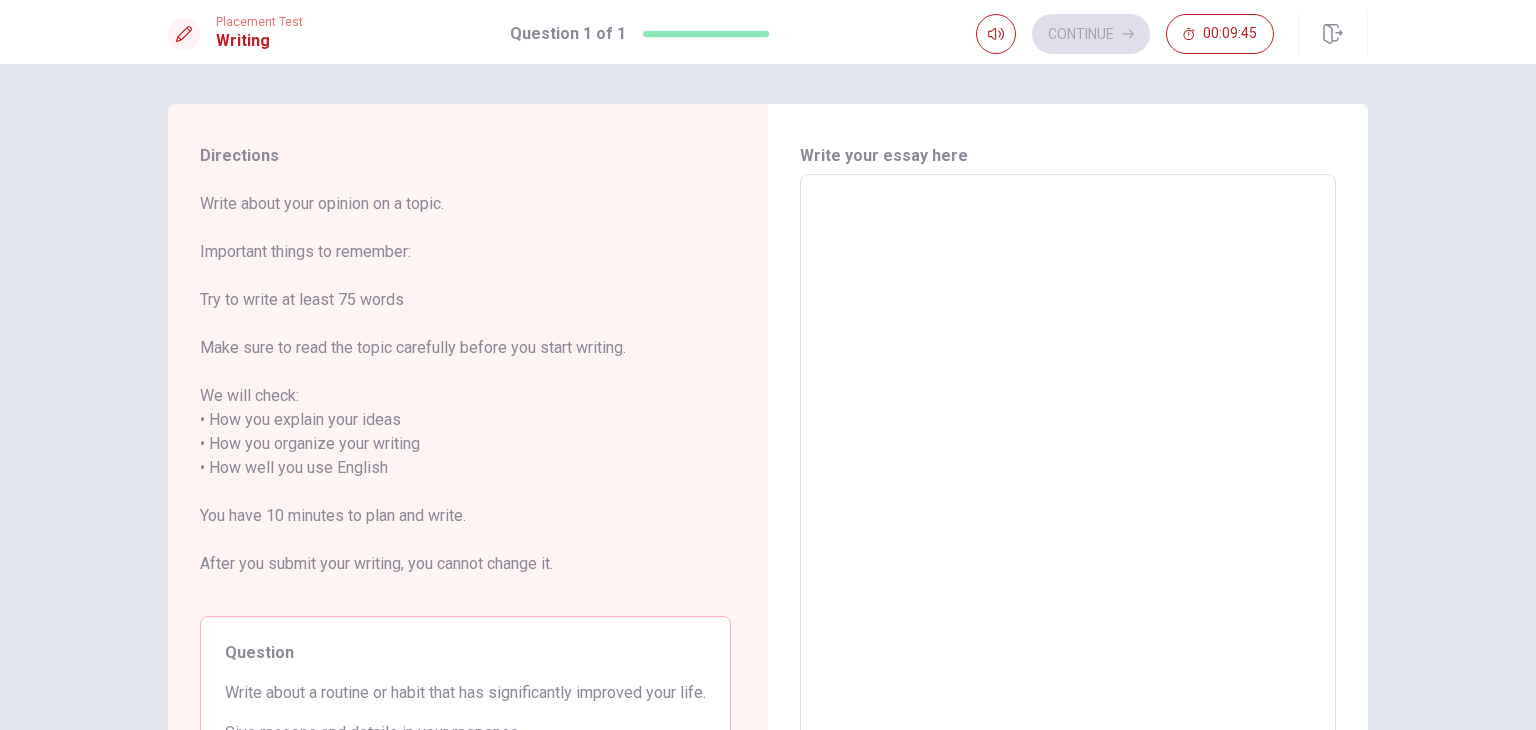click at bounding box center (1068, 456) 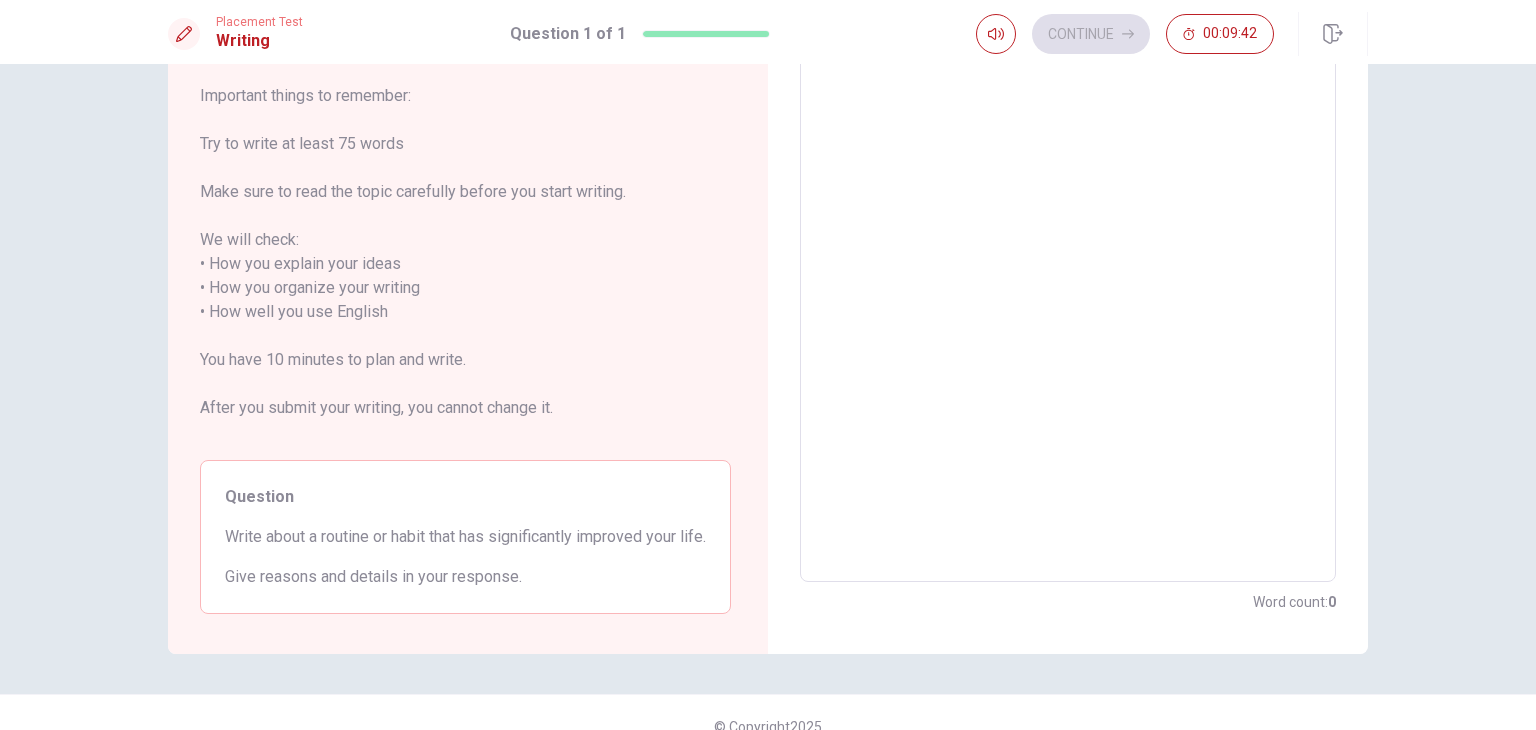 scroll, scrollTop: 0, scrollLeft: 0, axis: both 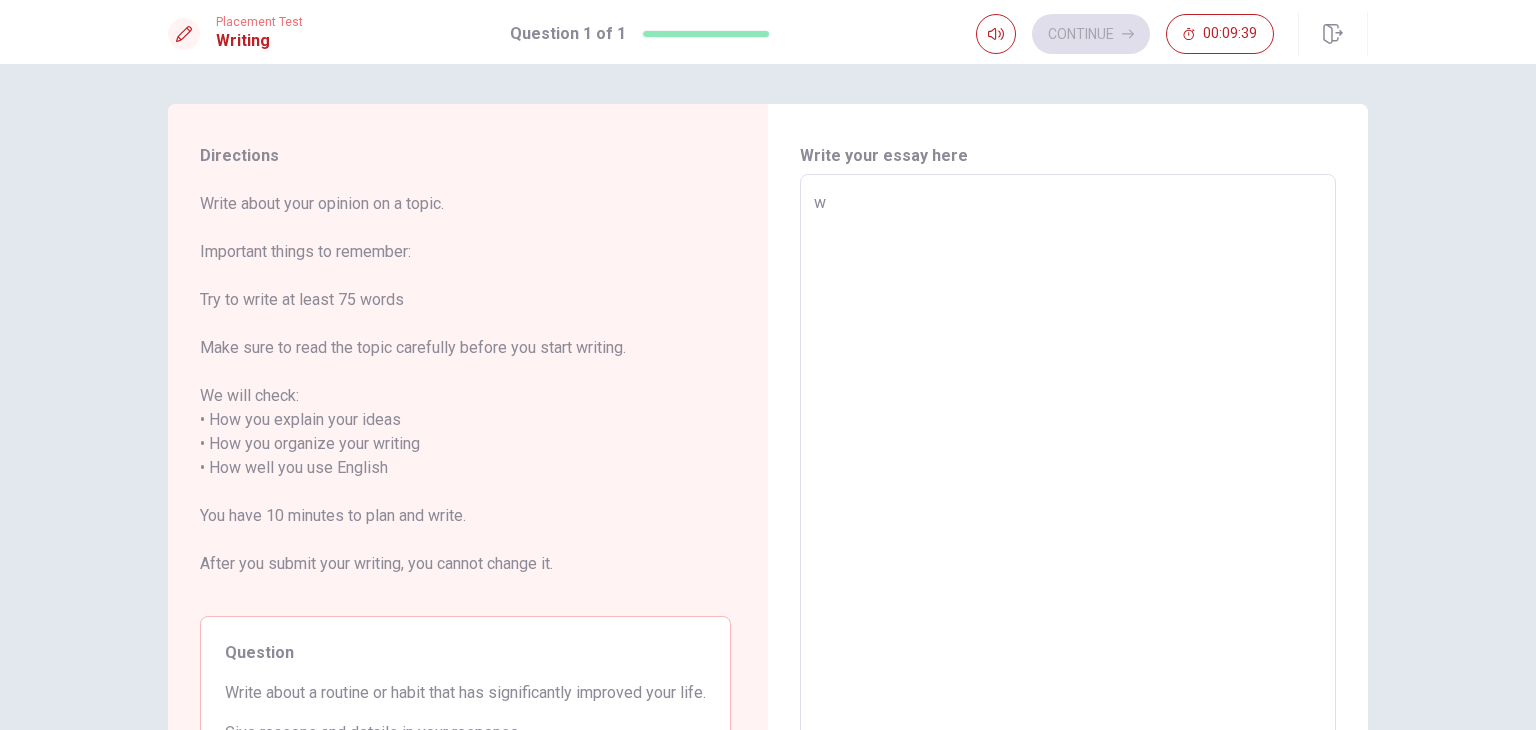 type on "wh" 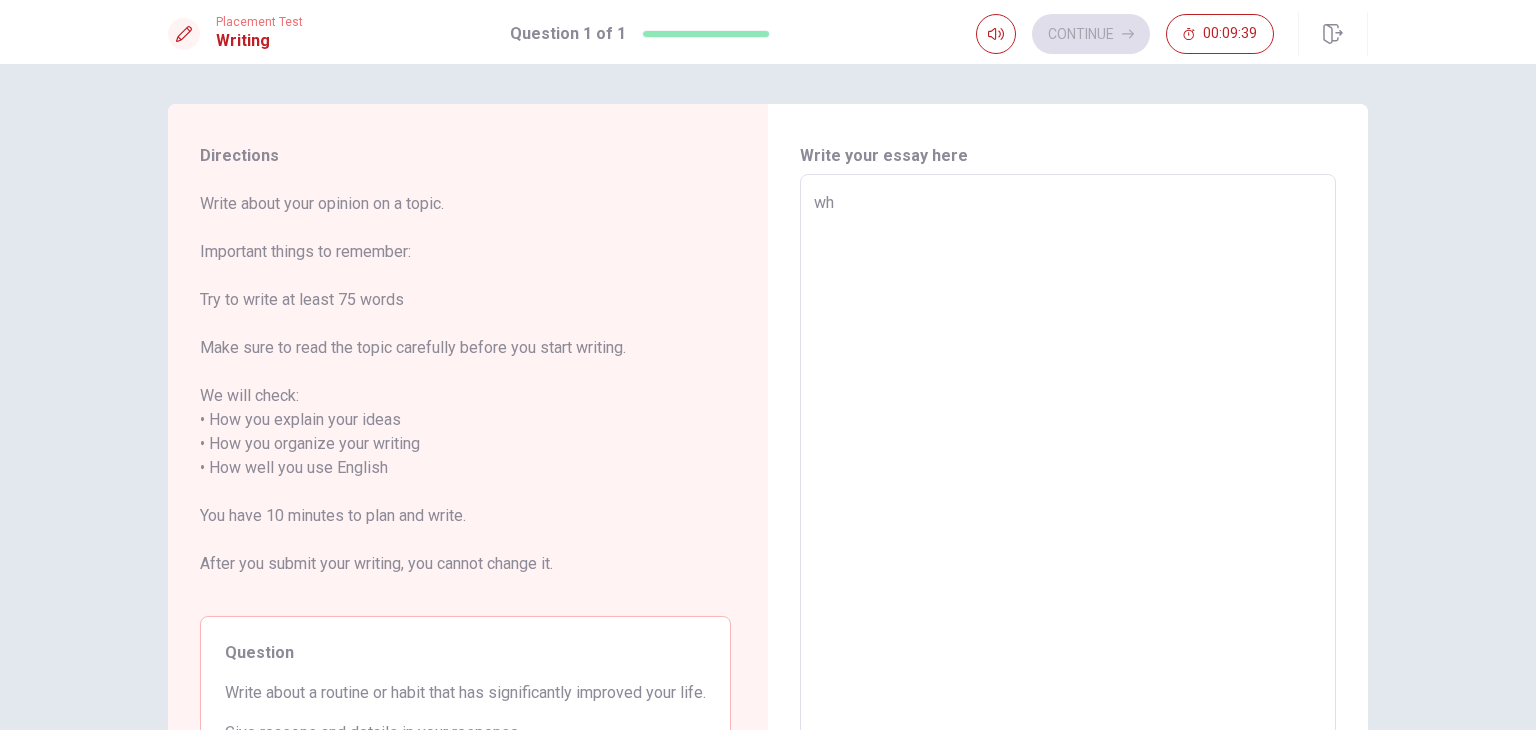 type on "x" 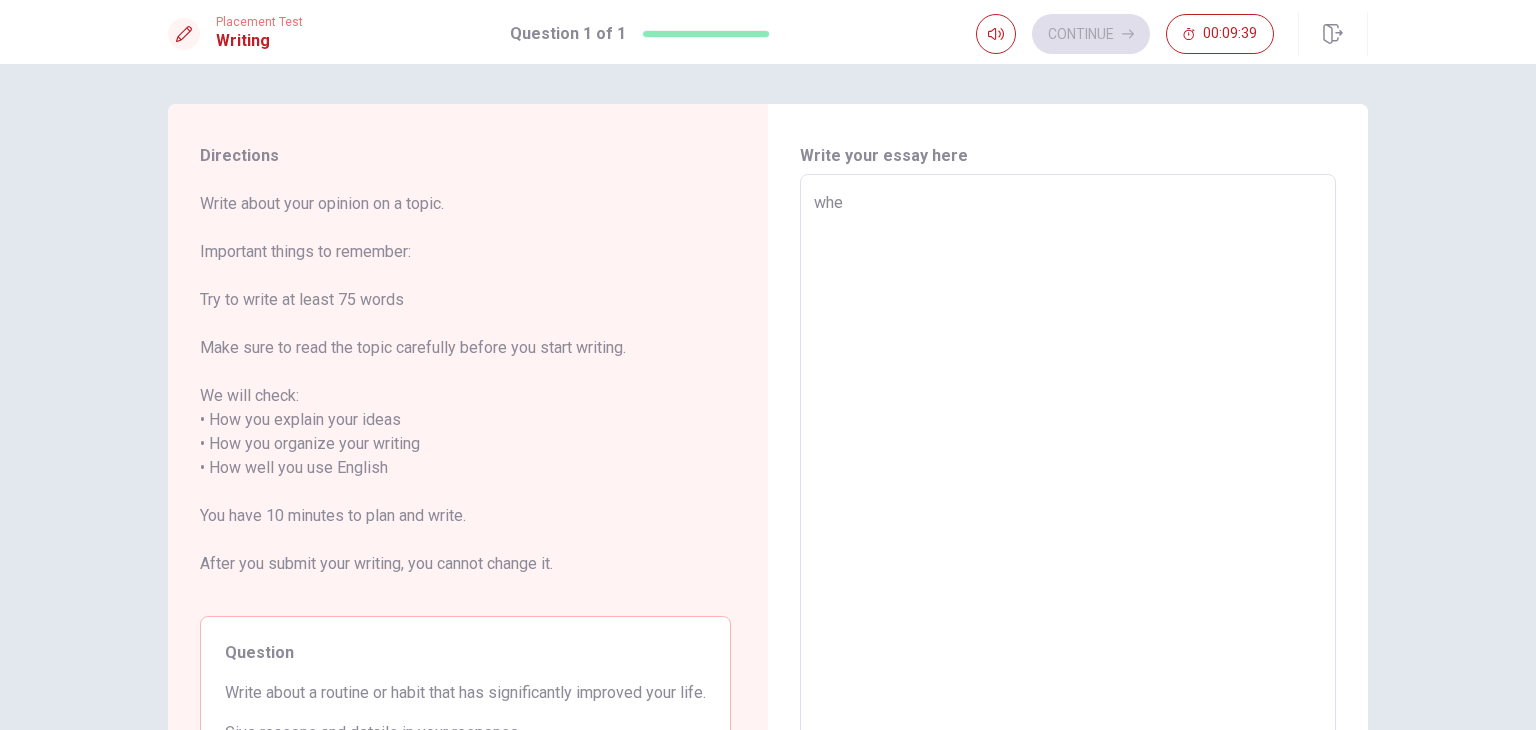 type on "x" 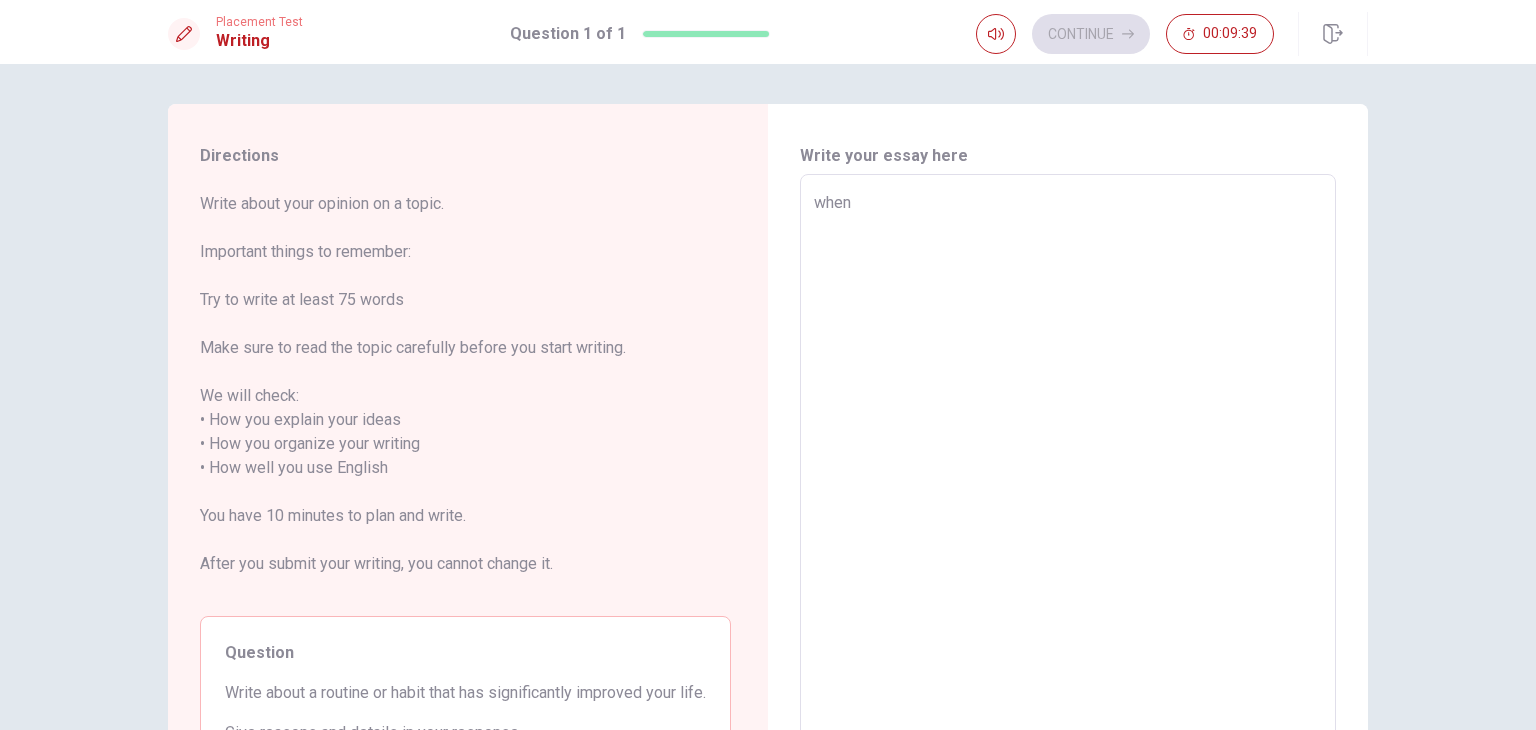 type on "x" 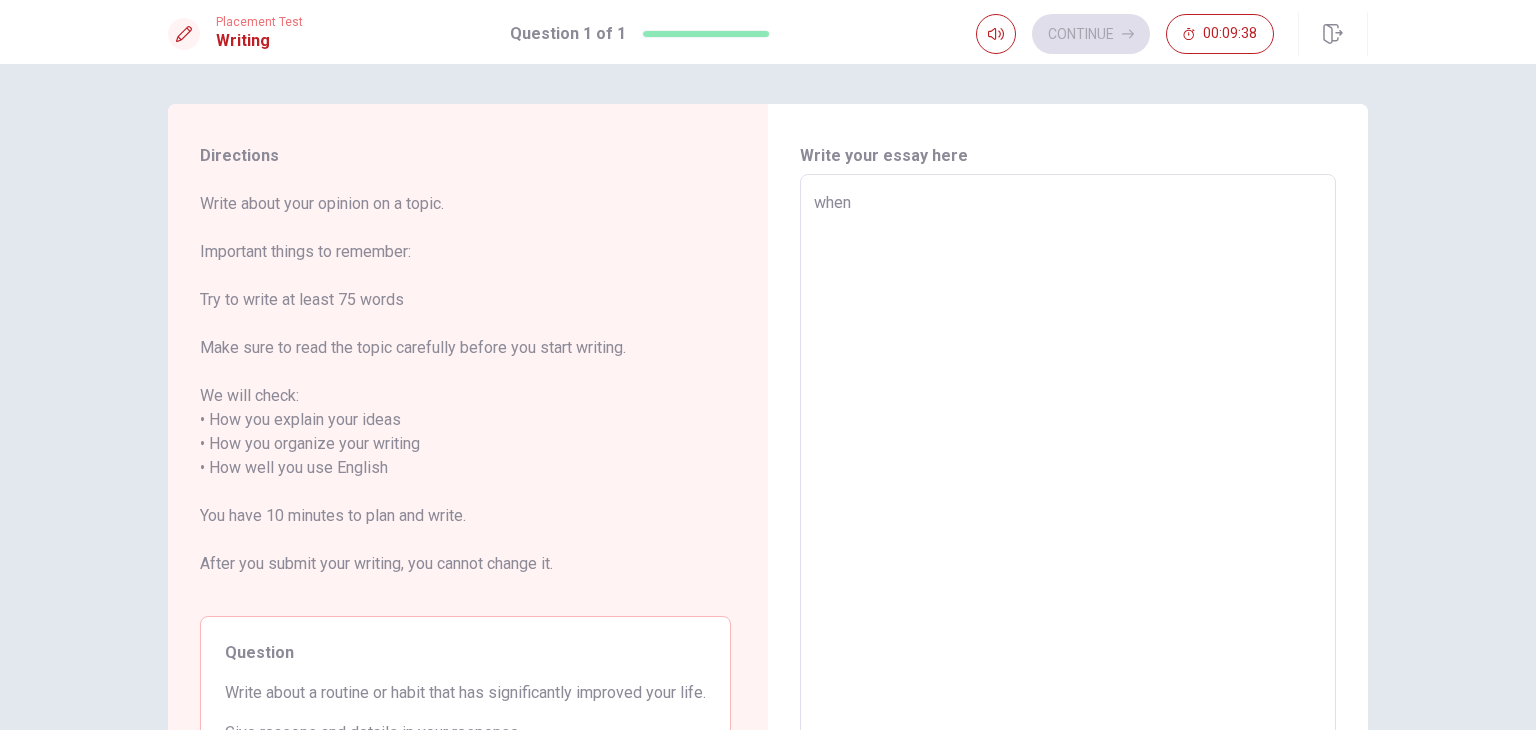 type on "when" 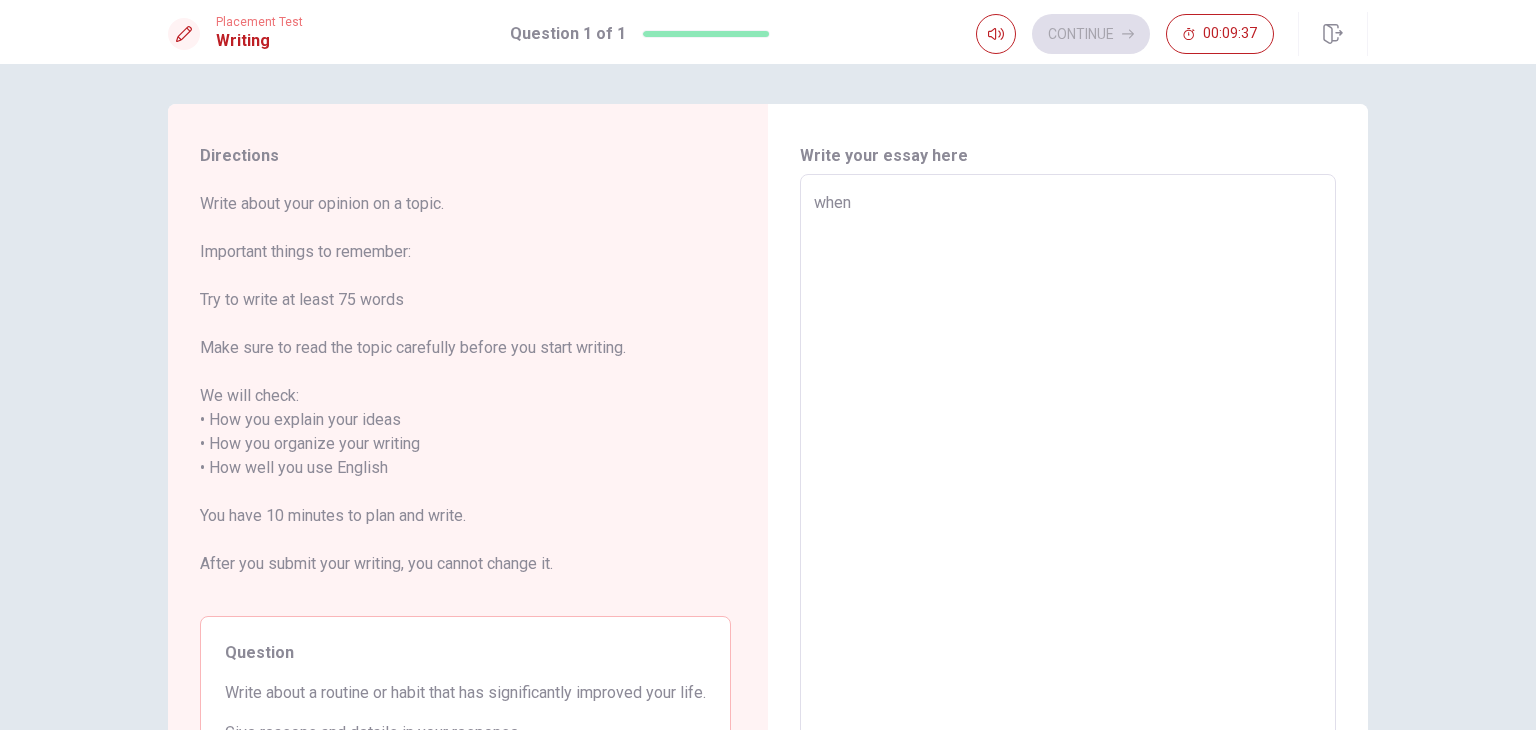 type on "x" 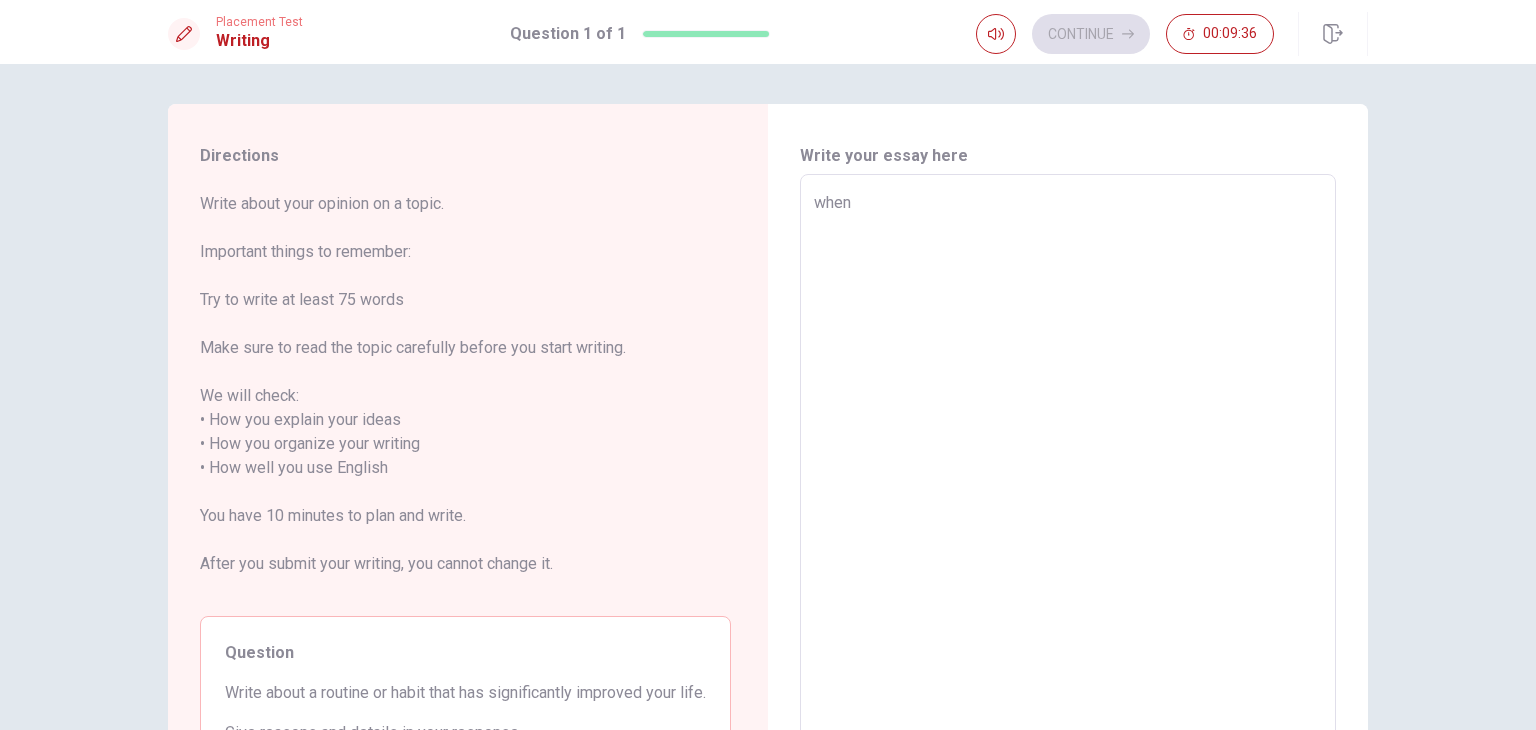 type on "when i" 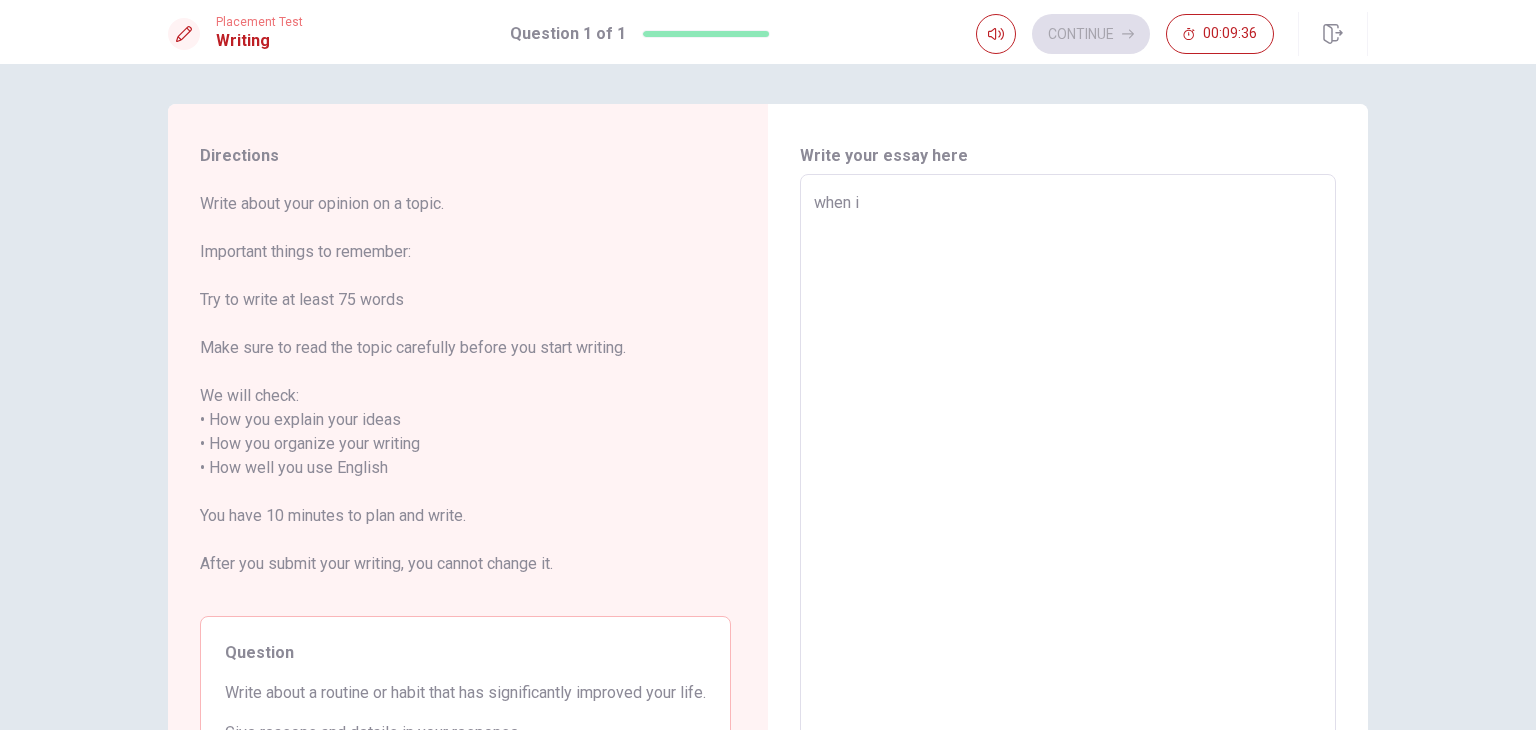 type on "x" 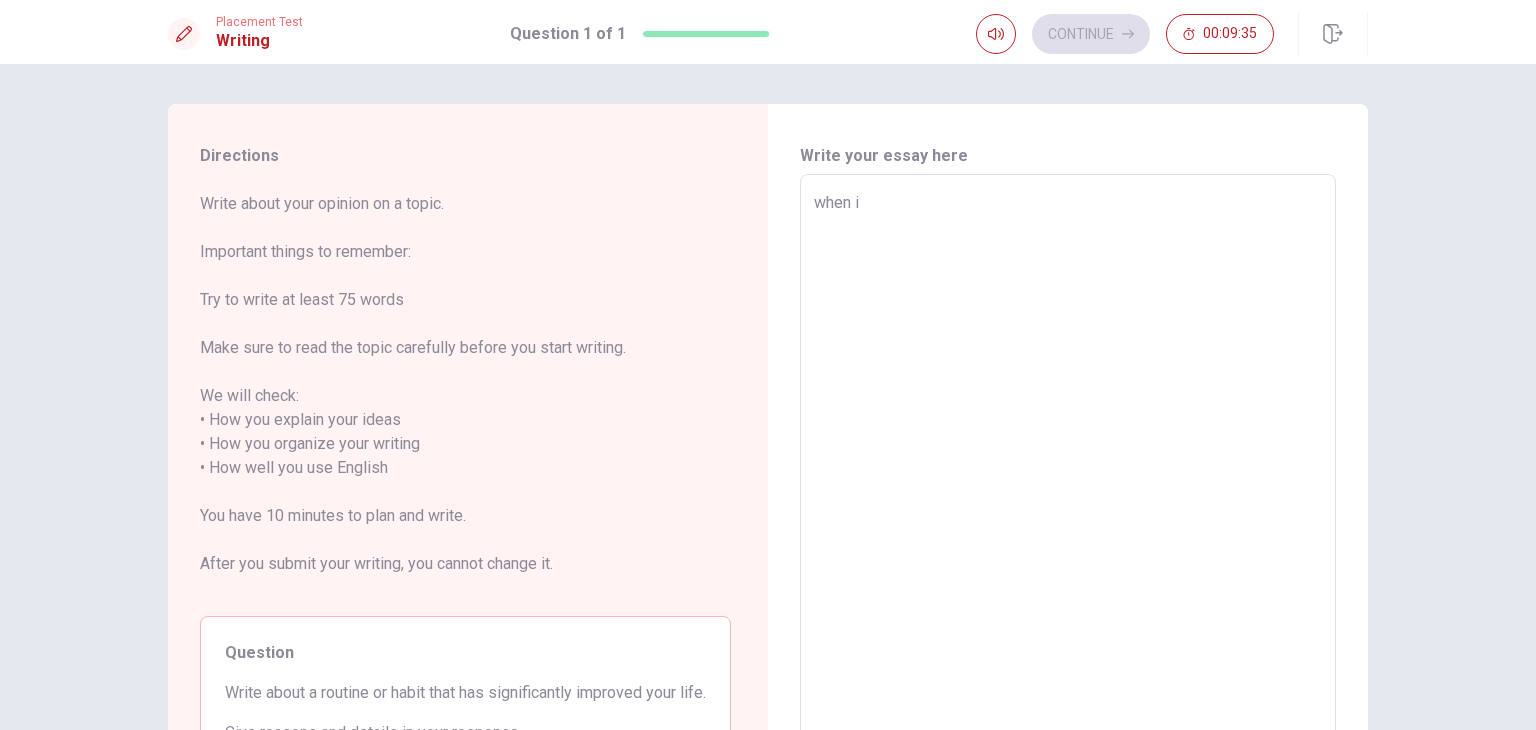 type on "when i w" 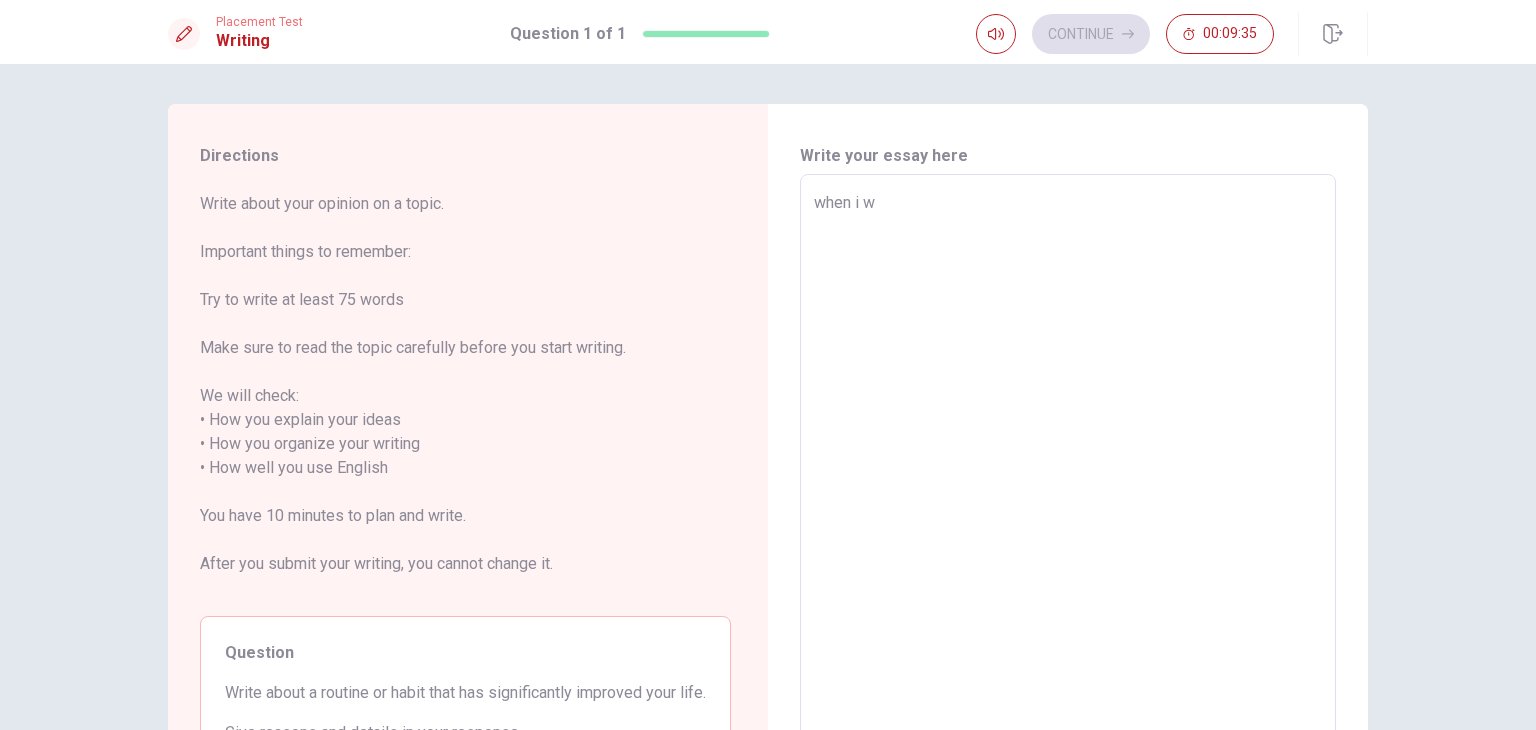 type on "x" 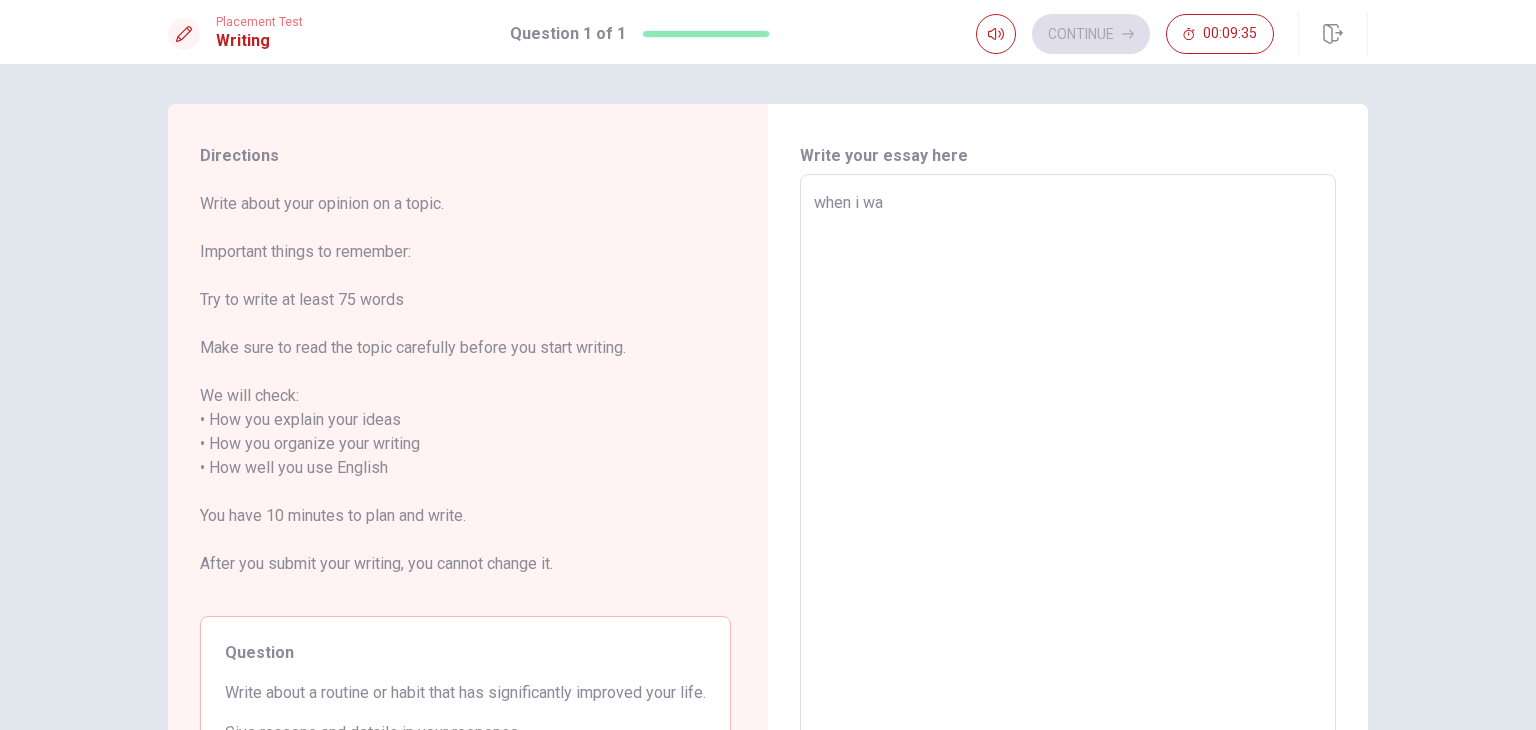 type on "x" 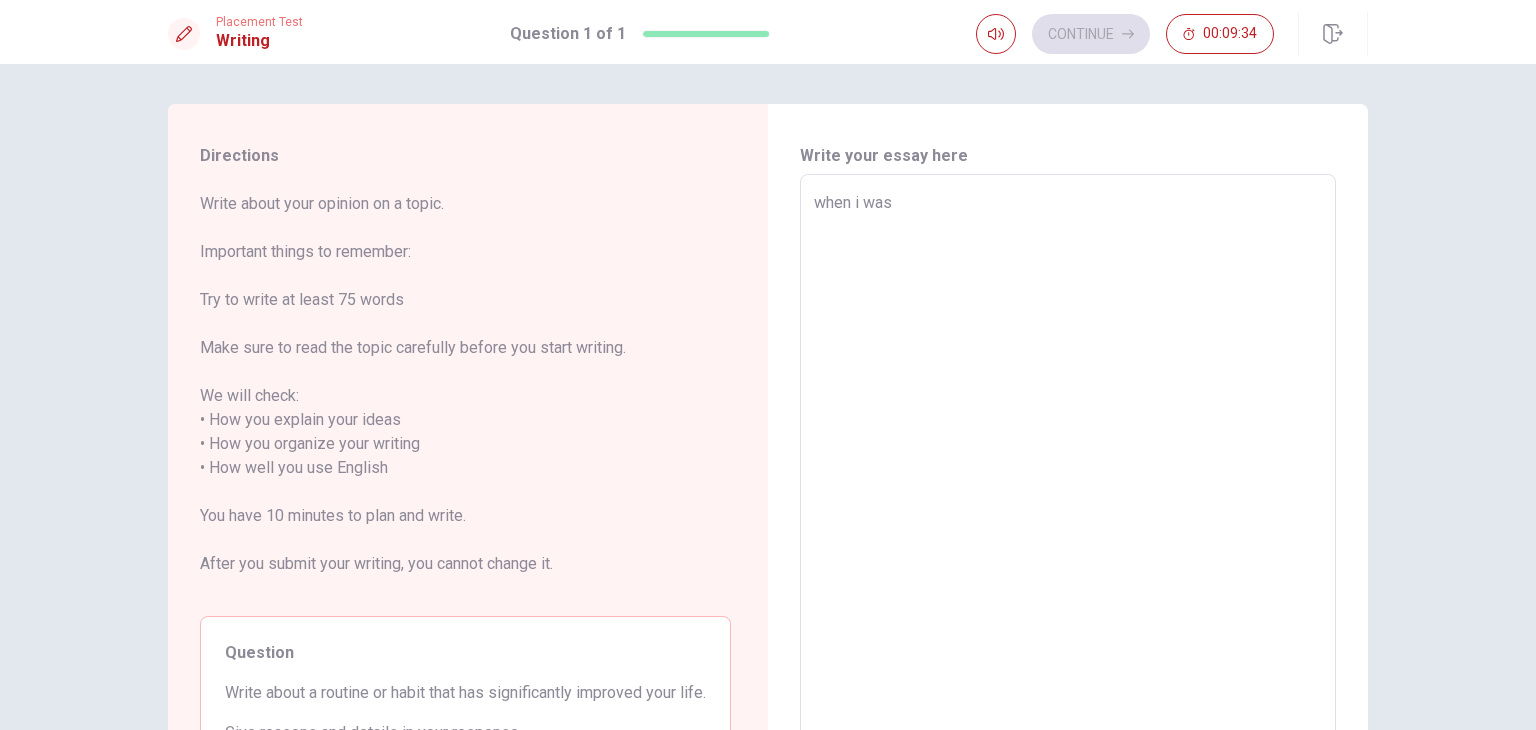 type on "x" 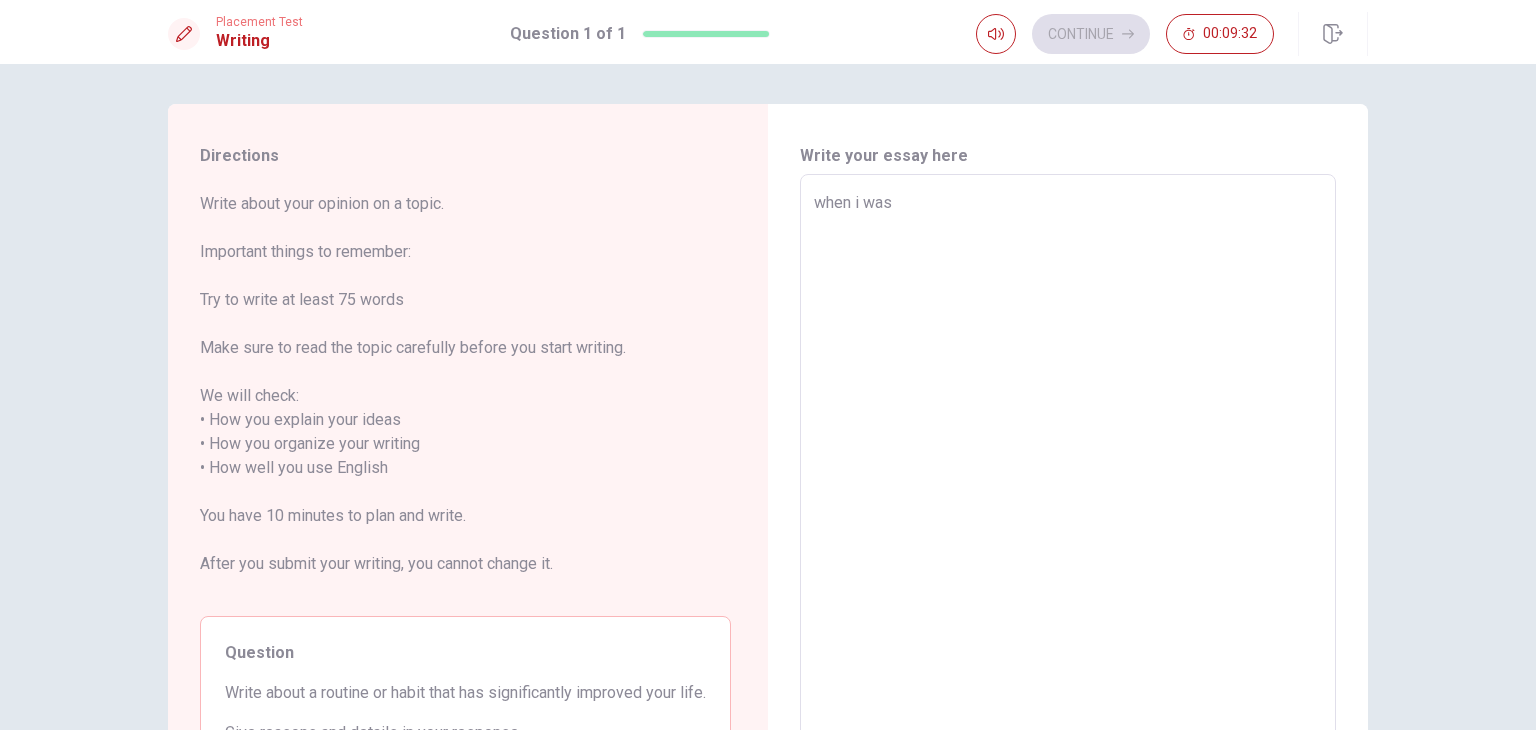 type on "x" 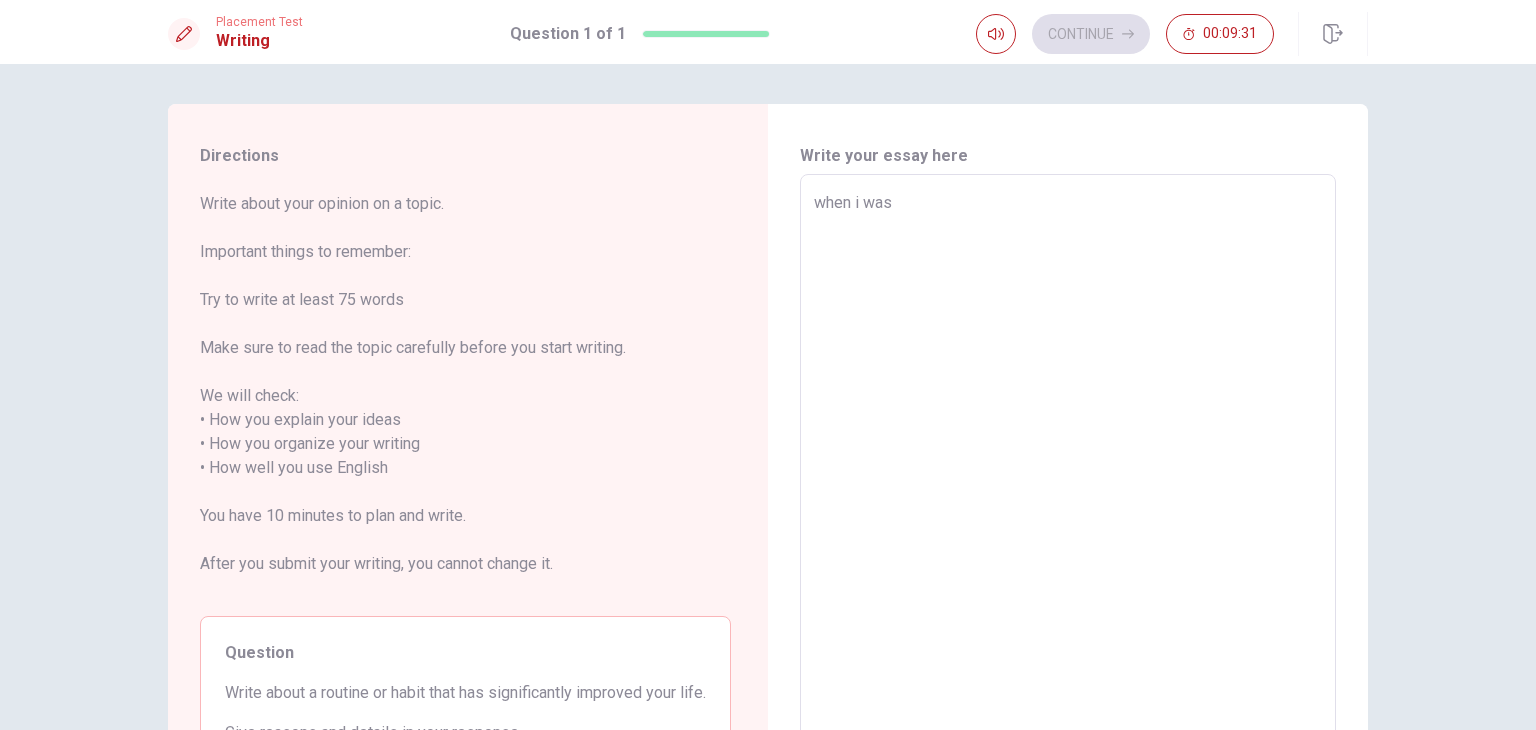 type on "when i was c" 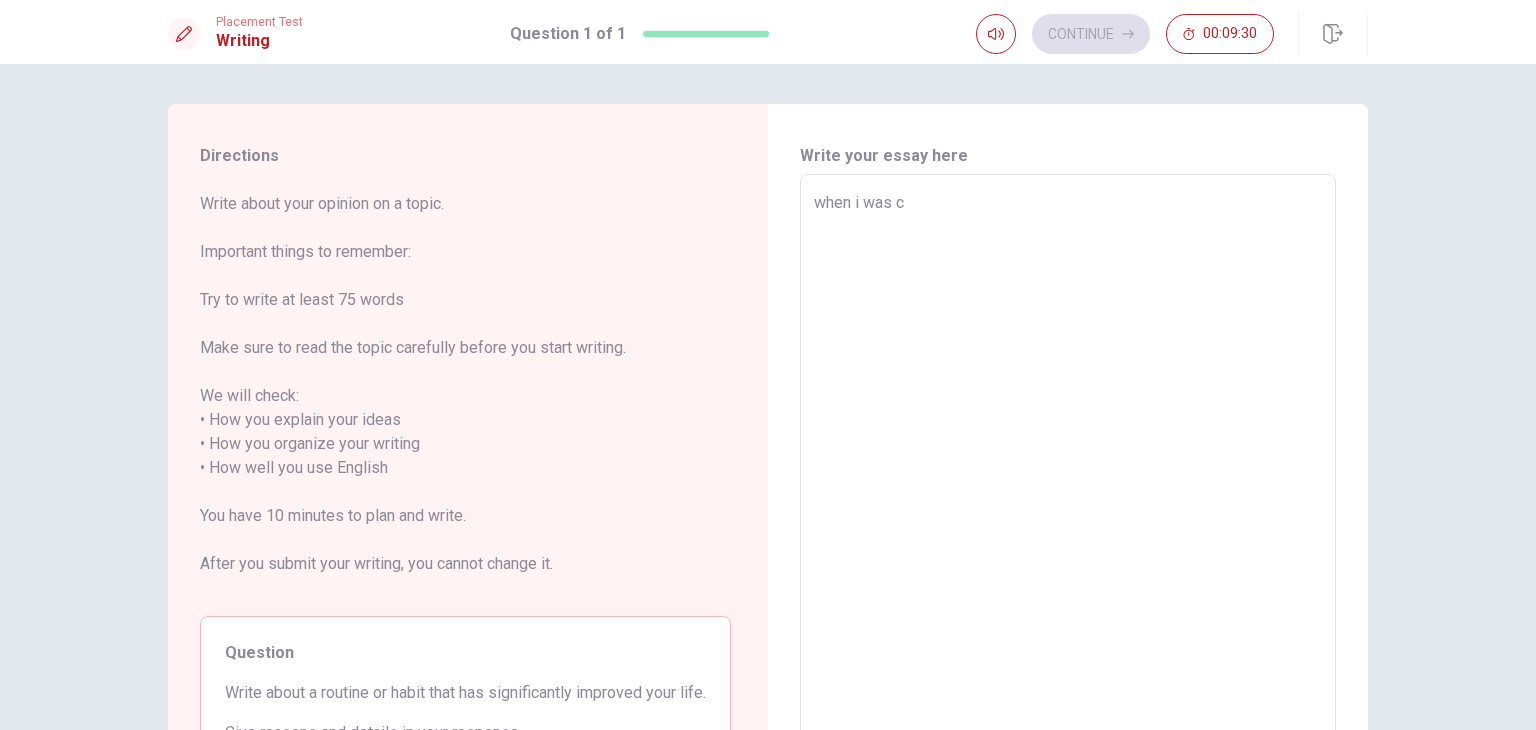 type on "x" 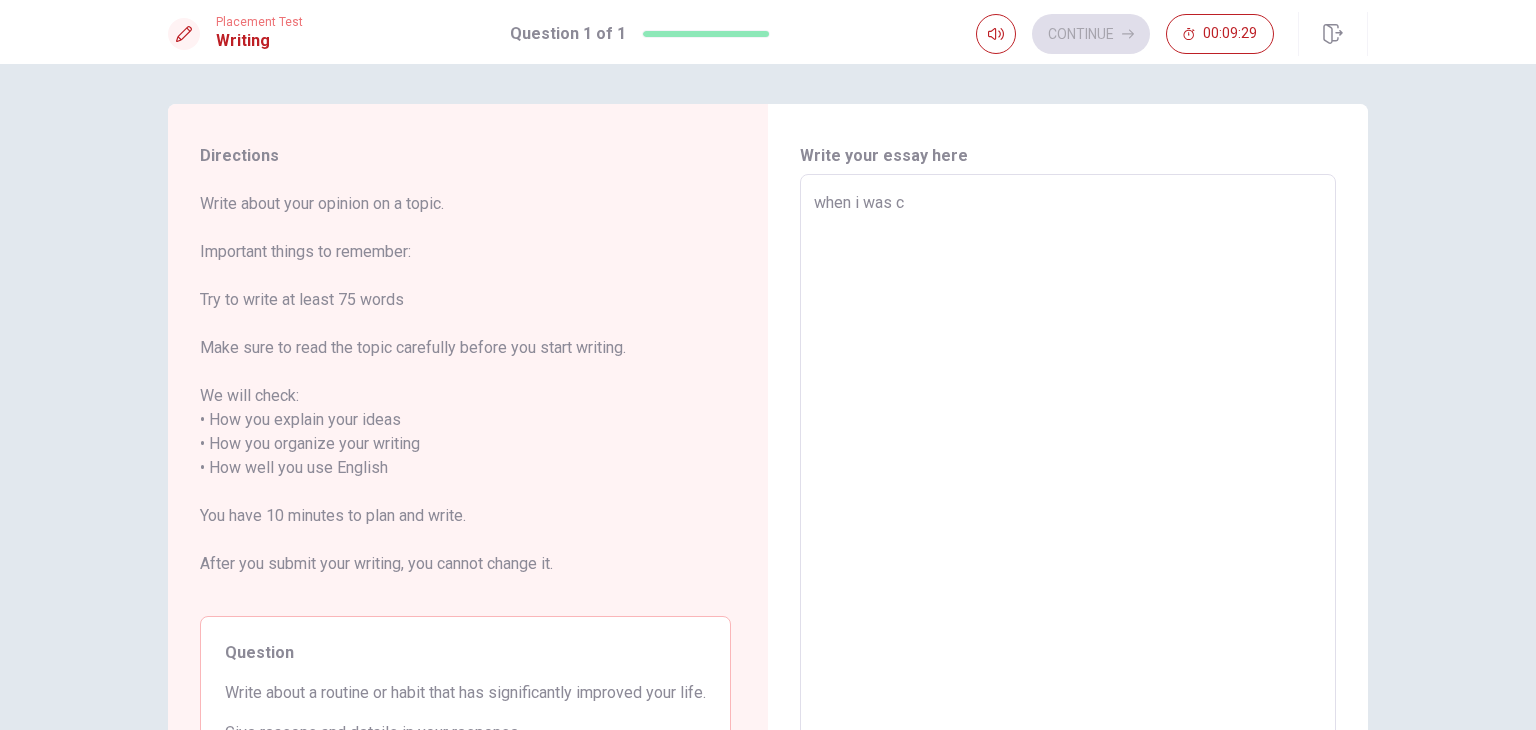 type on "when i was" 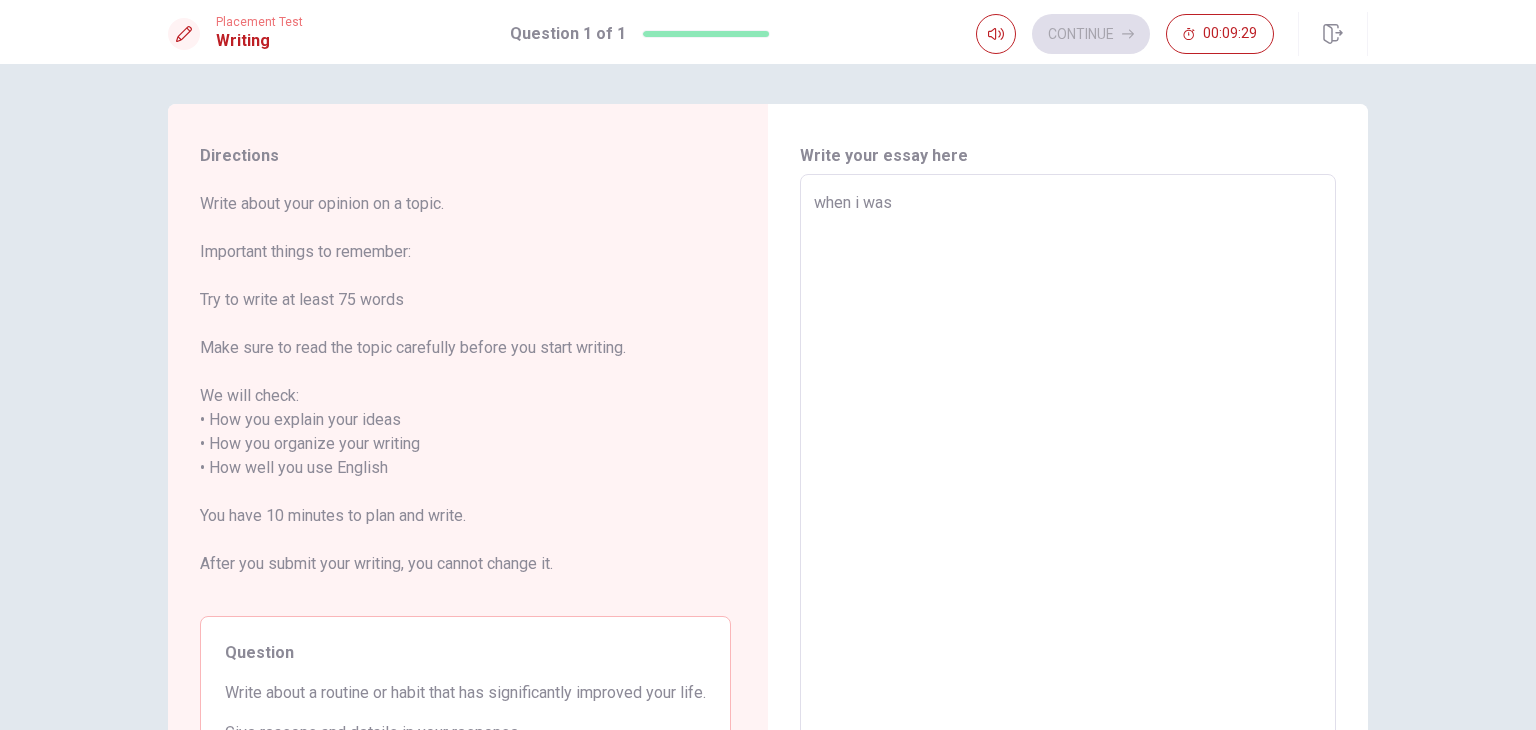 type on "x" 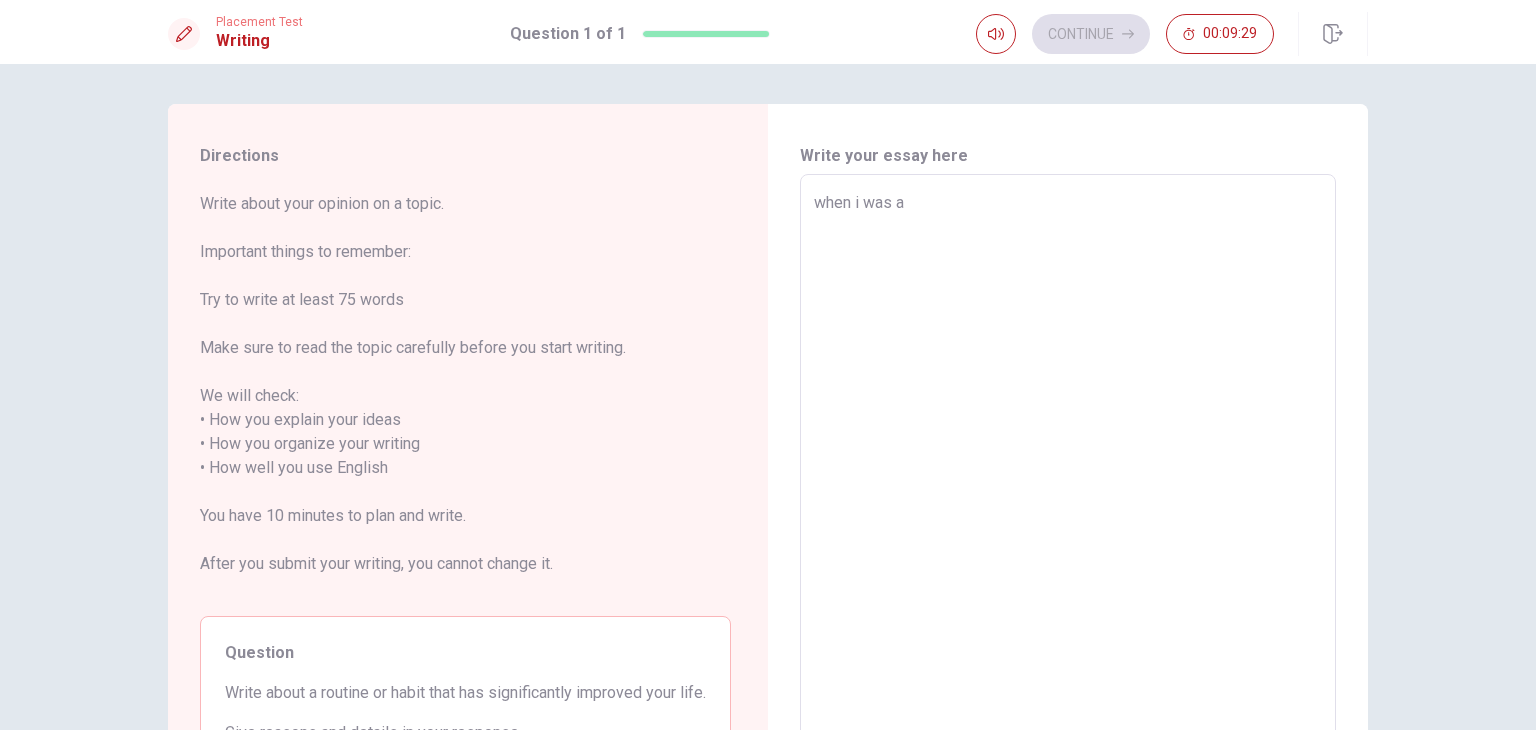 type on "x" 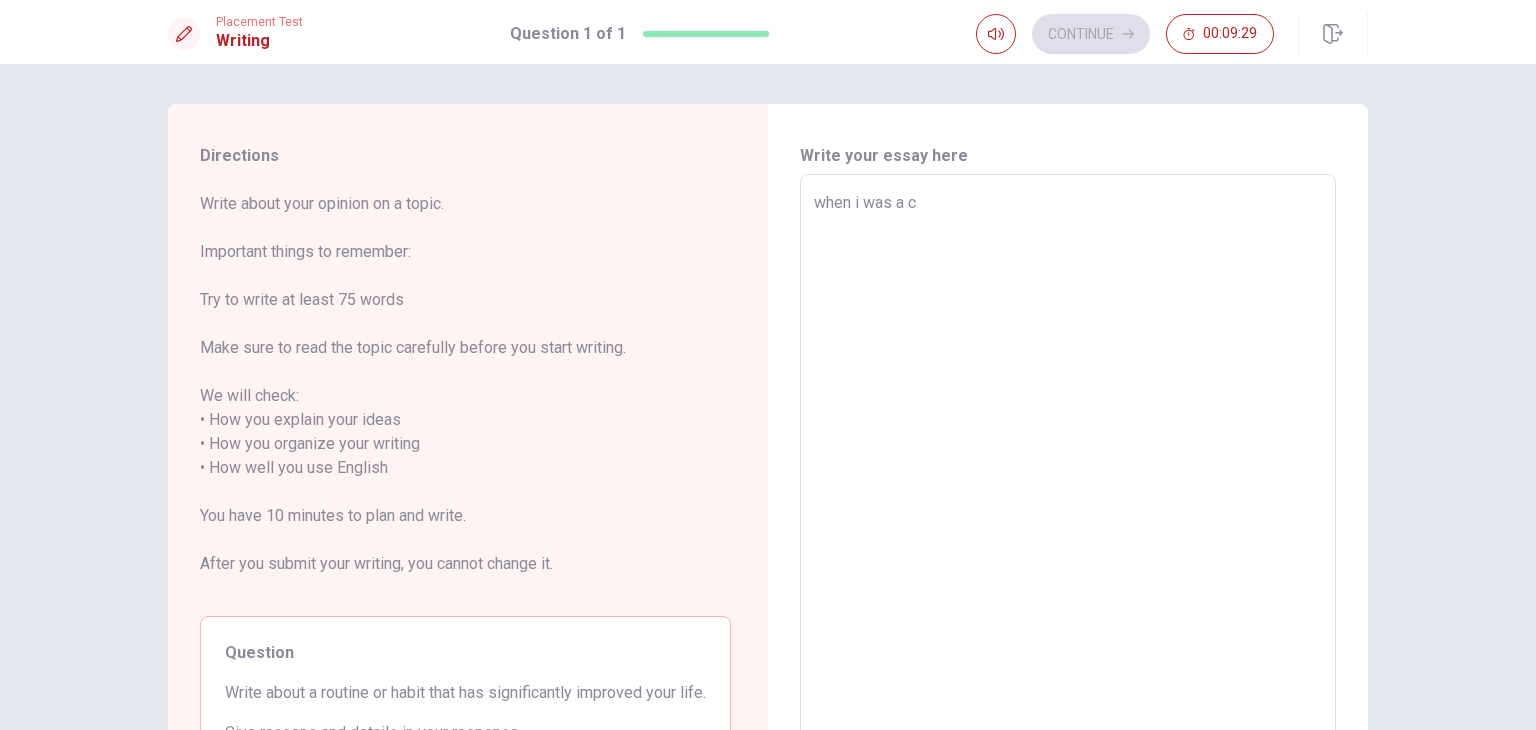 type on "x" 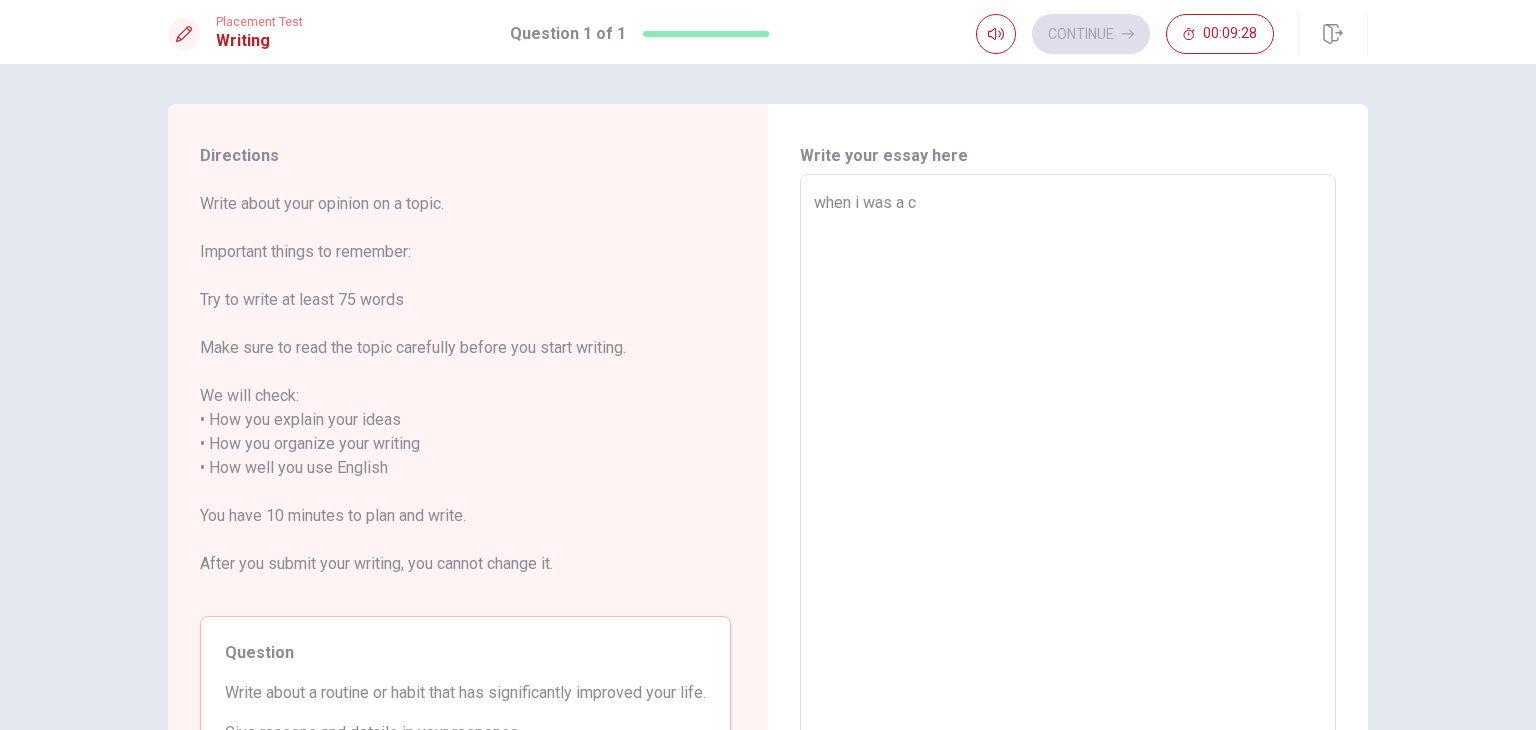 type on "when i was a ch" 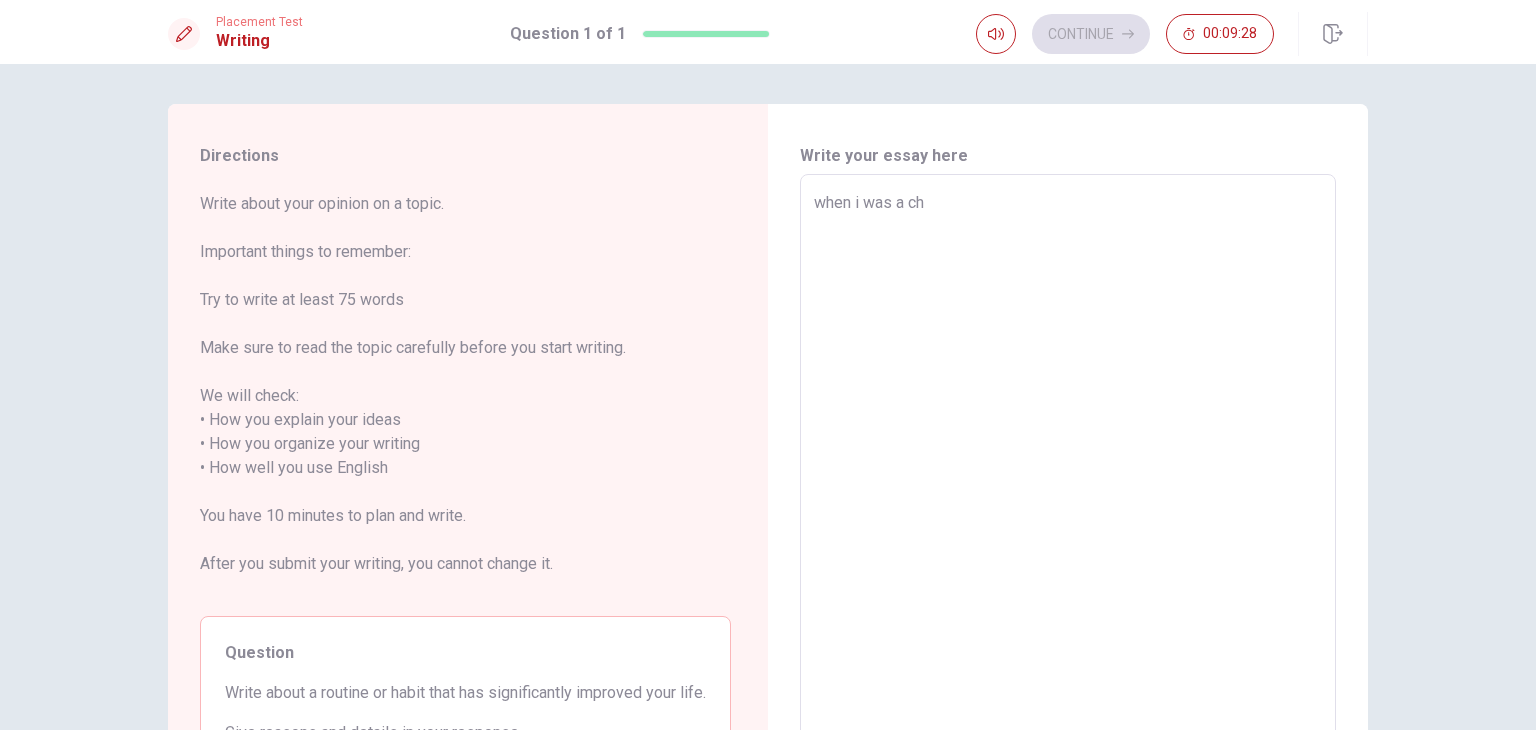 type on "x" 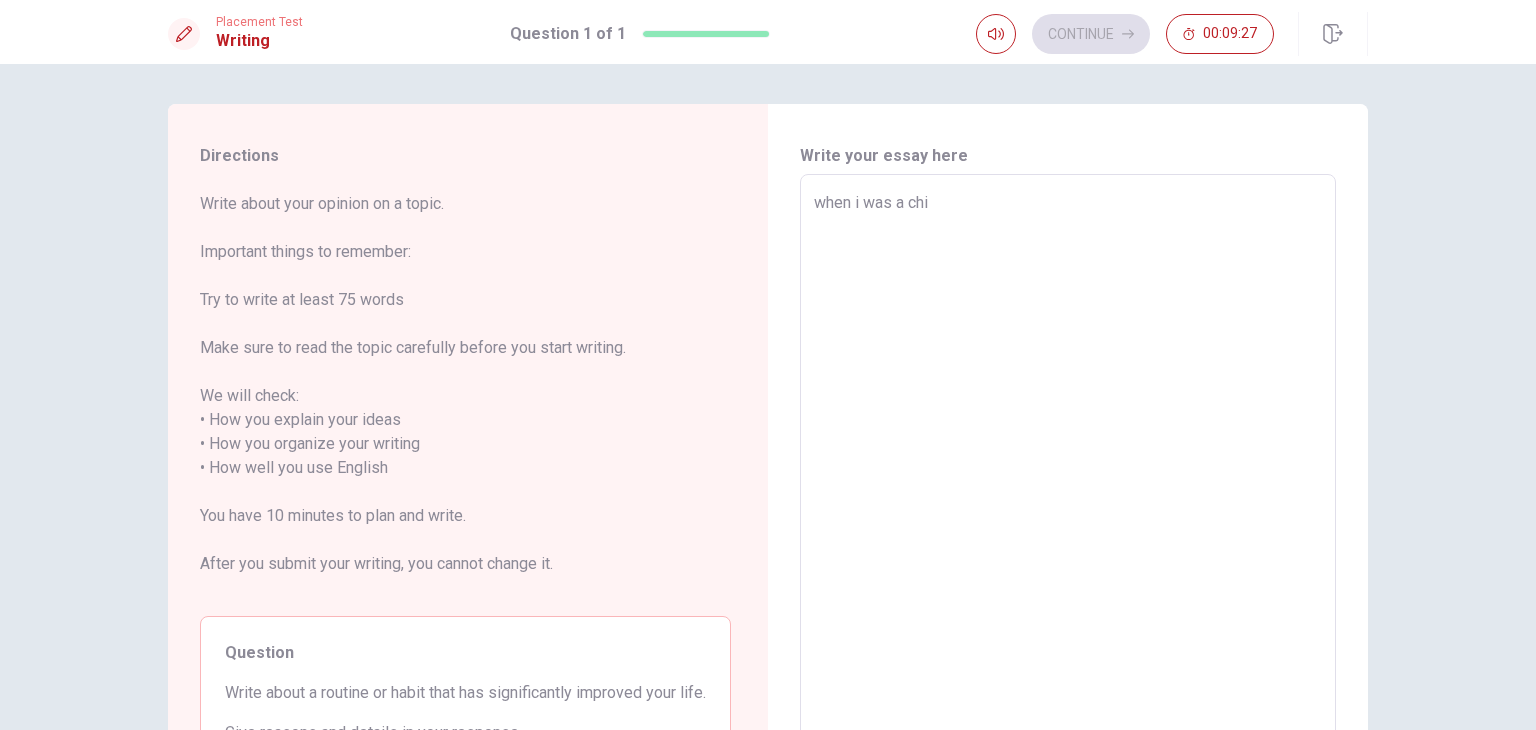 type on "x" 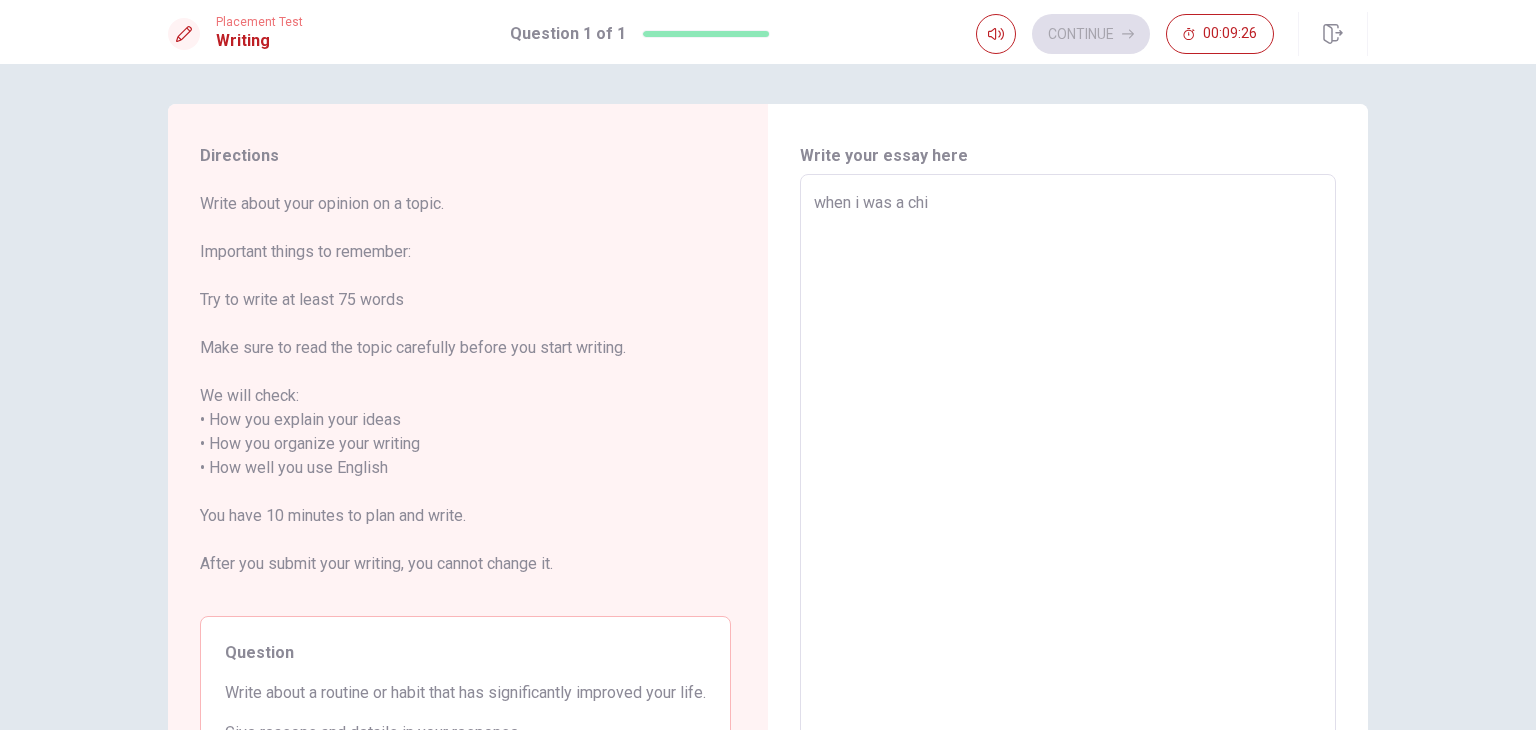 type on "when i was a chil" 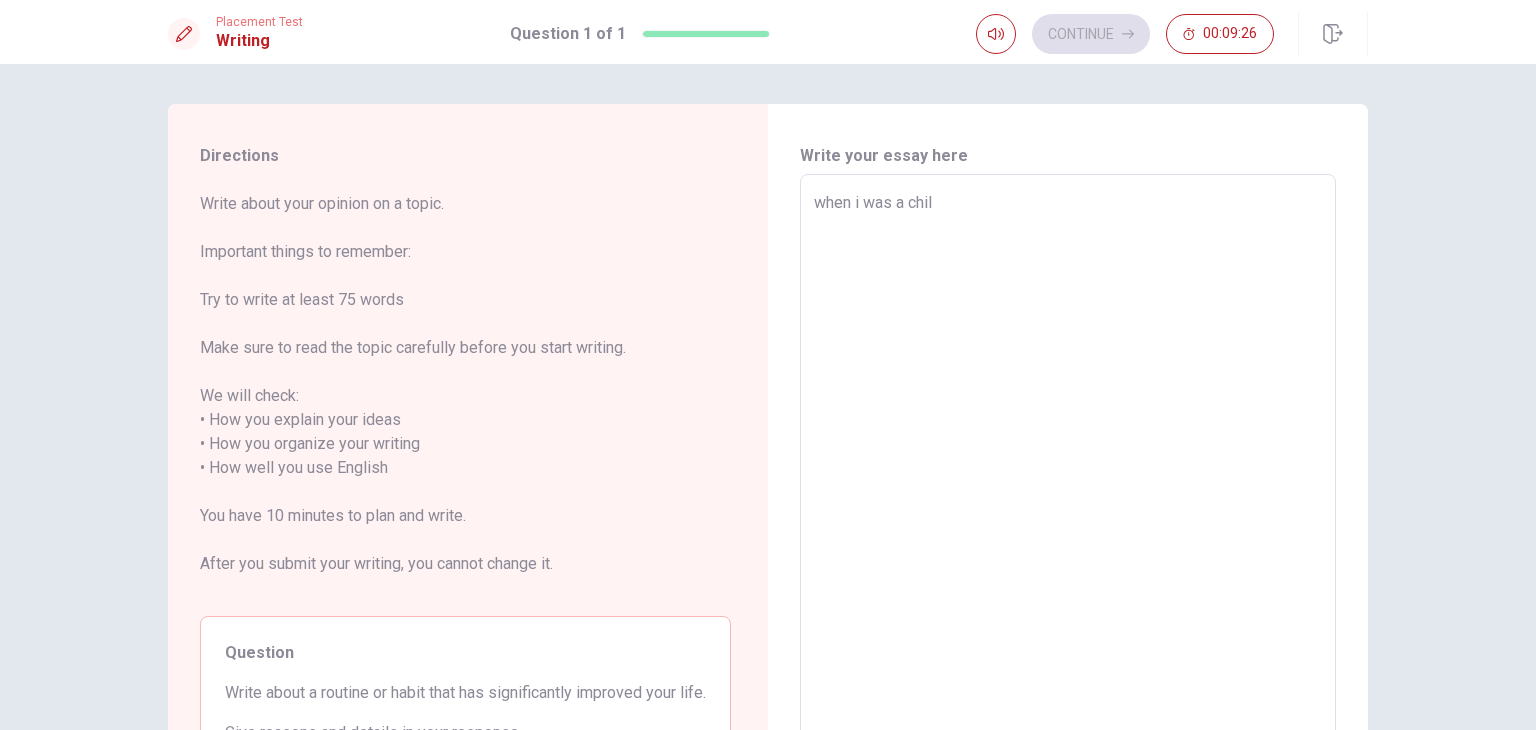 type on "x" 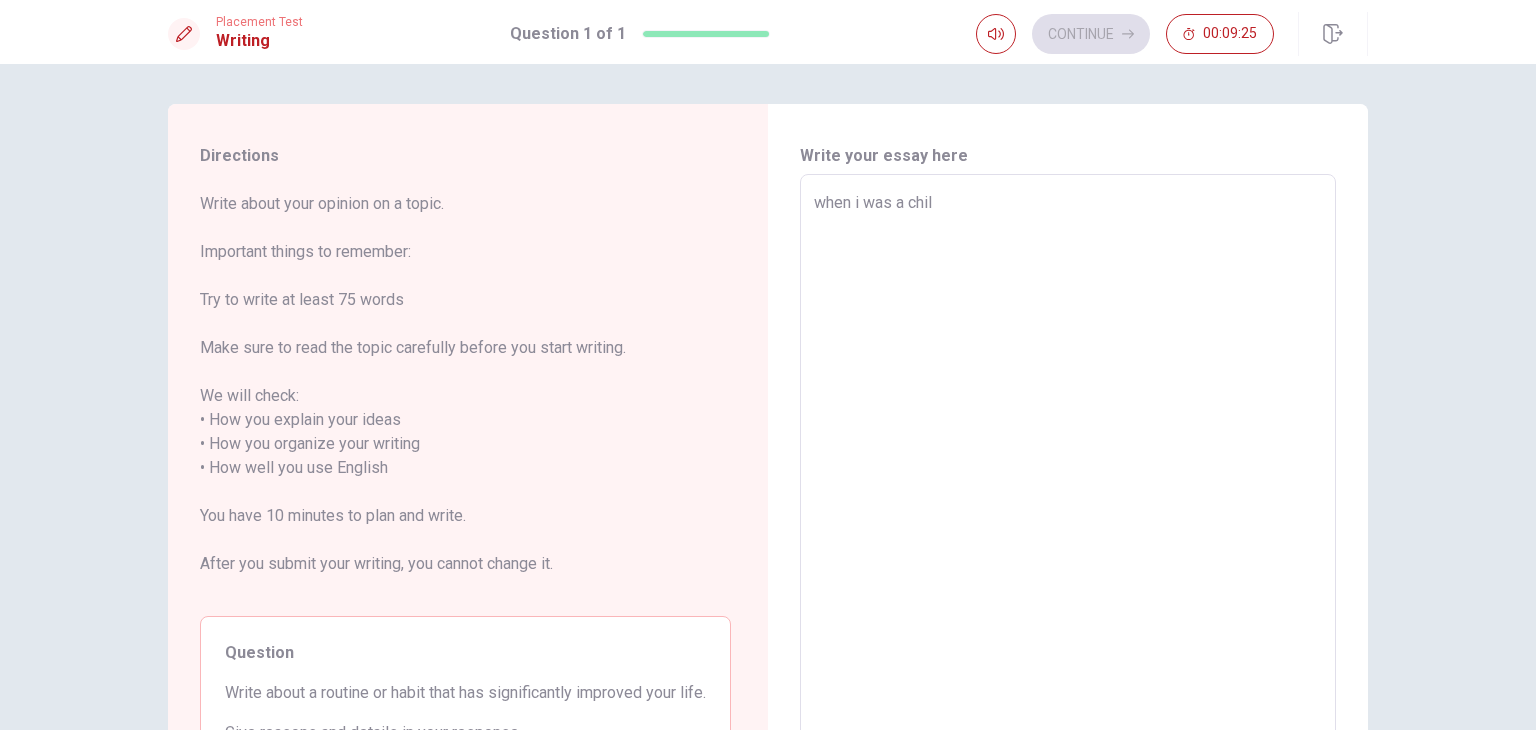 type on "when i was a child" 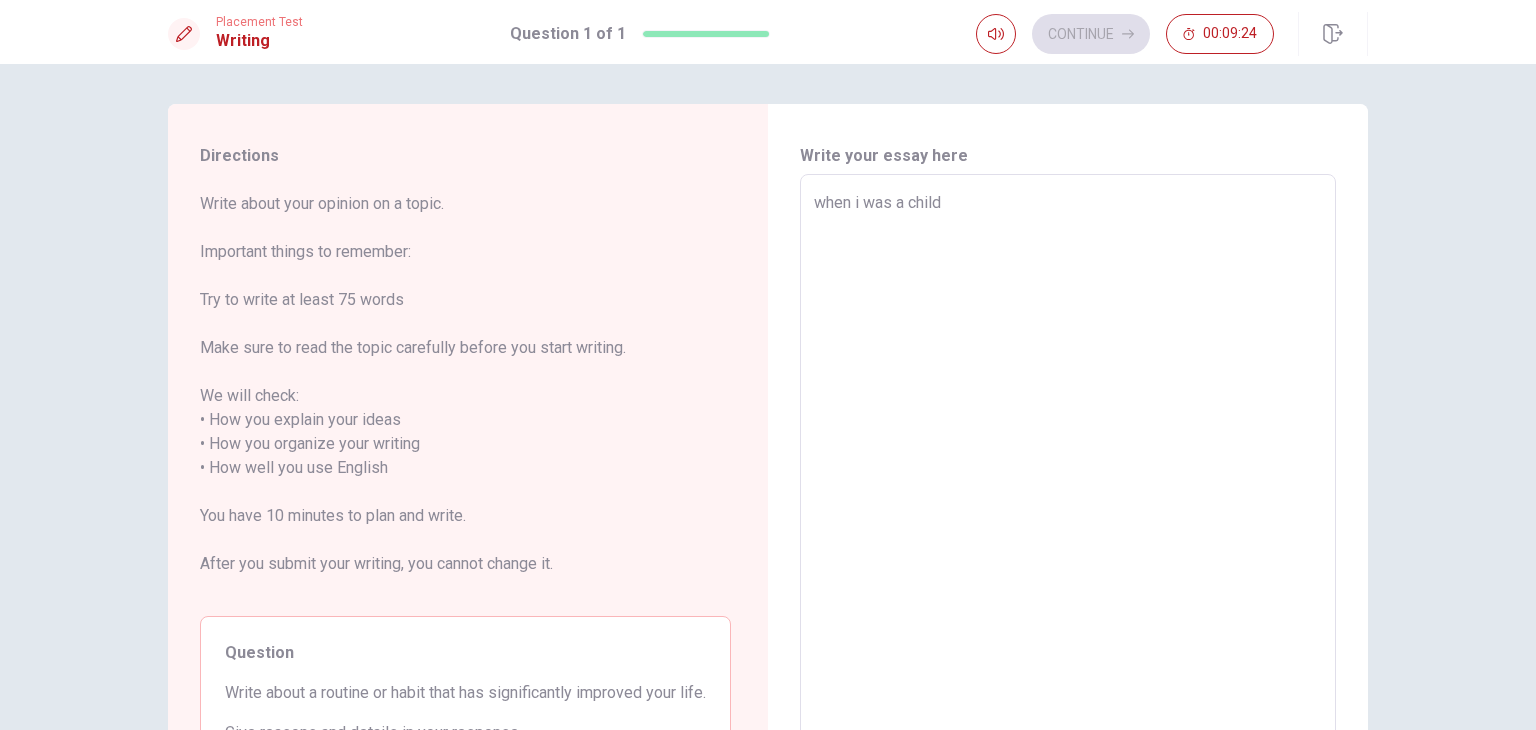 type on "x" 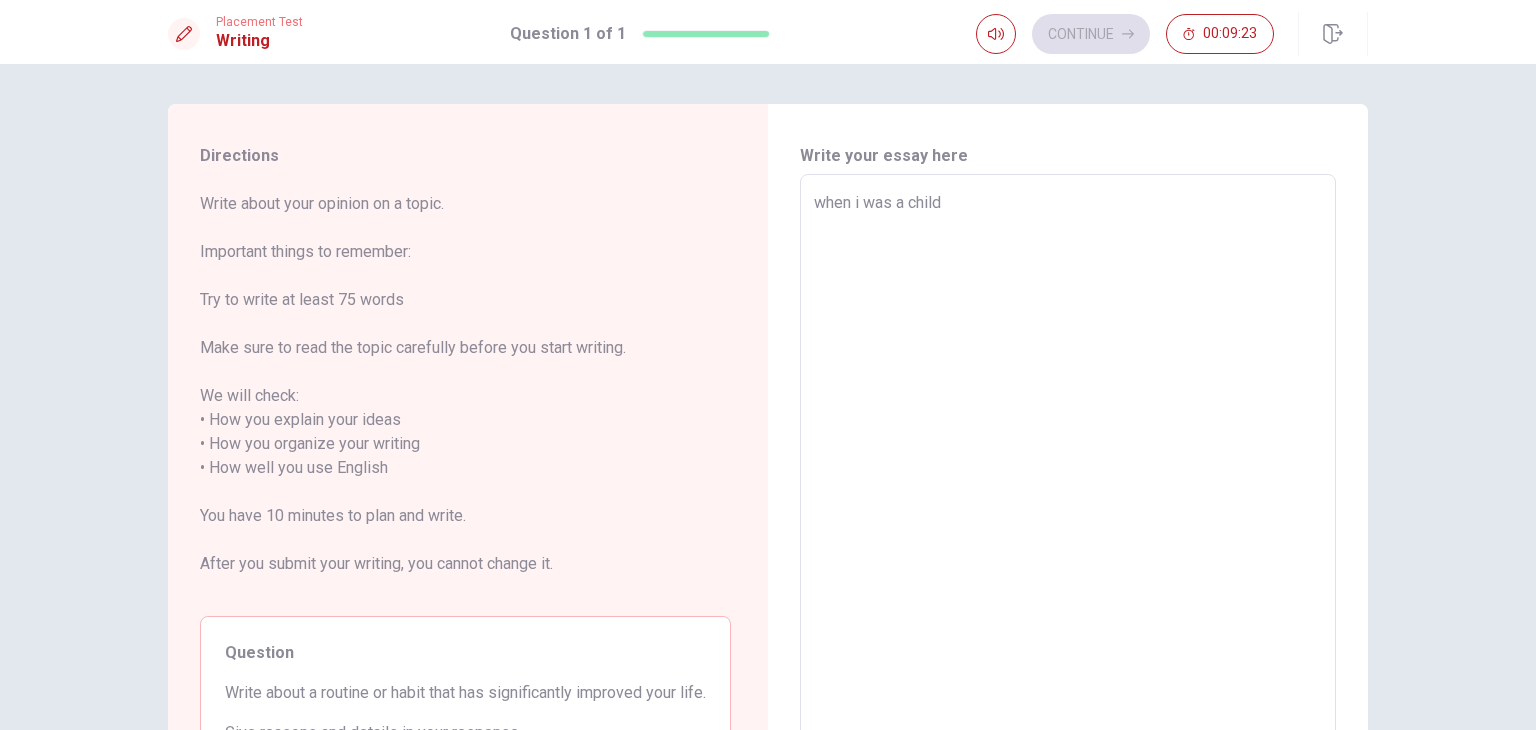 type on "when i was a child" 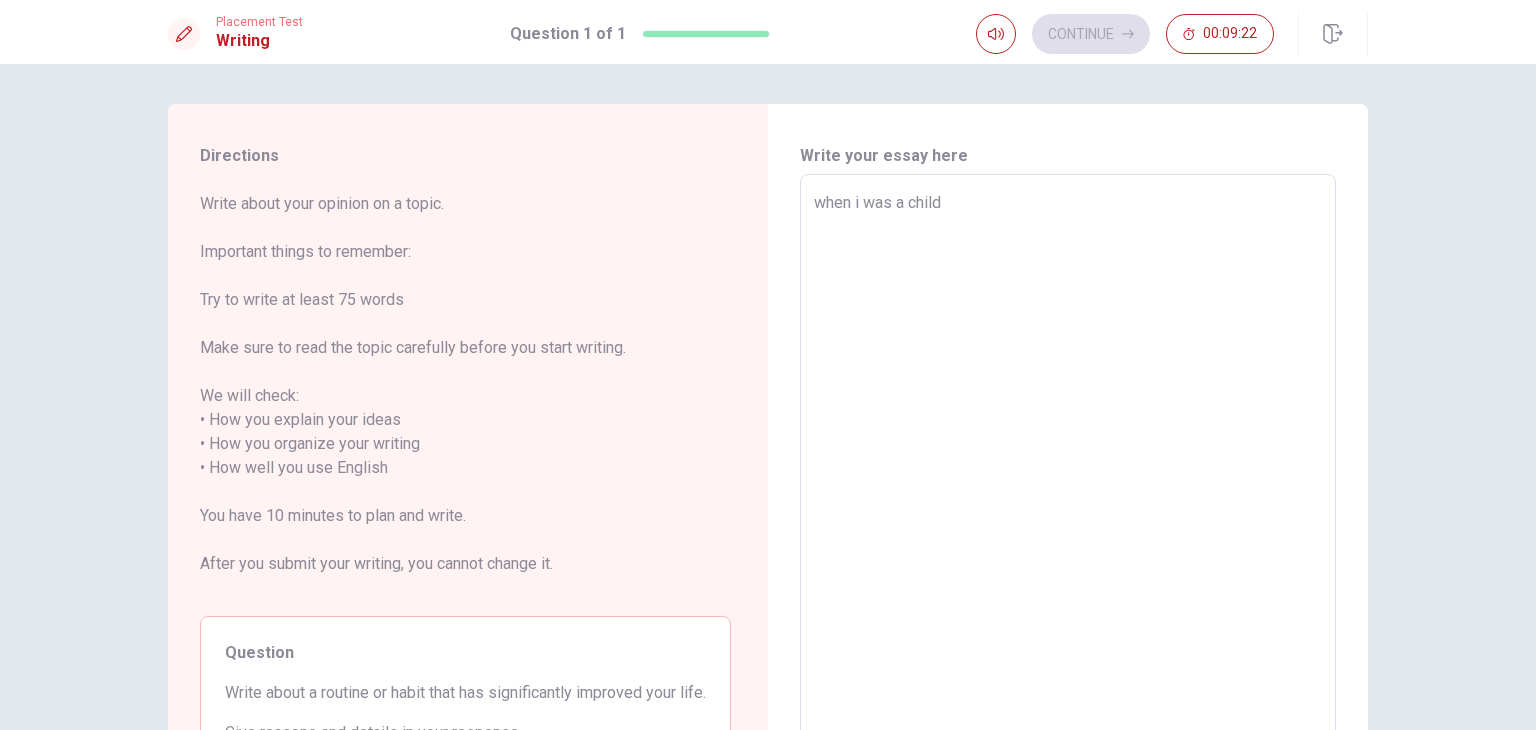 type on "when i was a child i" 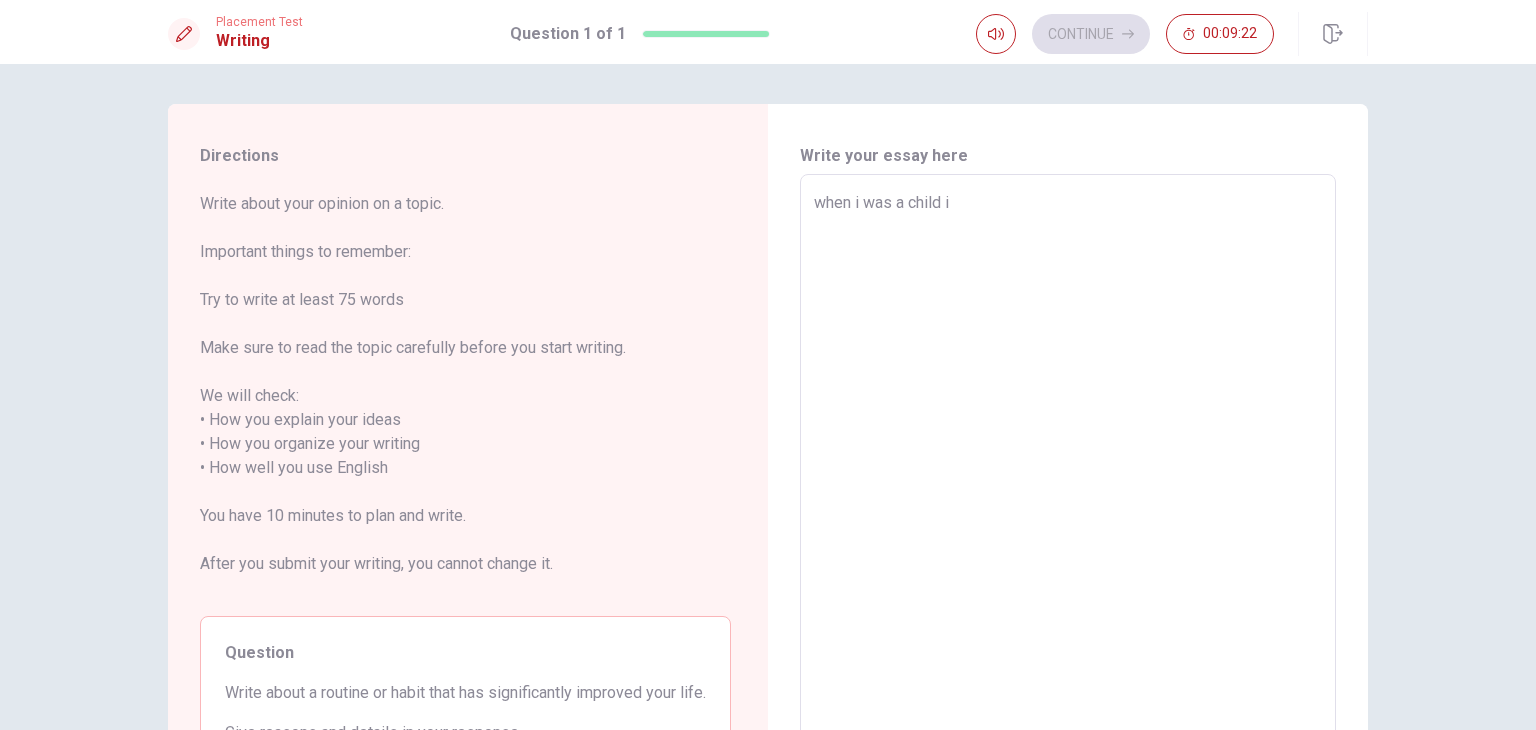 type on "x" 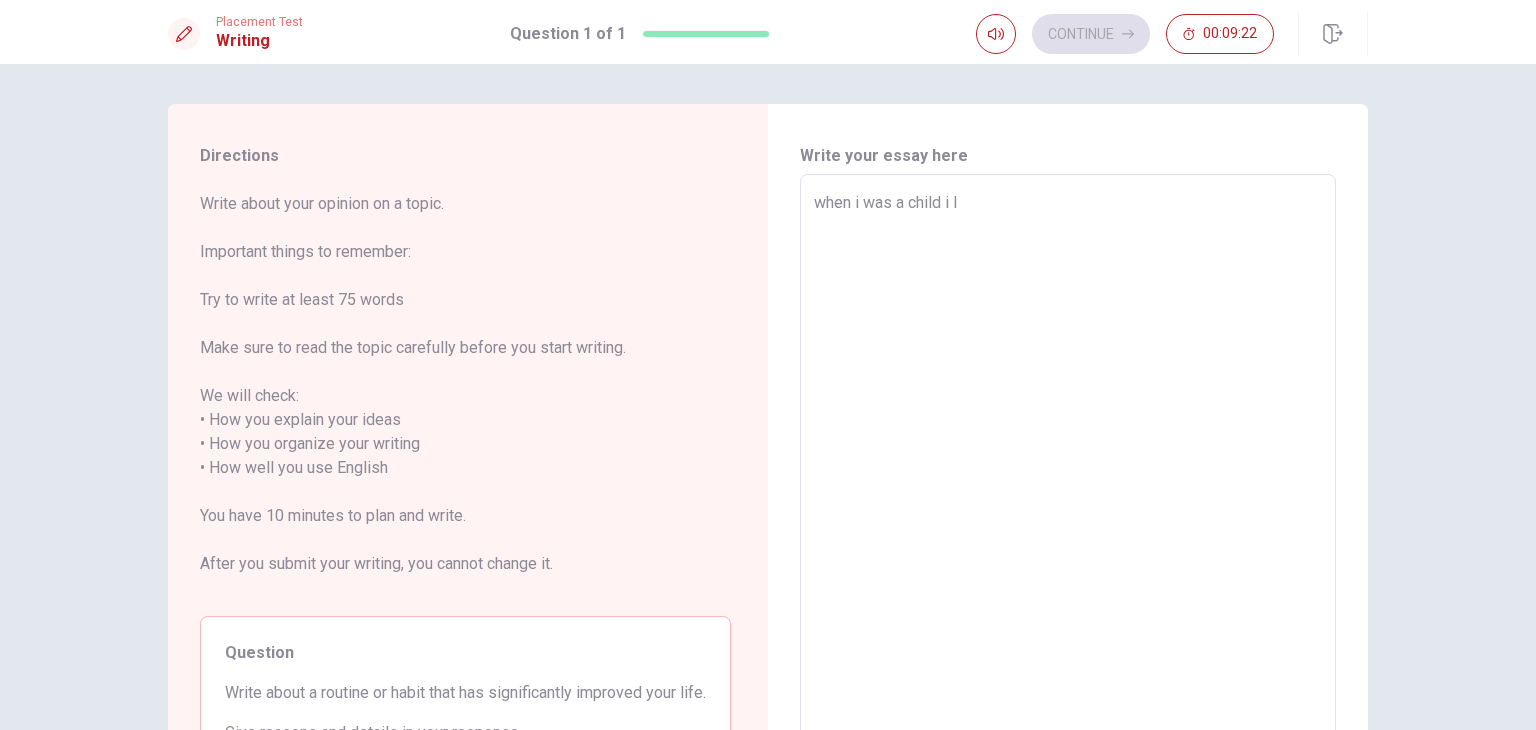 type on "x" 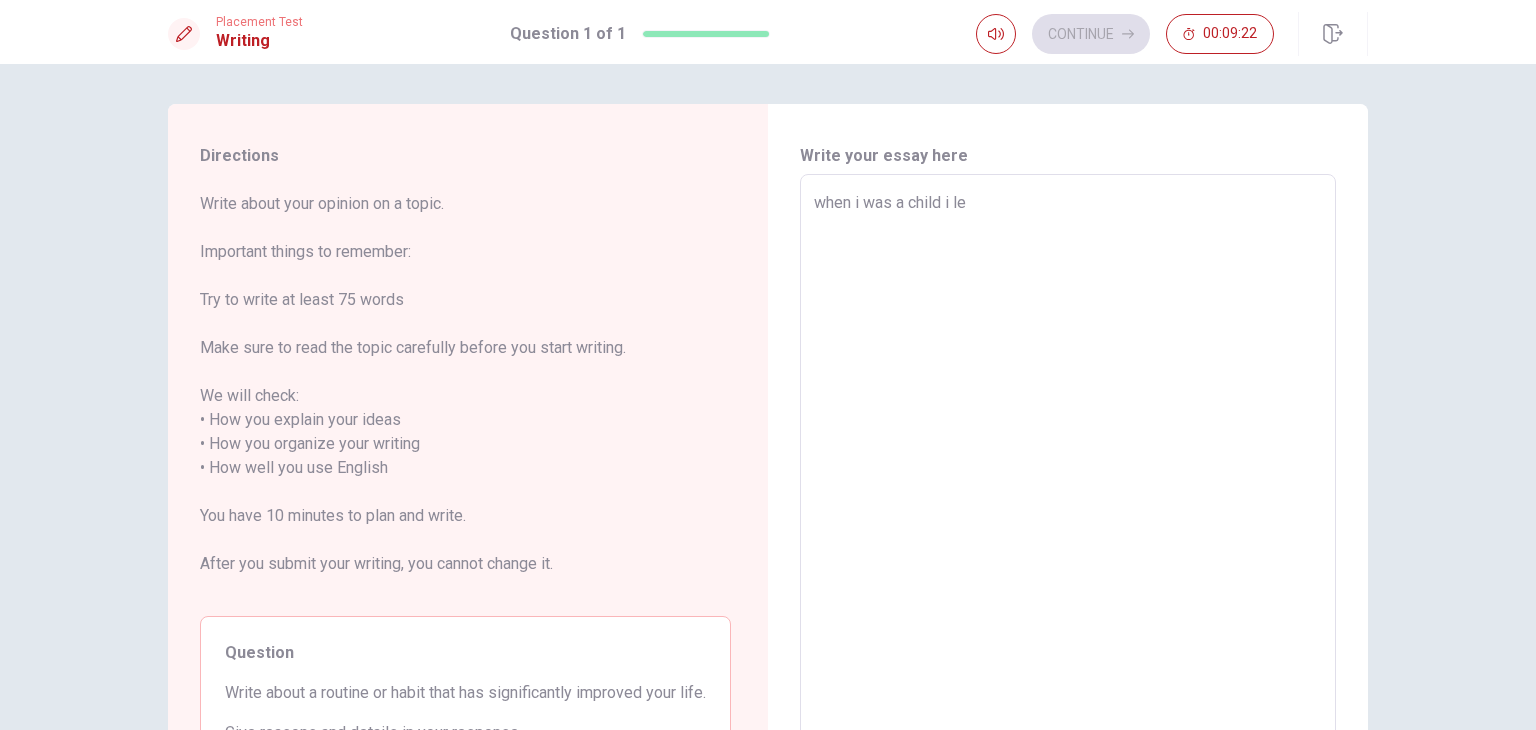 type on "x" 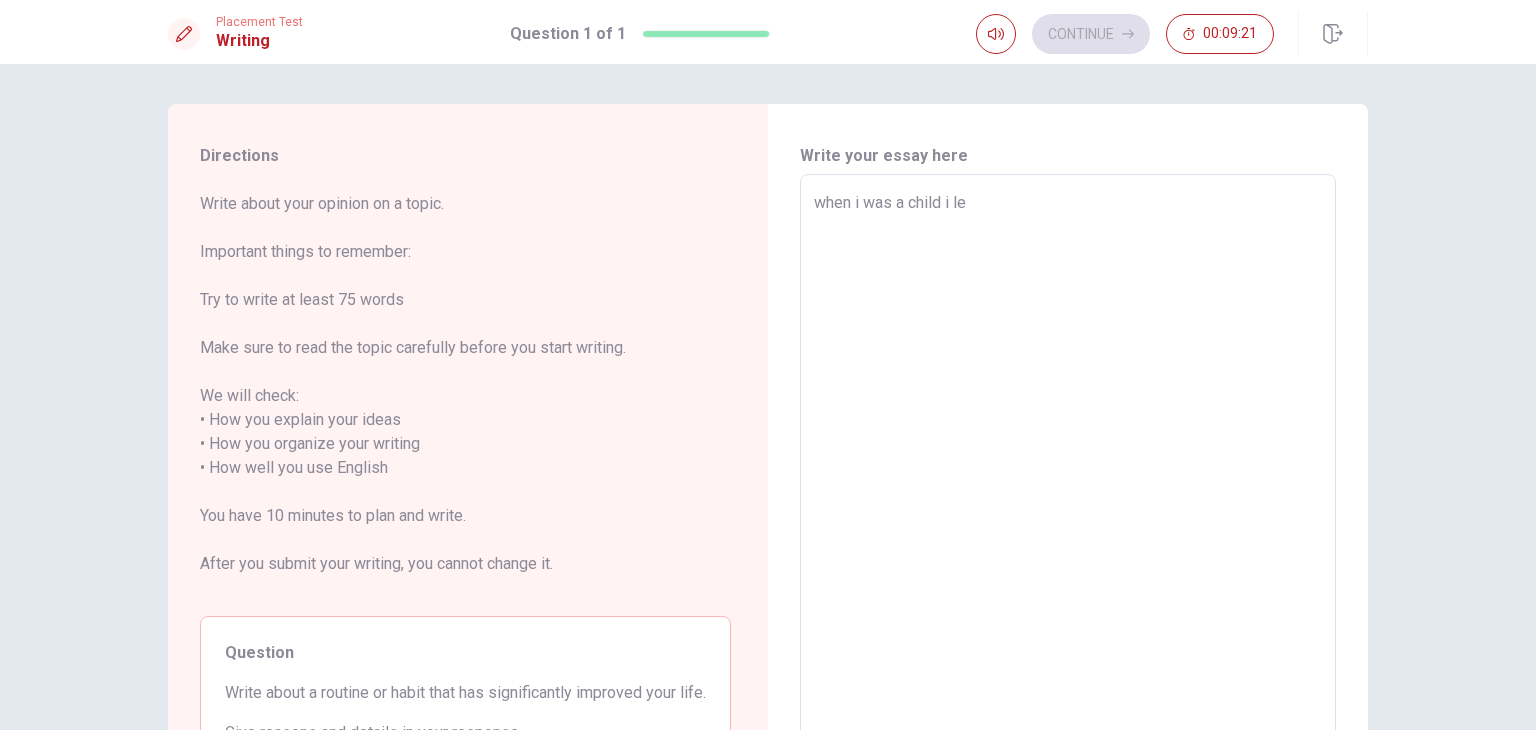 type on "when i was a child i ler" 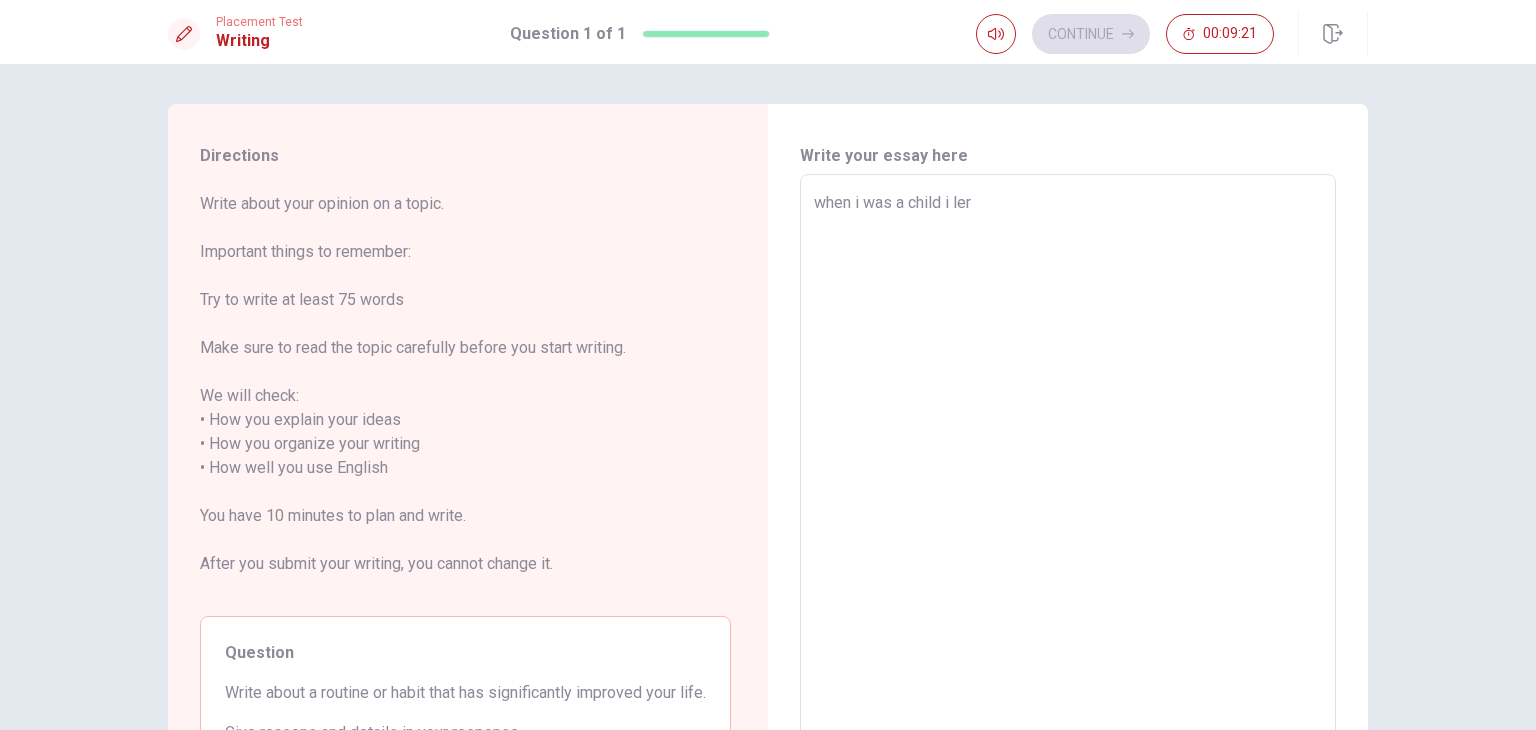 type on "x" 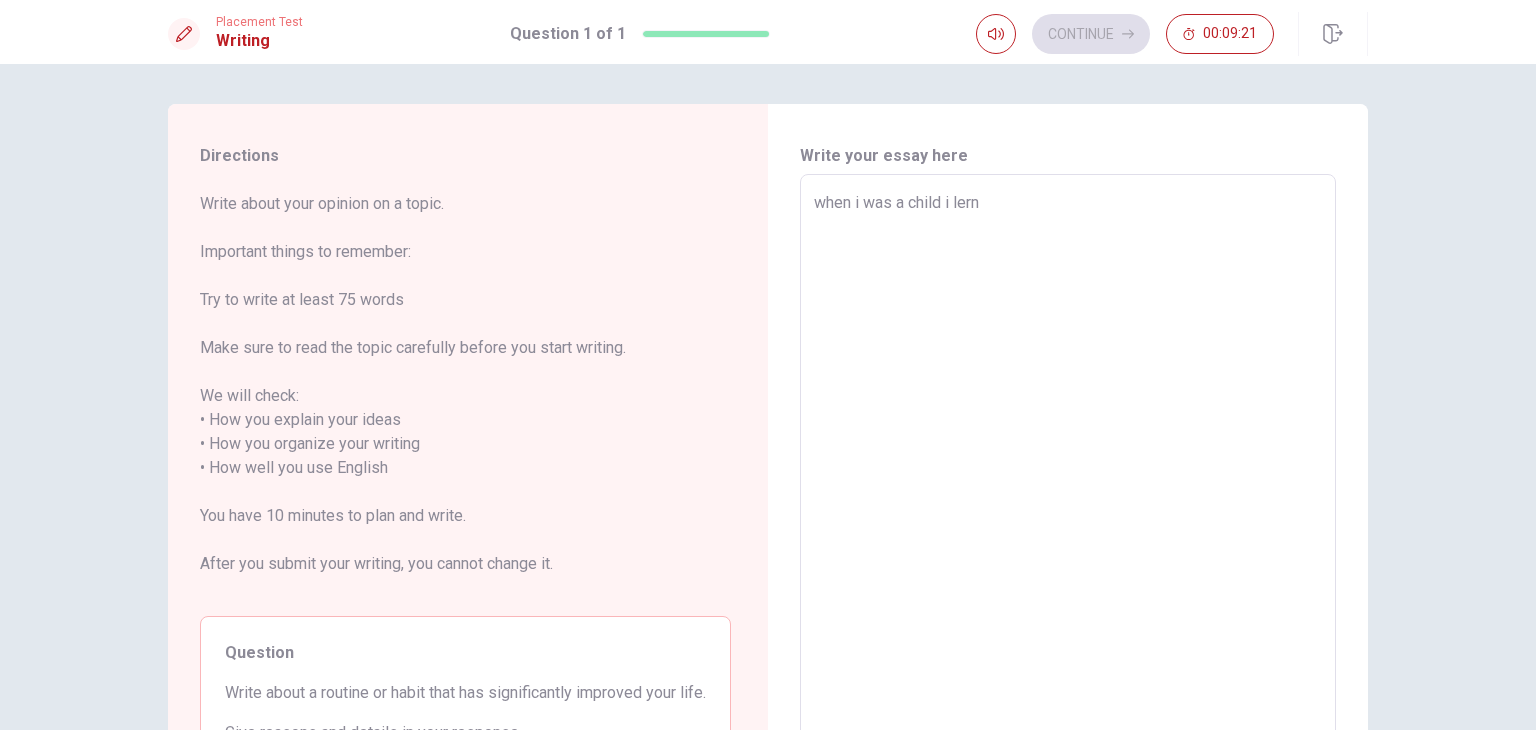type on "x" 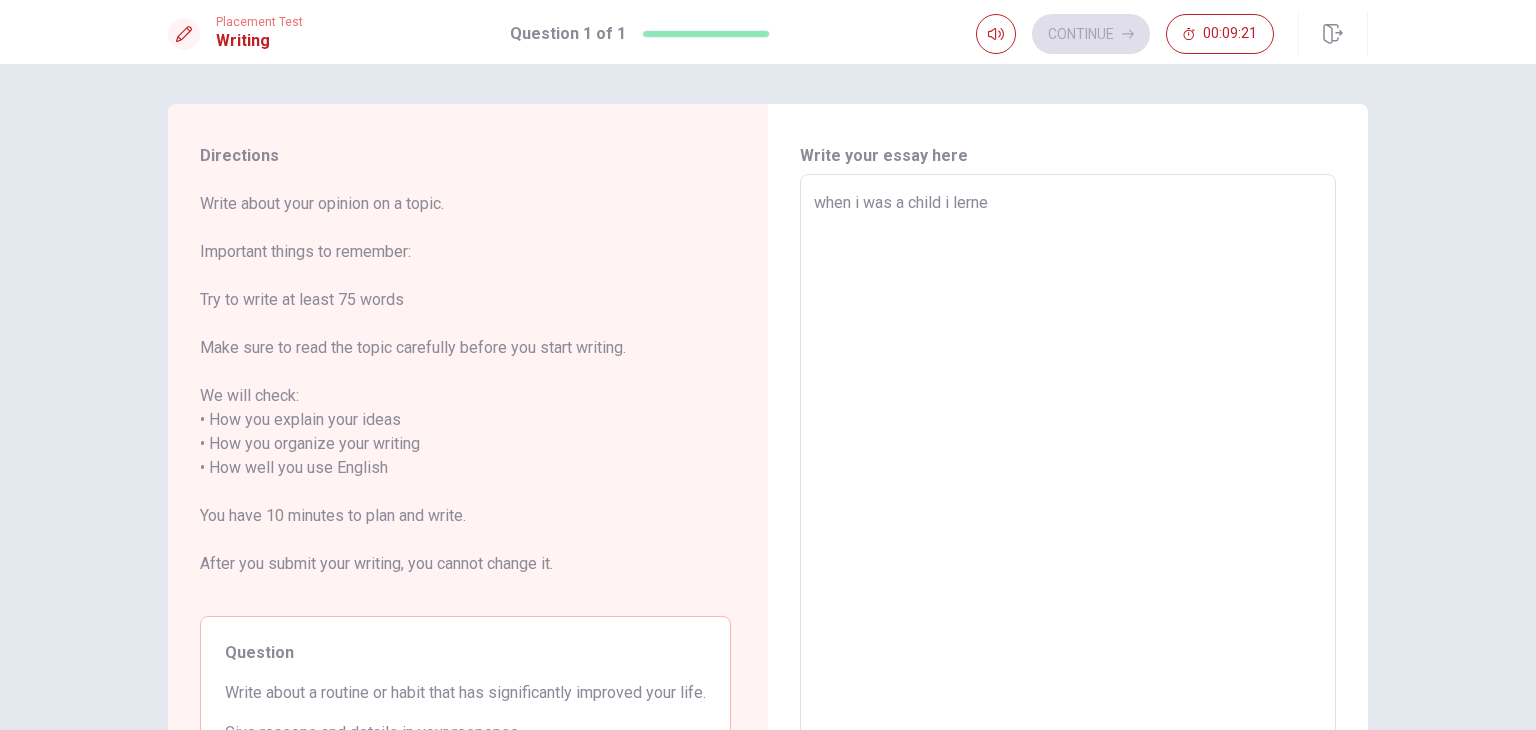 type on "x" 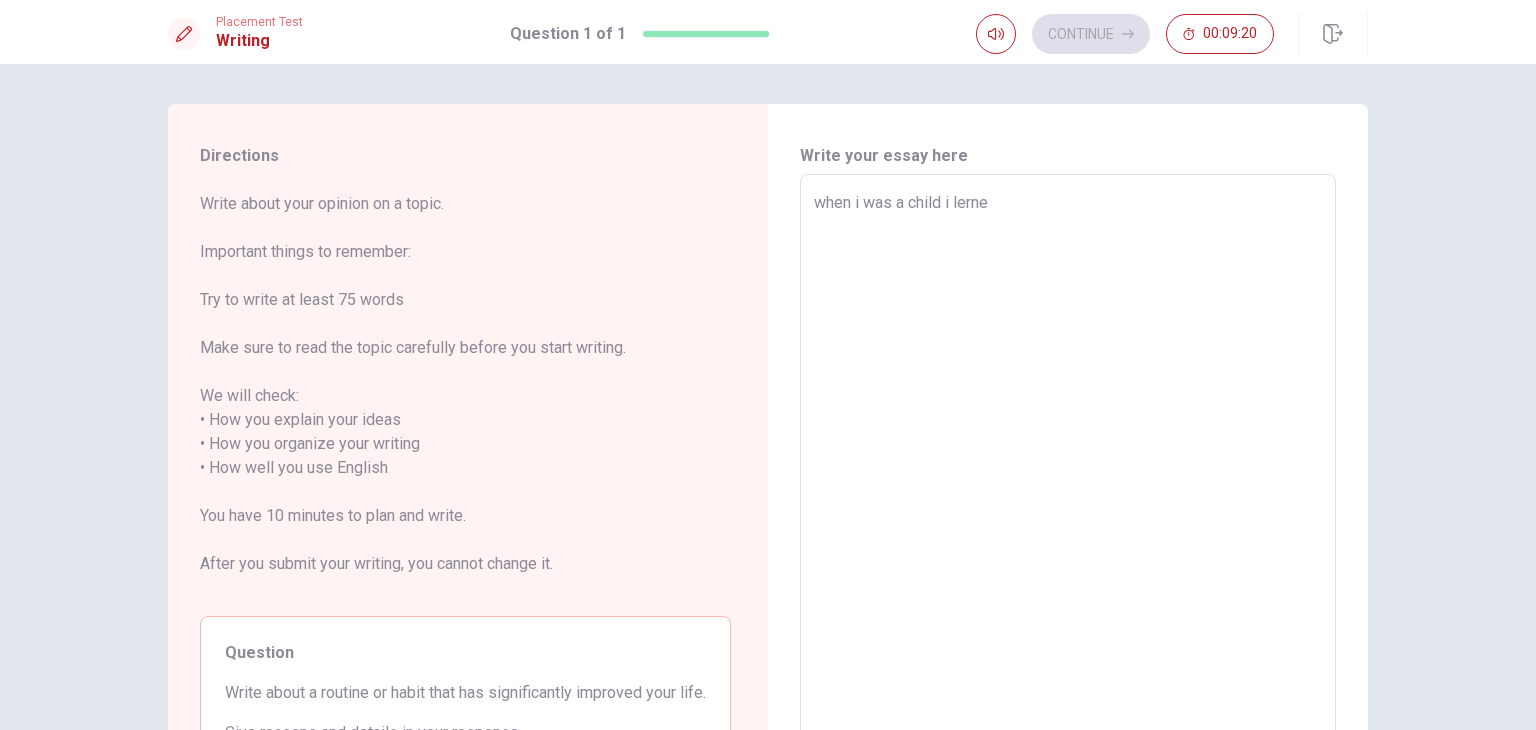 type on "when i was a child i [PERSON_NAME]" 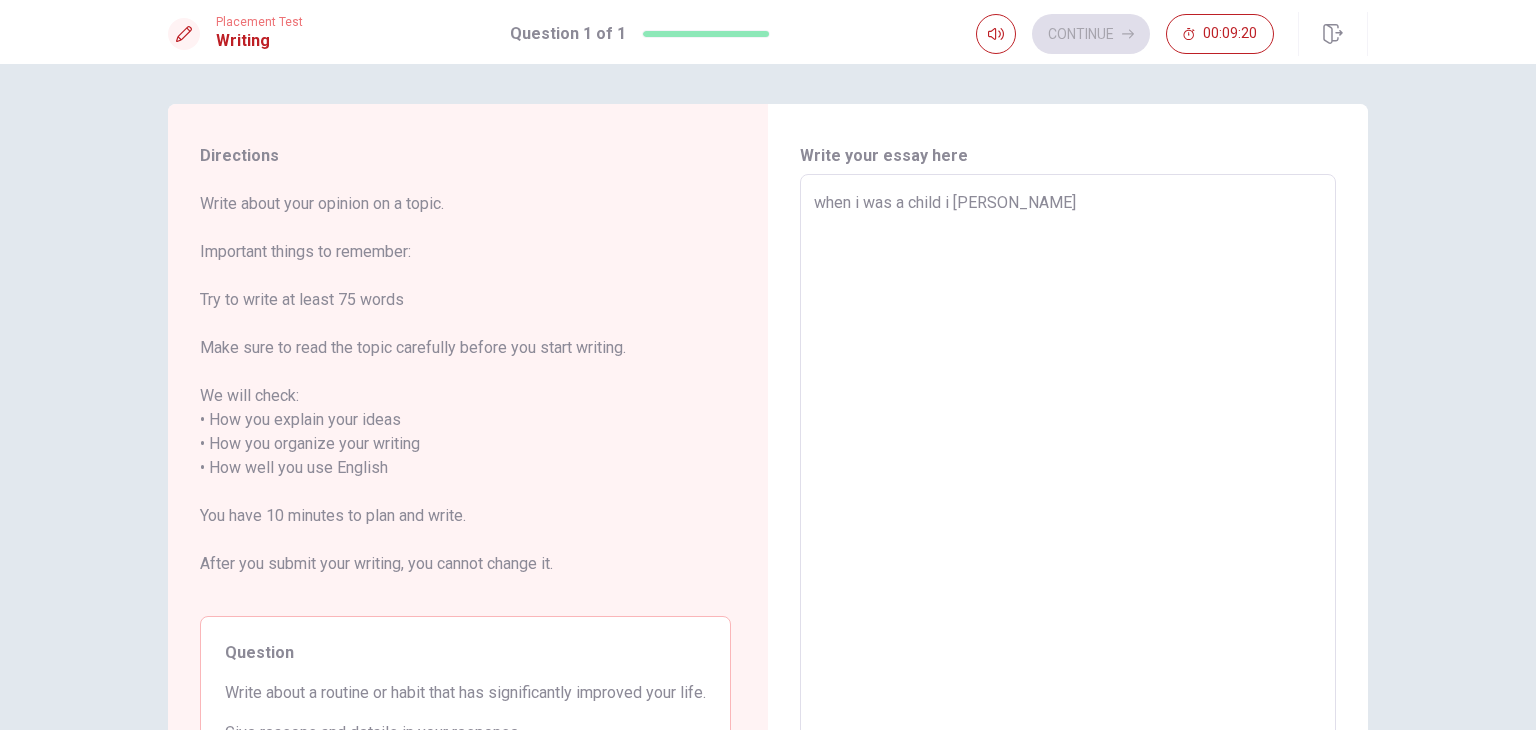 type on "x" 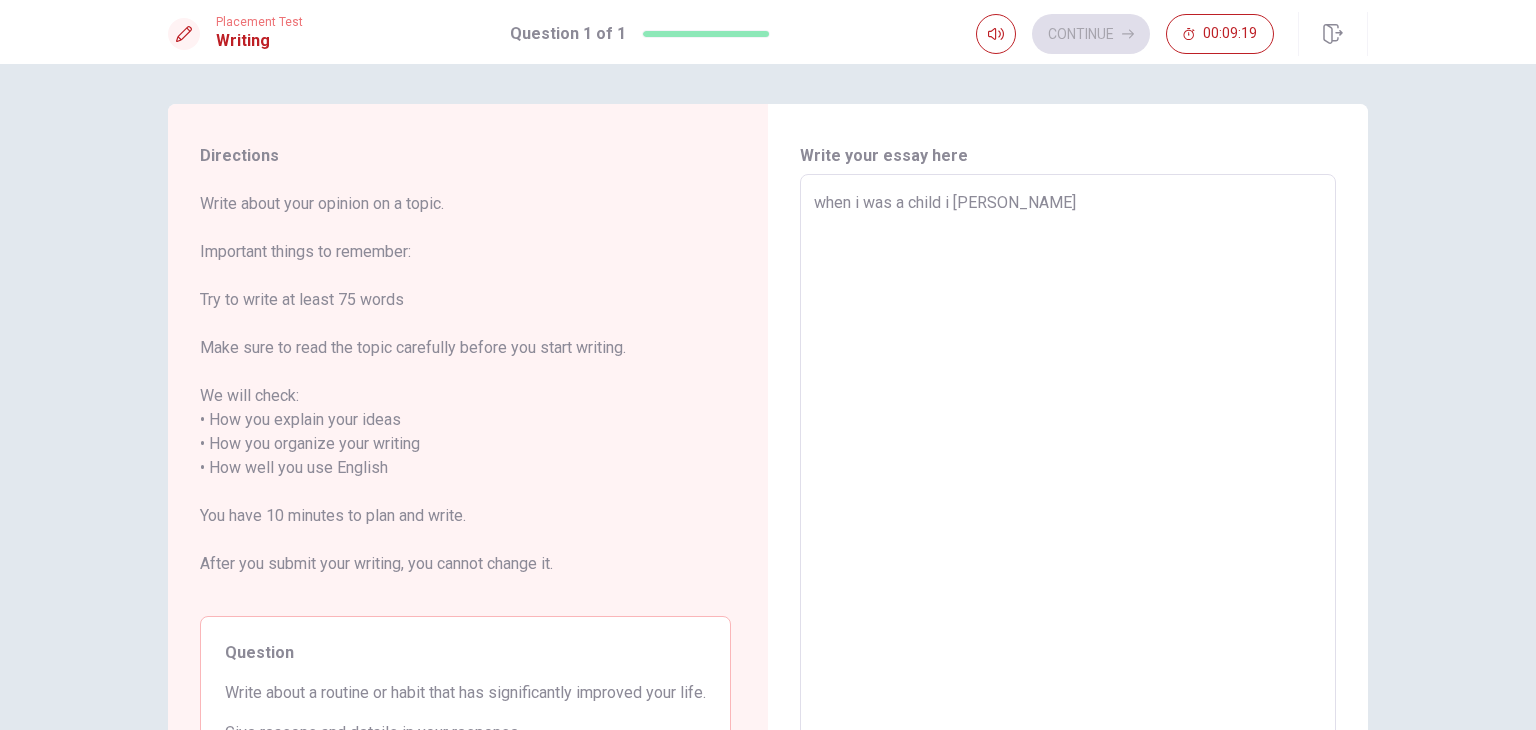 type on "when i was a child i lerne" 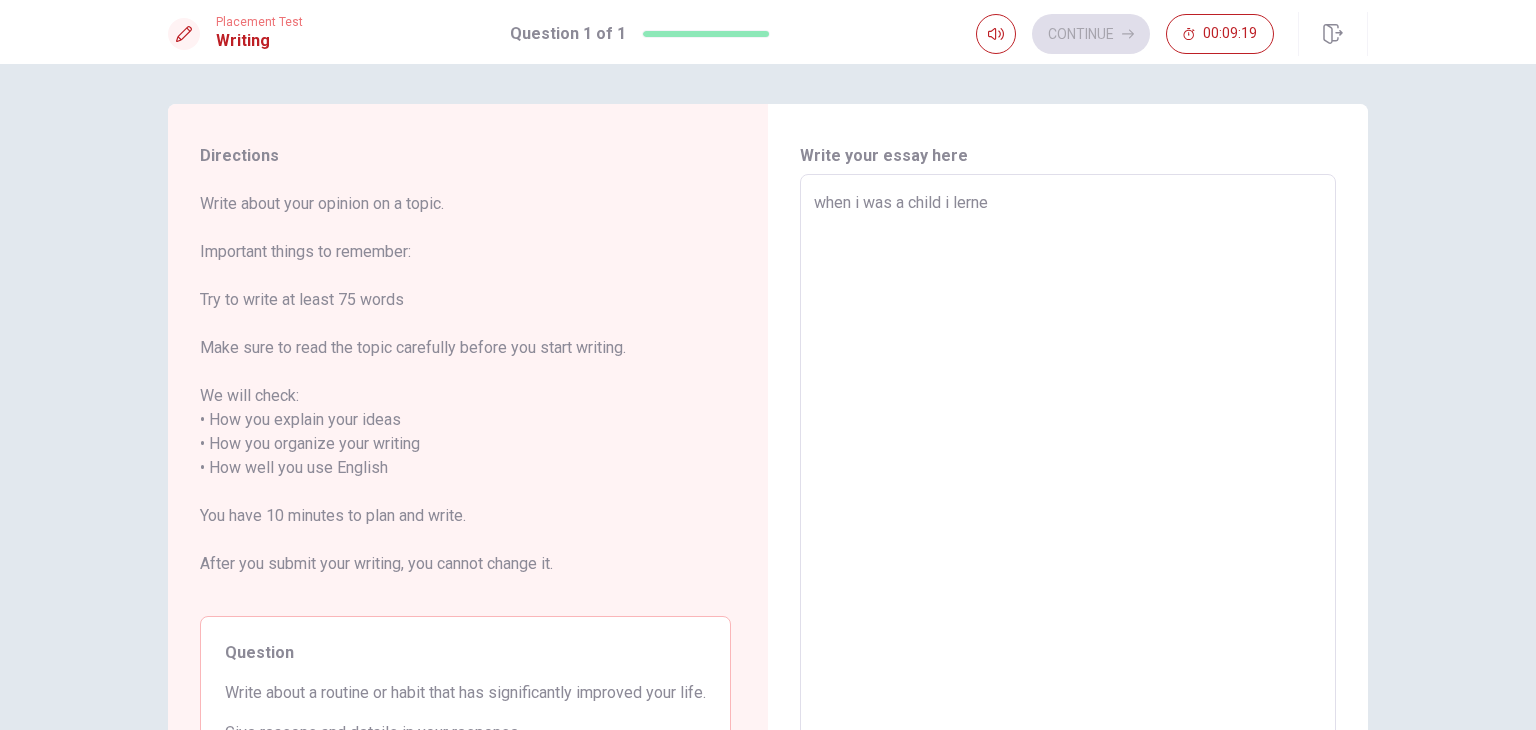 type on "x" 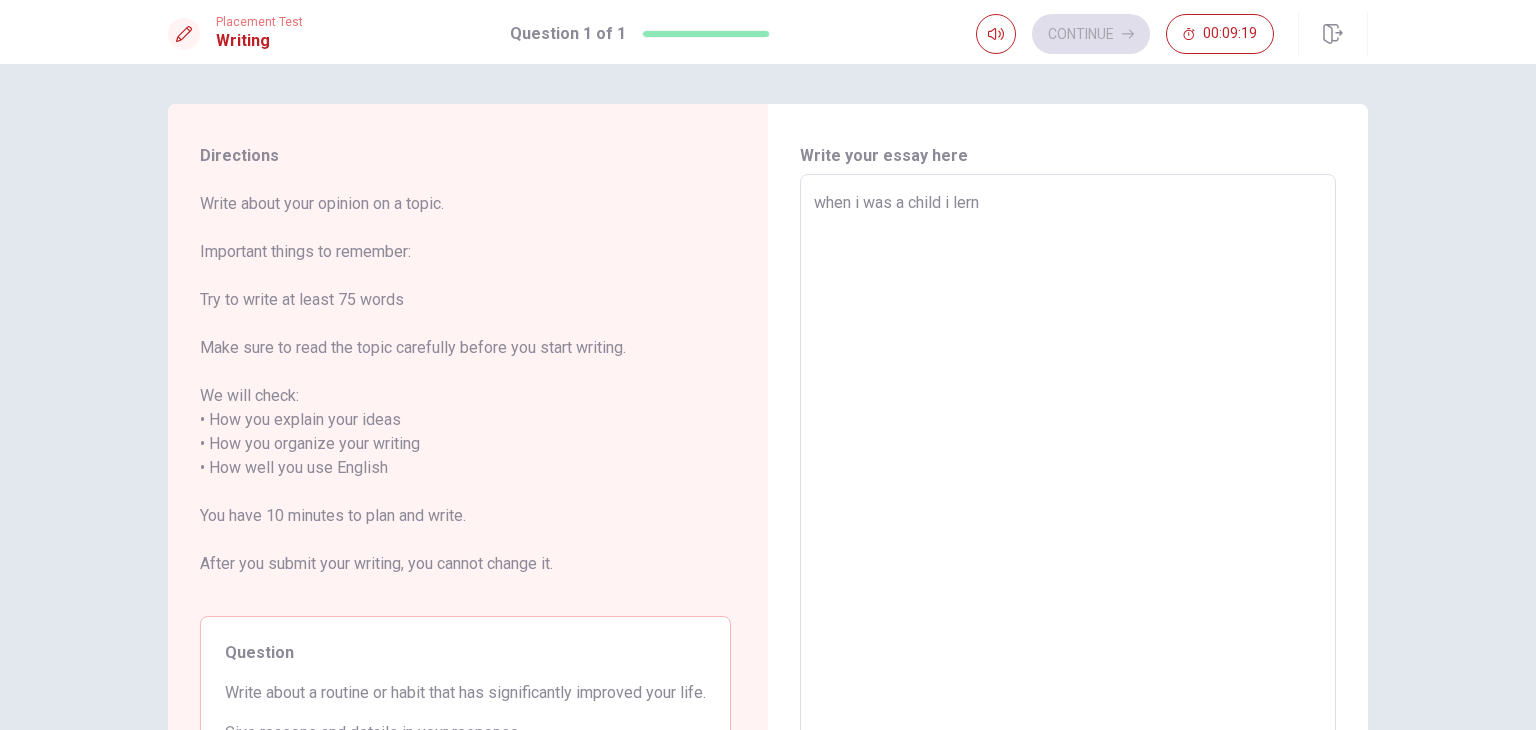 type on "x" 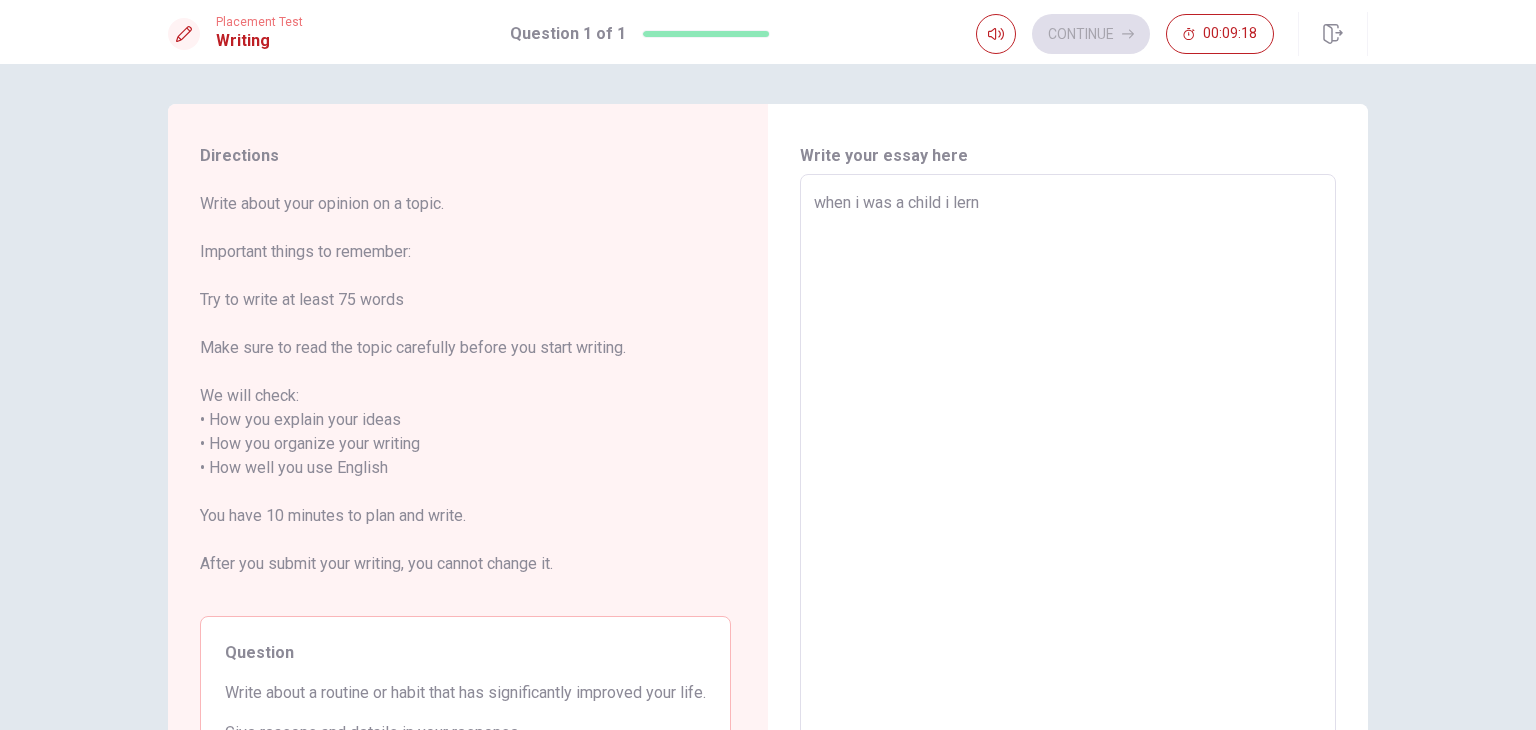 type on "when i was a child i lerne" 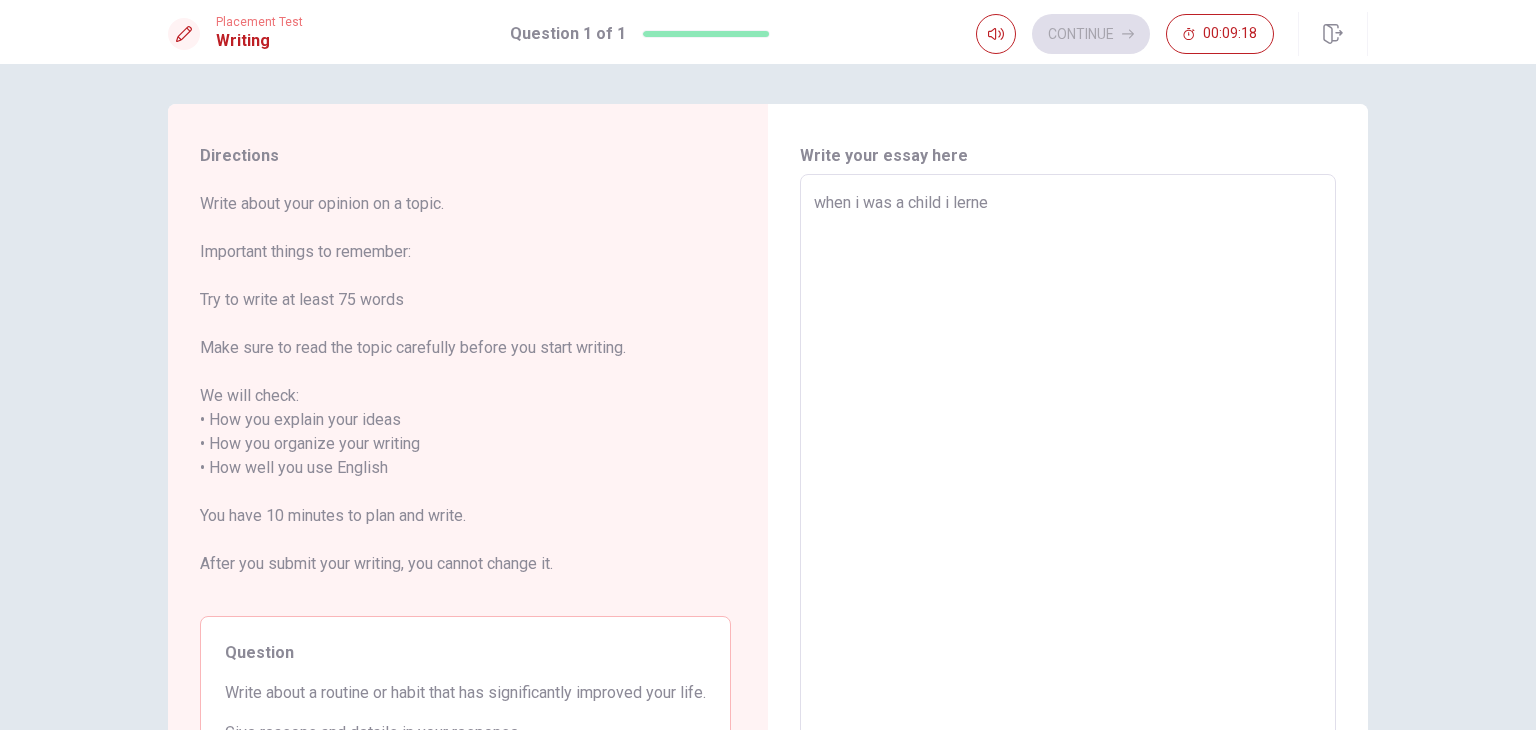 type on "x" 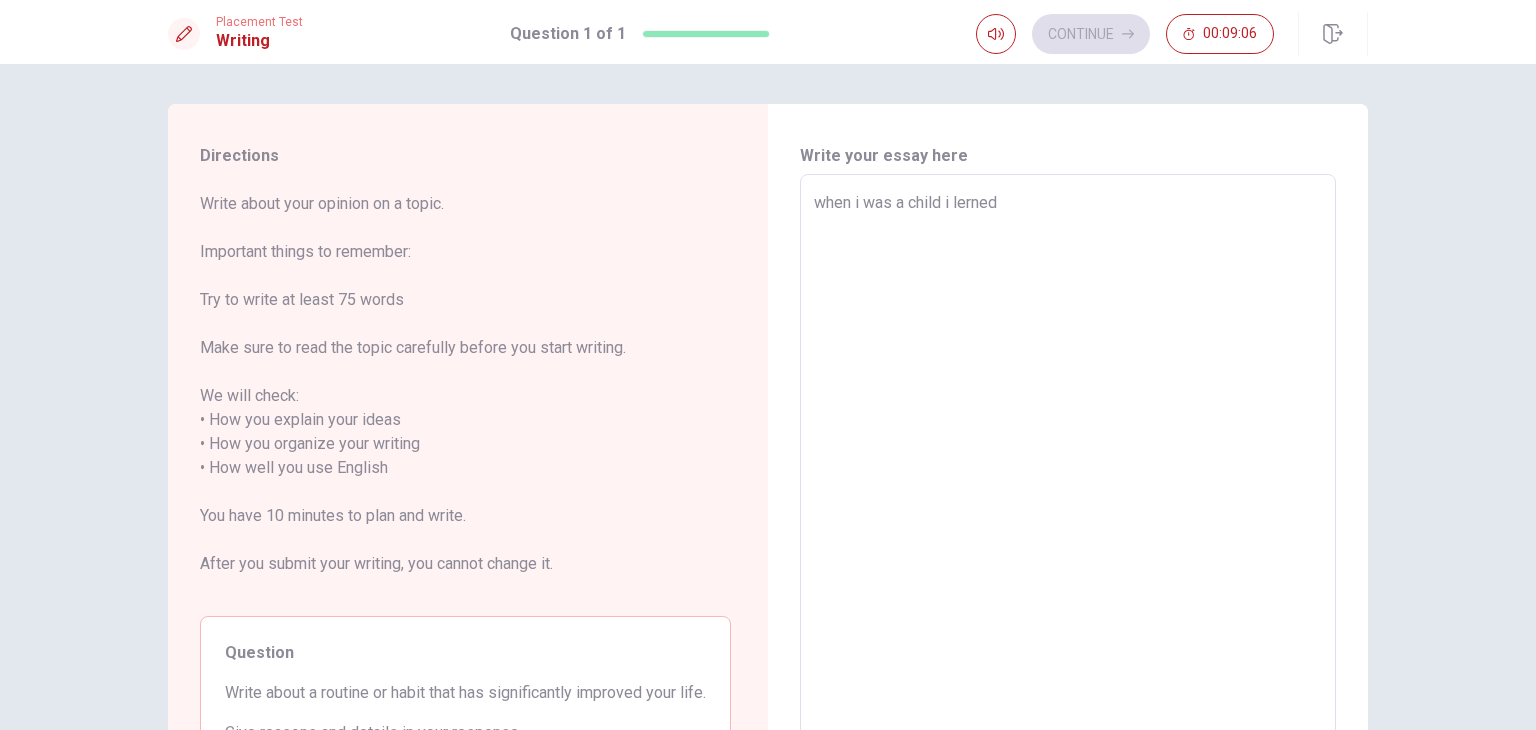 type on "x" 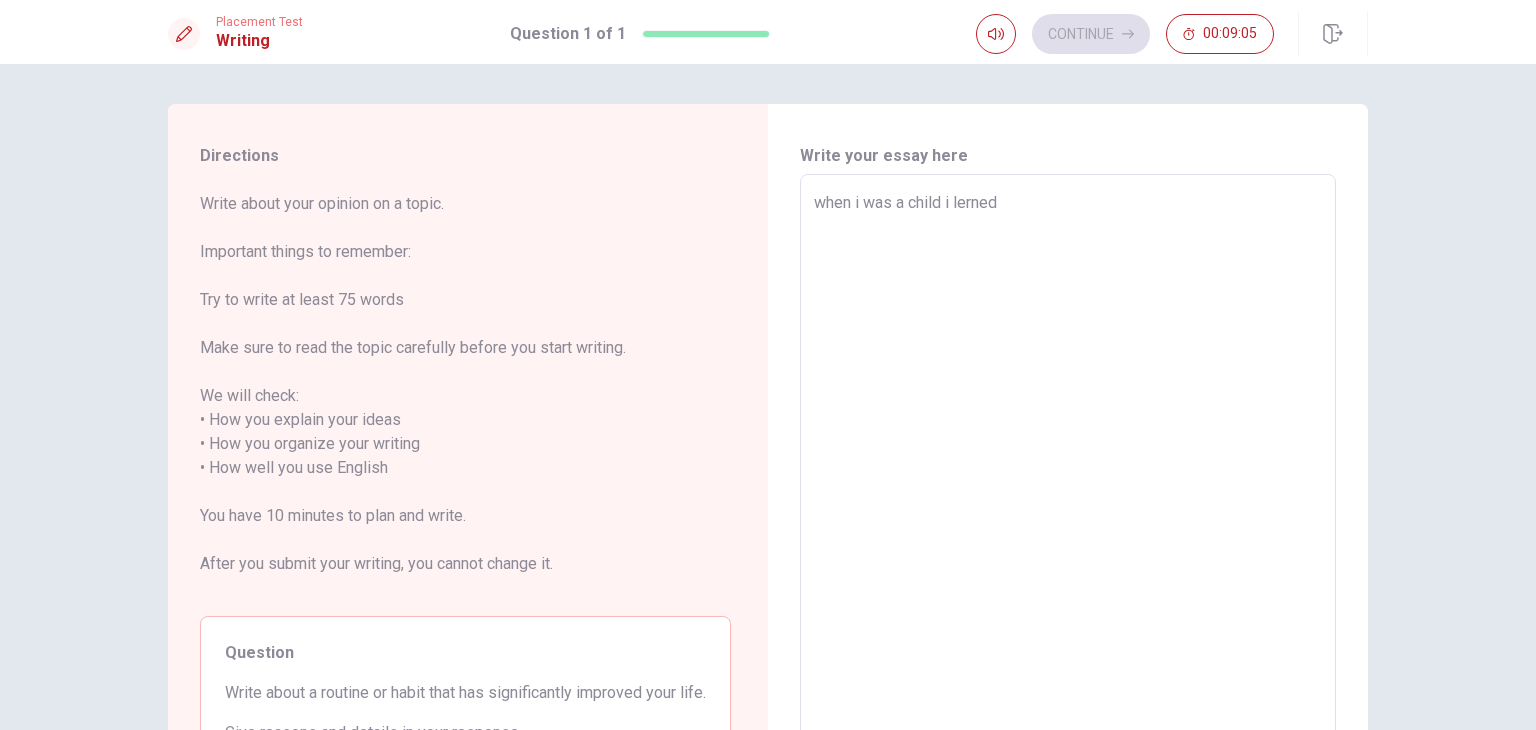 type on "when i was a child i lerned" 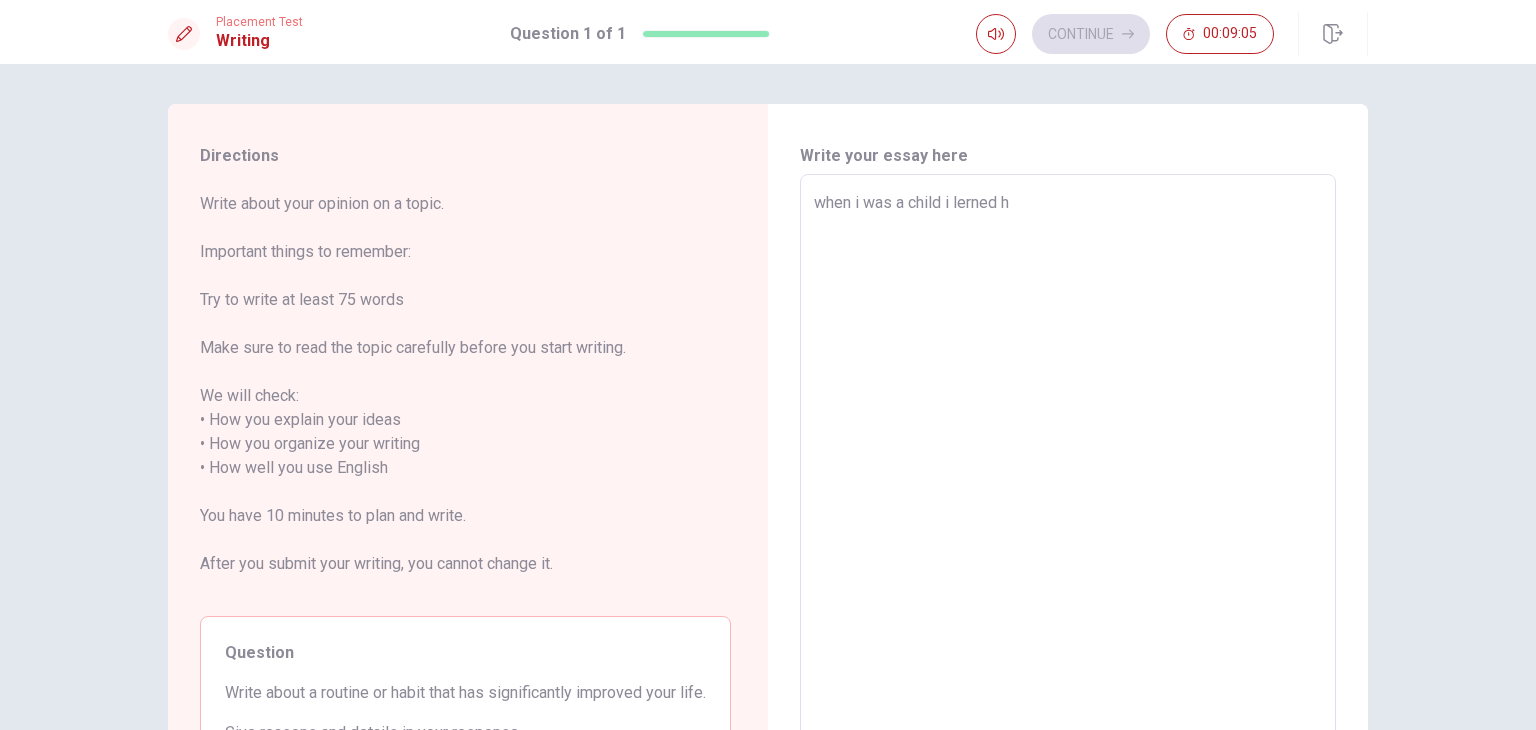 type on "x" 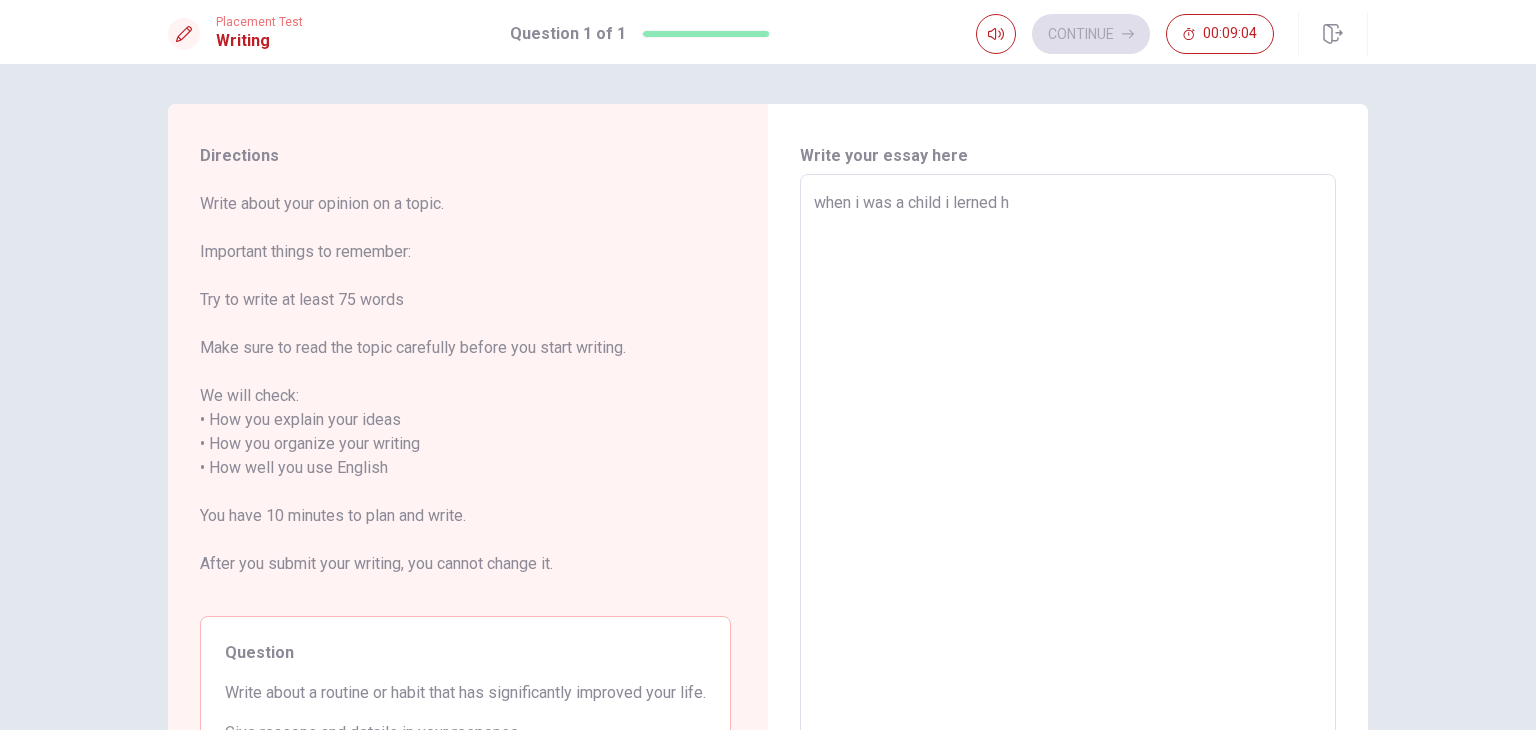 type on "when i was a child i lerned ho" 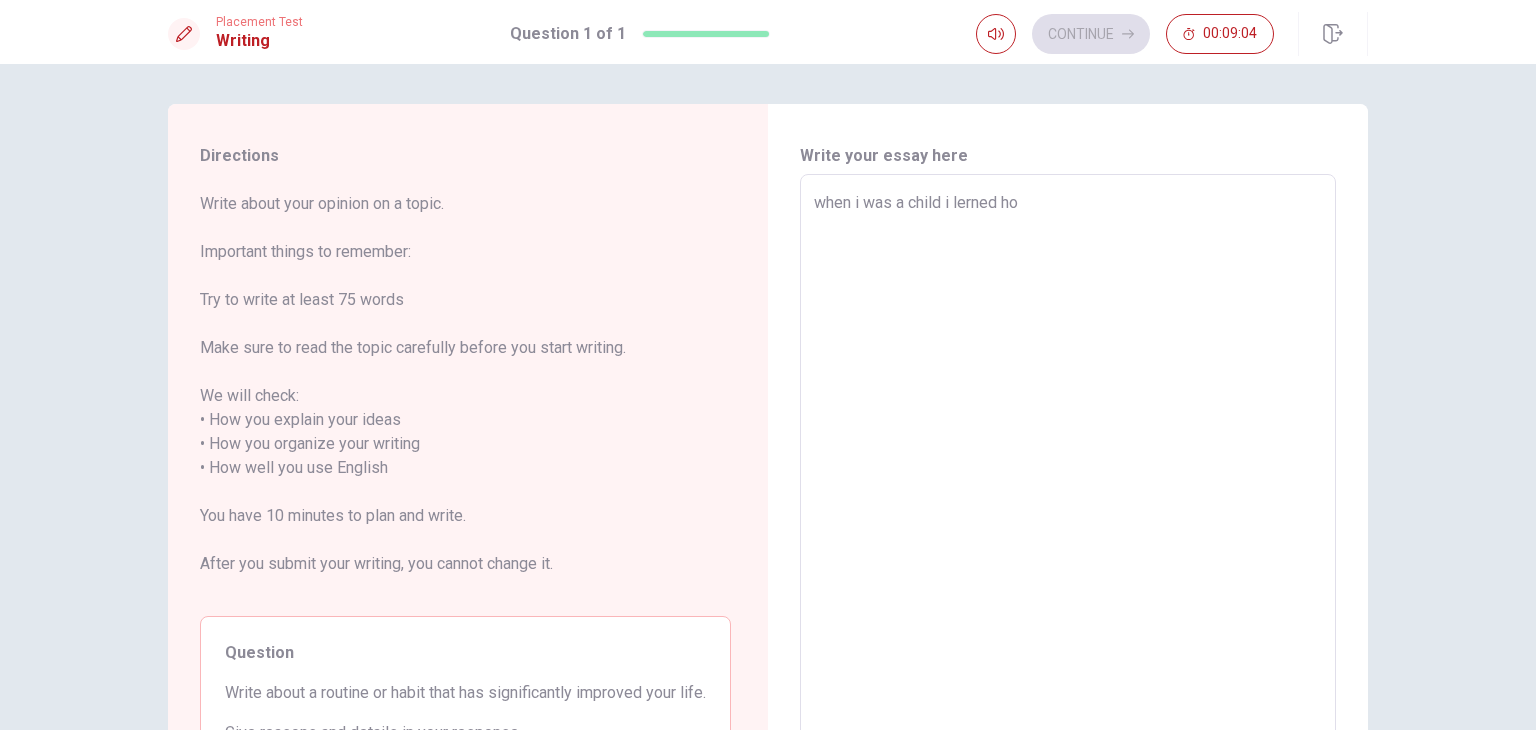 type on "x" 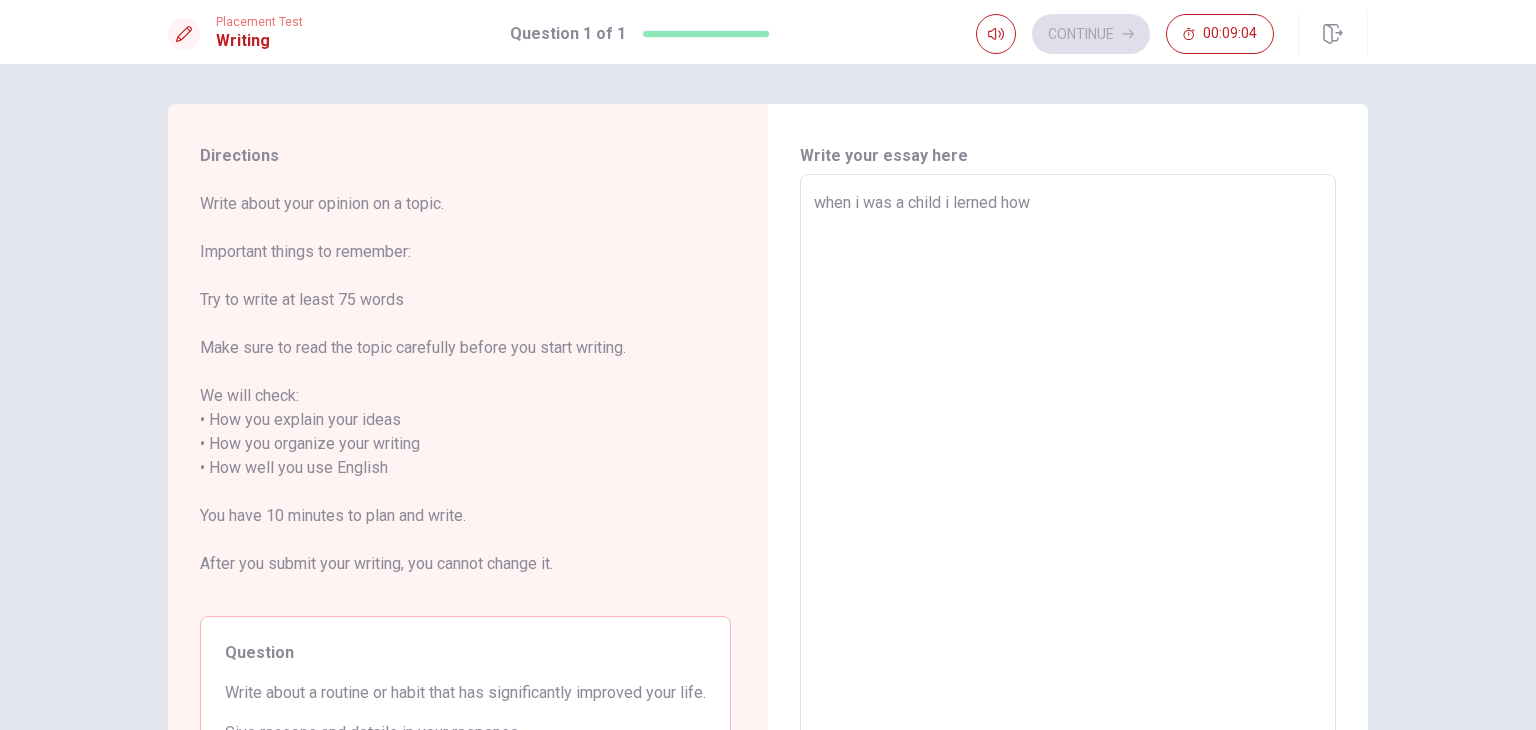 type on "x" 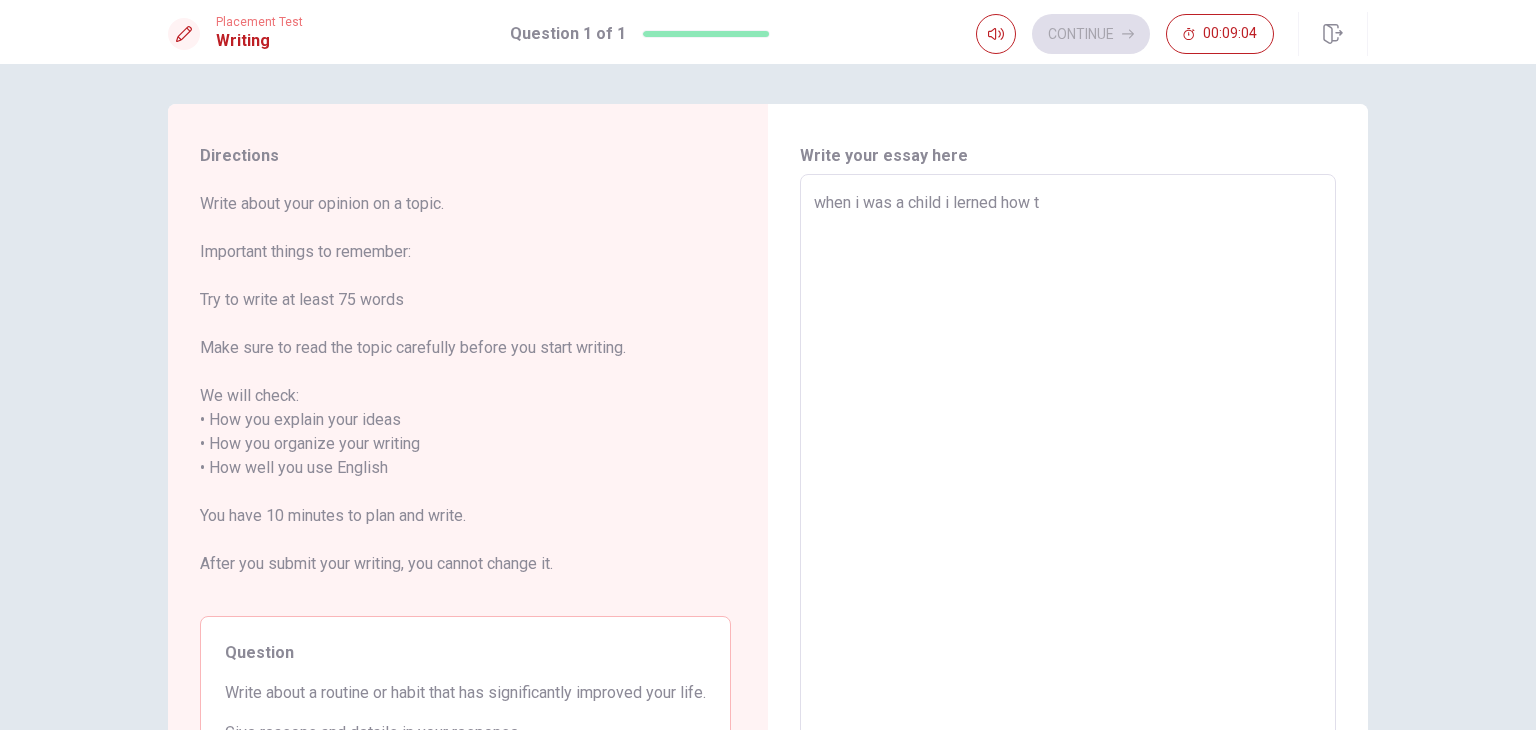 type on "x" 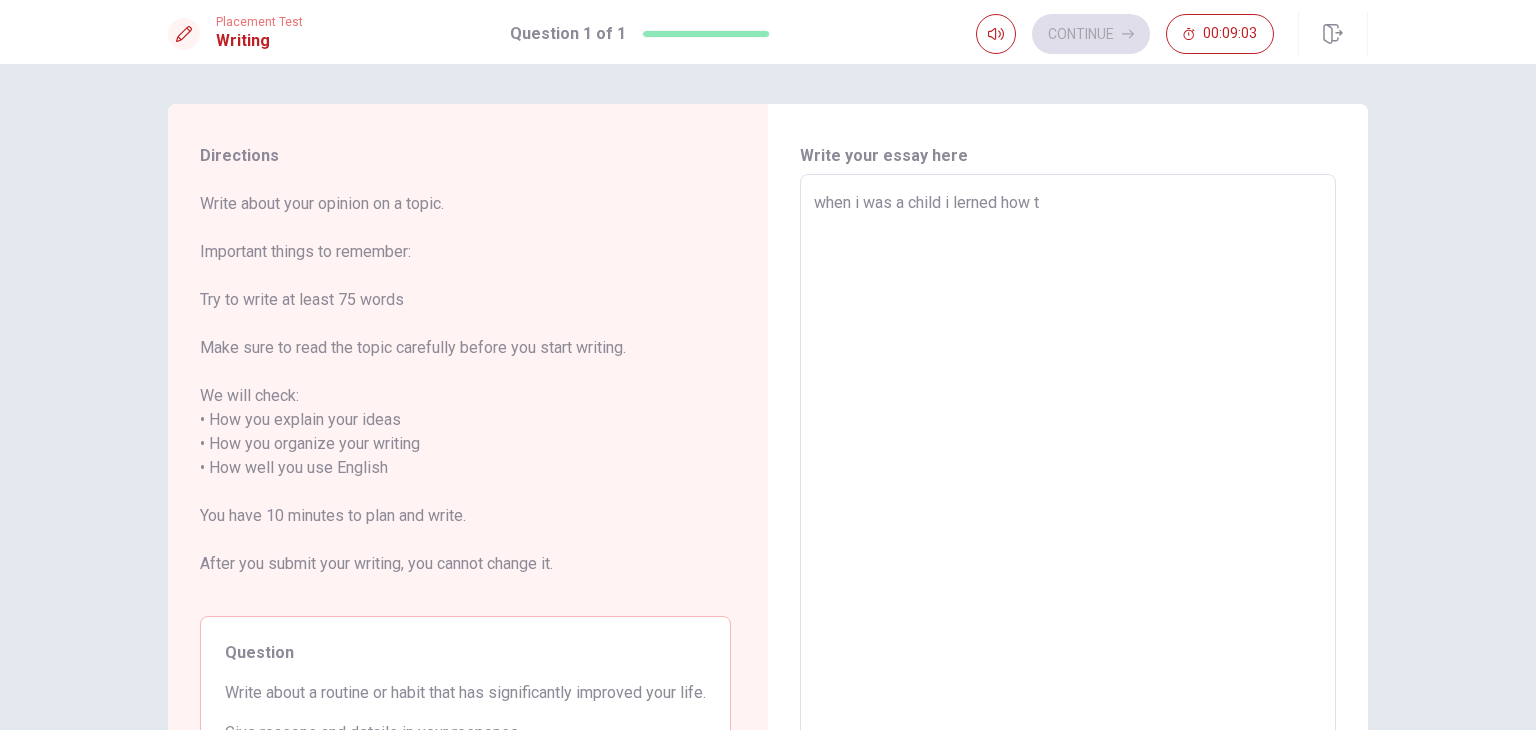 type on "when i was a child i lerned how to" 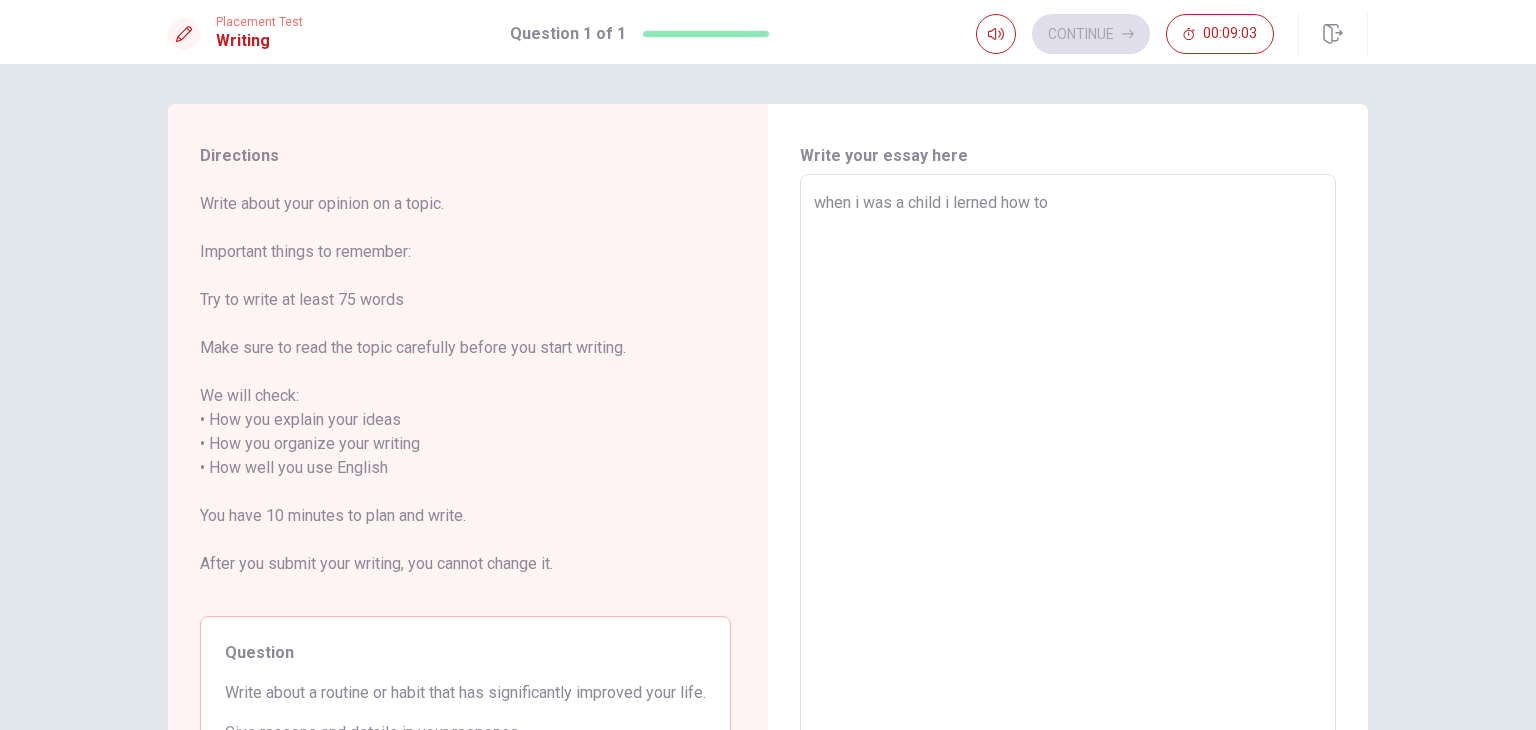 type on "x" 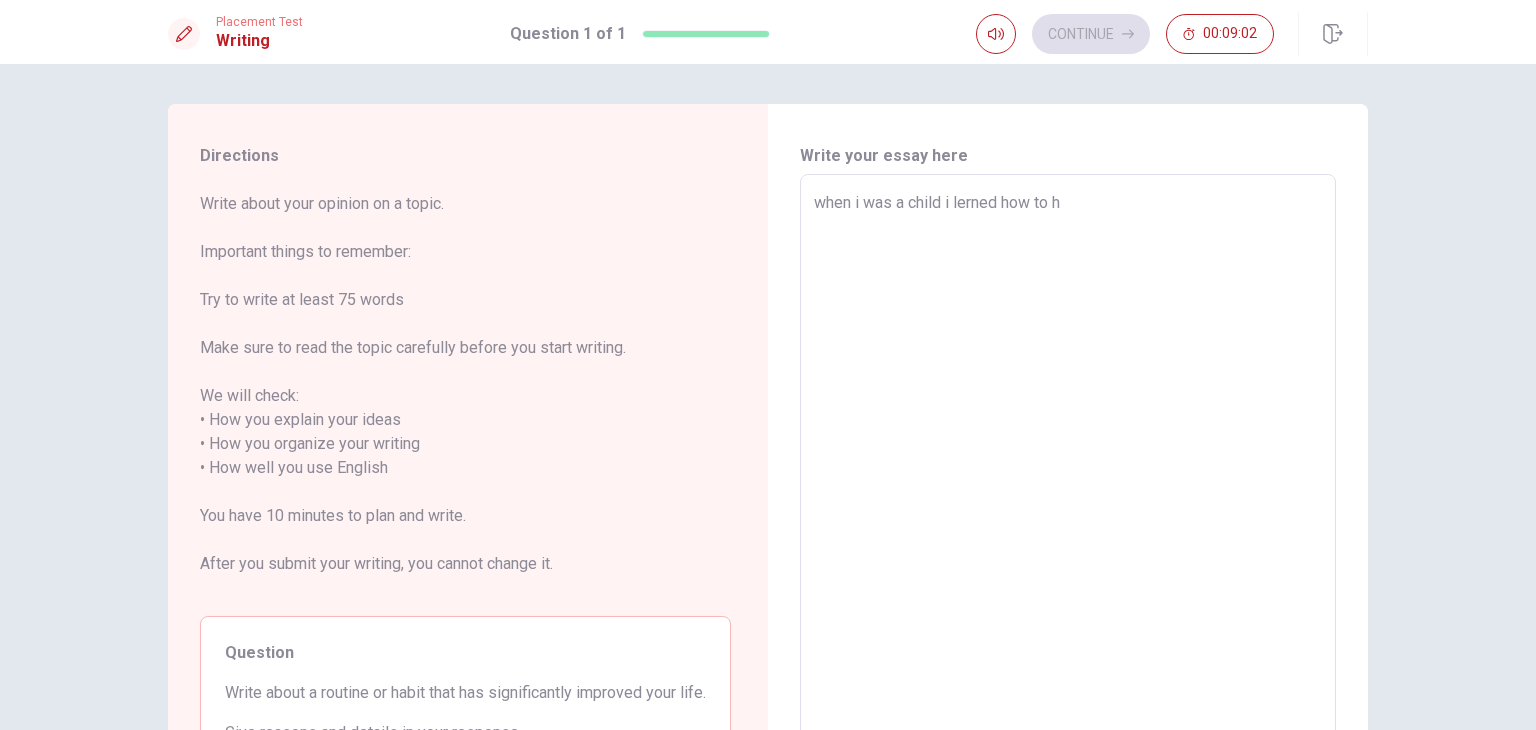 type on "x" 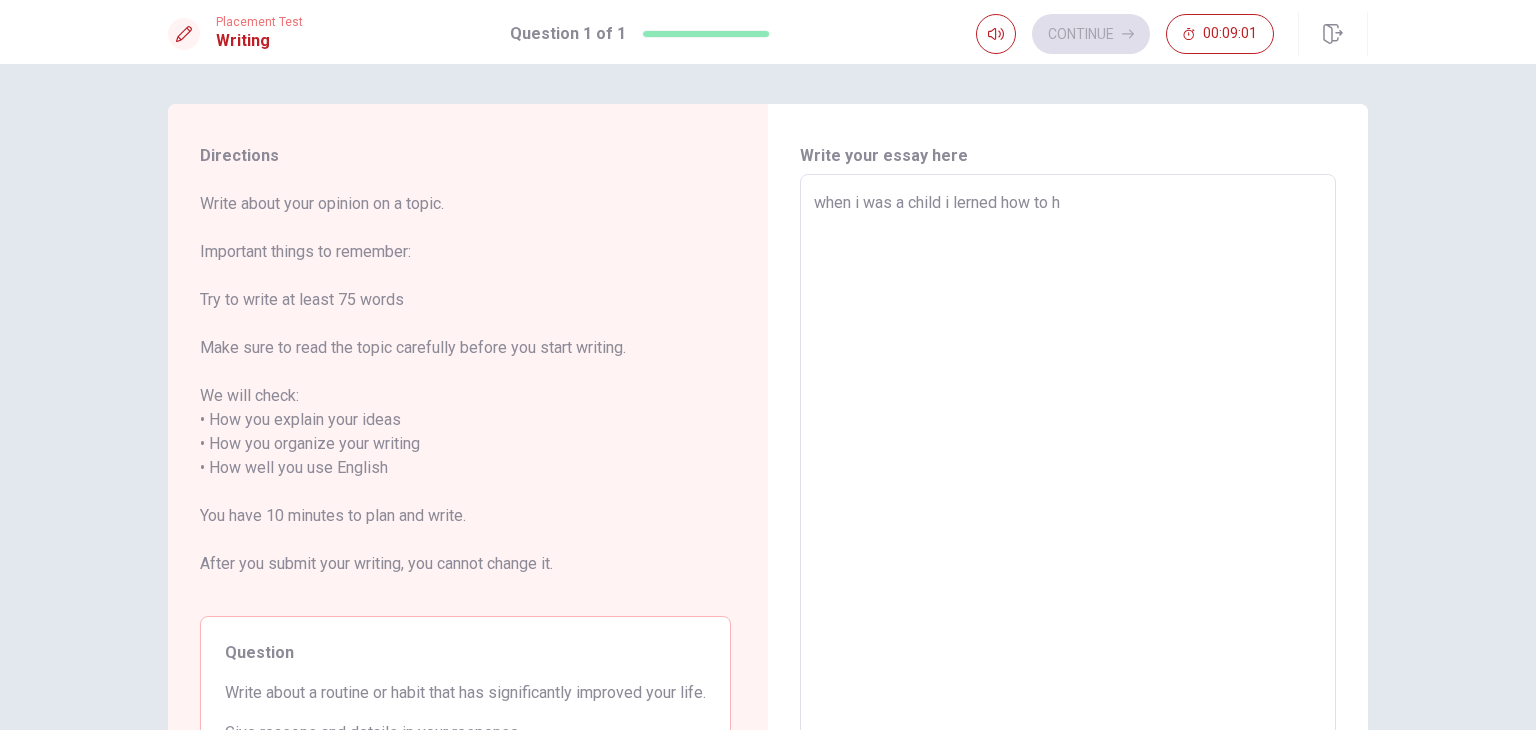 type on "when i was a child i lerned how to ha" 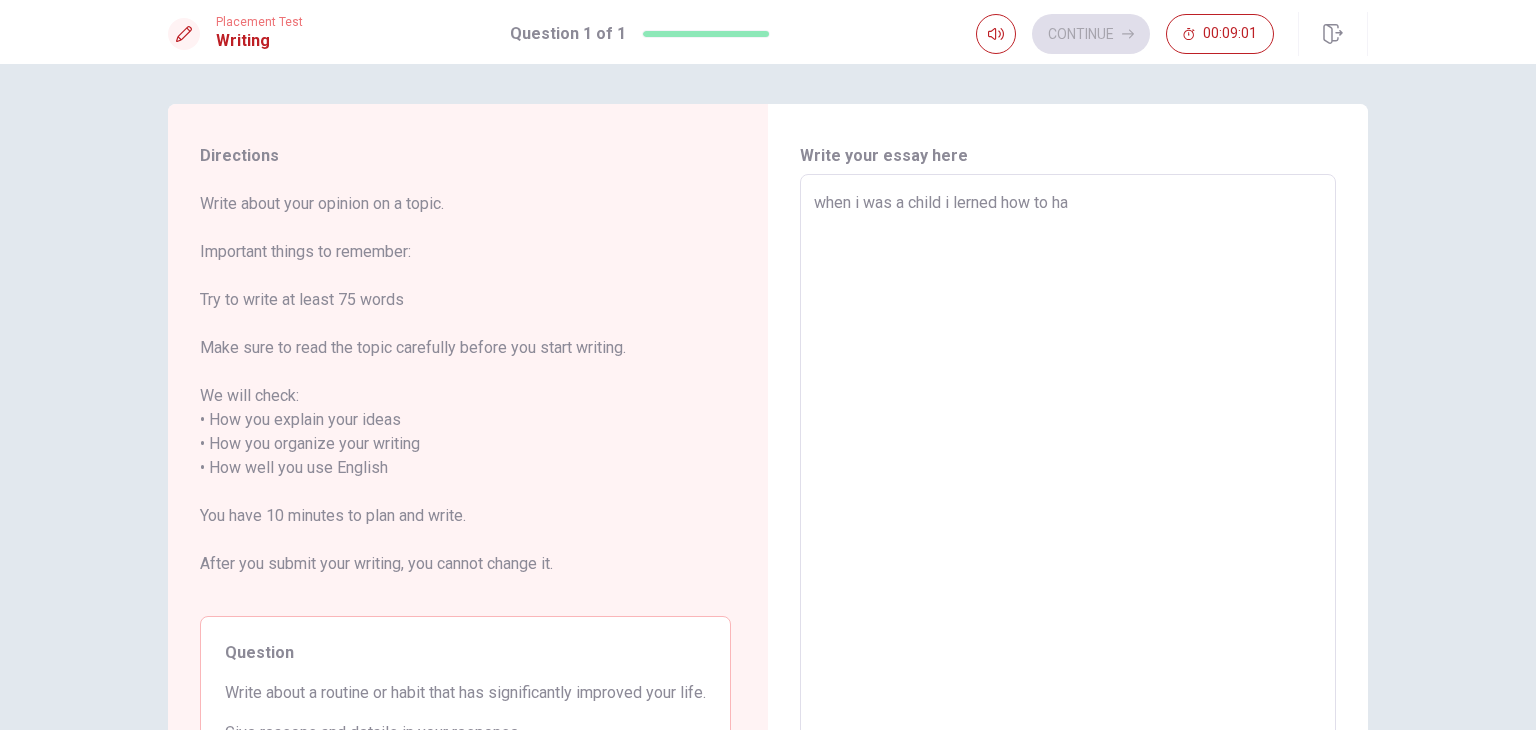 type on "x" 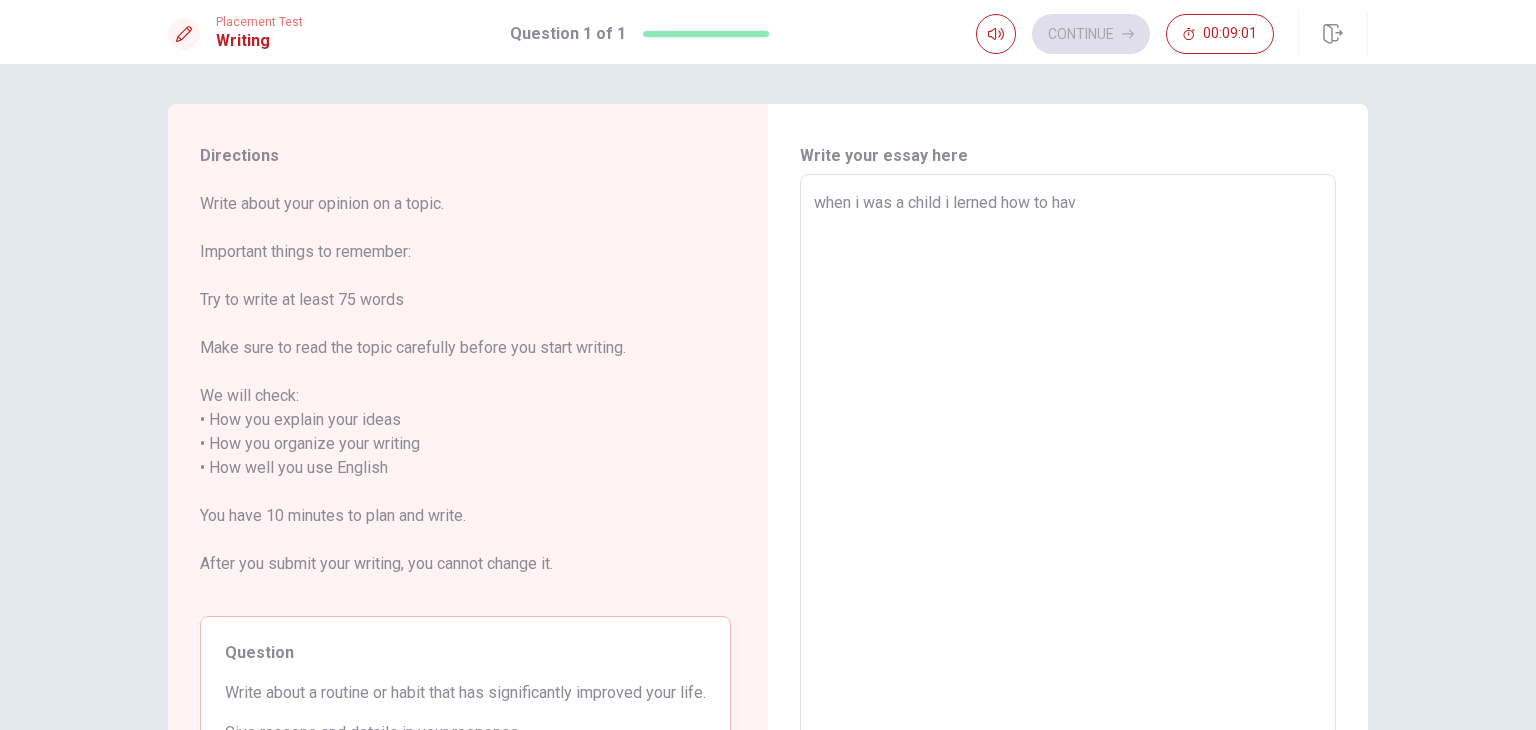 type on "x" 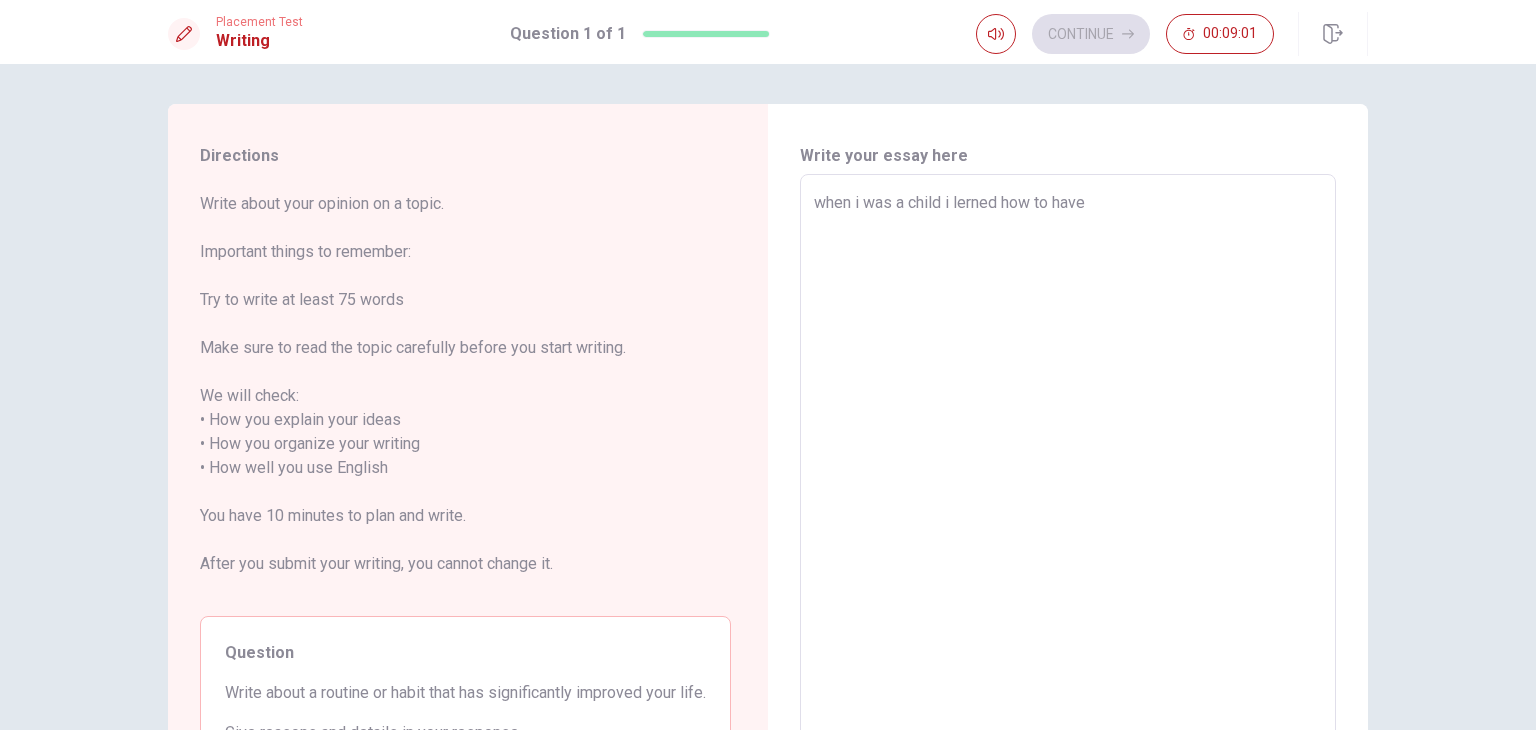 type on "x" 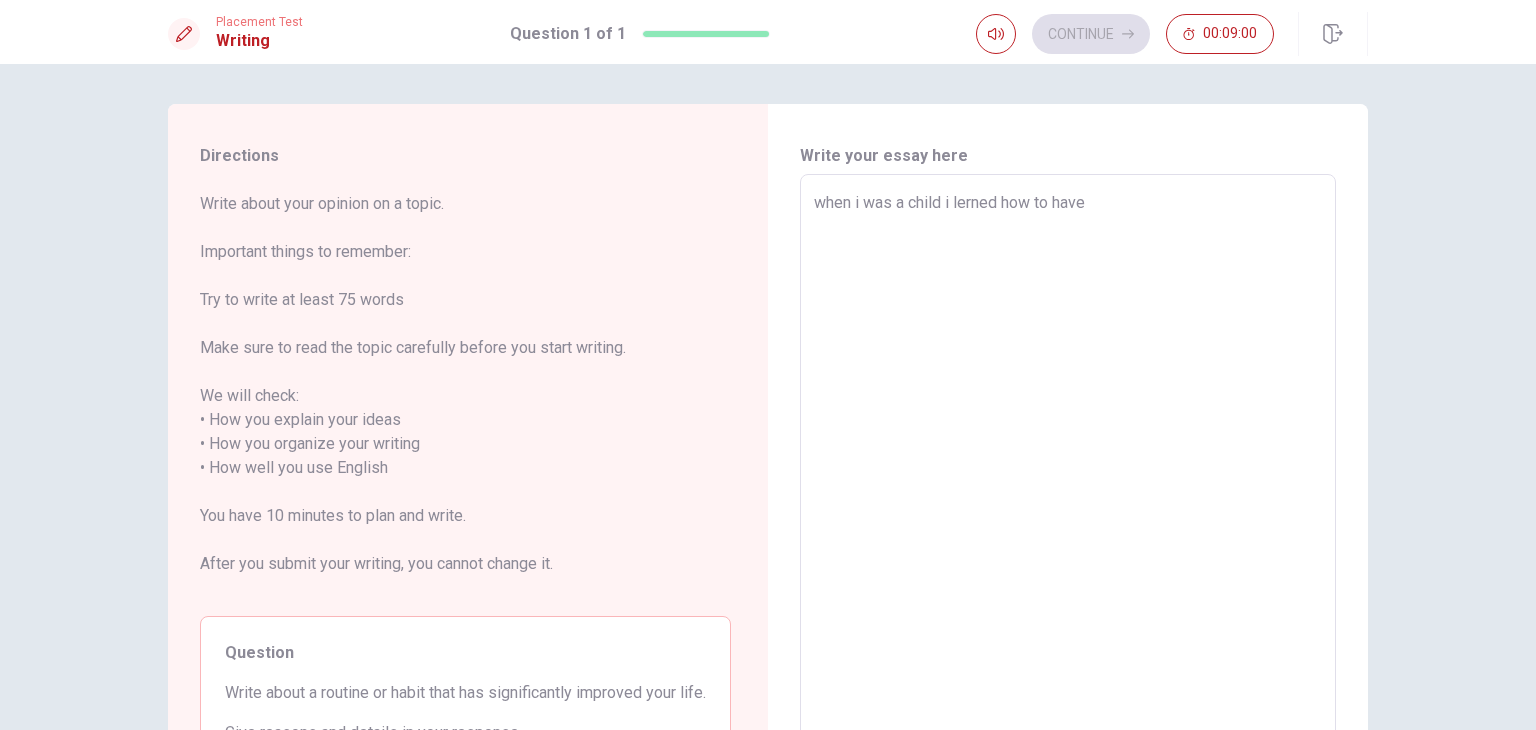 type on "when i was a child i lerned how to have d" 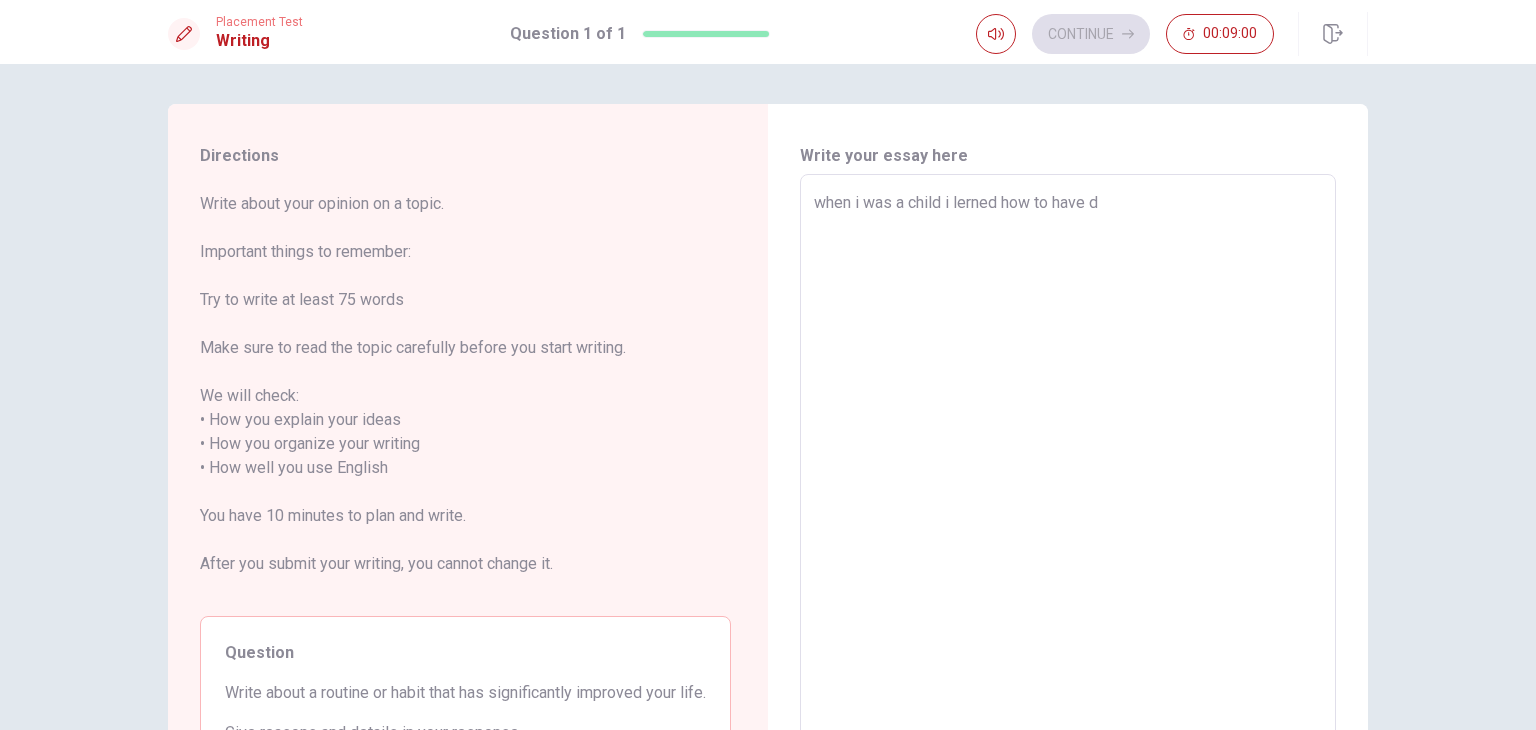 type on "x" 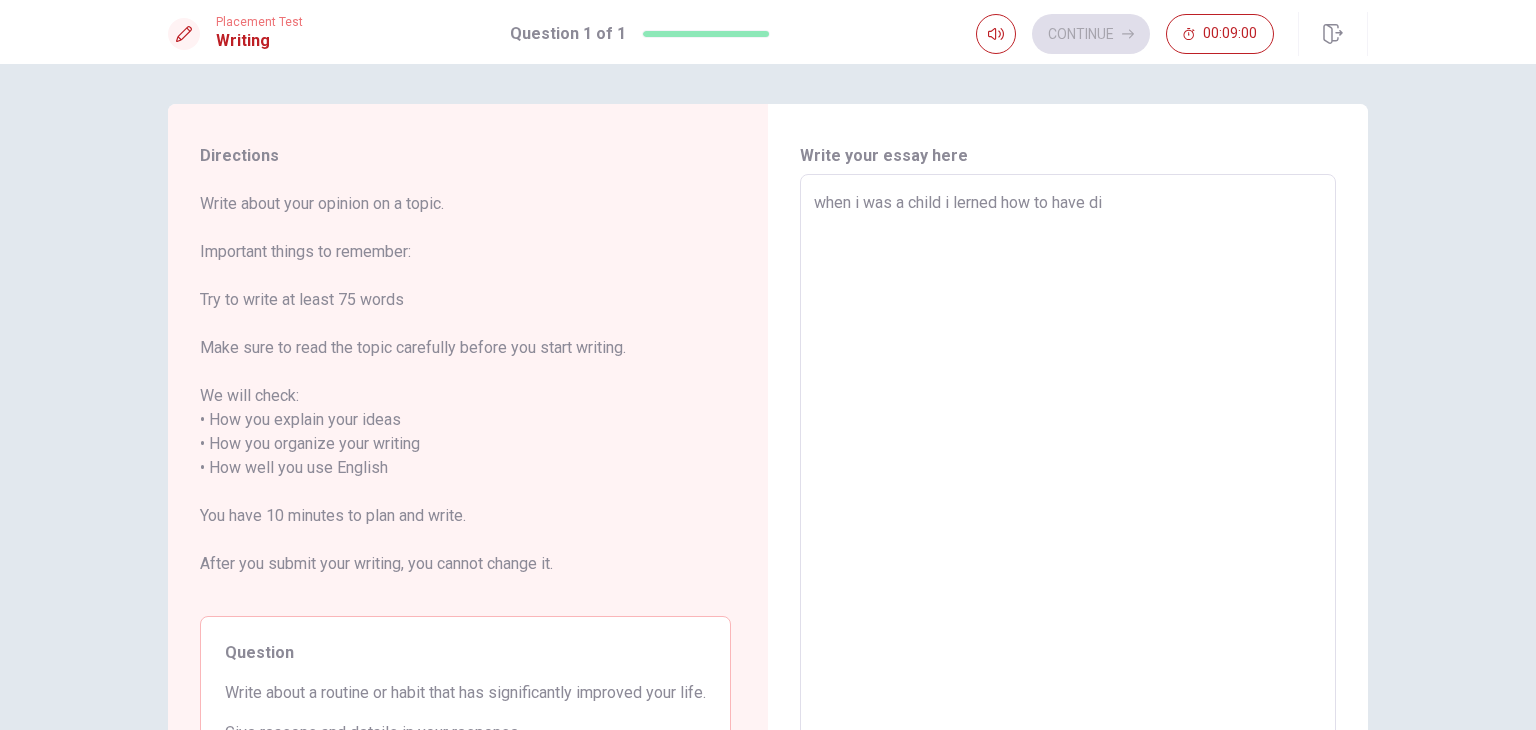type on "x" 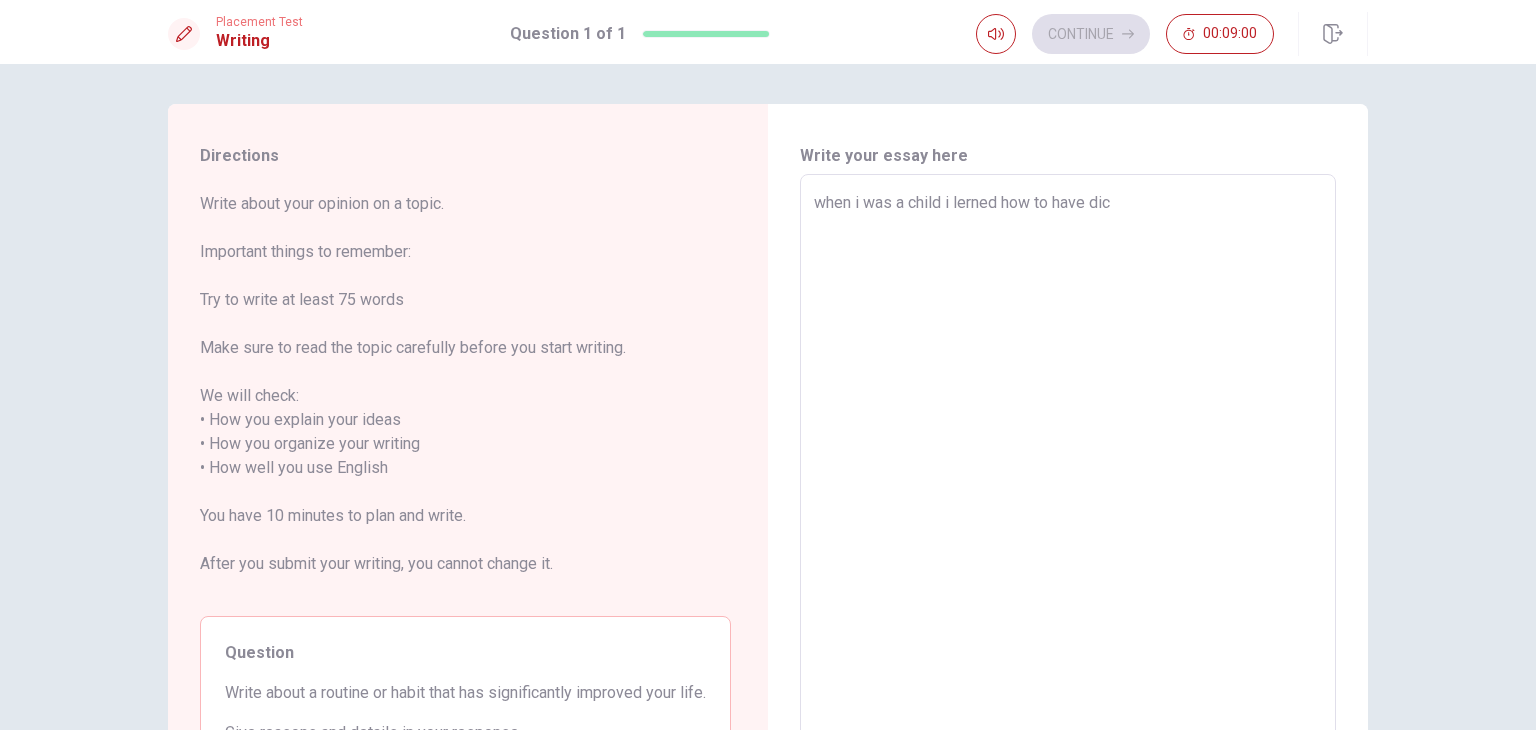 type on "x" 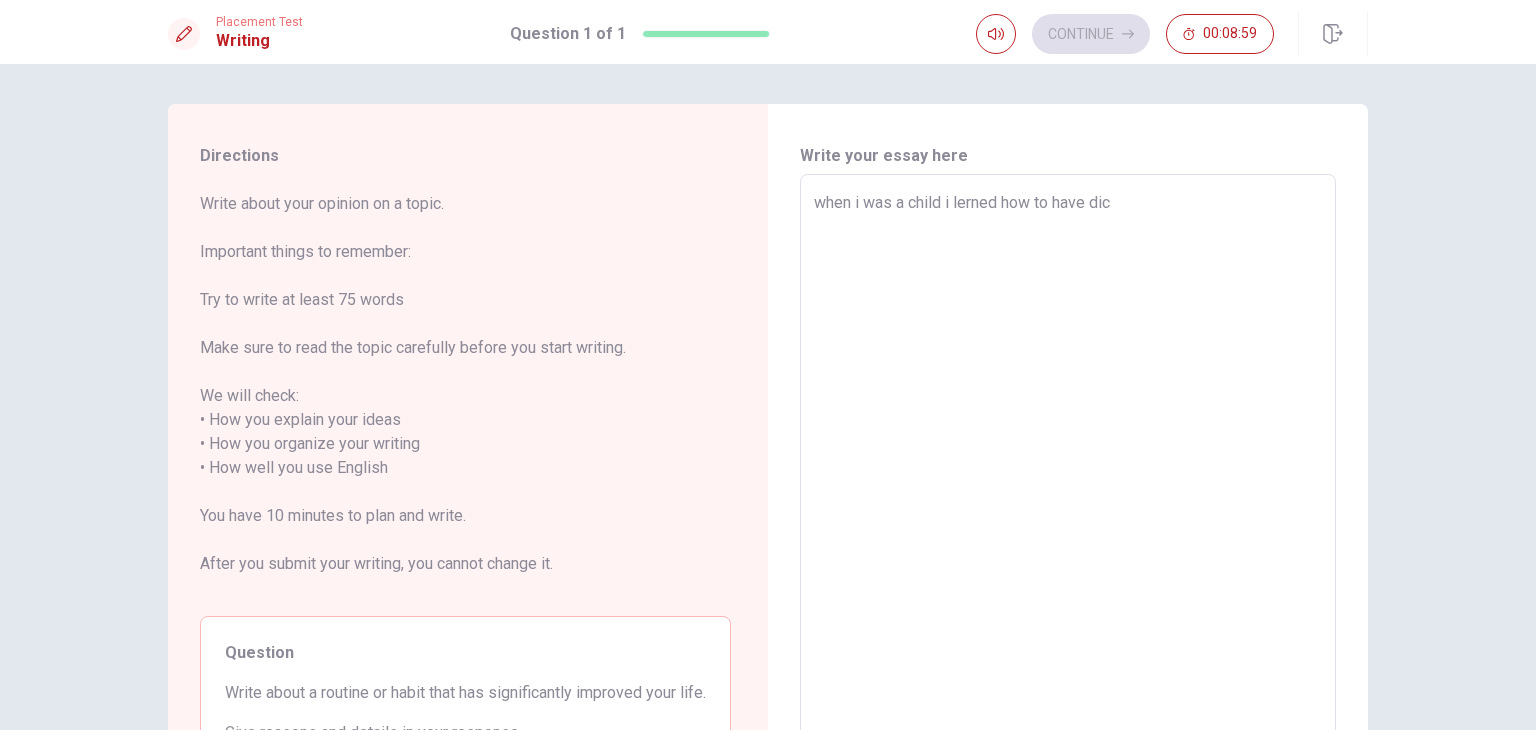 type on "when i was a child i lerned how to have dici" 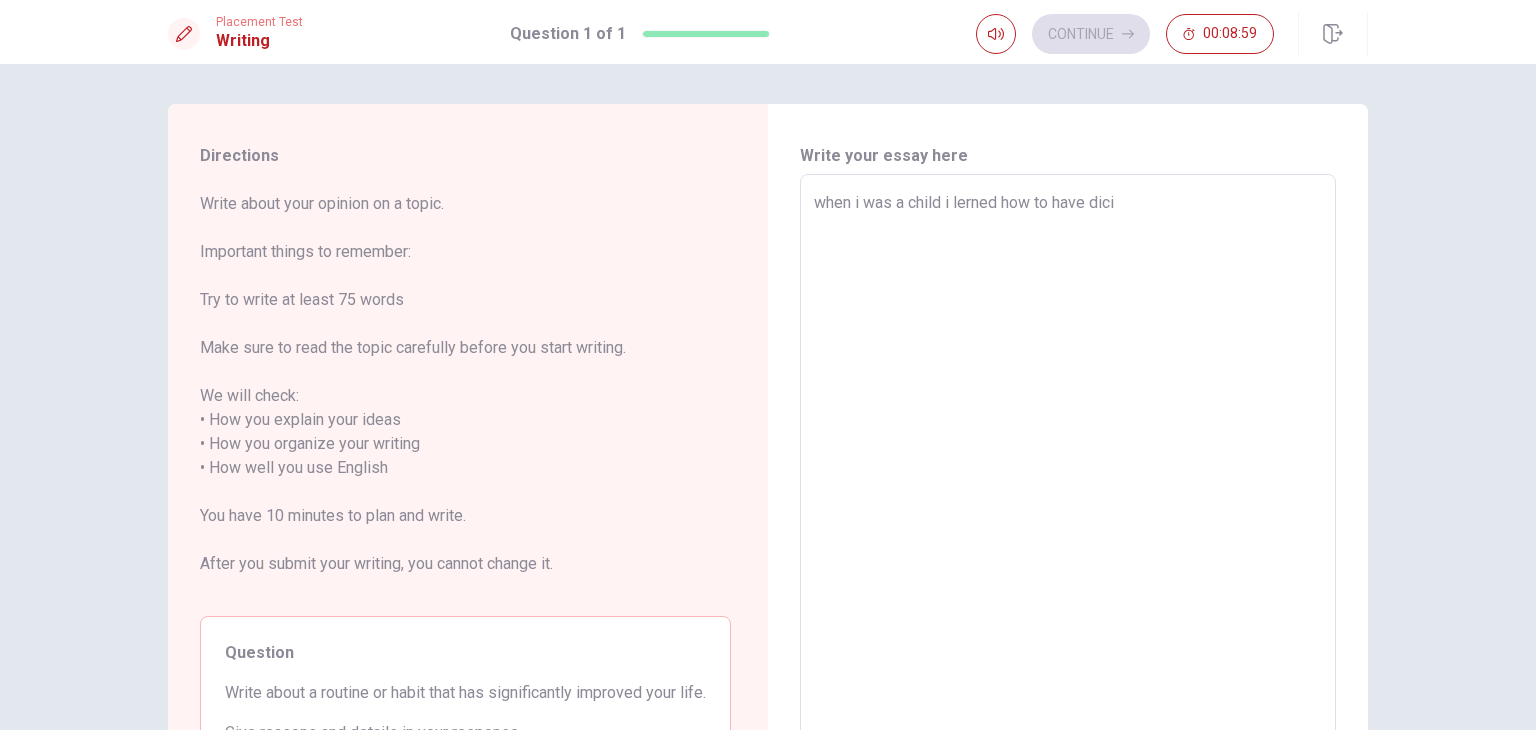 type on "x" 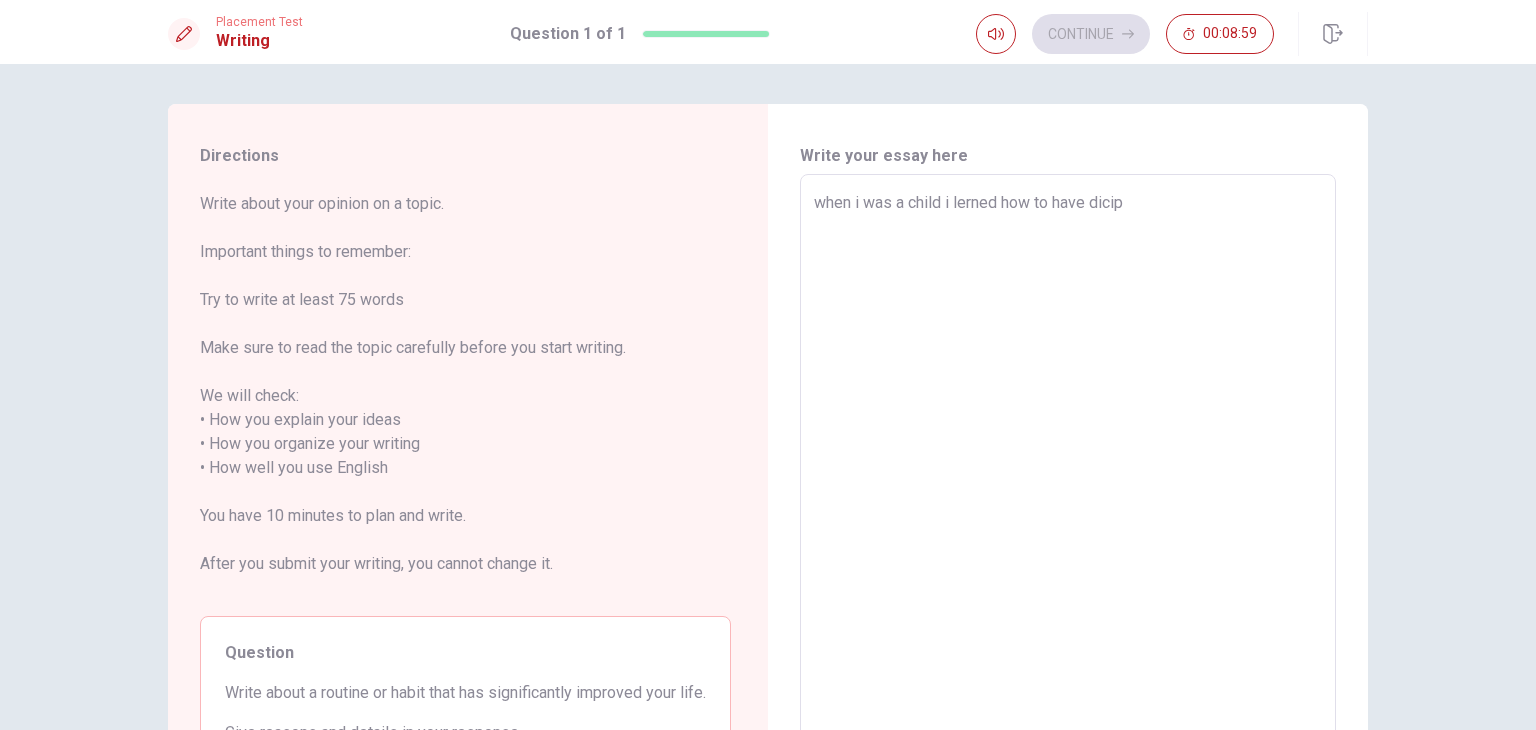 type on "x" 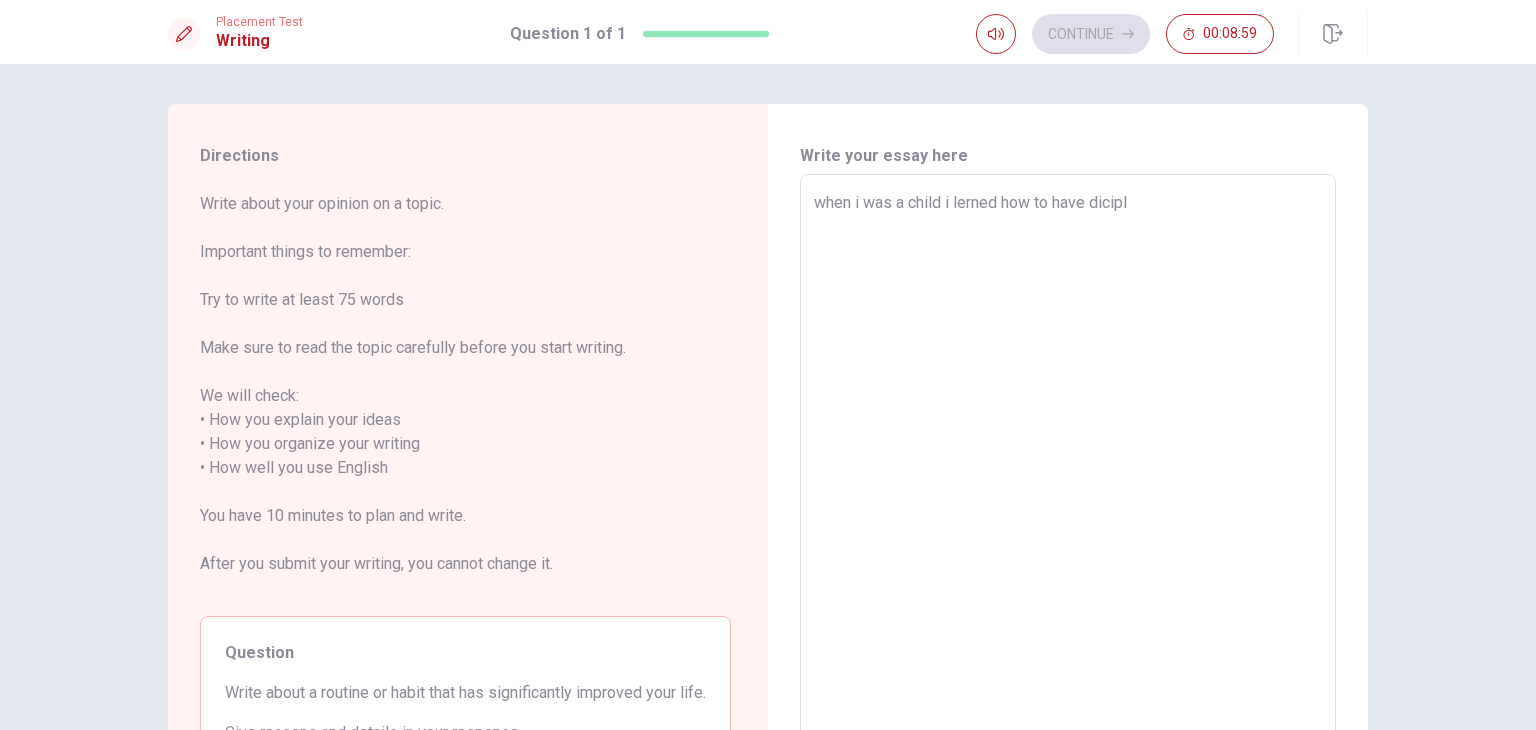 type on "x" 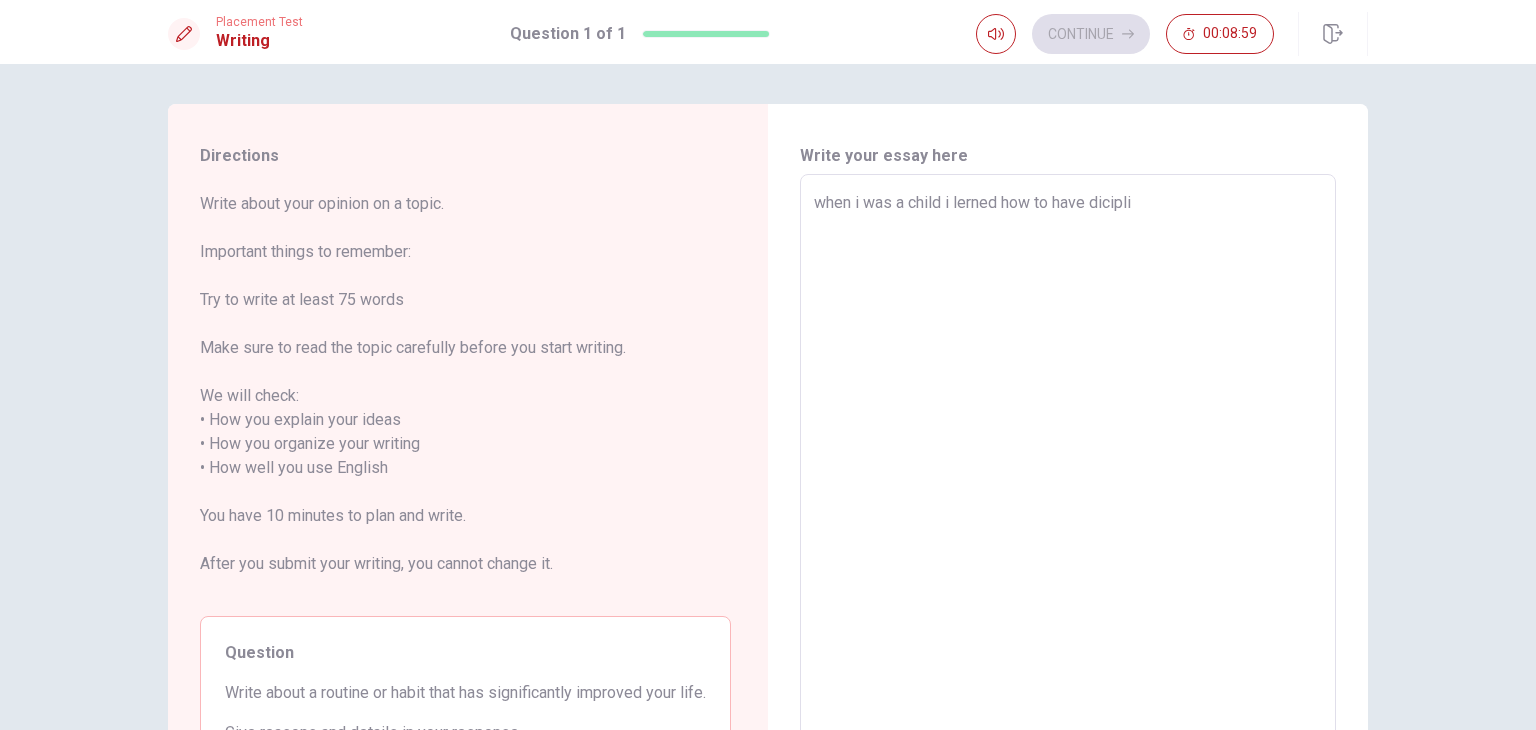 type on "x" 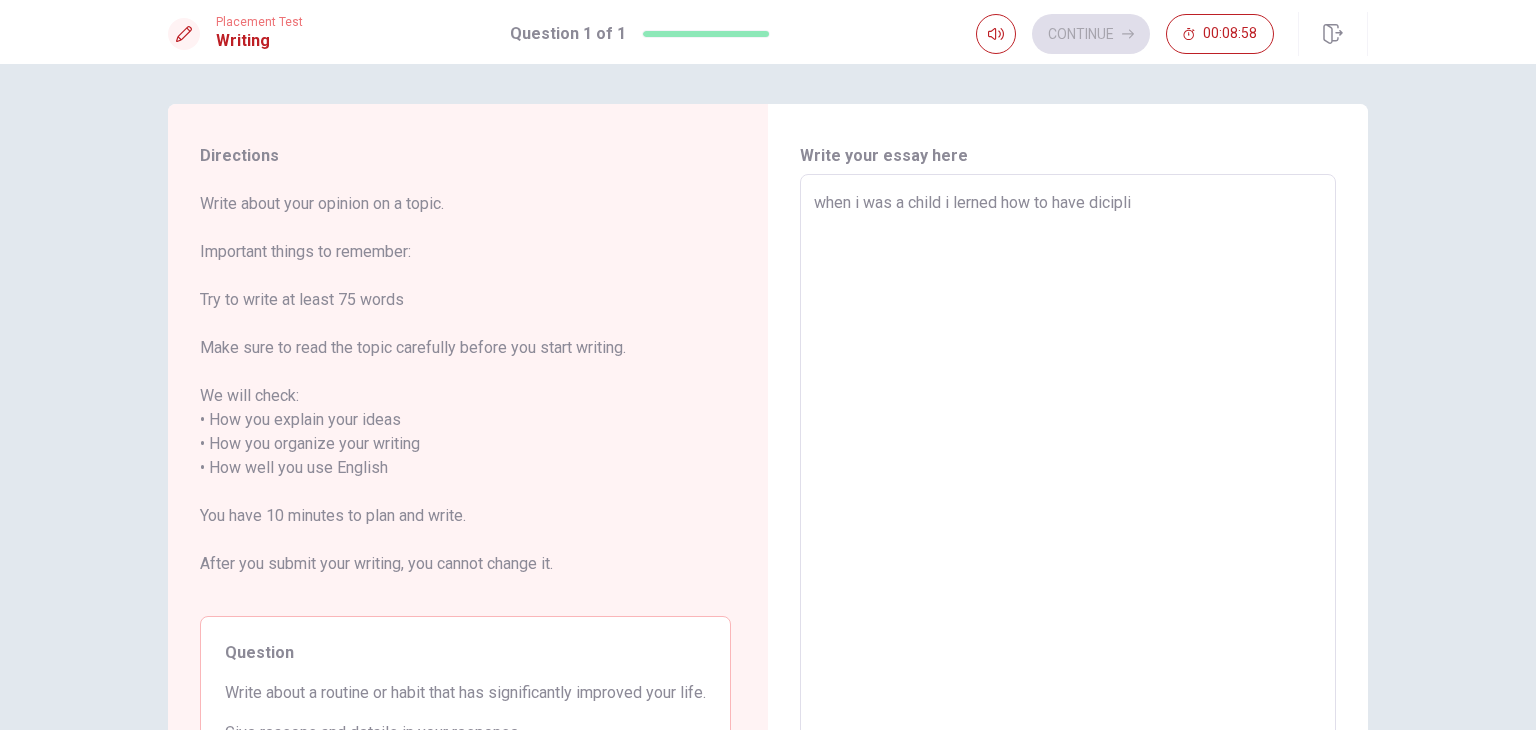 type on "when i was a child i lerned how to have diciplin" 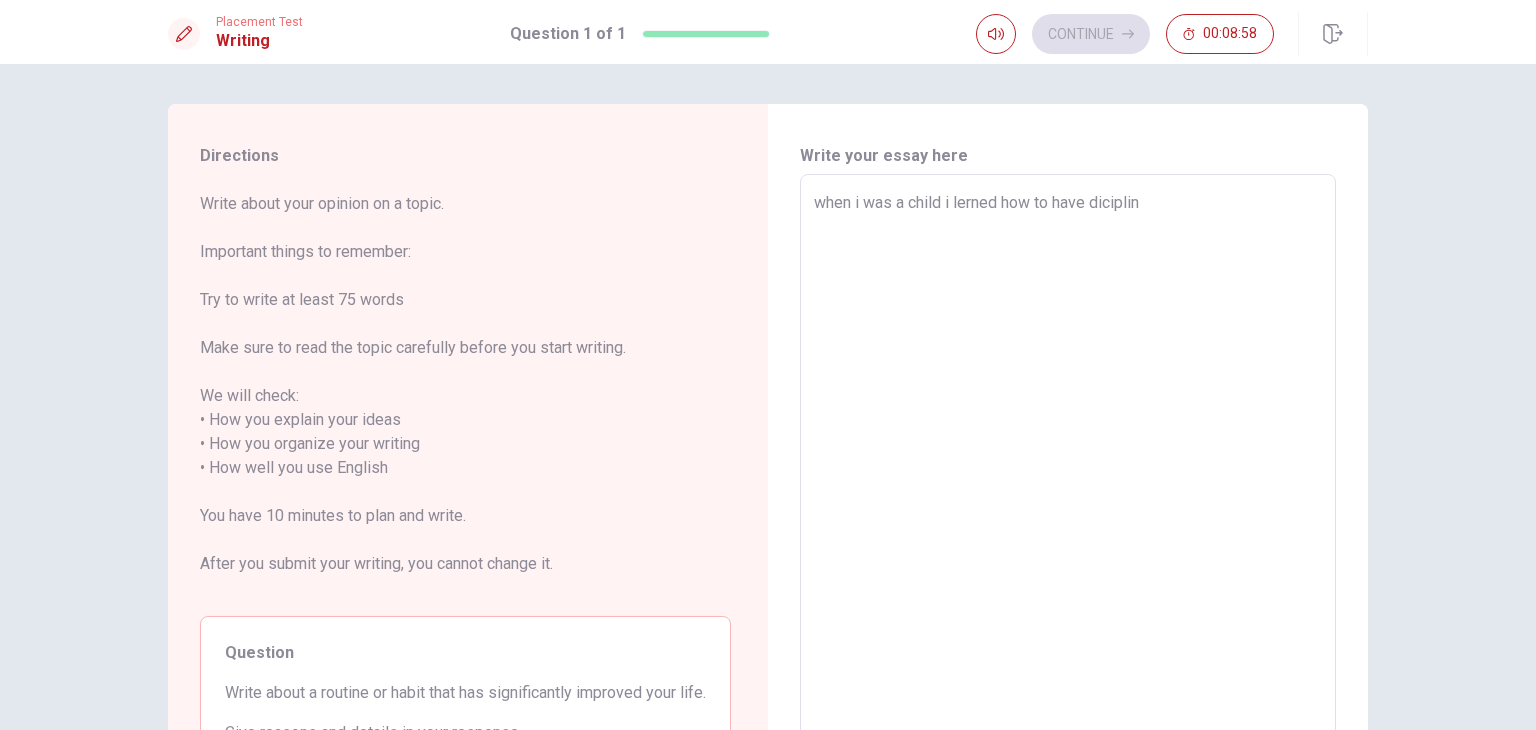 type on "x" 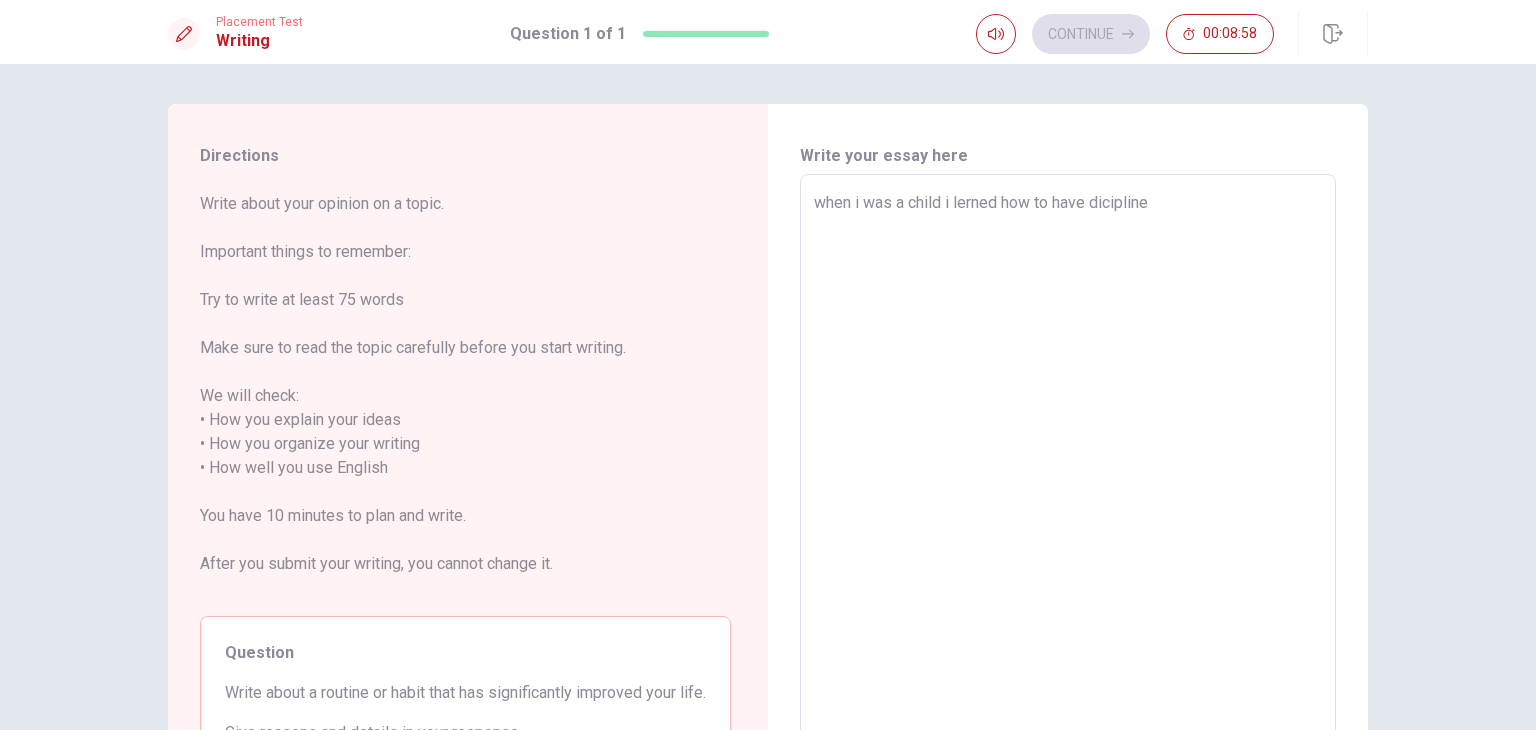 type on "x" 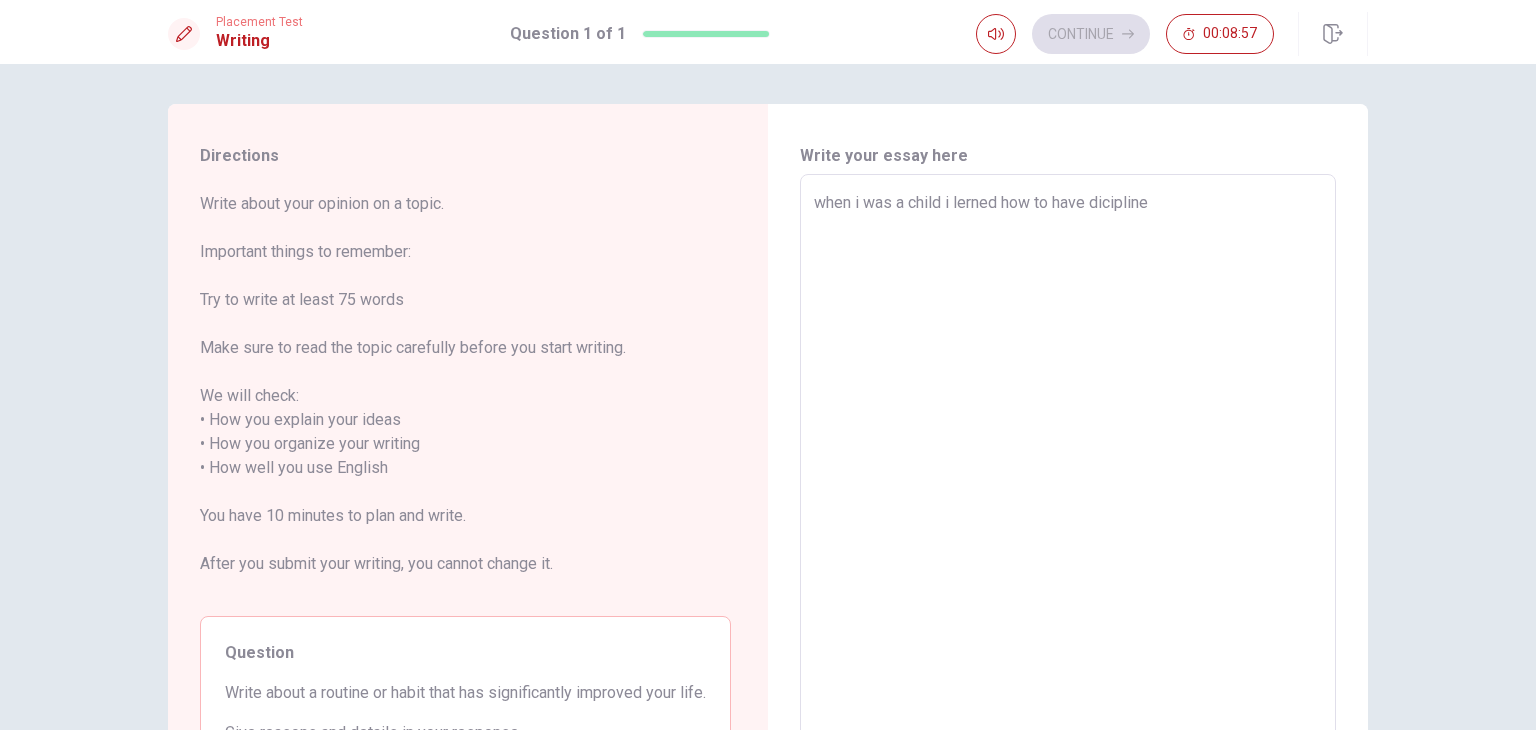 type on "when i was a child i lerned how to have diciplin" 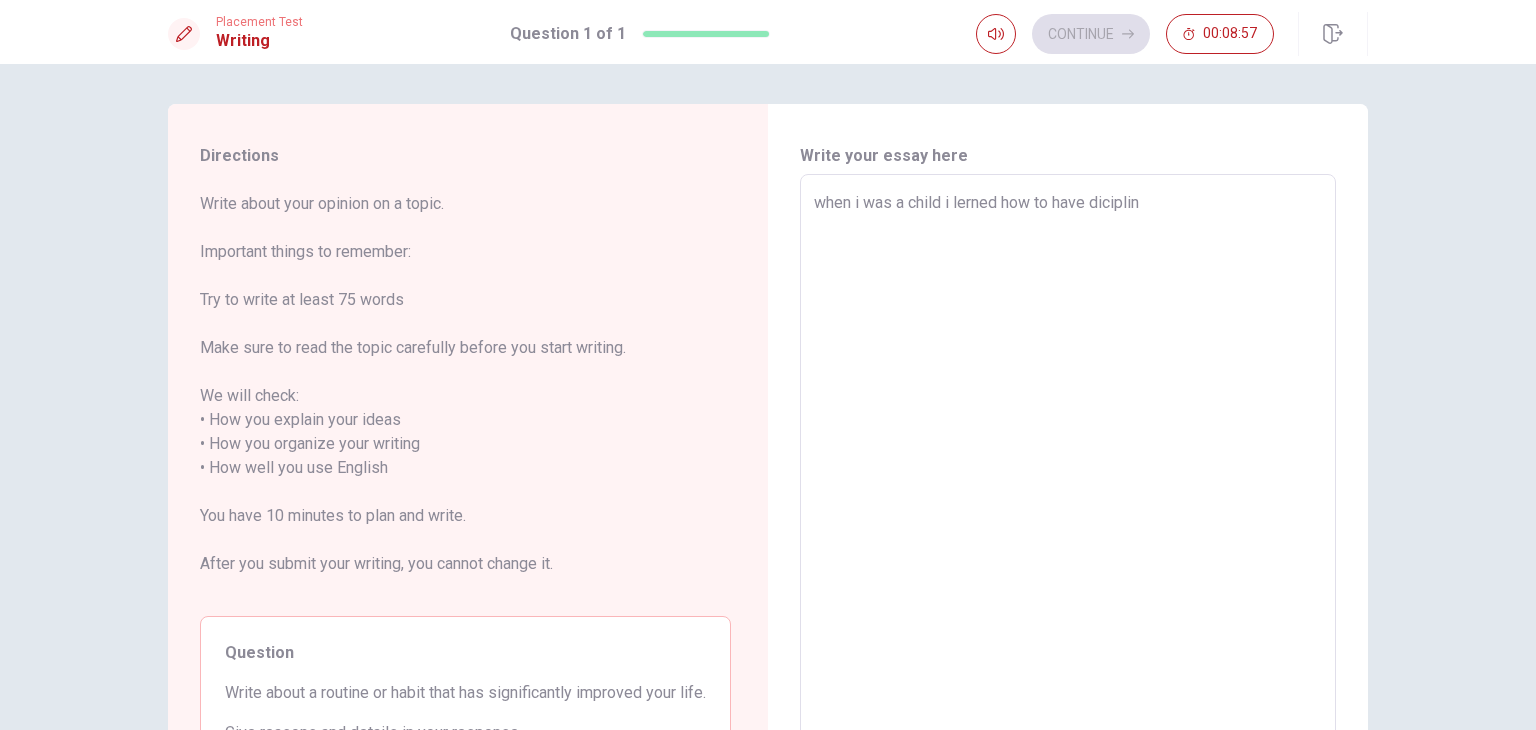 type on "x" 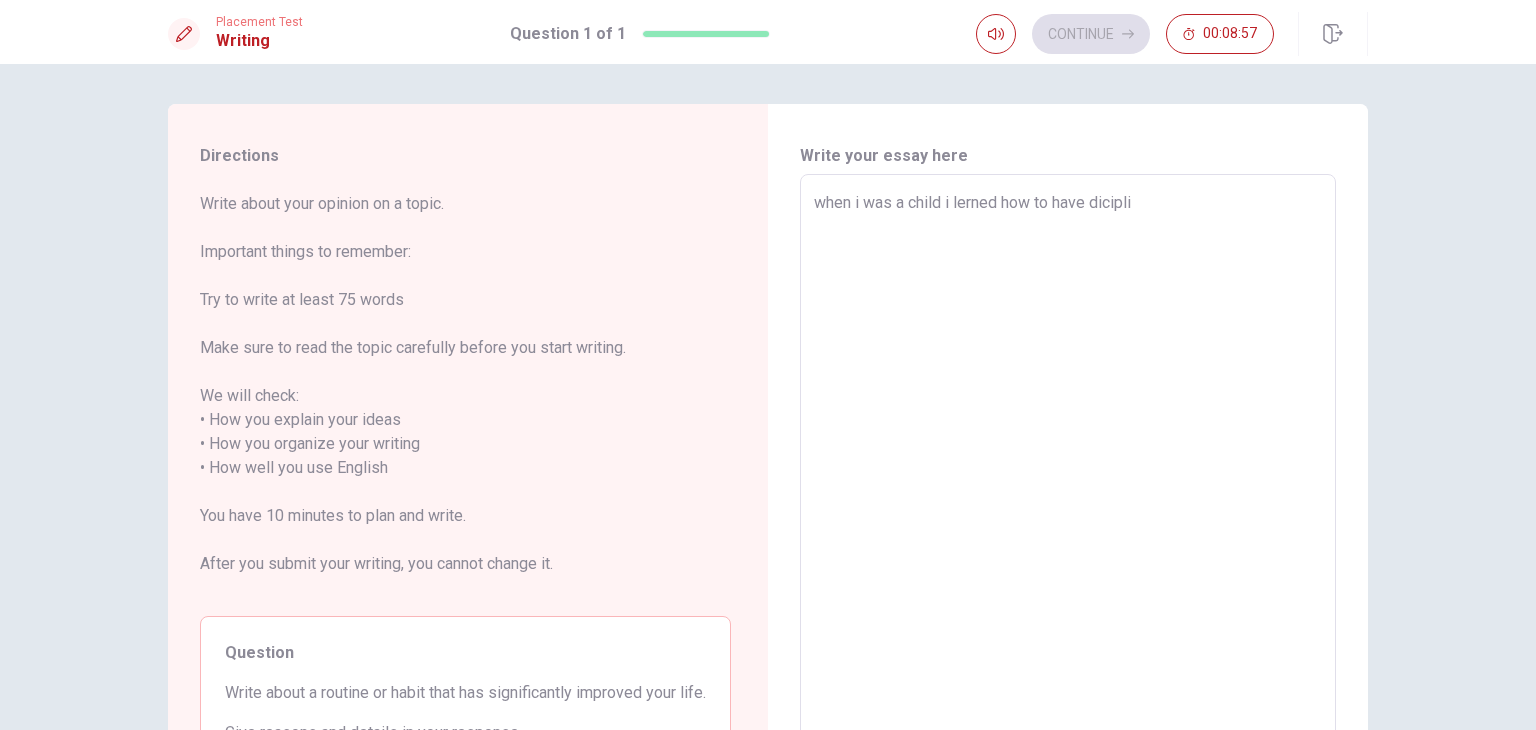 type on "x" 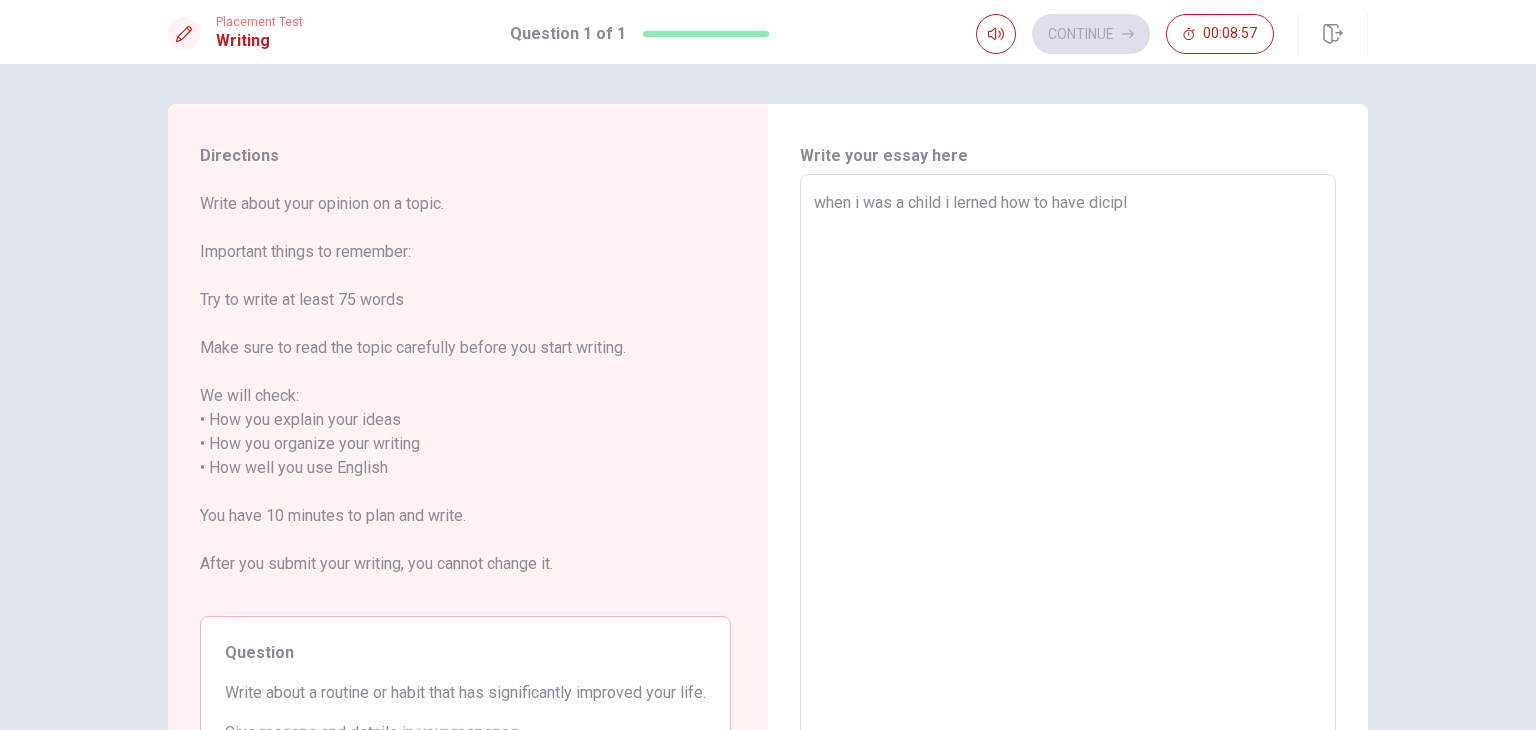 type on "x" 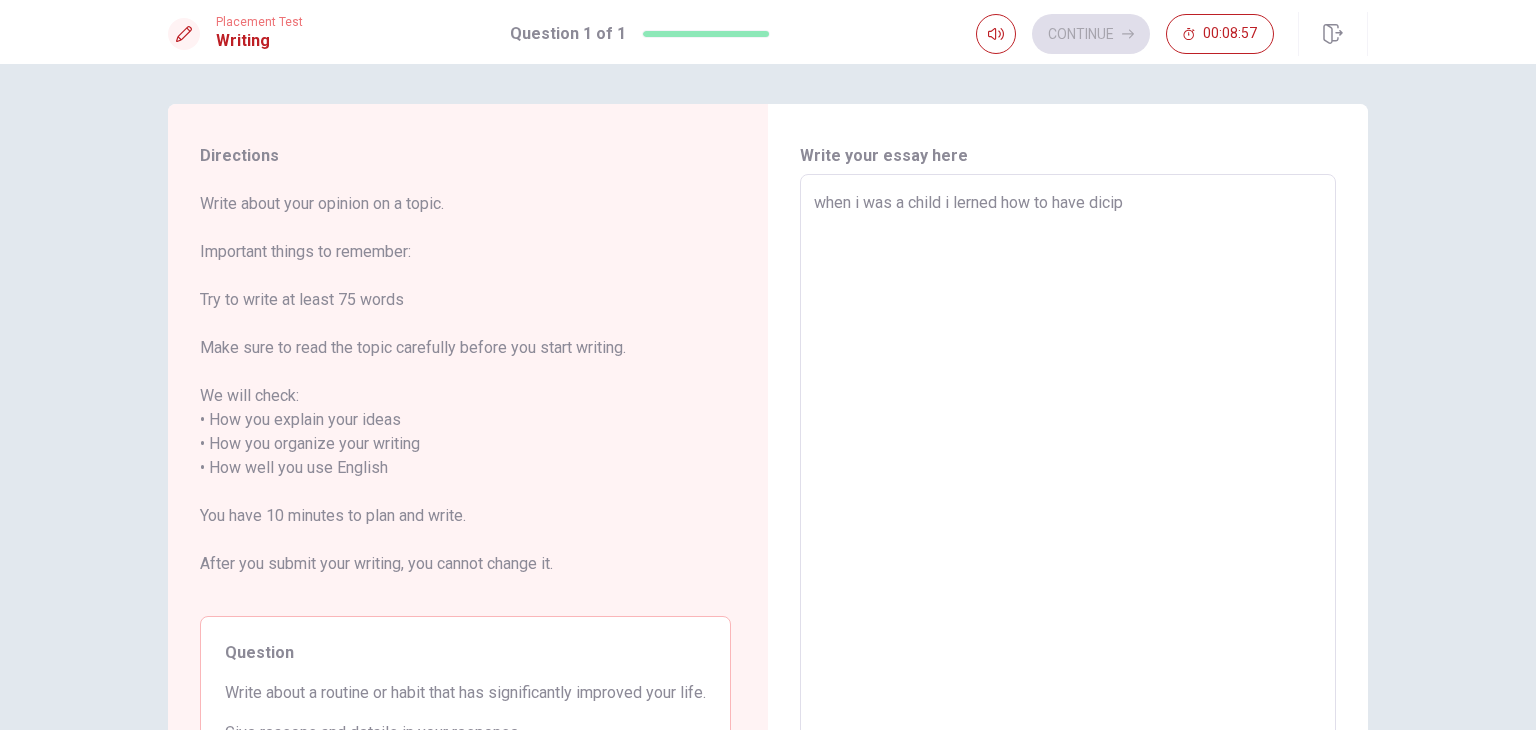 type on "x" 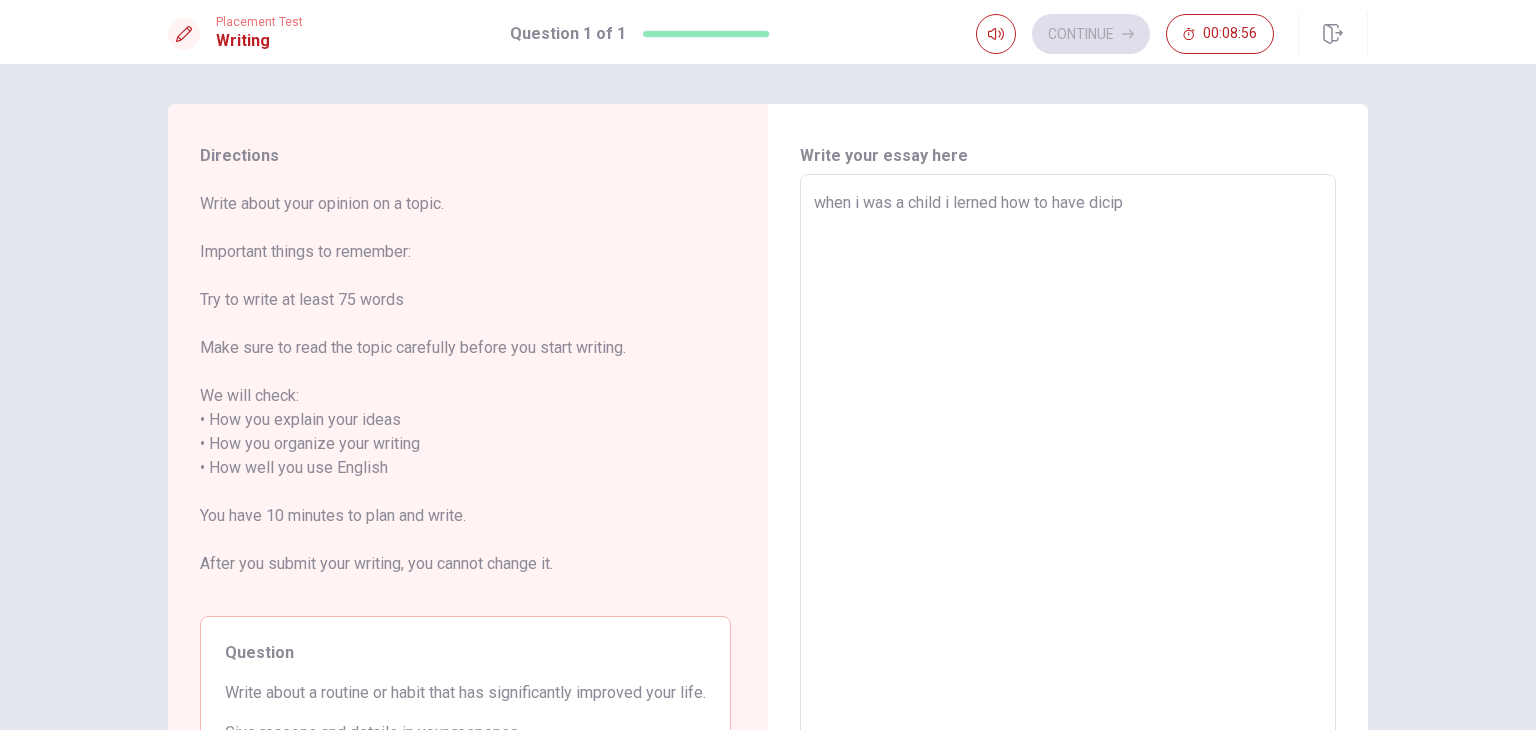 type on "when i was a child i lerned how to have dici" 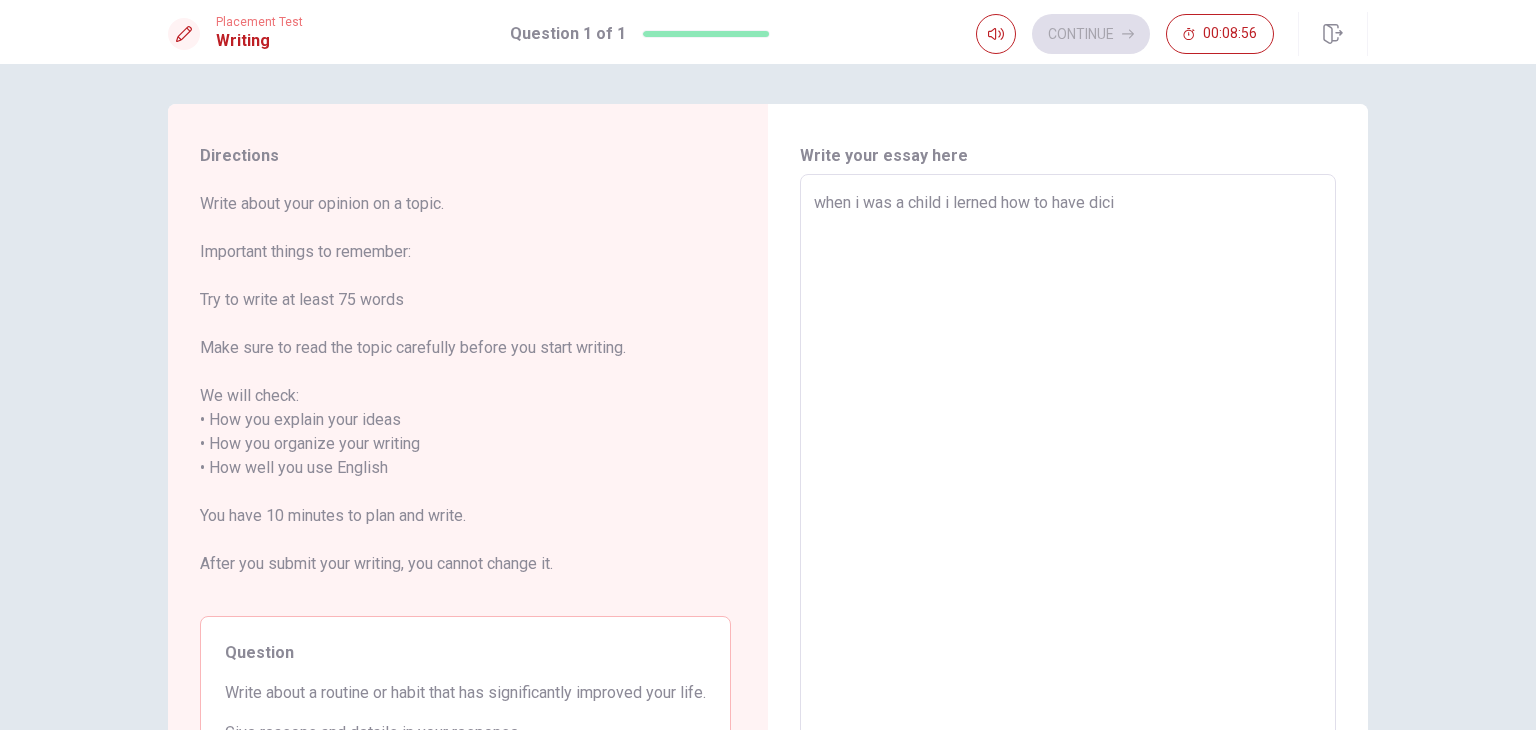 type on "x" 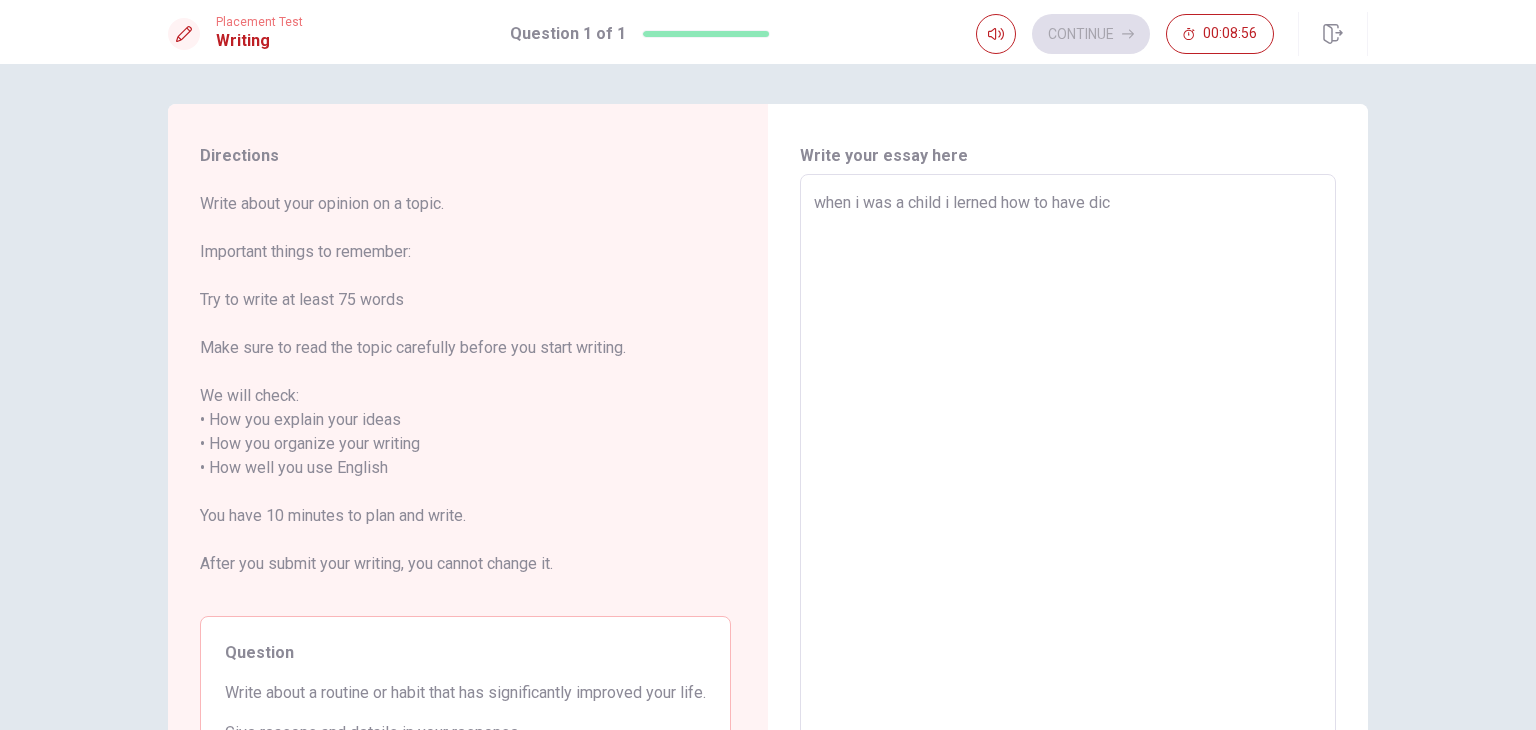 type on "x" 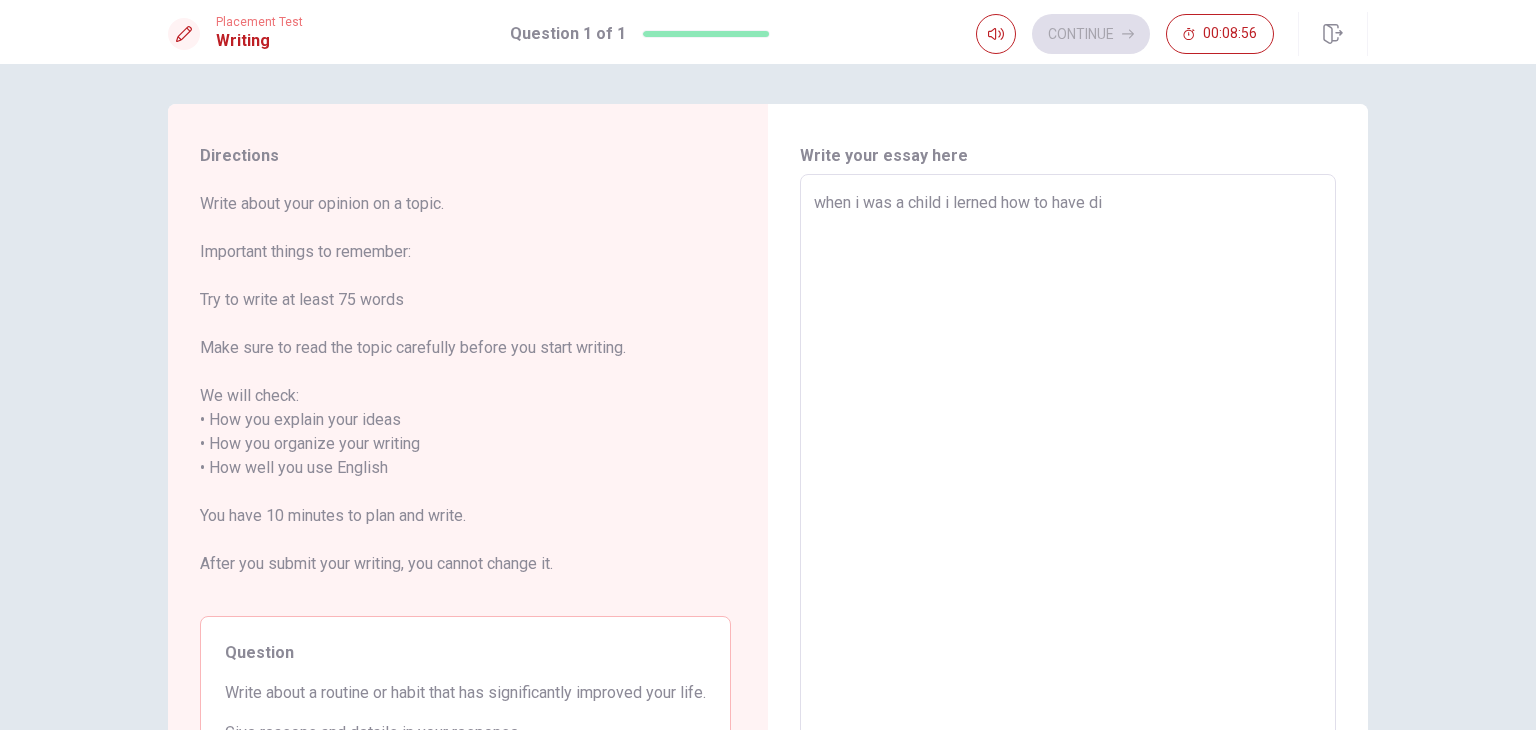 type on "x" 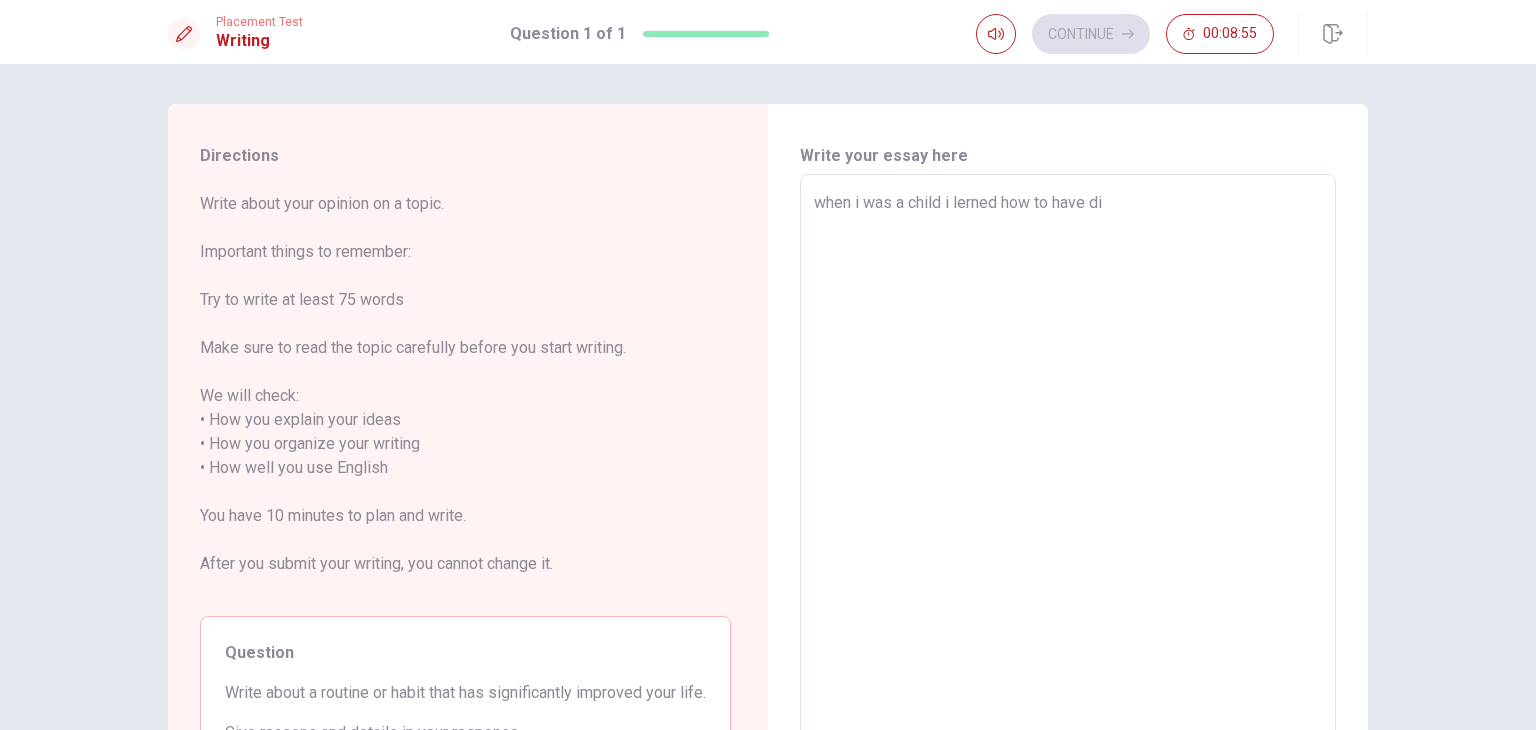 type on "when i was a child i lerned how to have dis" 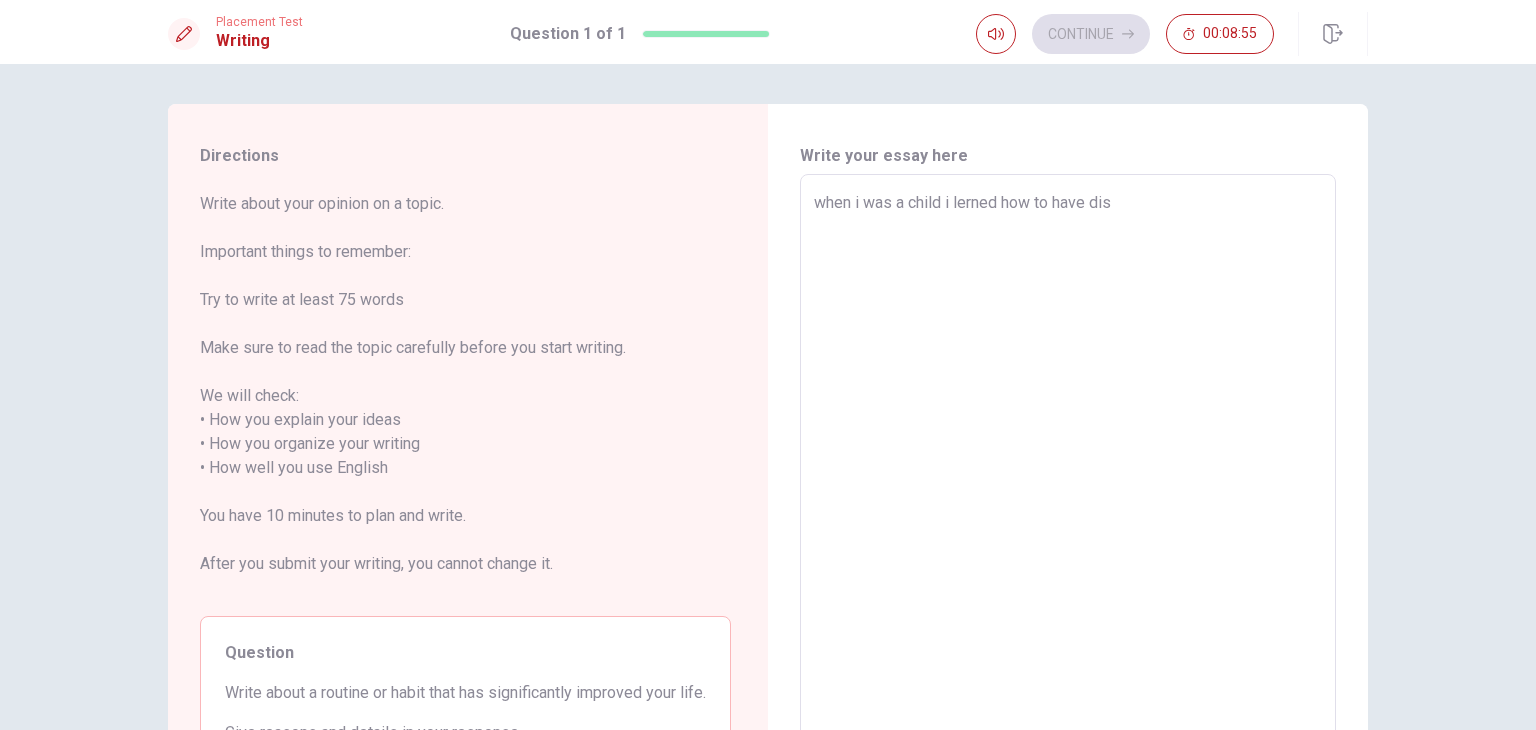 type on "x" 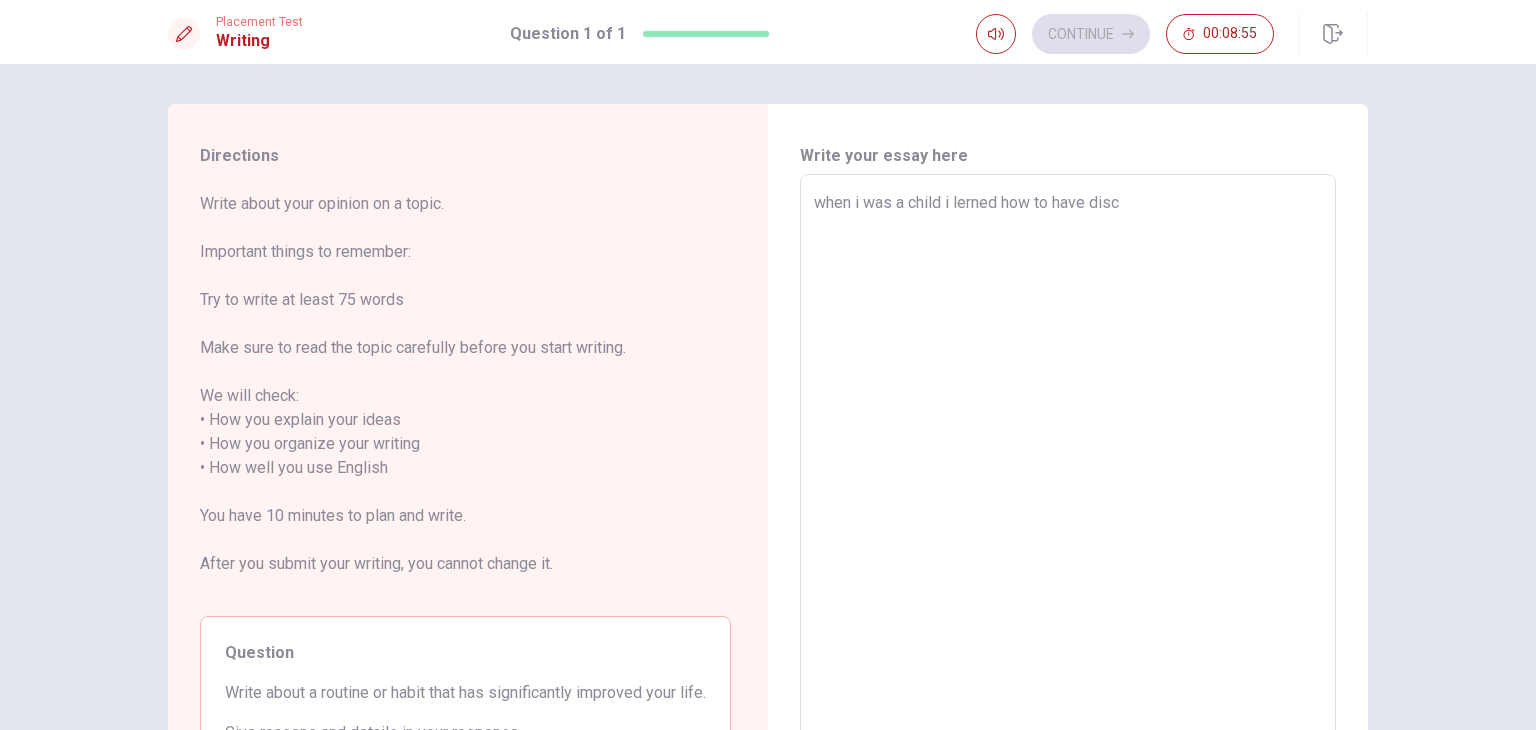 type on "x" 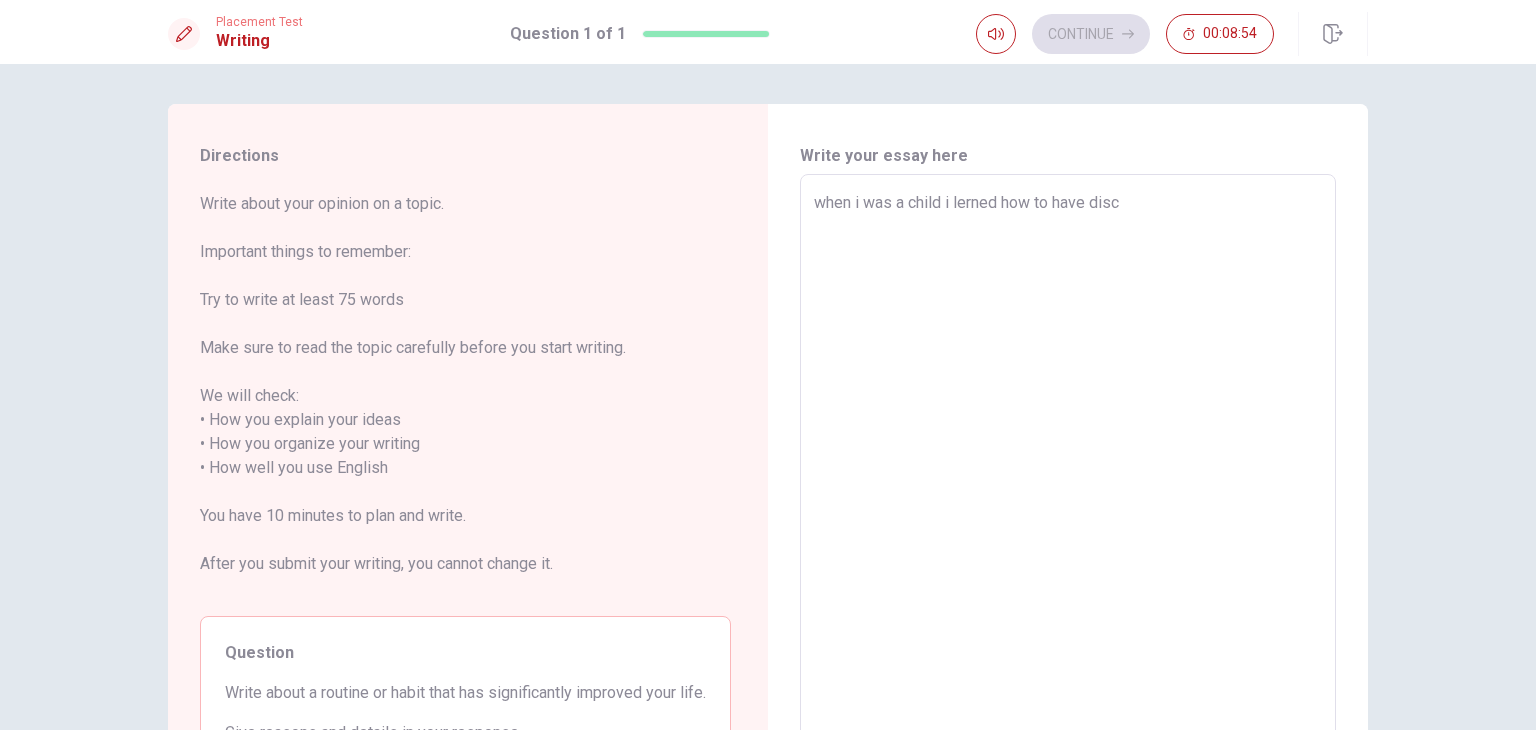 type on "when i was a child i lerned how to have disci" 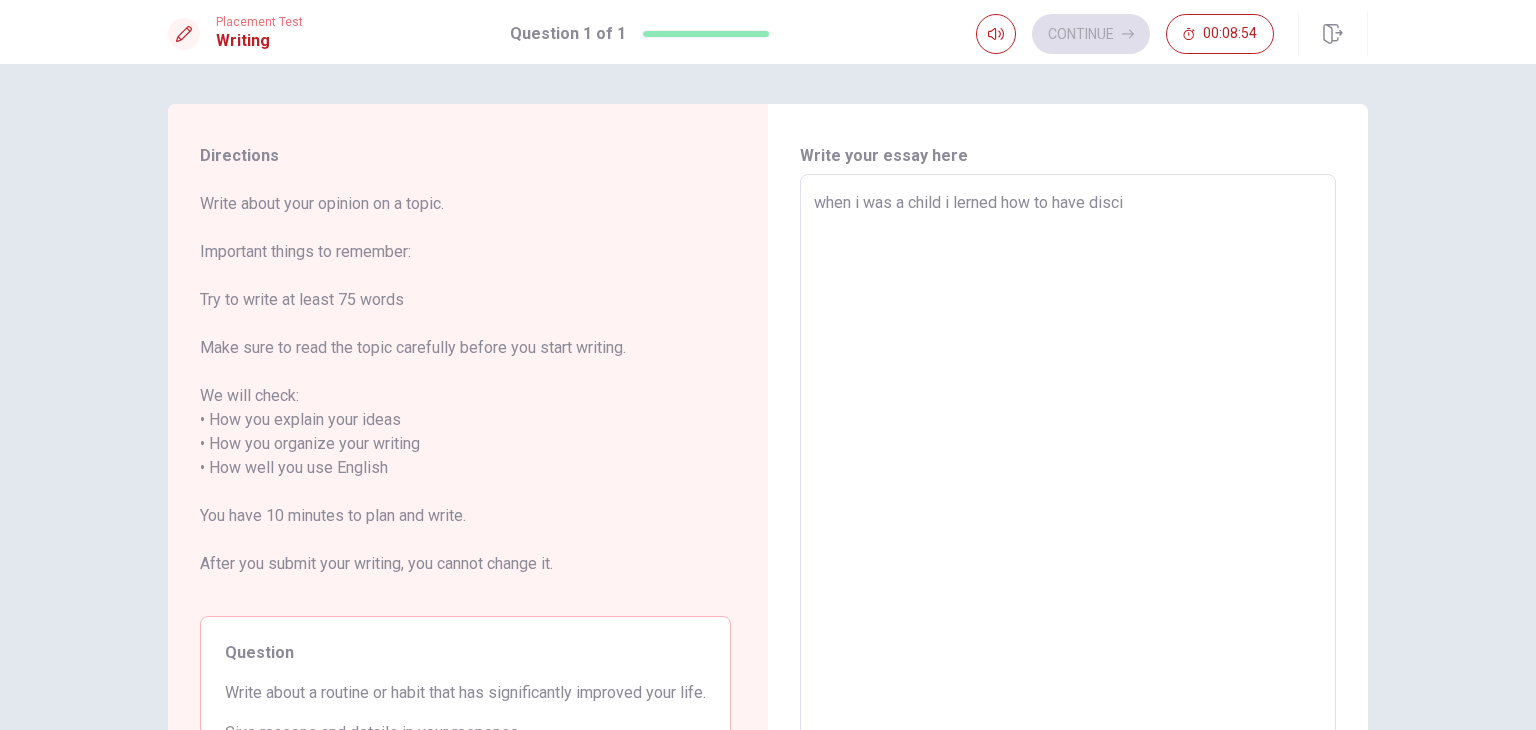 type on "x" 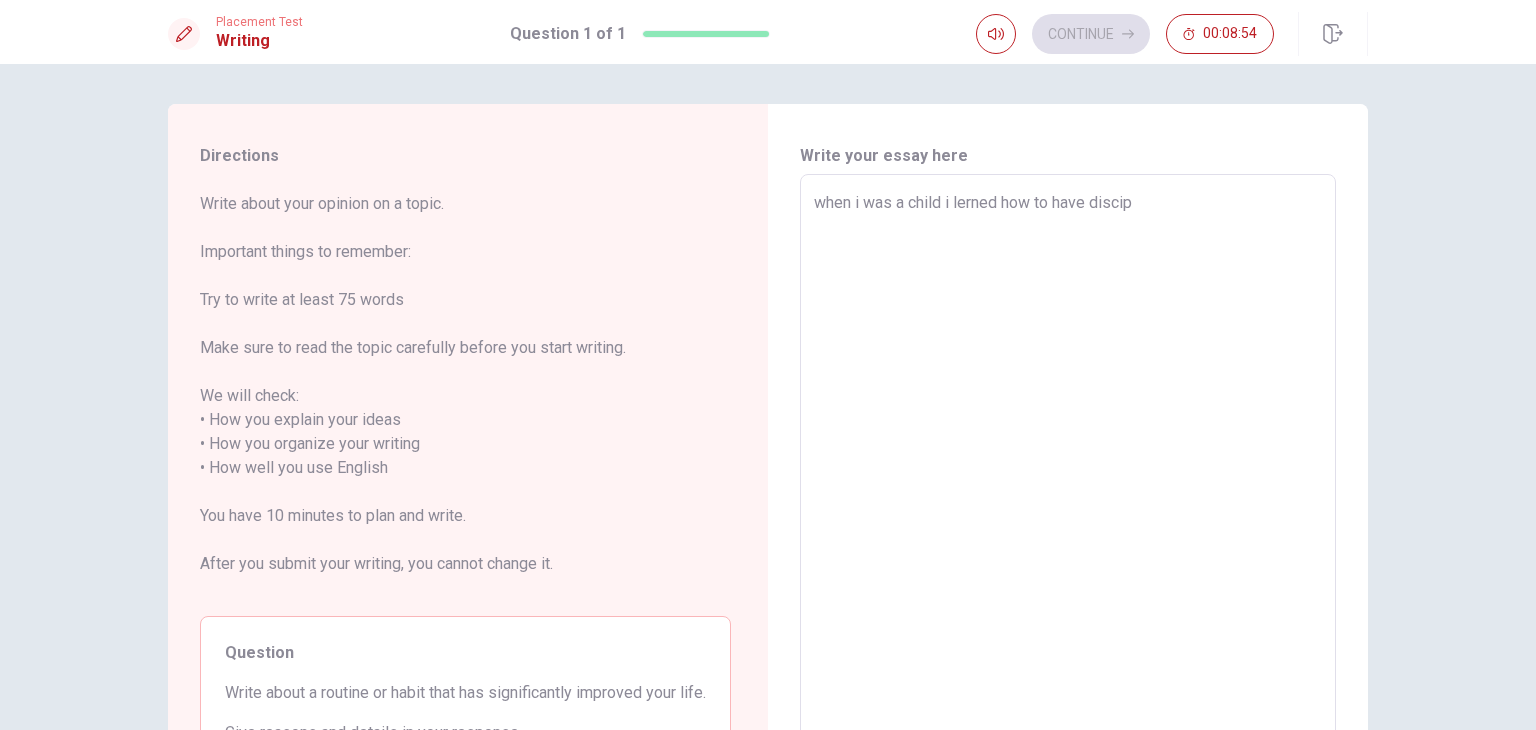 type on "x" 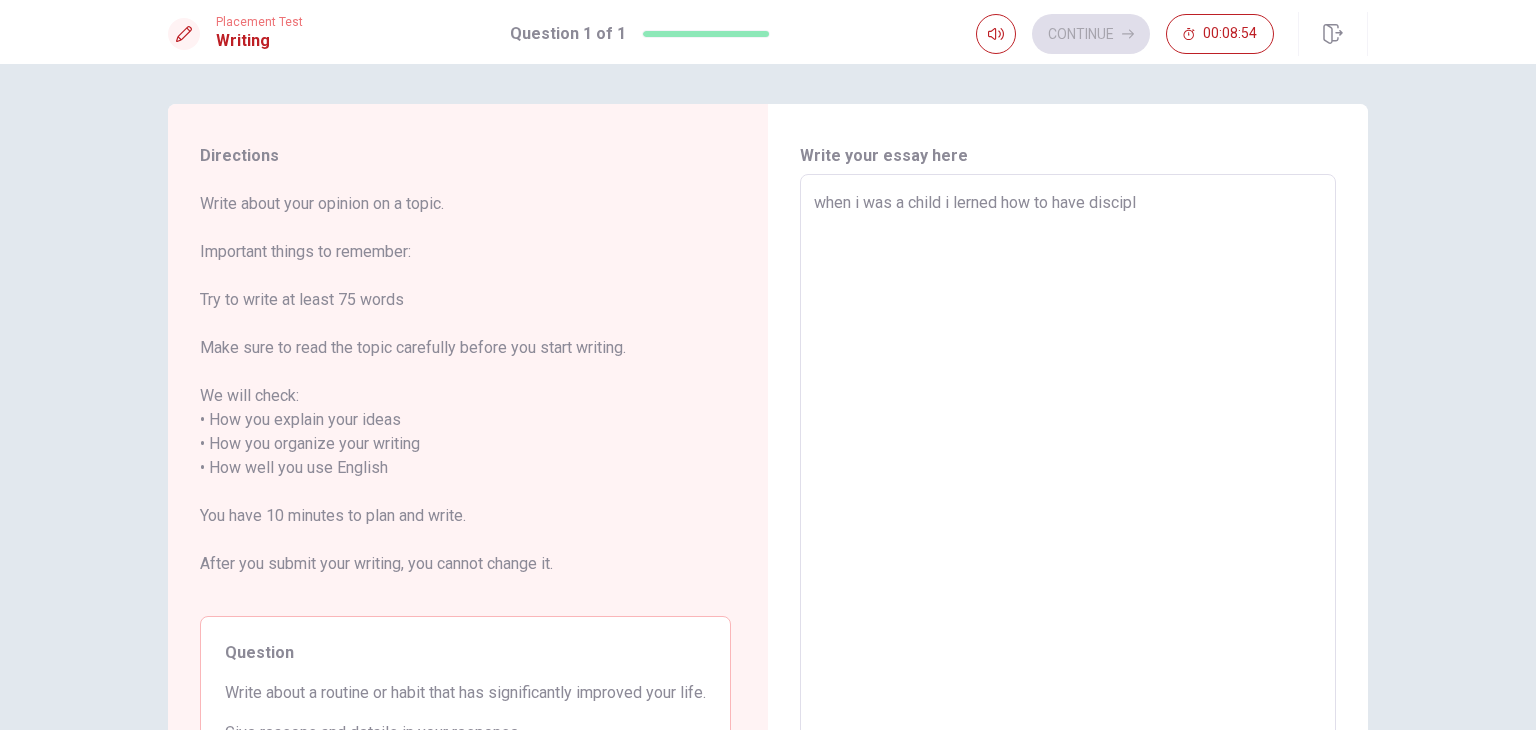 type on "x" 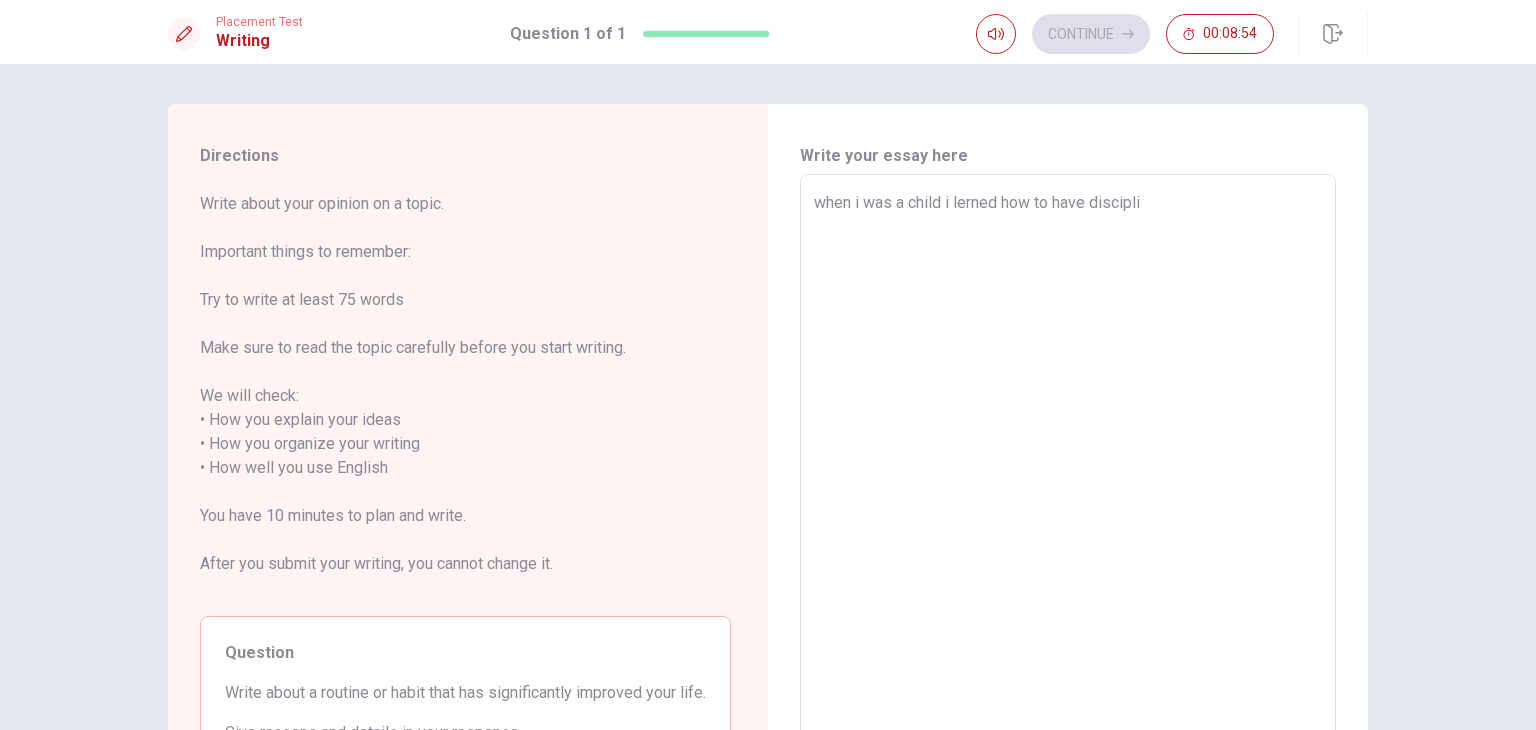 type on "x" 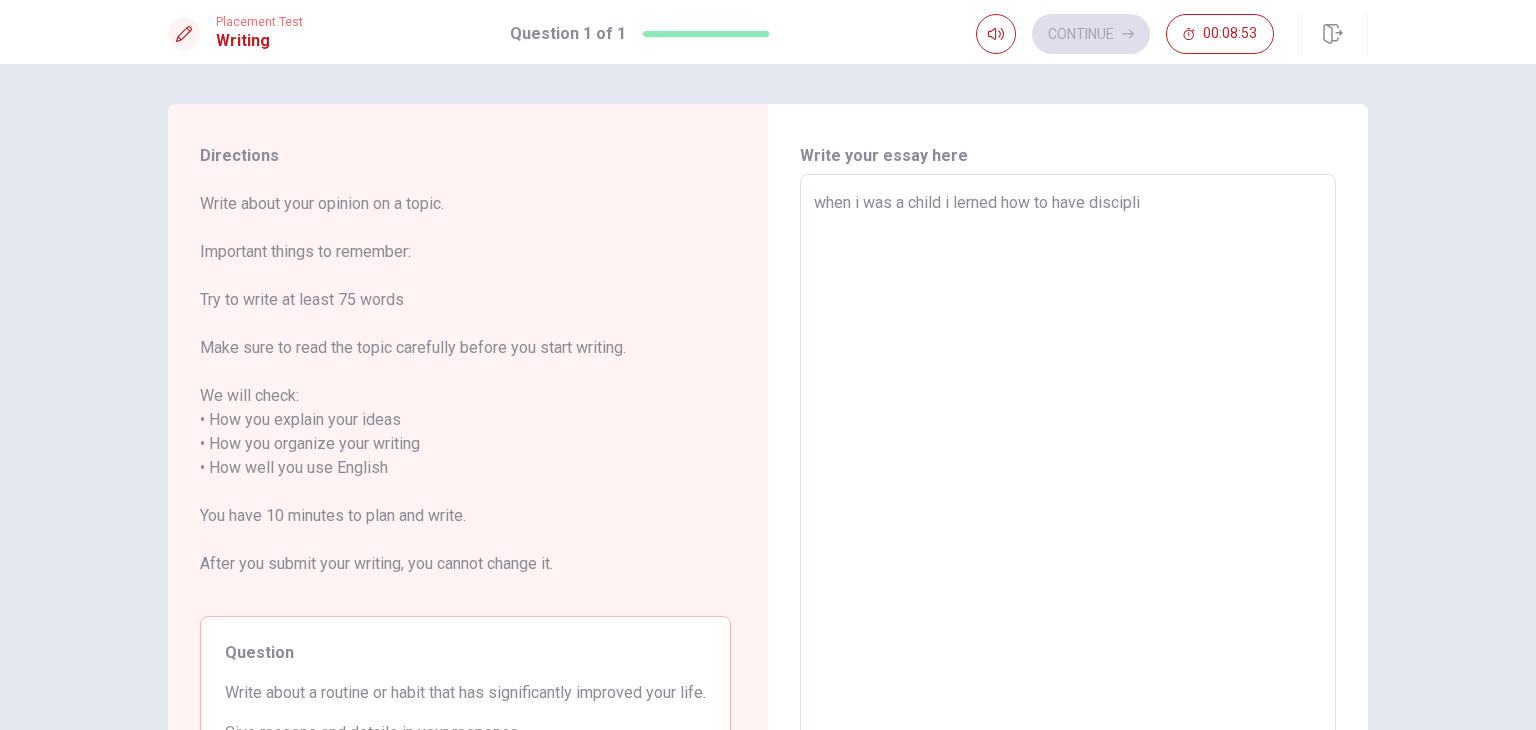 type on "when i was a child i lerned how to have disciplin" 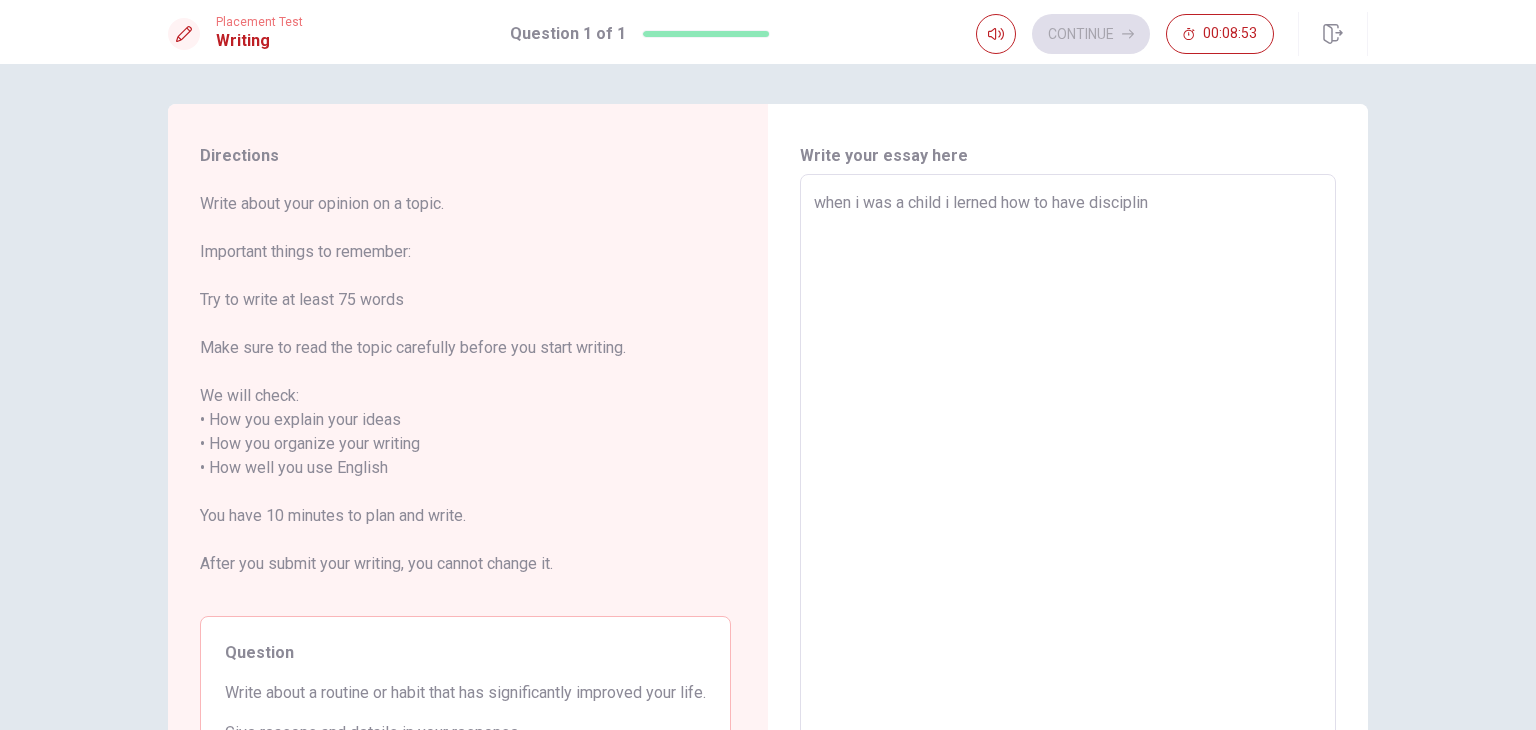 type on "x" 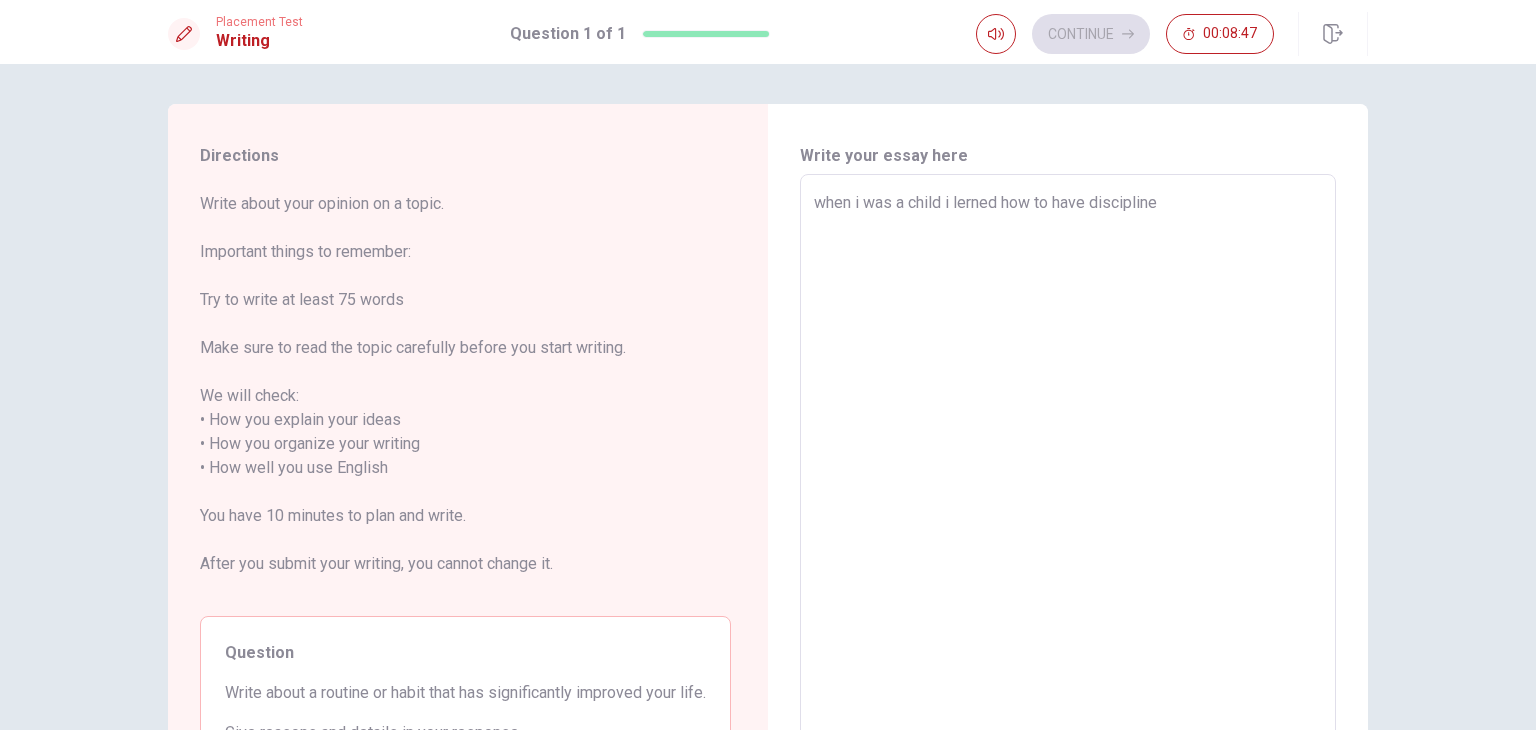 type on "x" 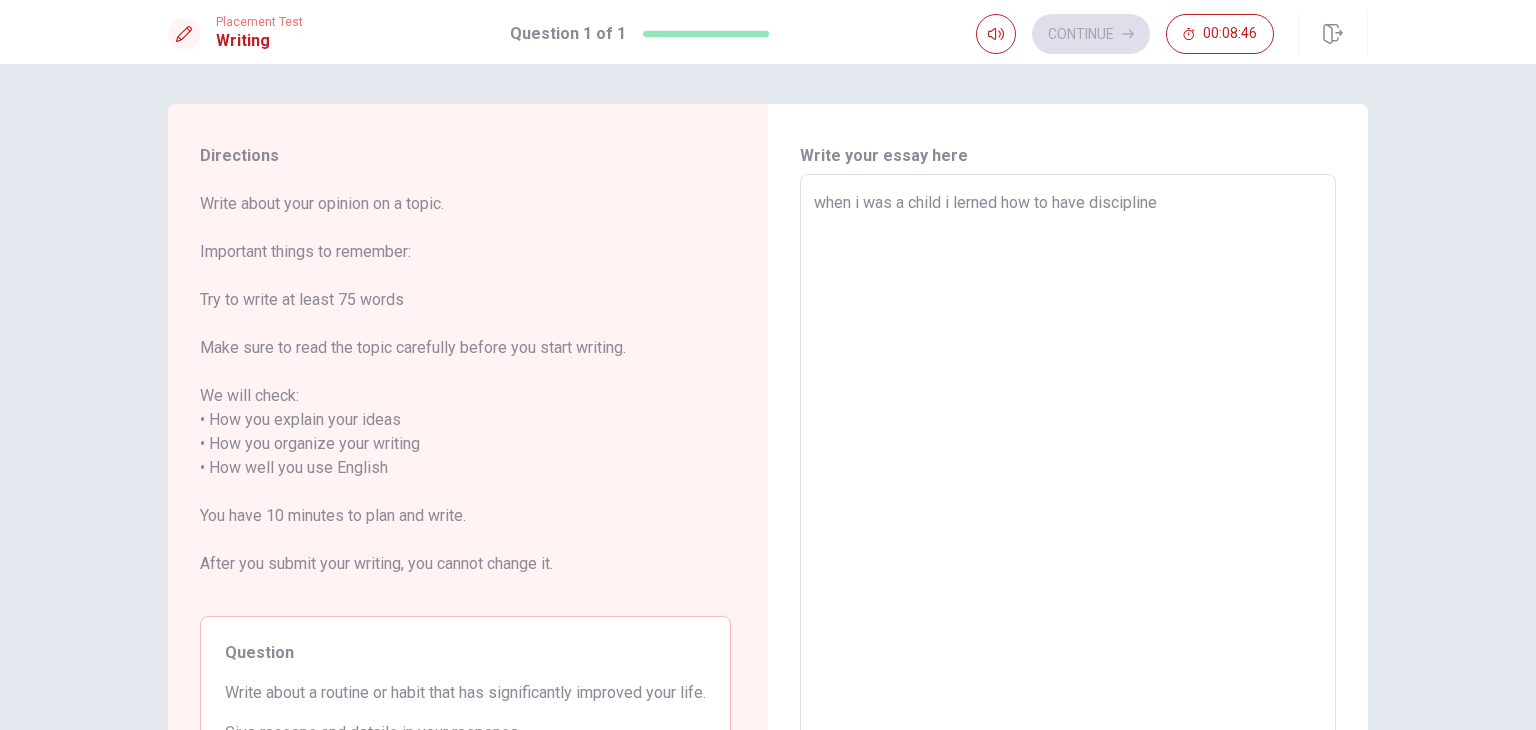 type on "when i was a child i learned how to have discipline" 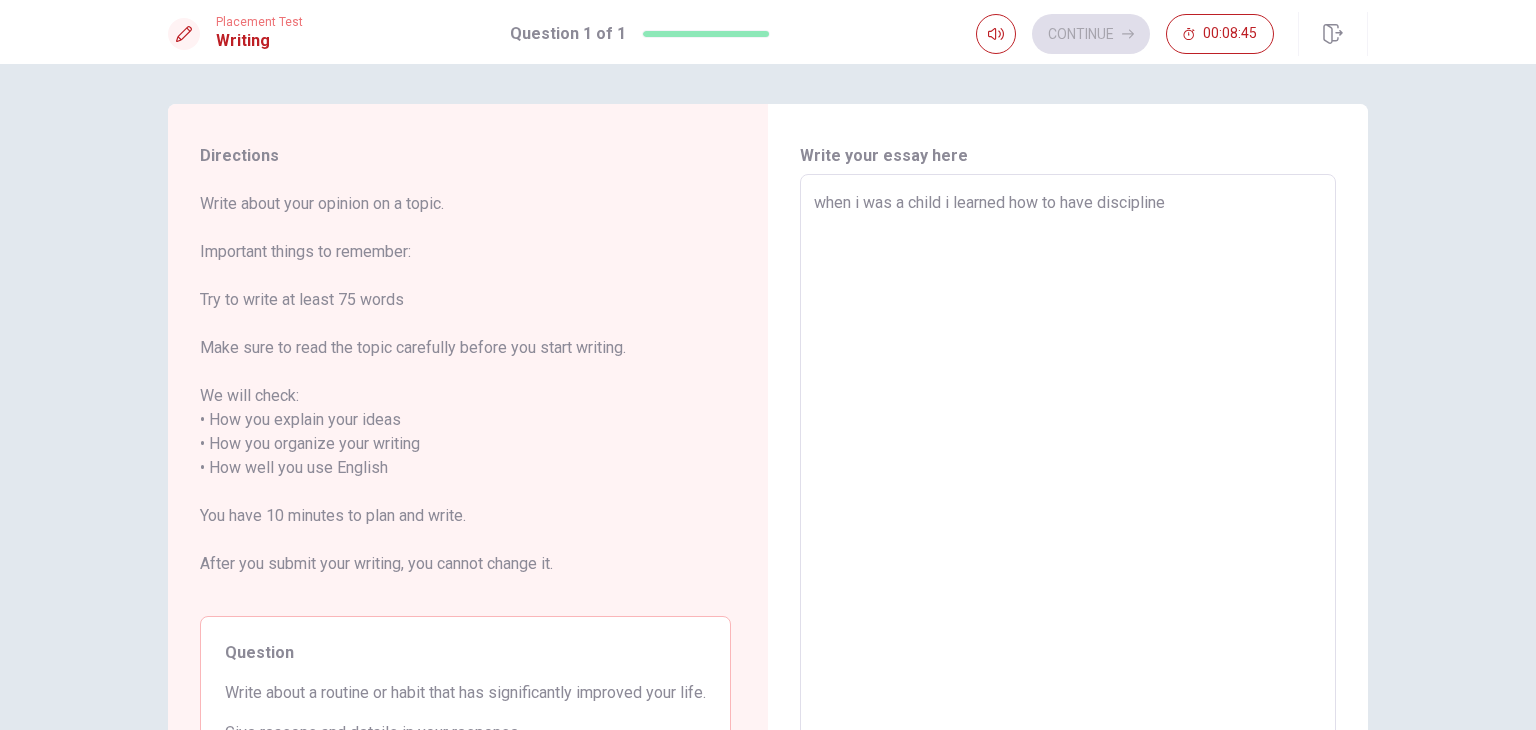 type on "x" 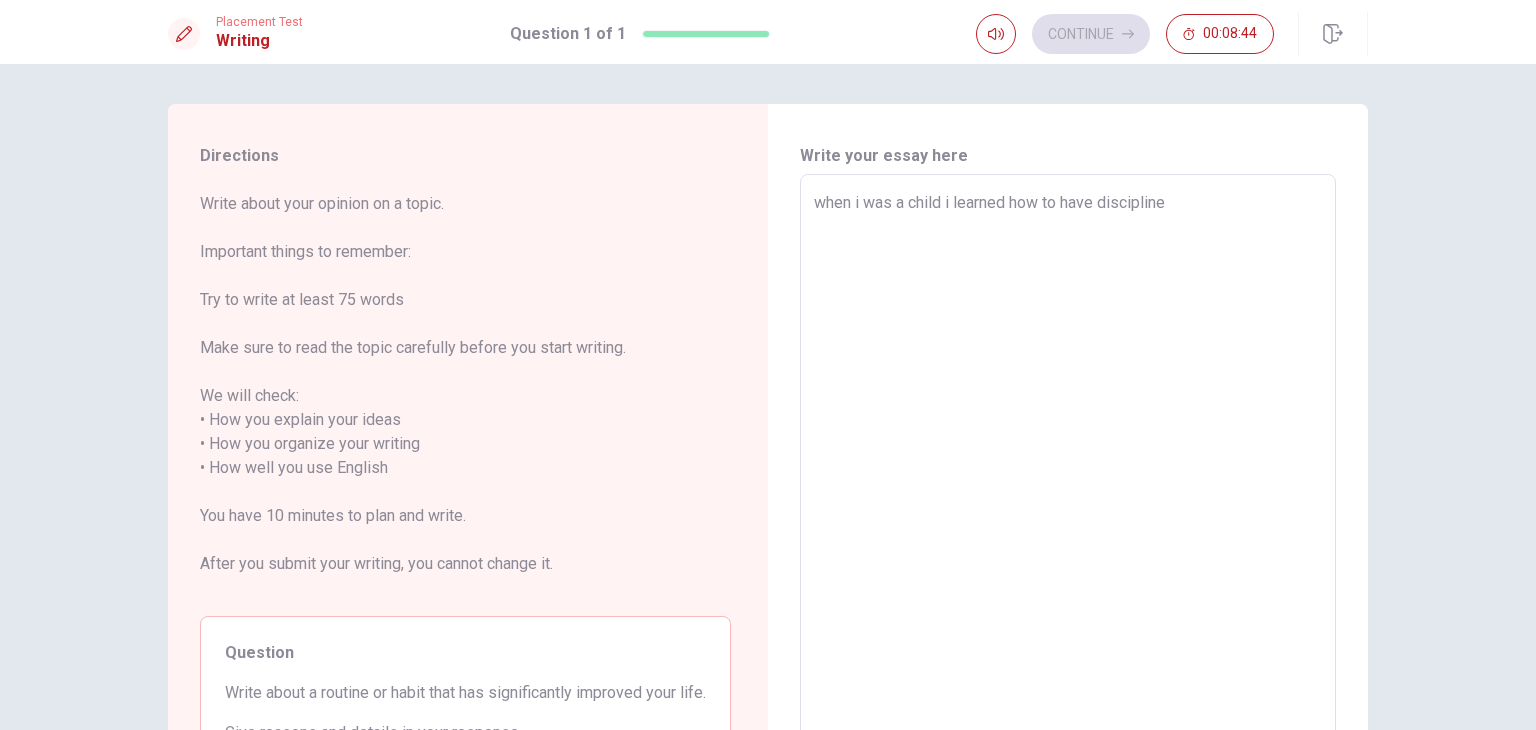 click on "when i was a child i learned how to have discipline" at bounding box center (1068, 456) 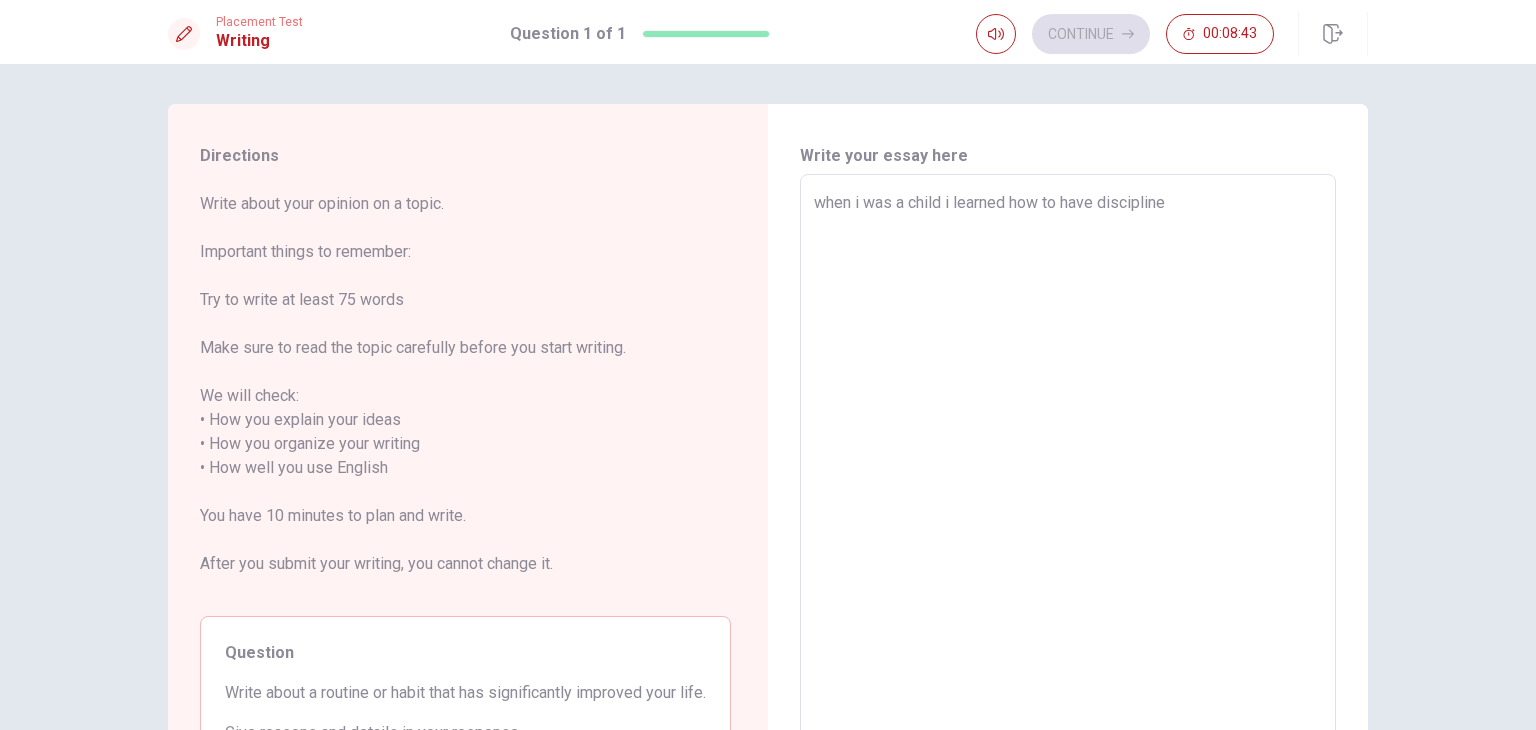 type on "when i was a child i learned how to have discipline t" 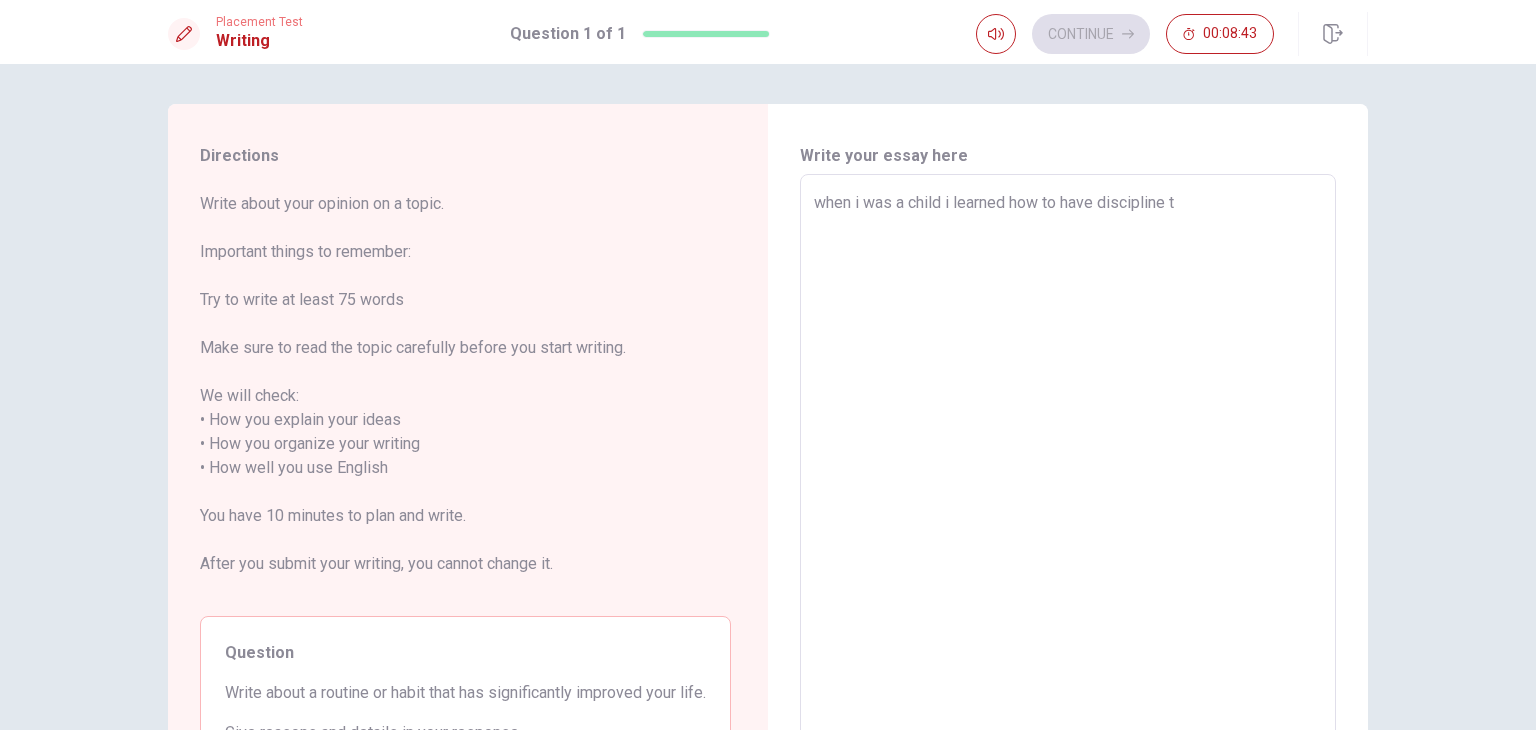 type on "x" 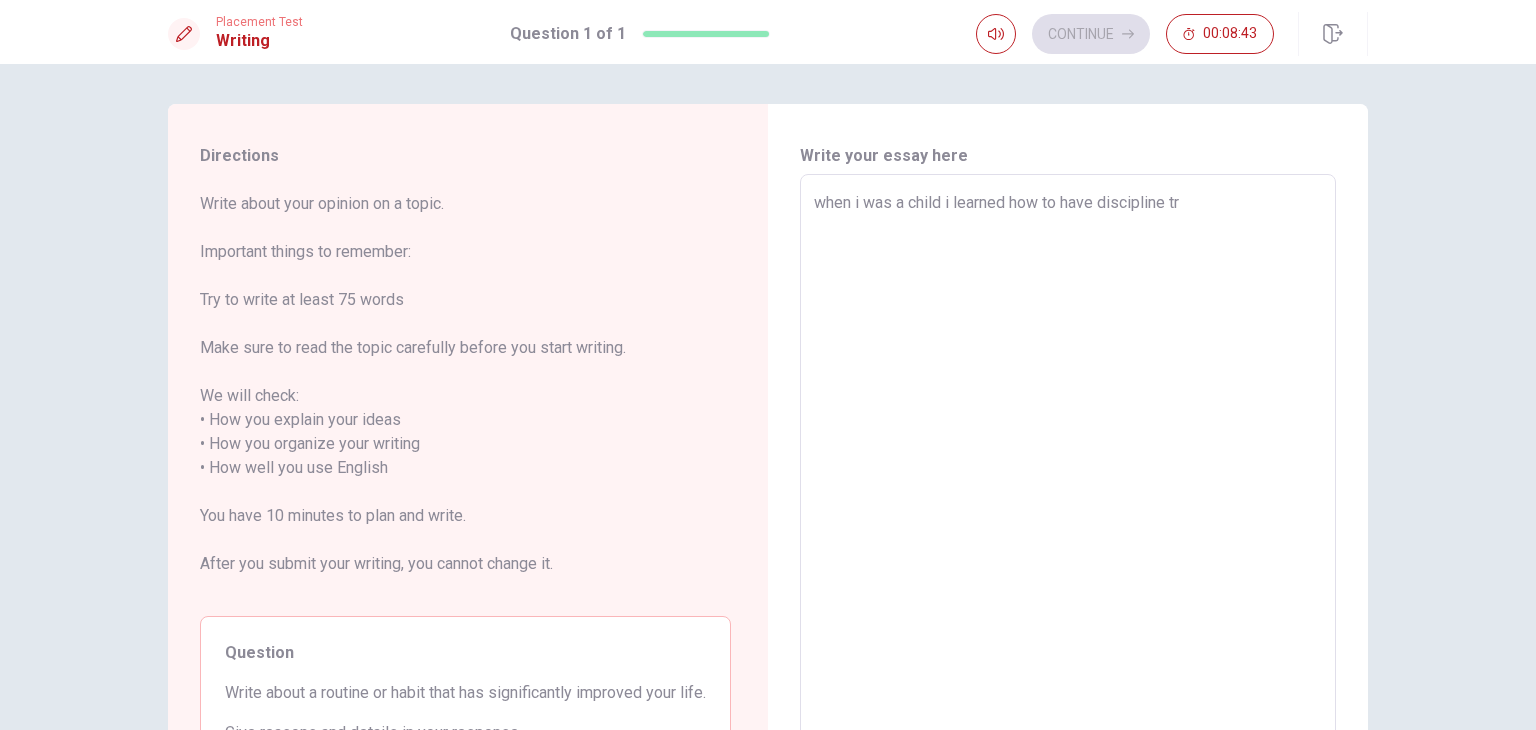 type on "x" 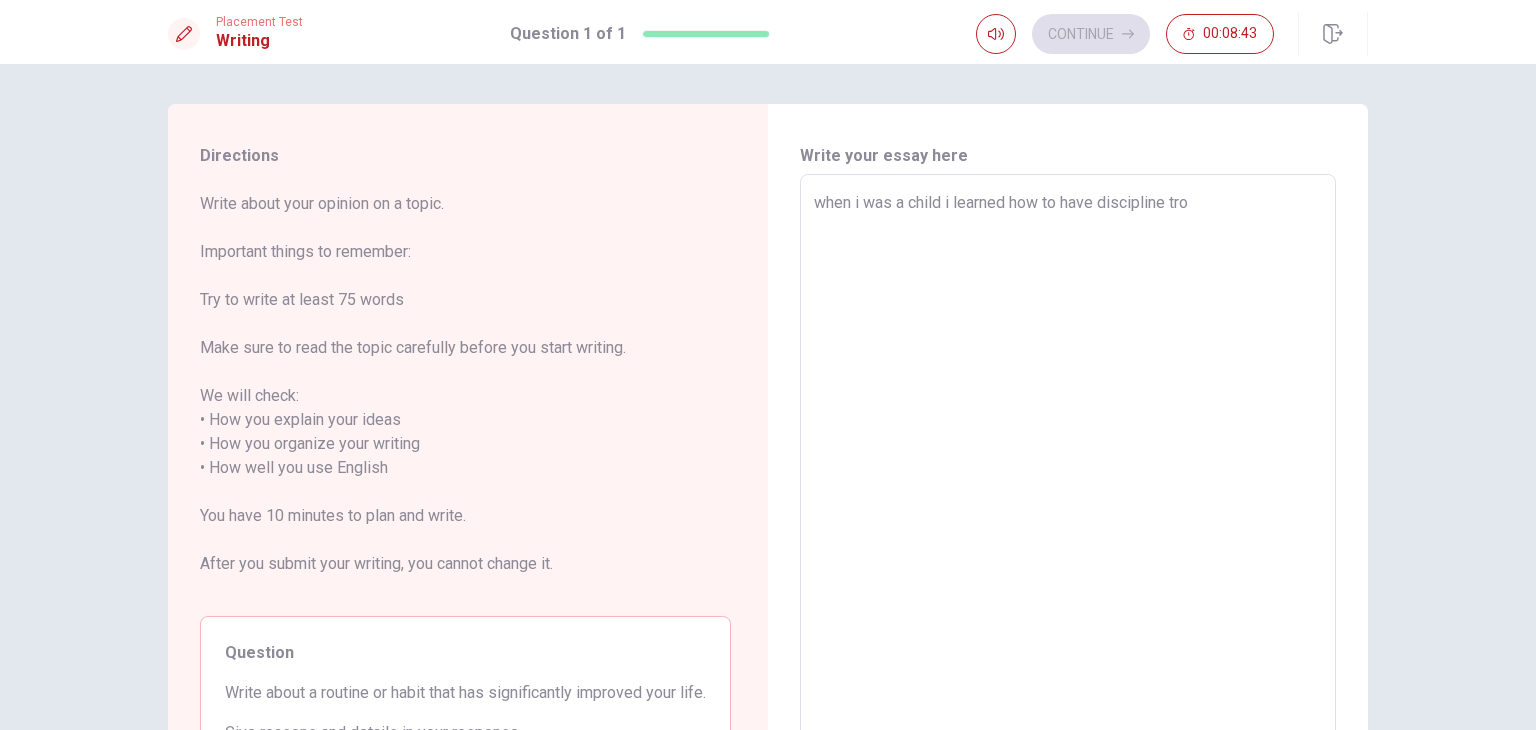 type on "x" 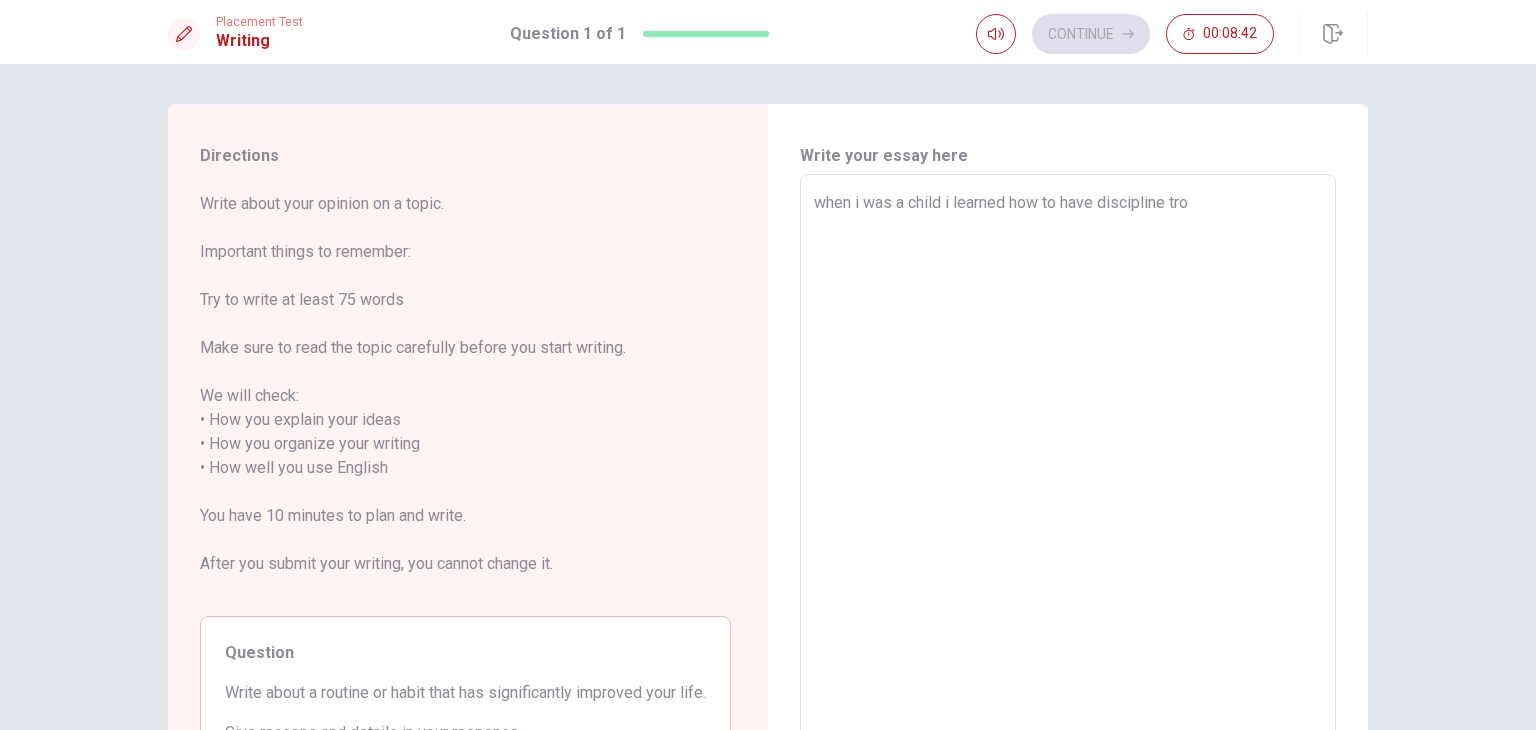 type on "when i was a child i learned how to have discipline trou" 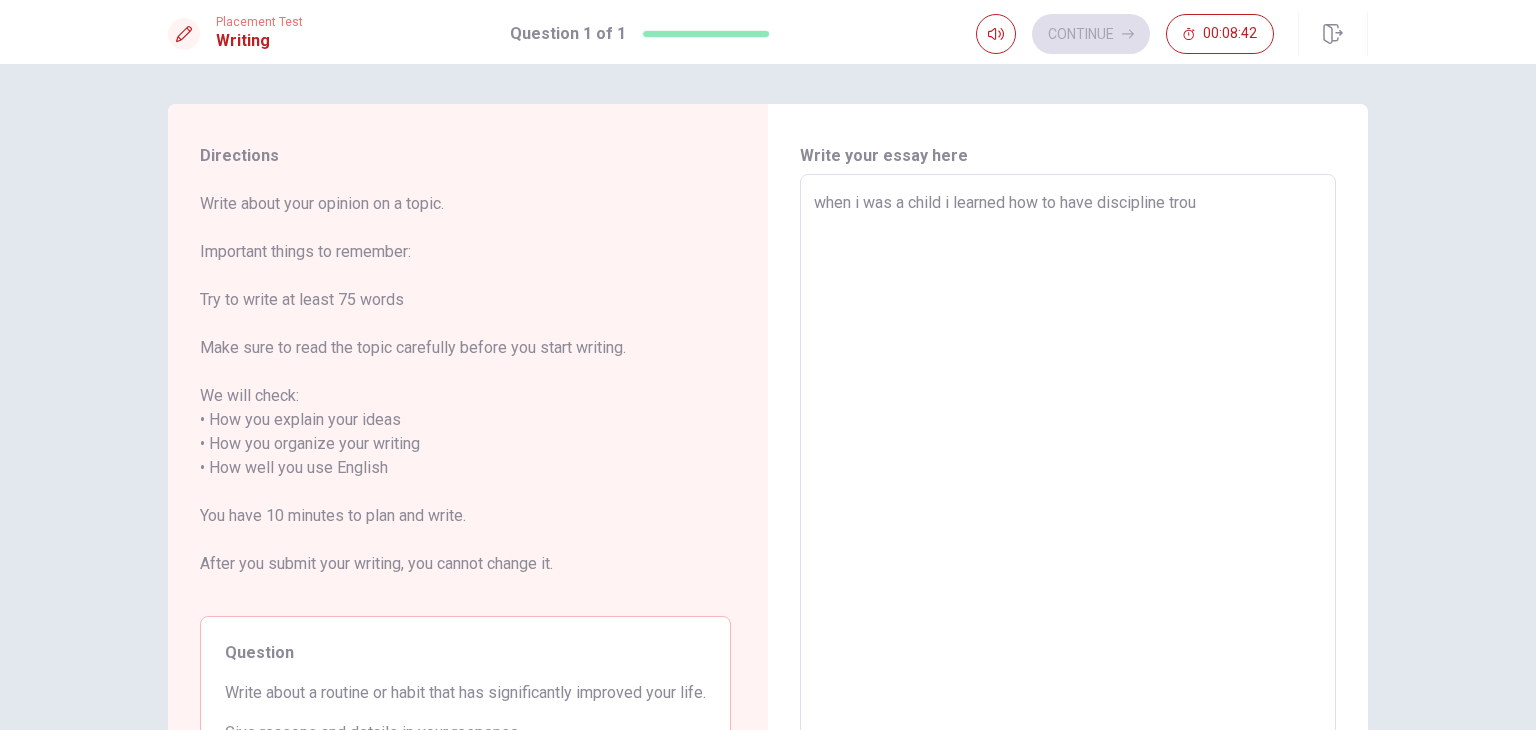 type on "x" 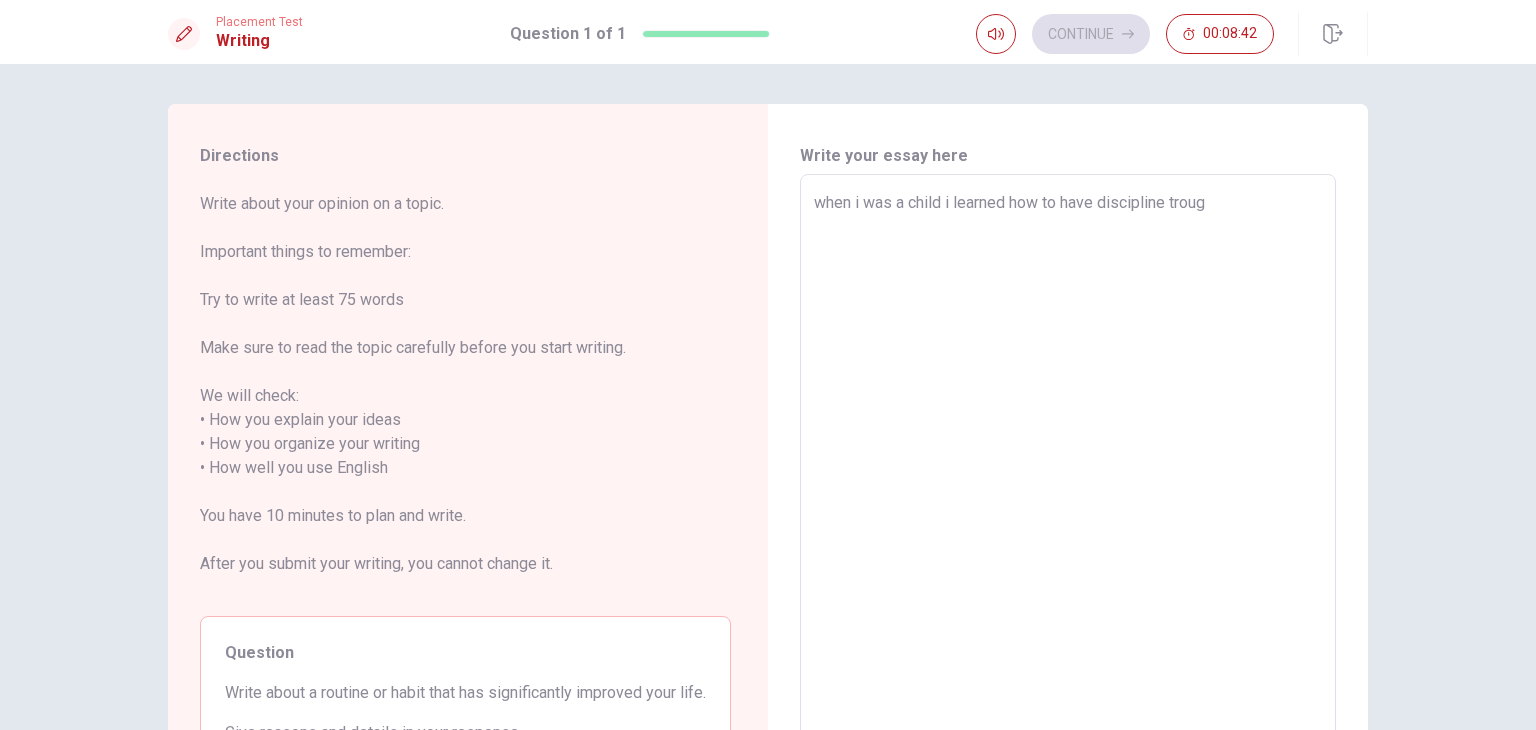 type on "x" 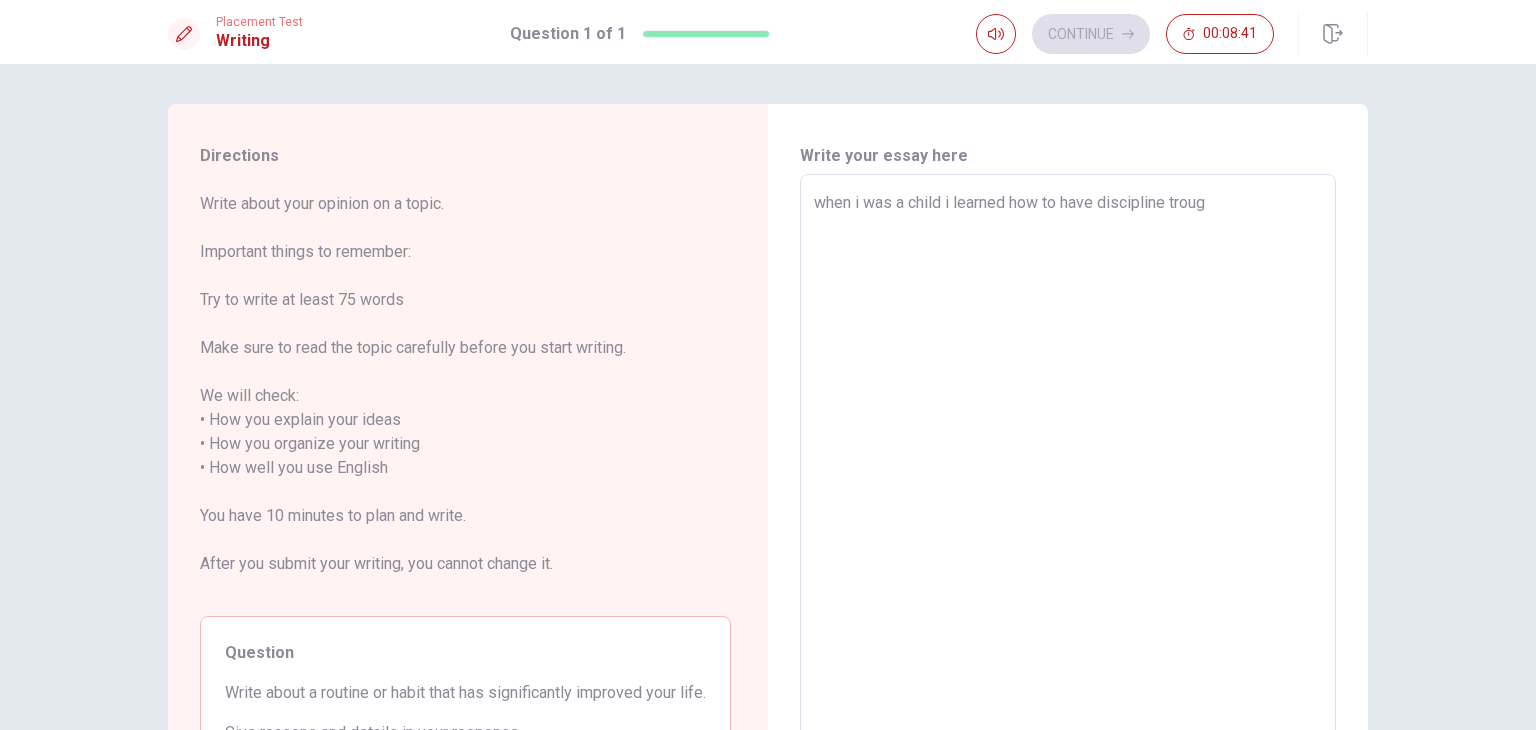 type on "when i was a child i learned how to have discipline trough" 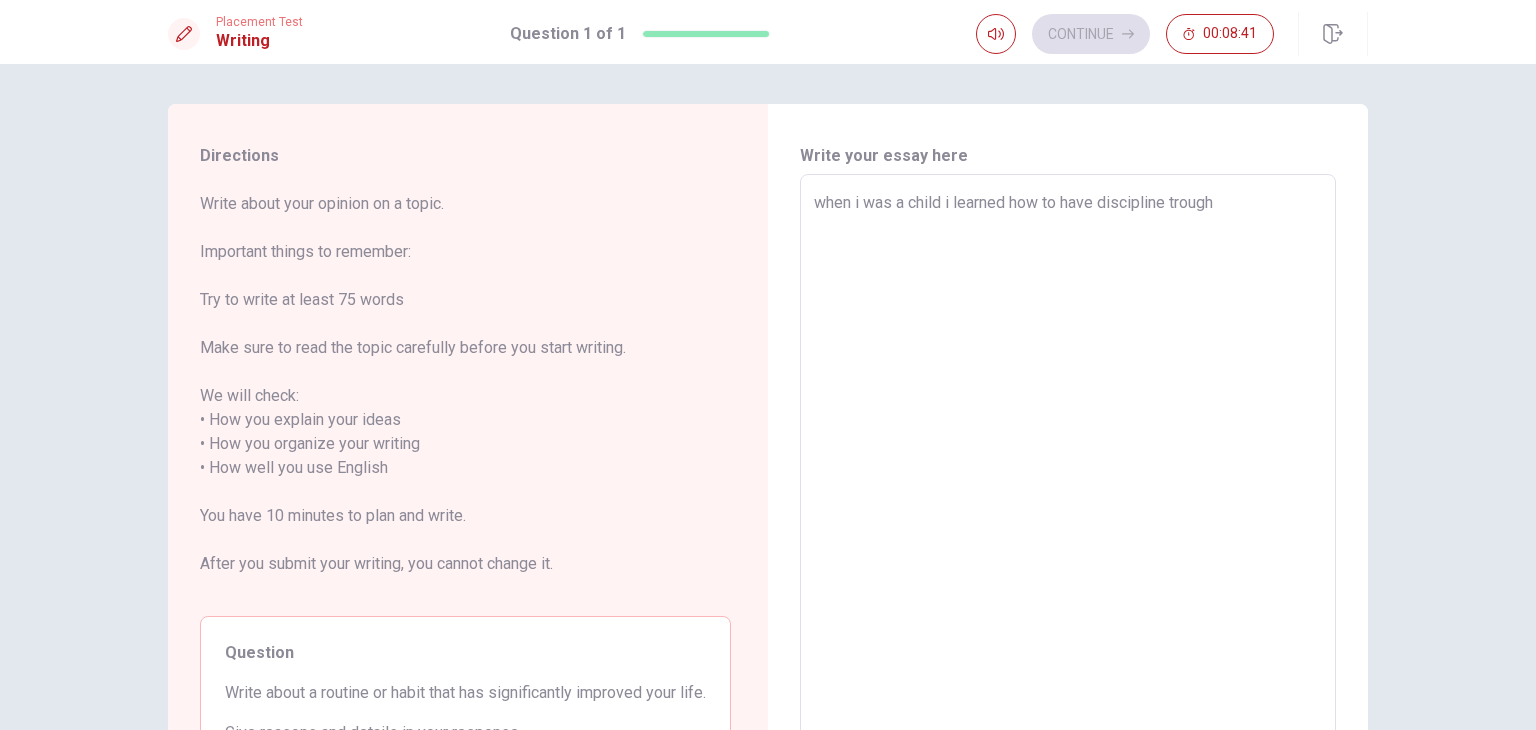 type on "x" 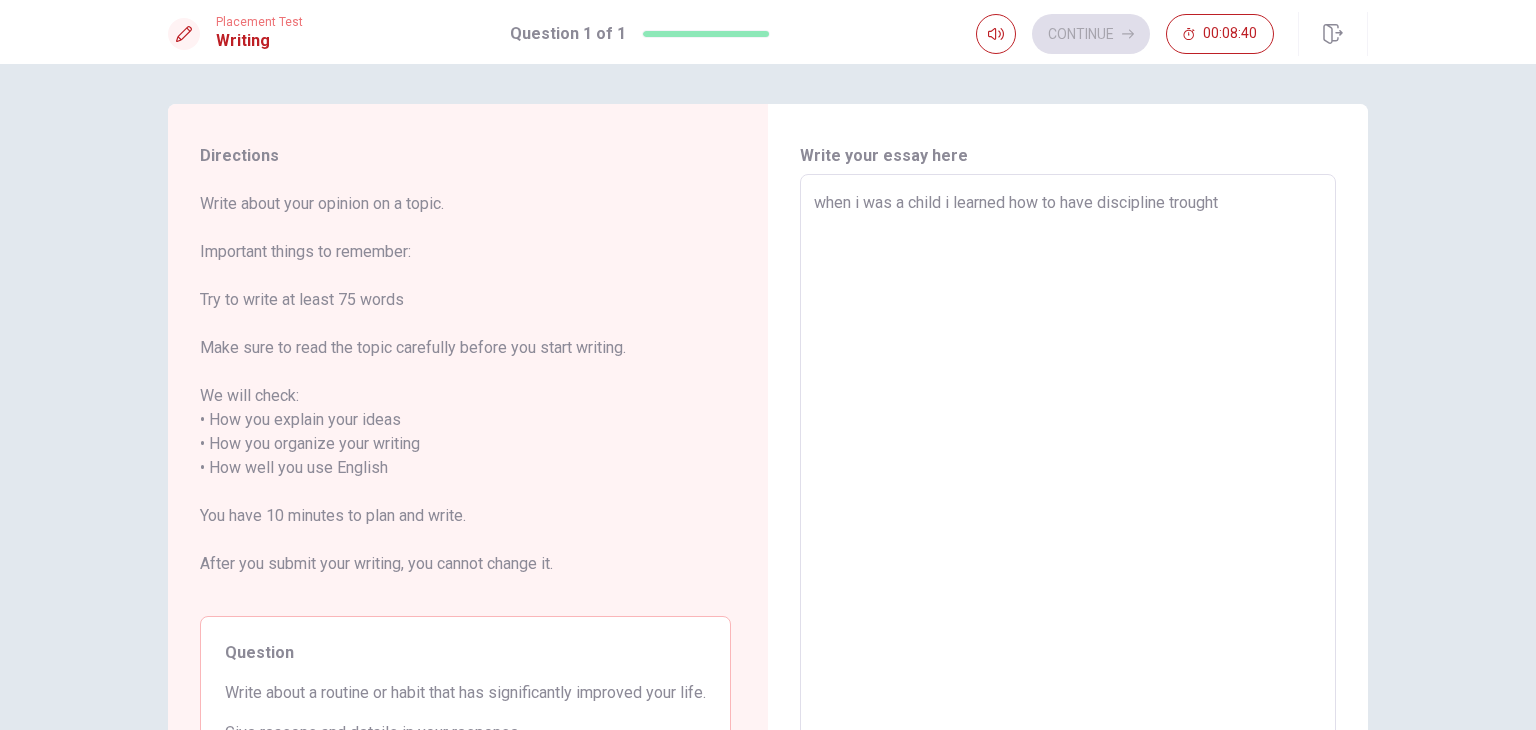 type on "x" 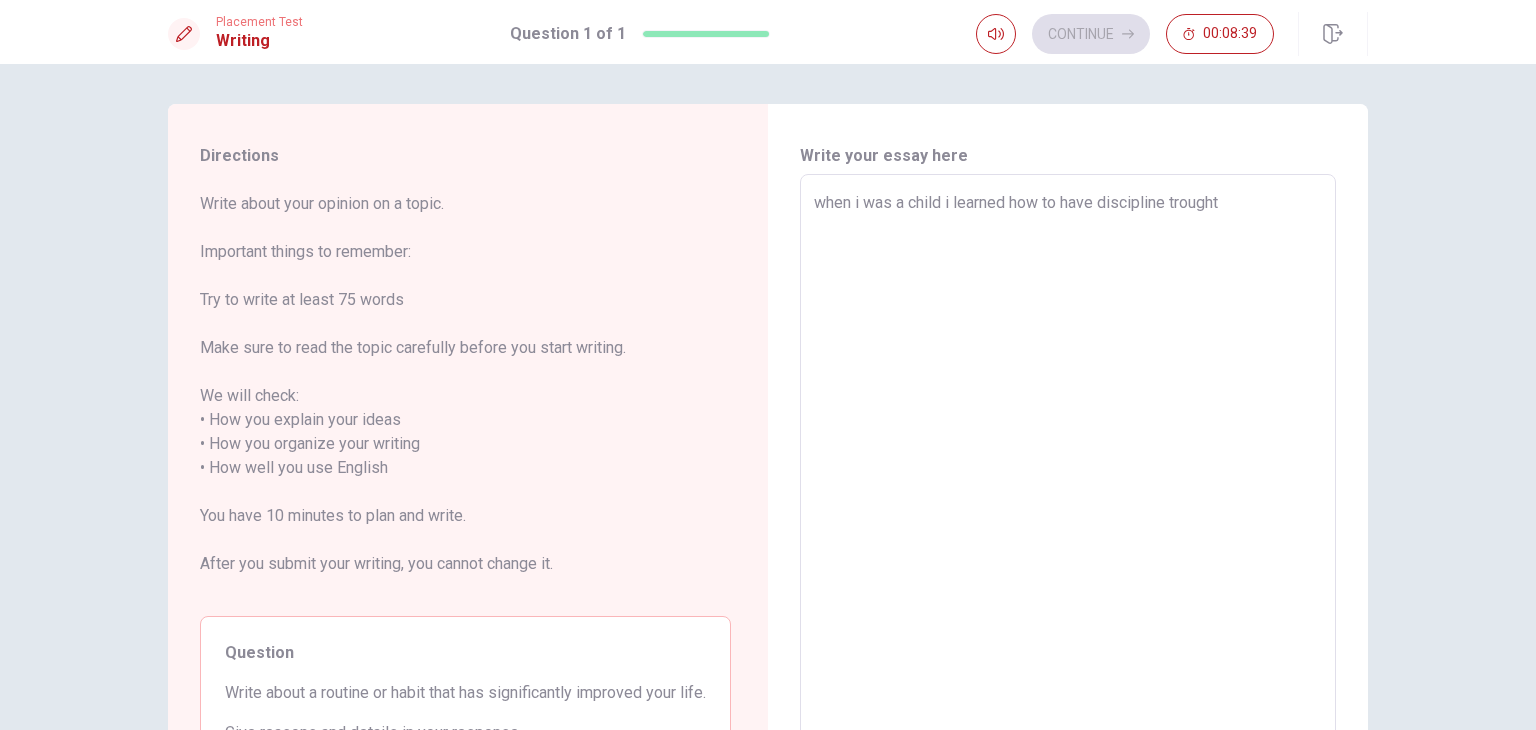 type on "when i was a child i learned how to have discipline trough" 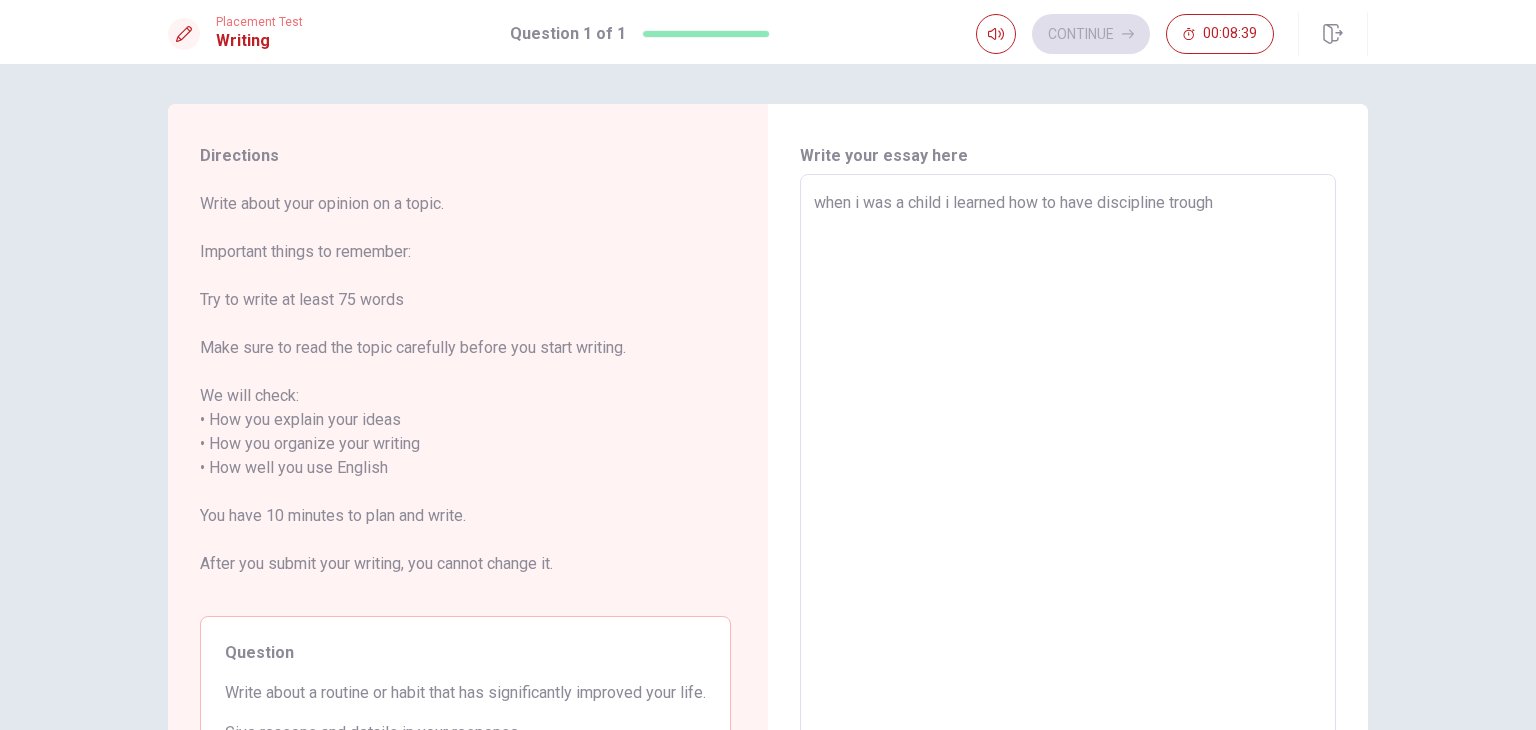 type on "x" 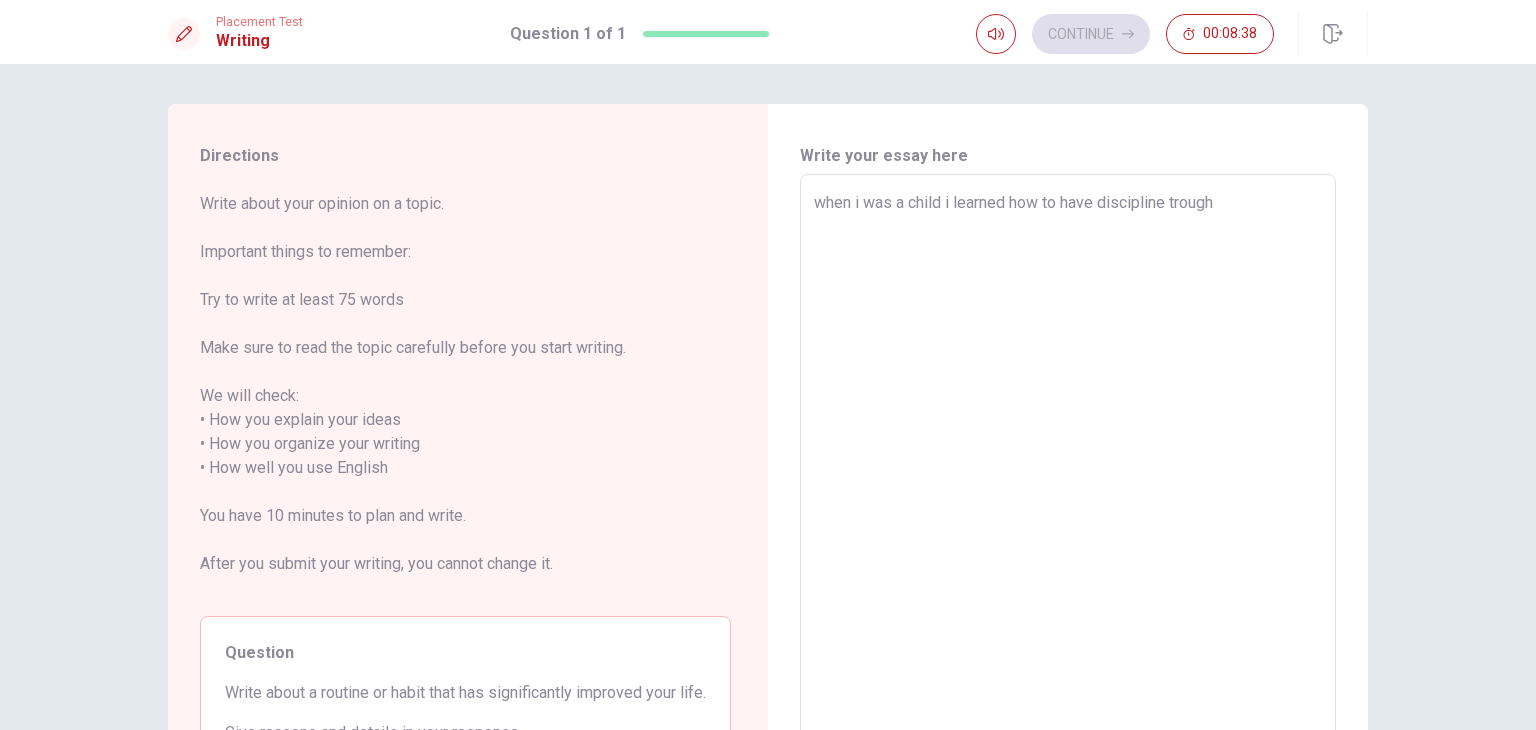 type on "when i was a child i learned how to have discipline trough" 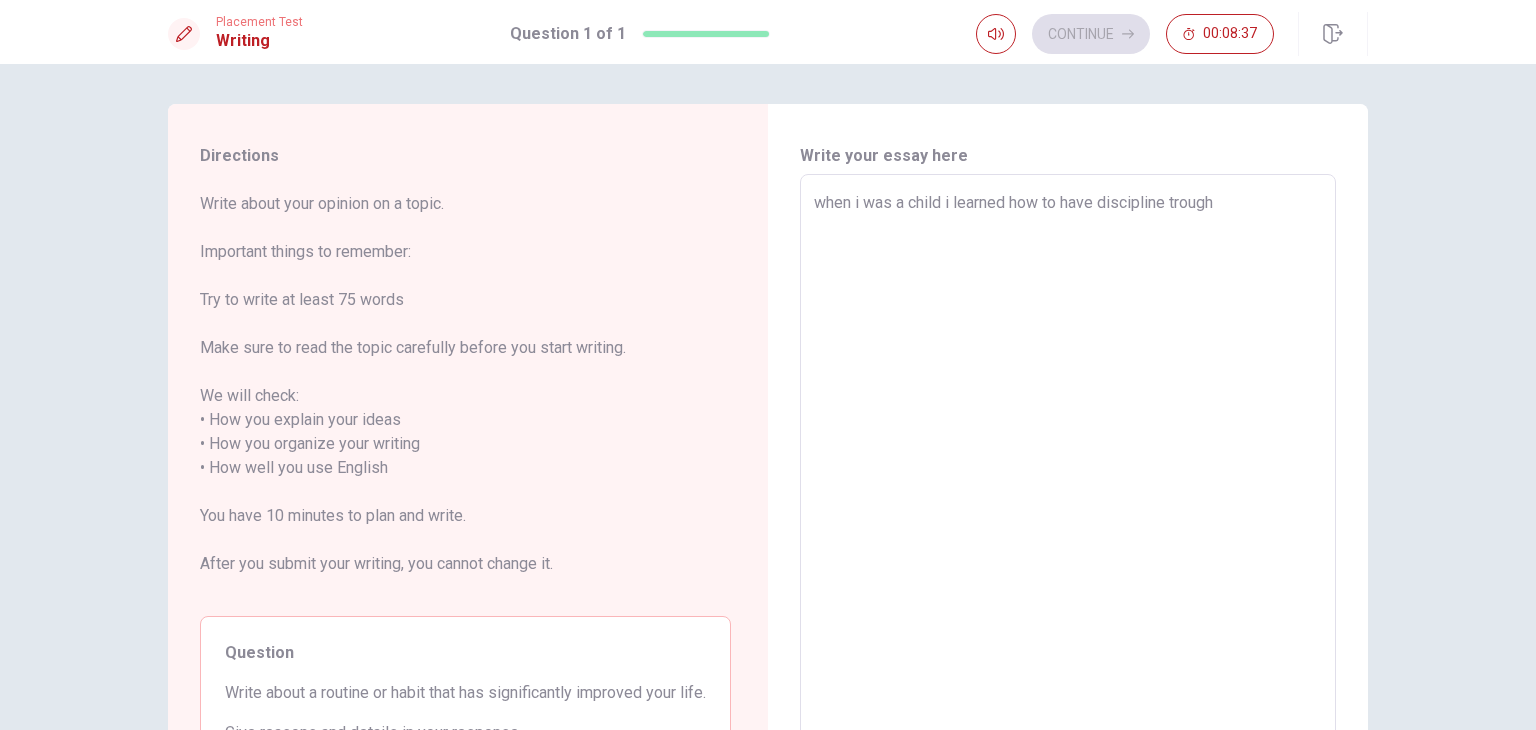 type on "when i was a child i learned how to have discipline trough p" 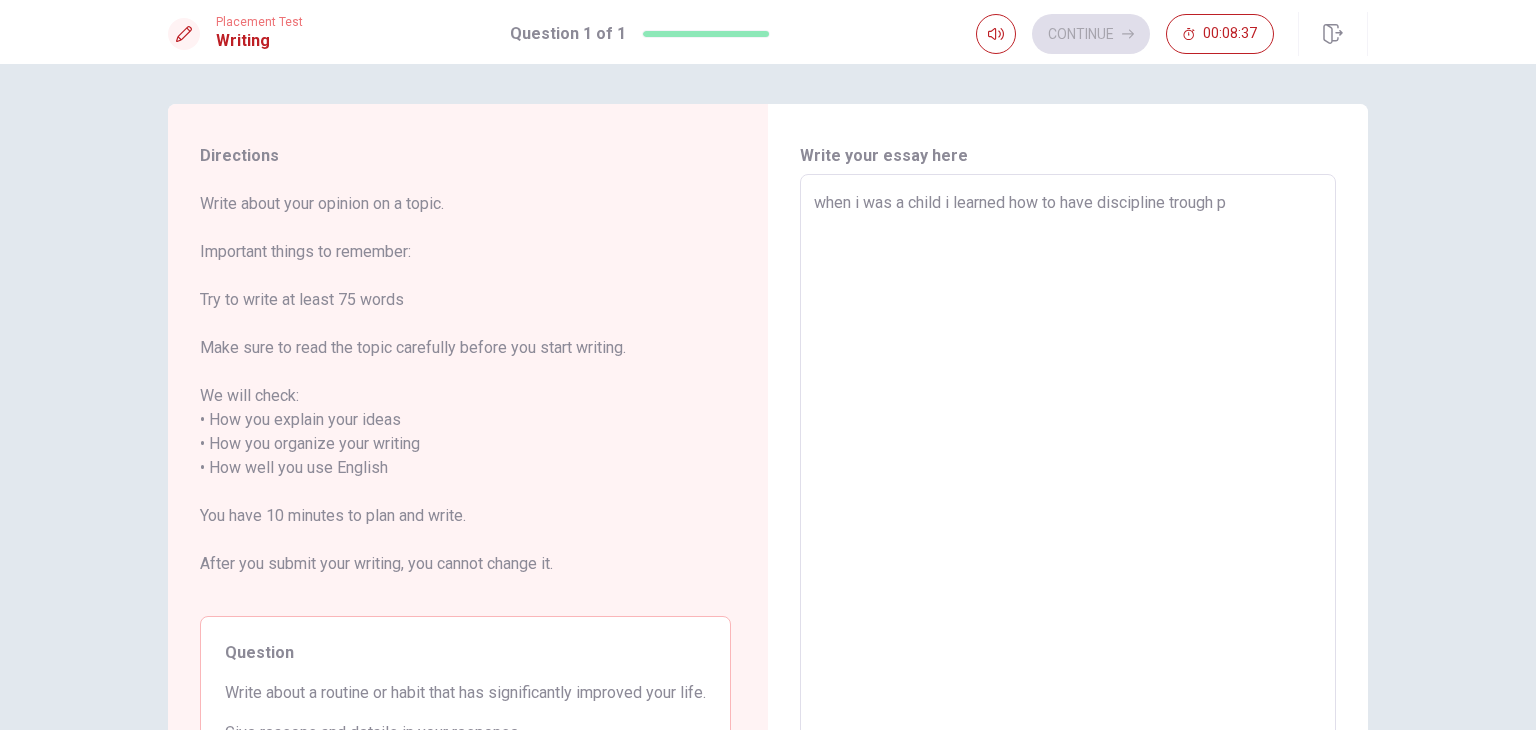 type on "x" 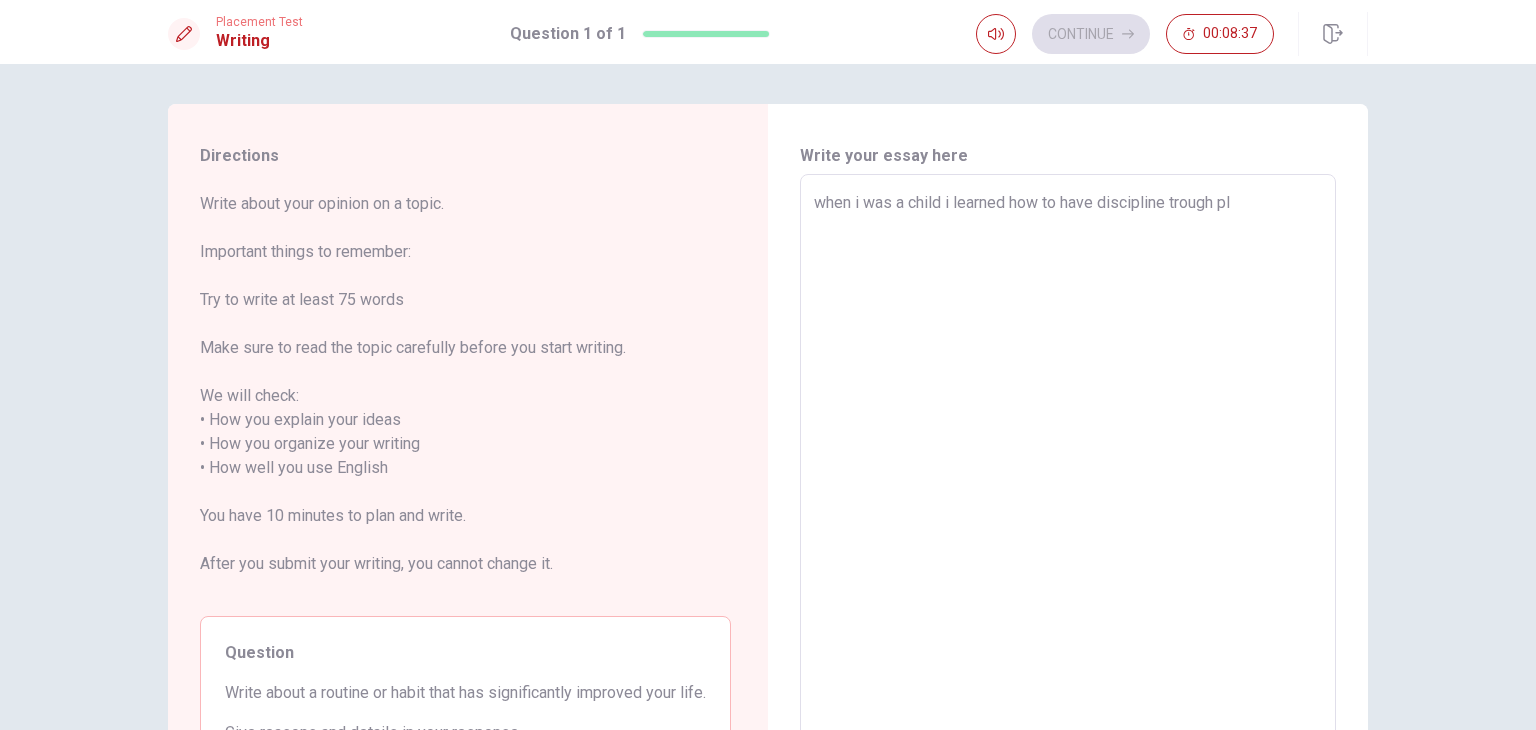 type on "x" 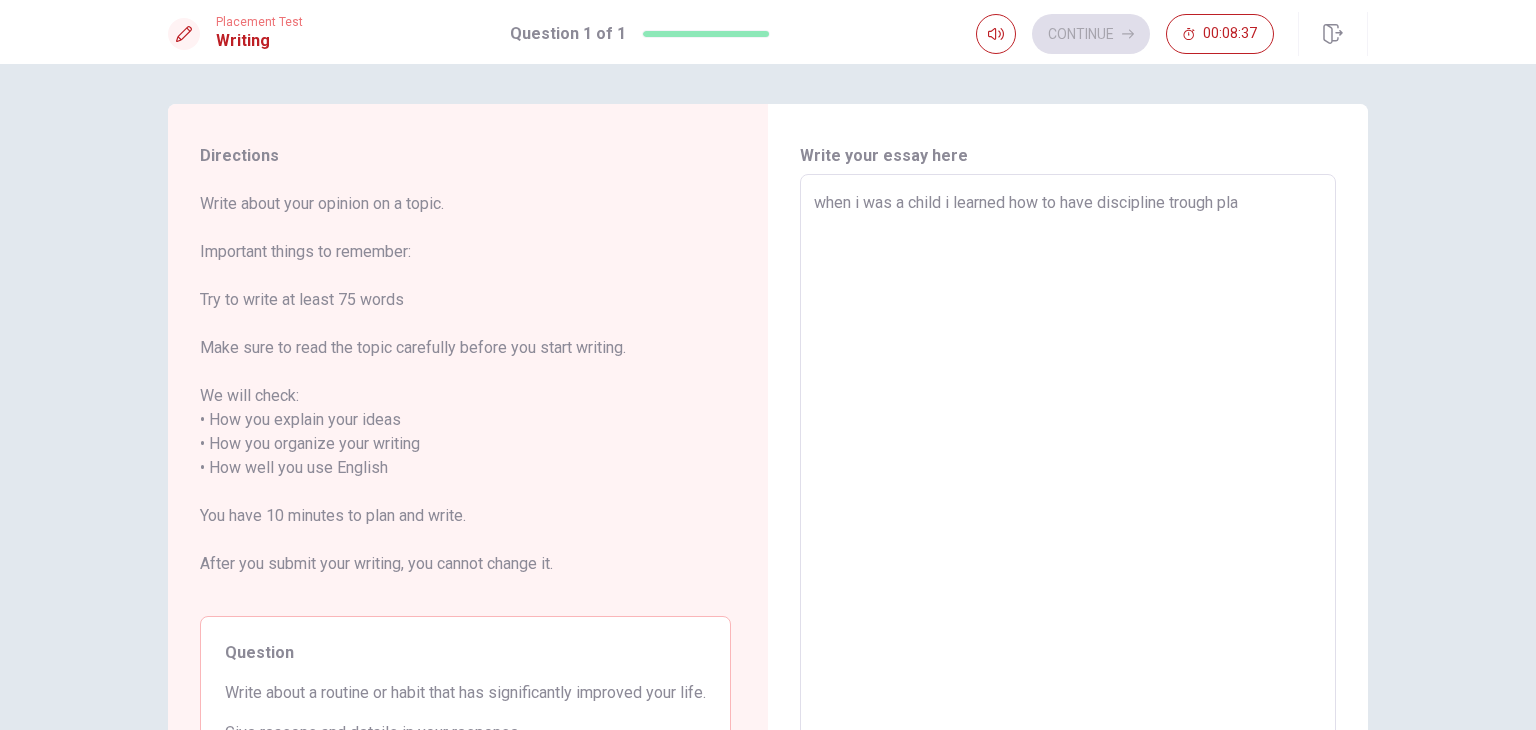 type on "x" 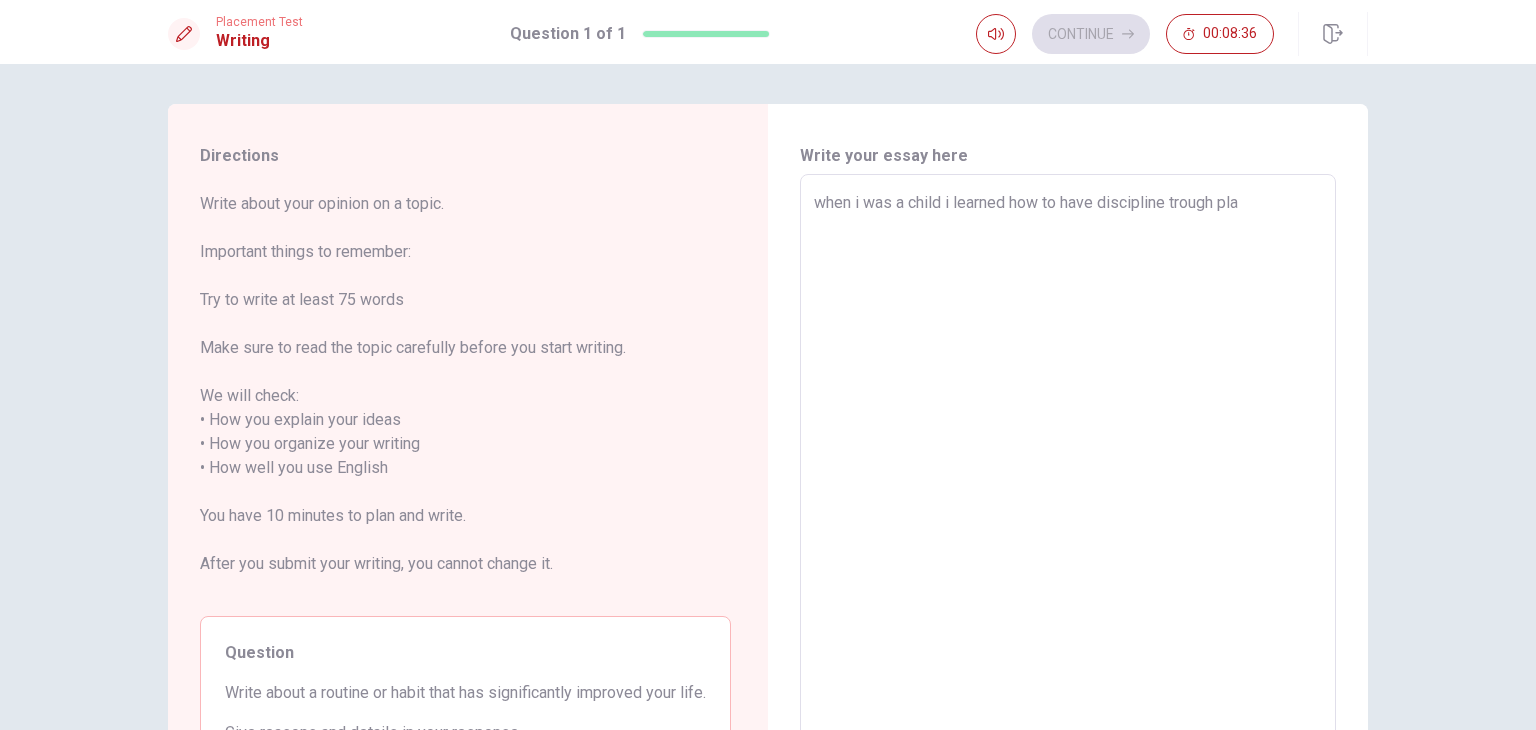 type on "when i was a child i learned how to have discipline trough play" 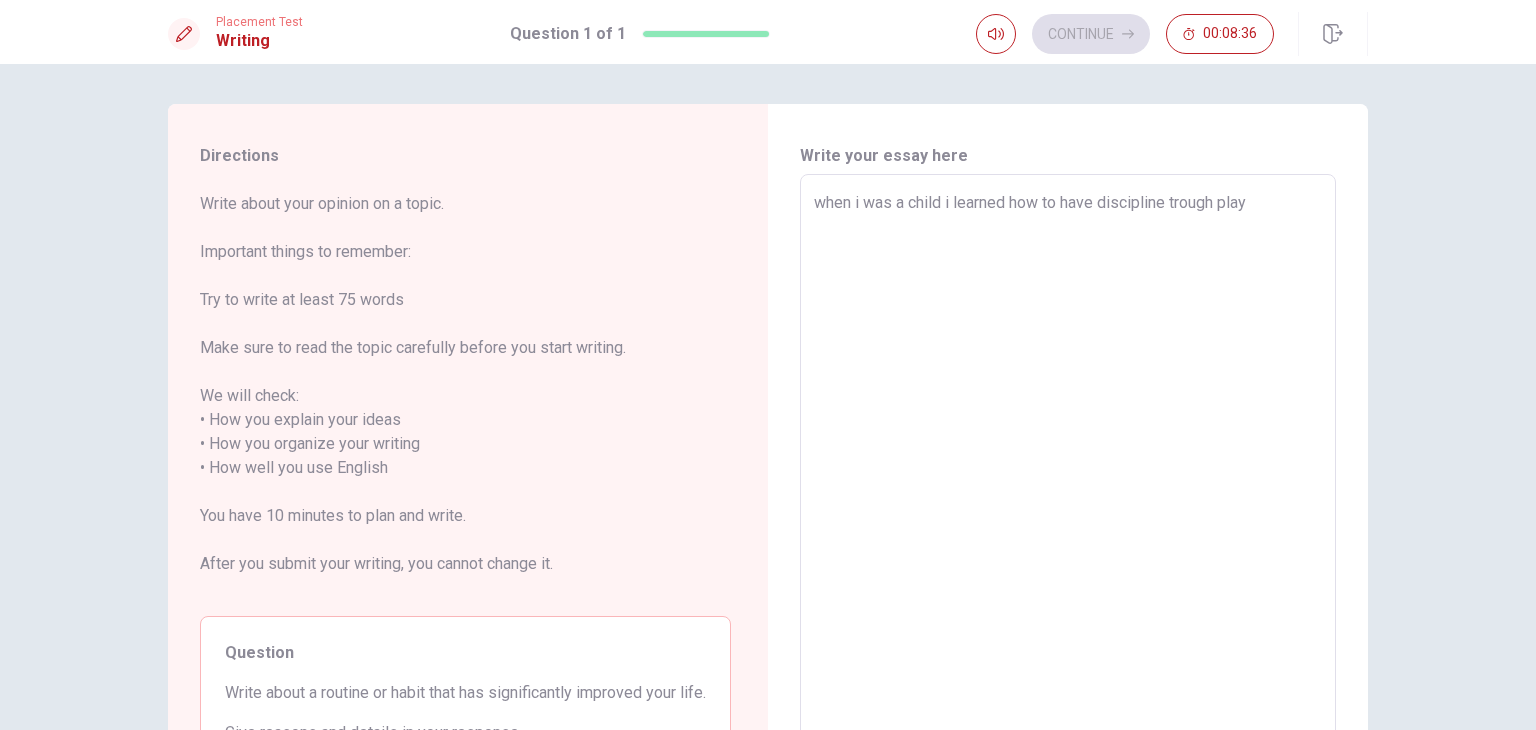 type on "x" 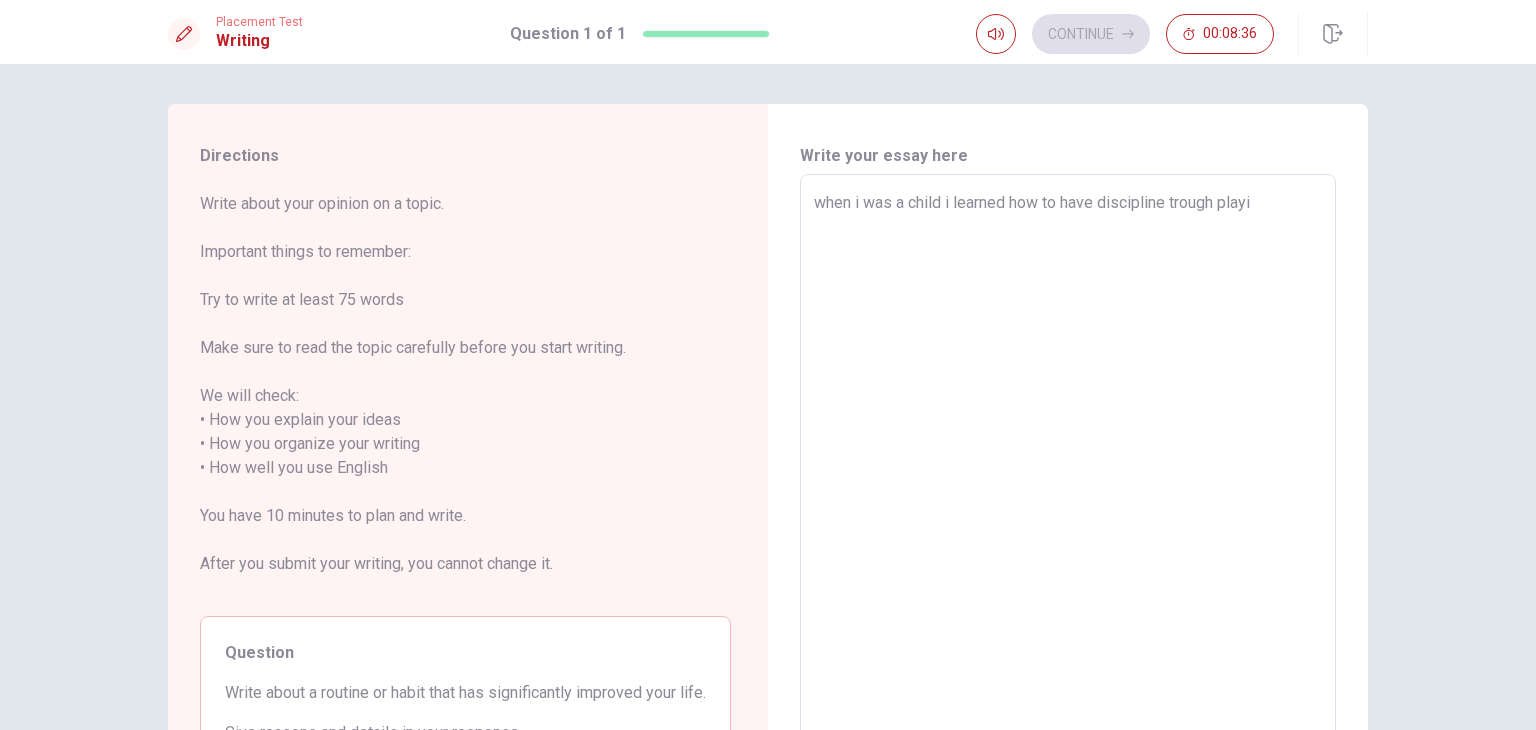 type on "x" 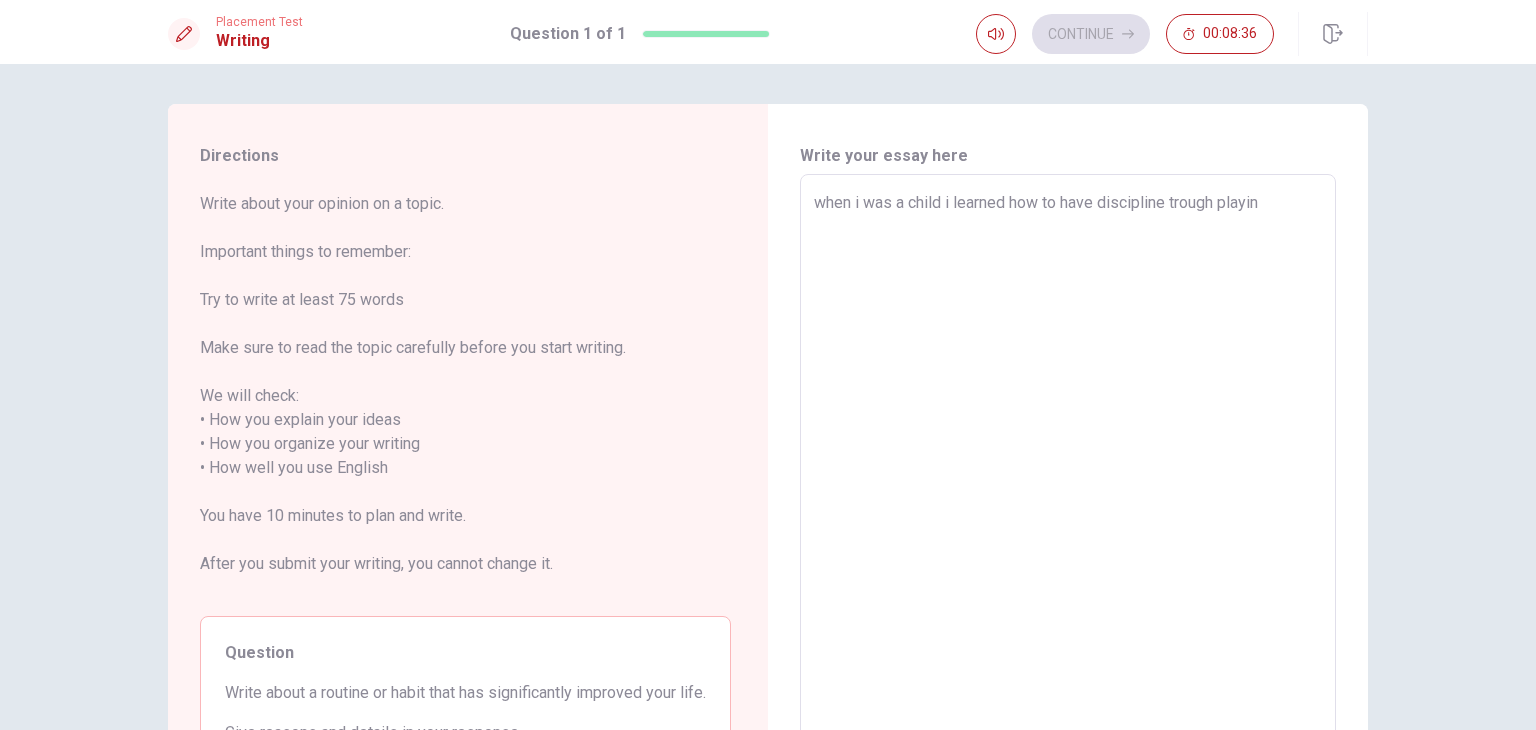 type on "x" 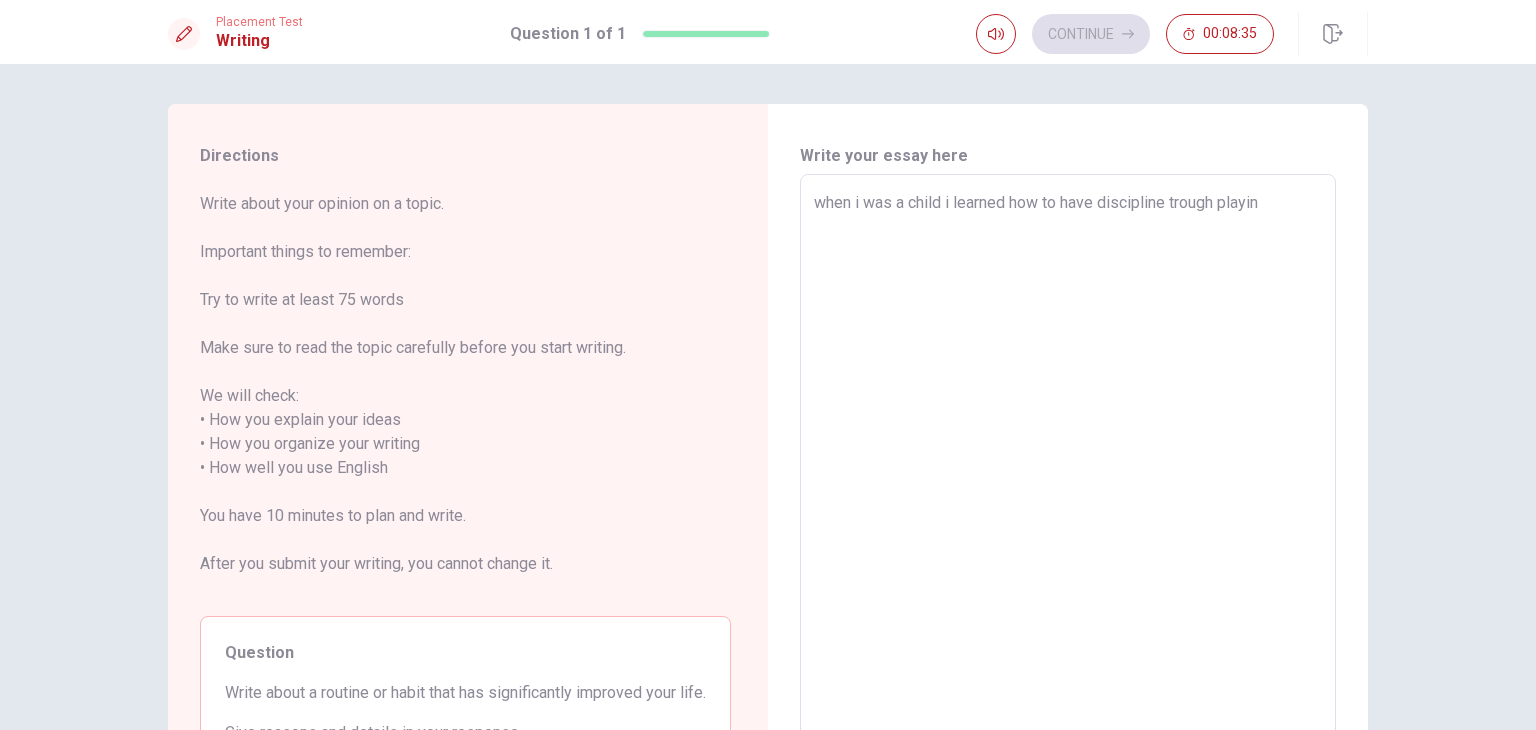 type on "when i was a child i learned how to have discipline trough playing" 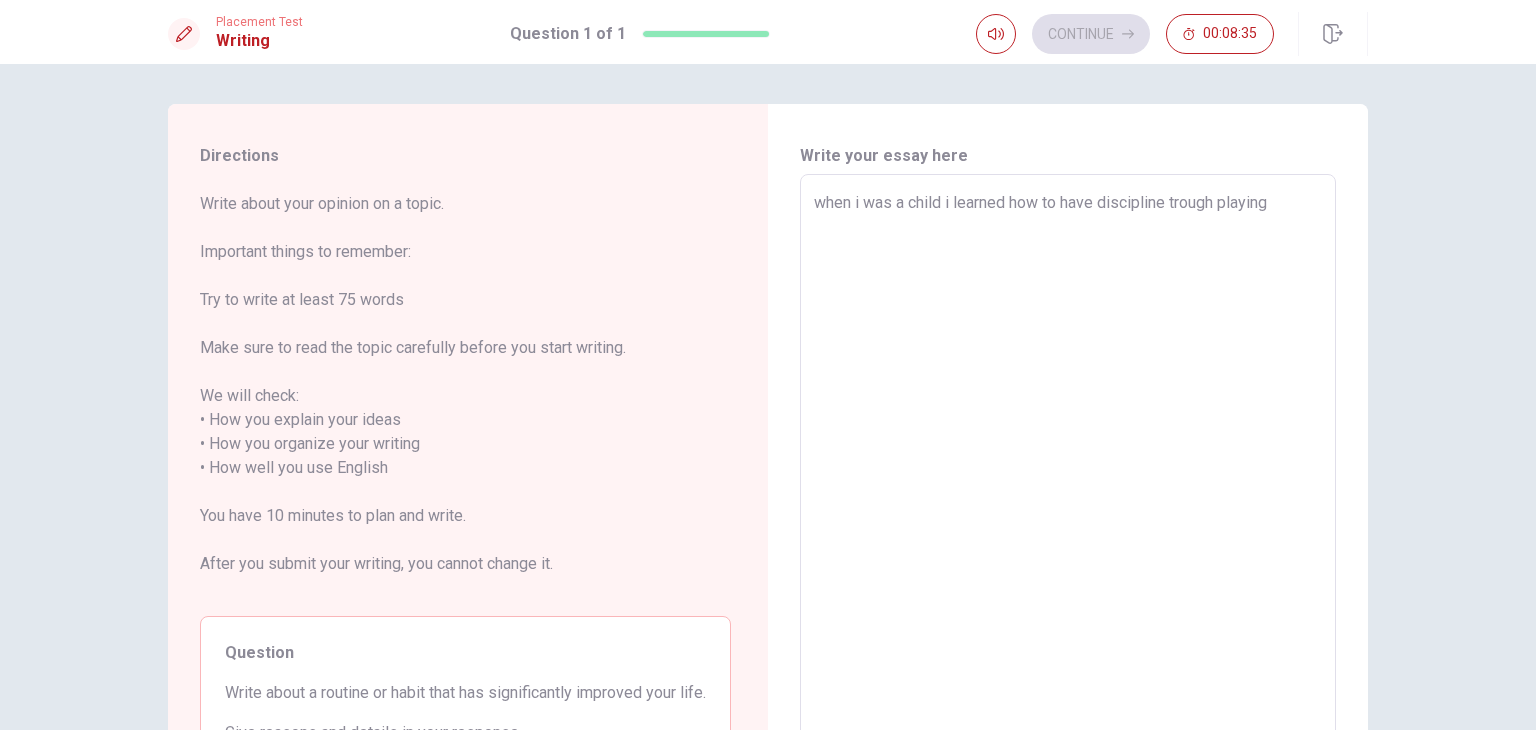type on "x" 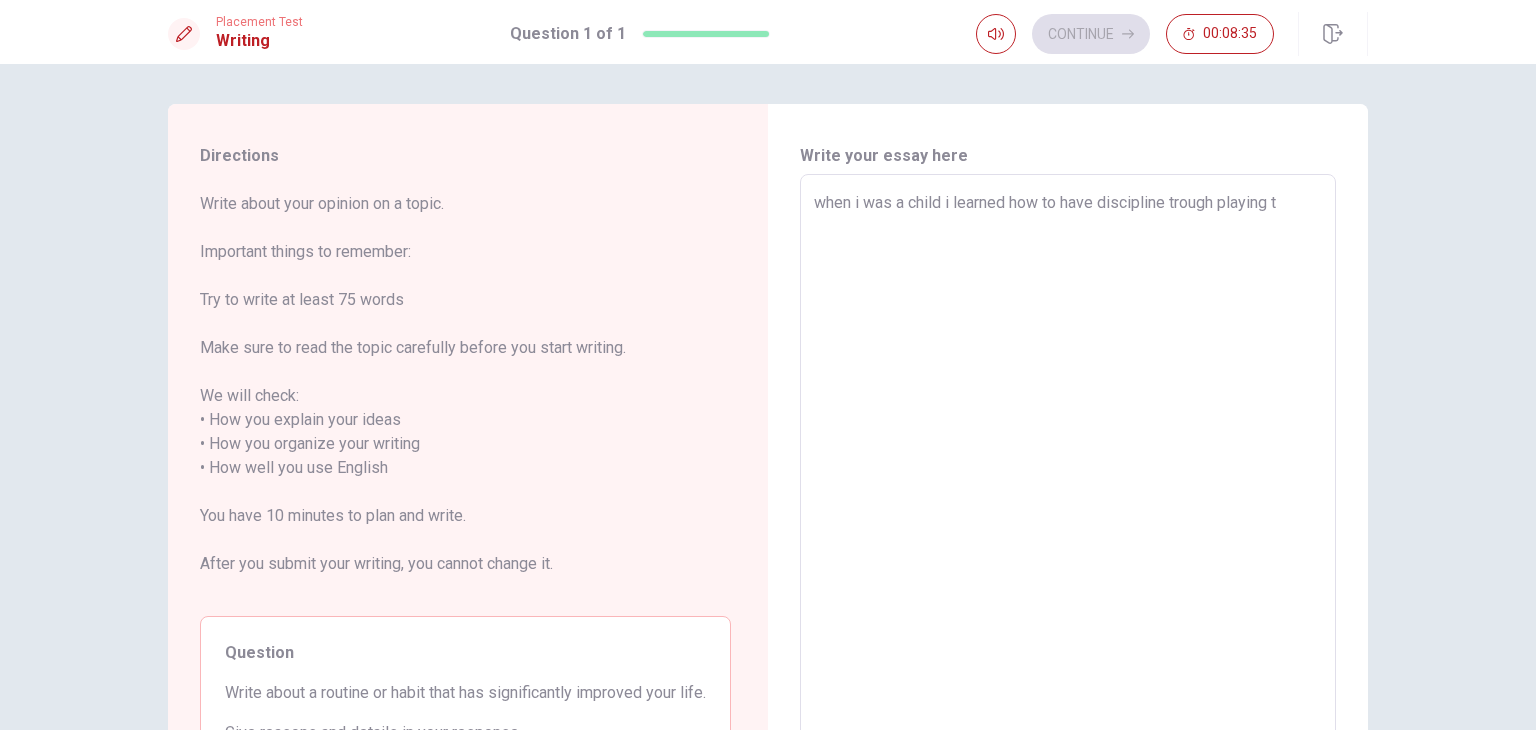 type on "x" 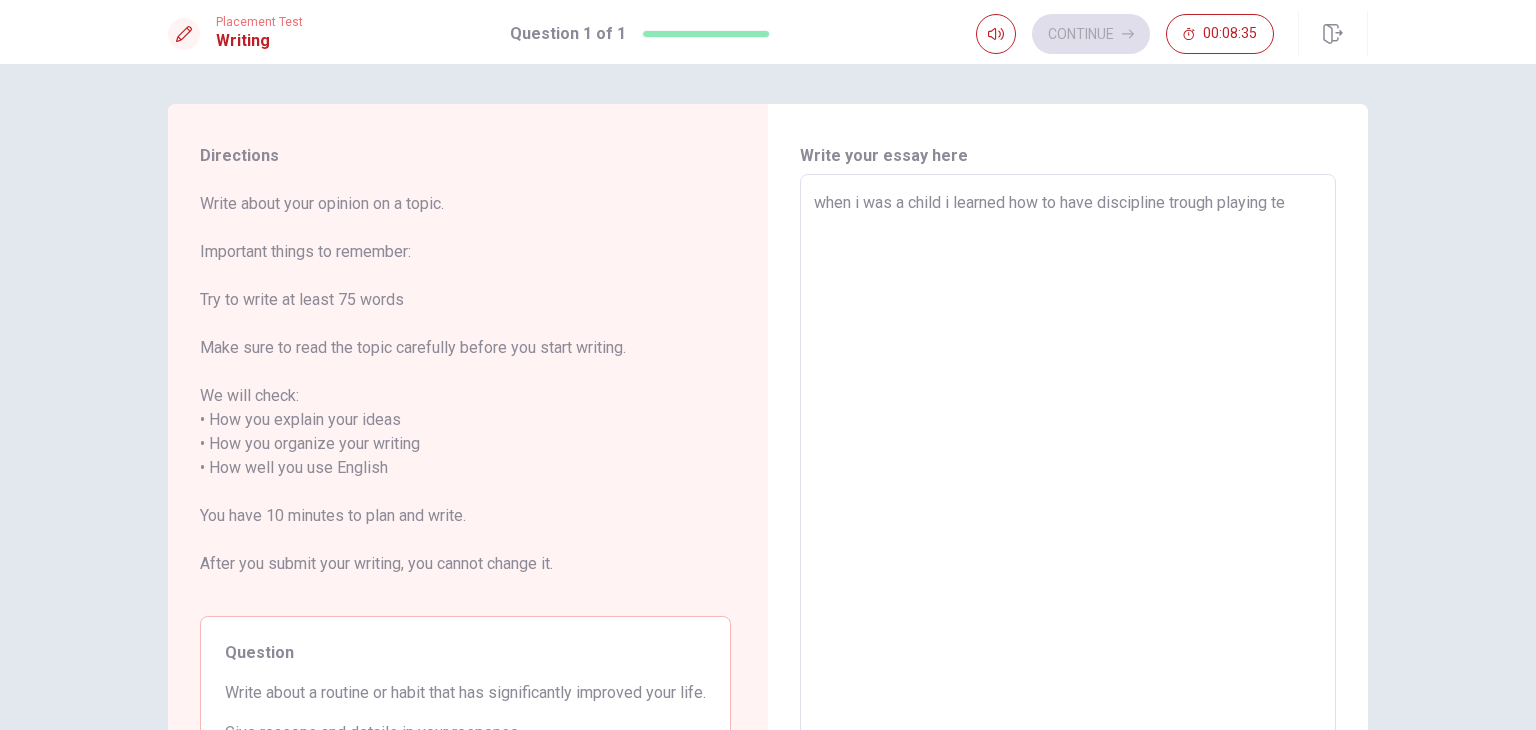 type on "x" 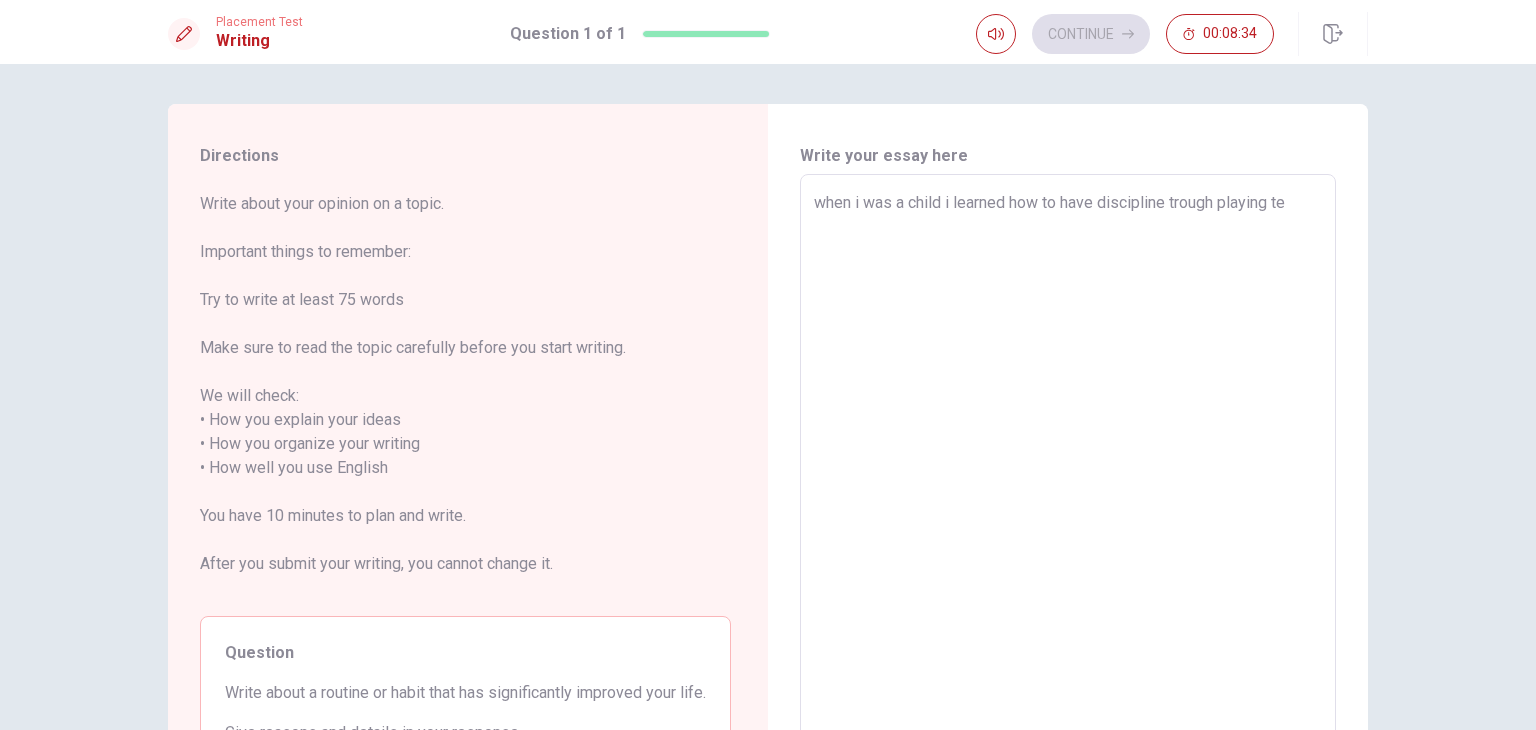 type on "when i was a child i learned how to have discipline trough playing ten" 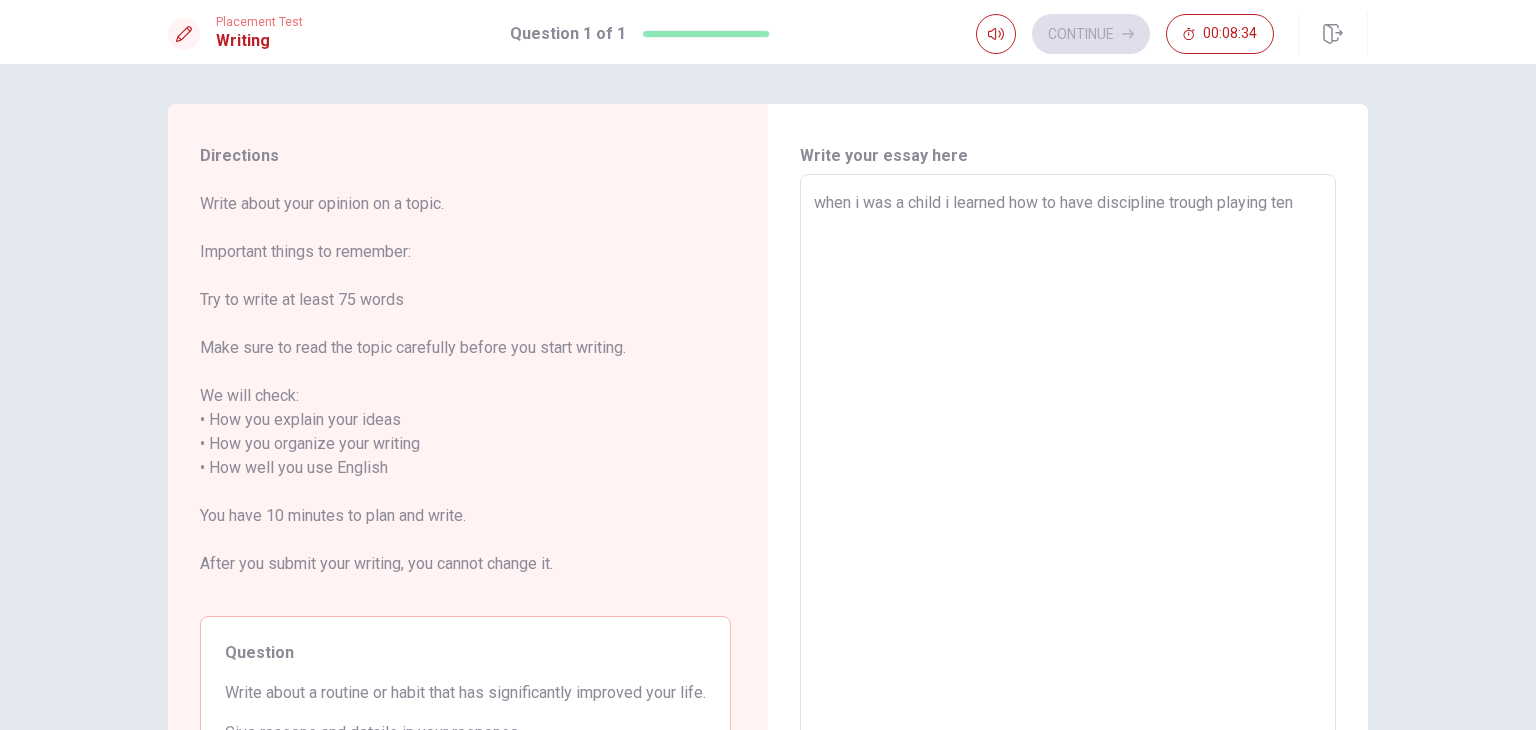 type on "x" 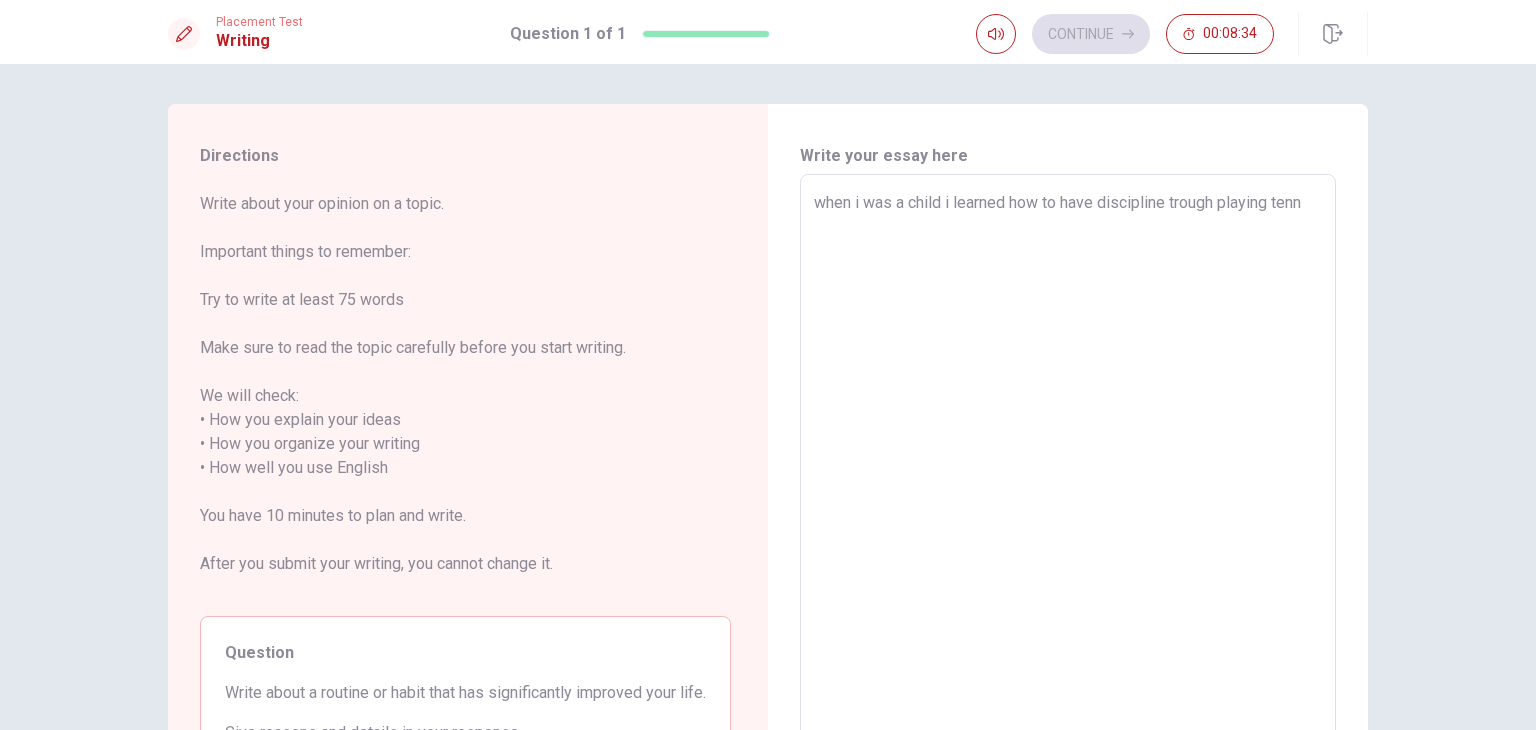 type on "x" 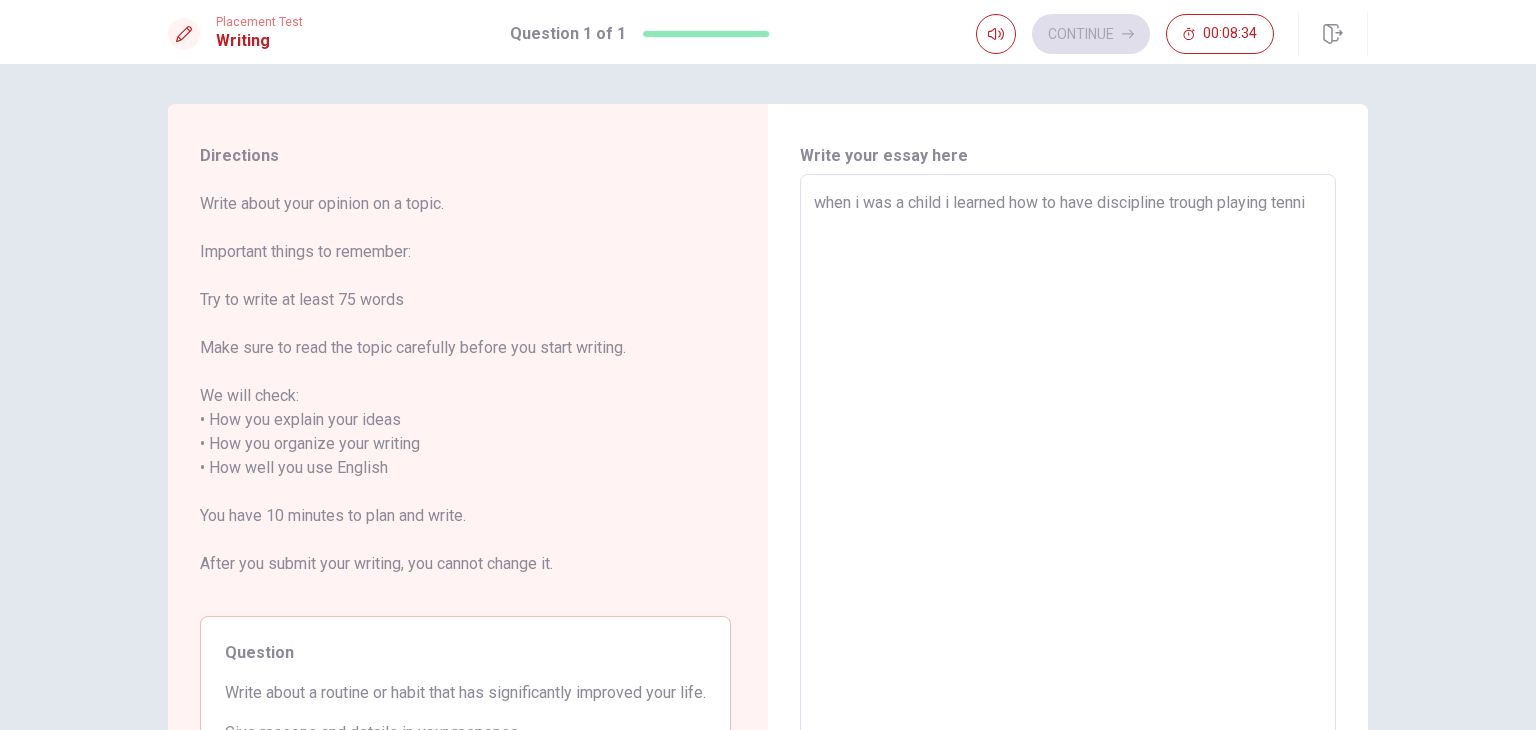 type on "x" 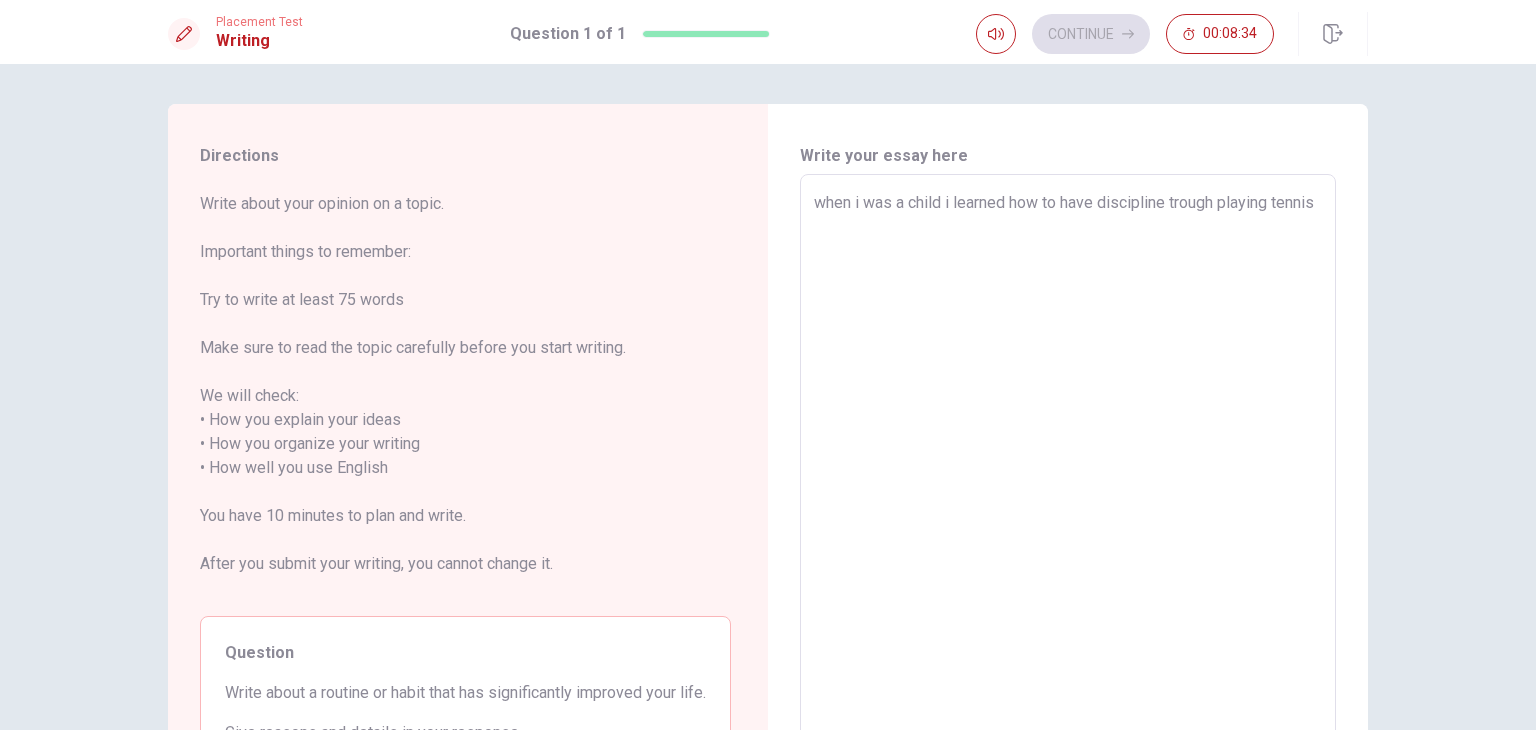 type on "x" 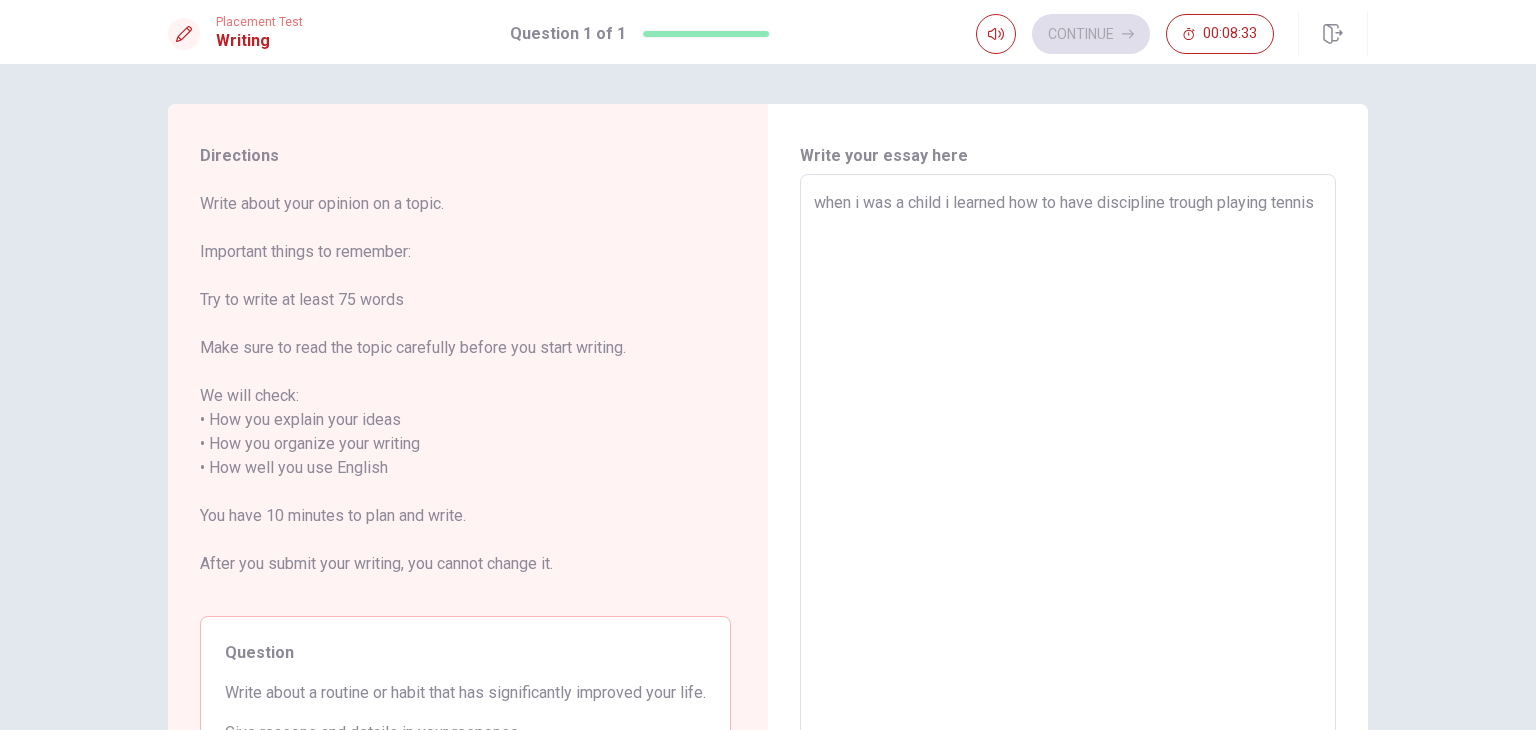 type on "when i was a child i learned how to have discipline trough playing tennis" 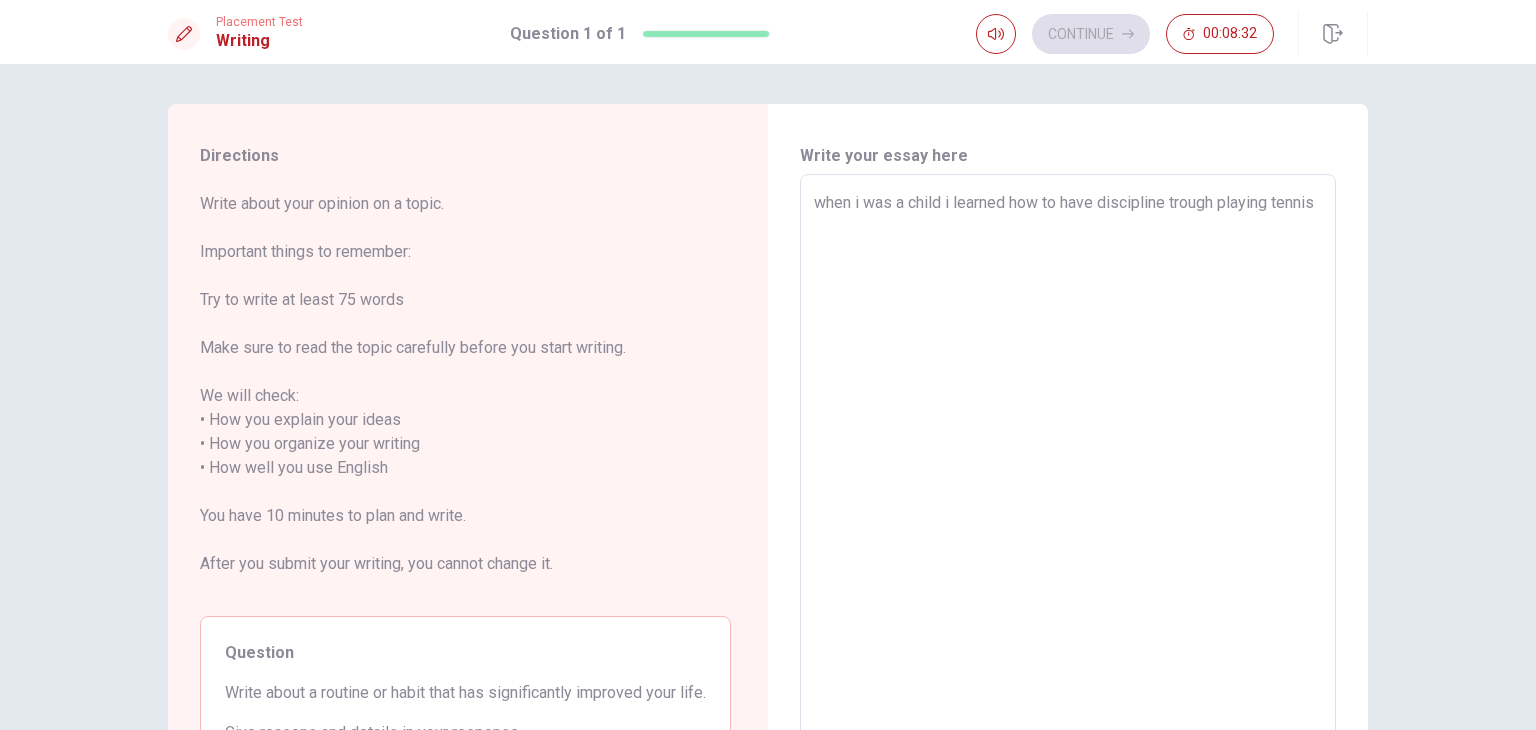 type on "when i was a child i learned how to have discipline trough playing tennis" 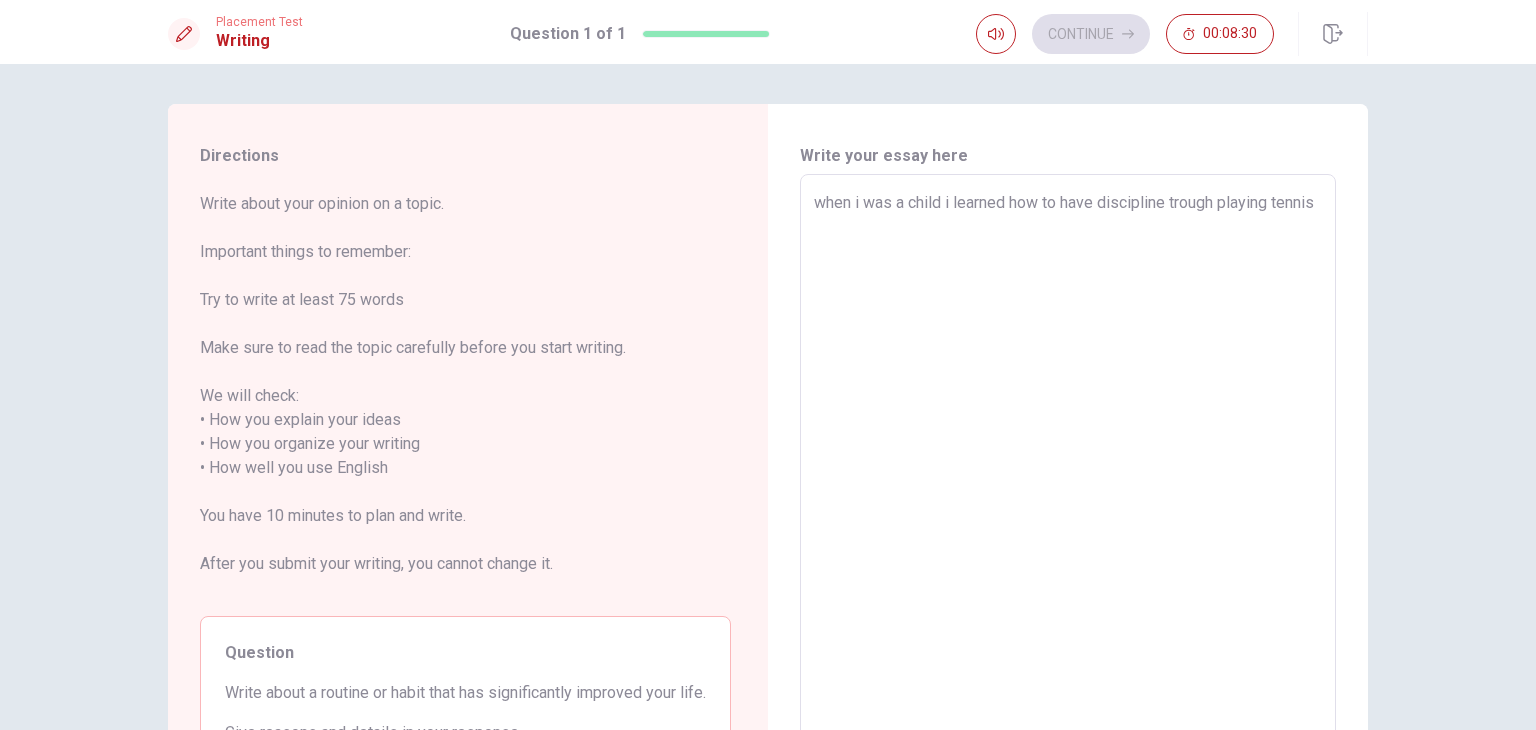 type on "x" 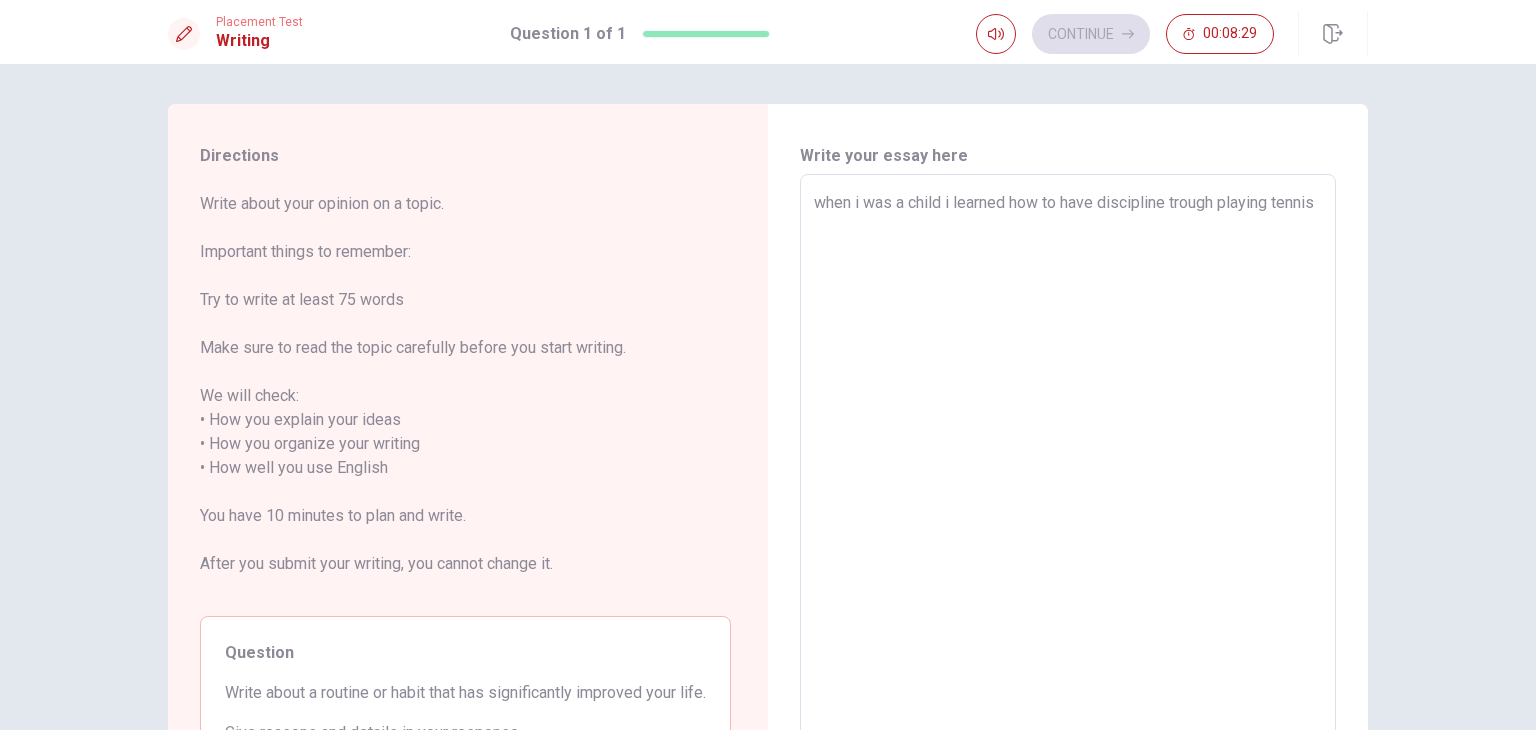 type on "when i was a child i learned how to have discipline trough playing tennis," 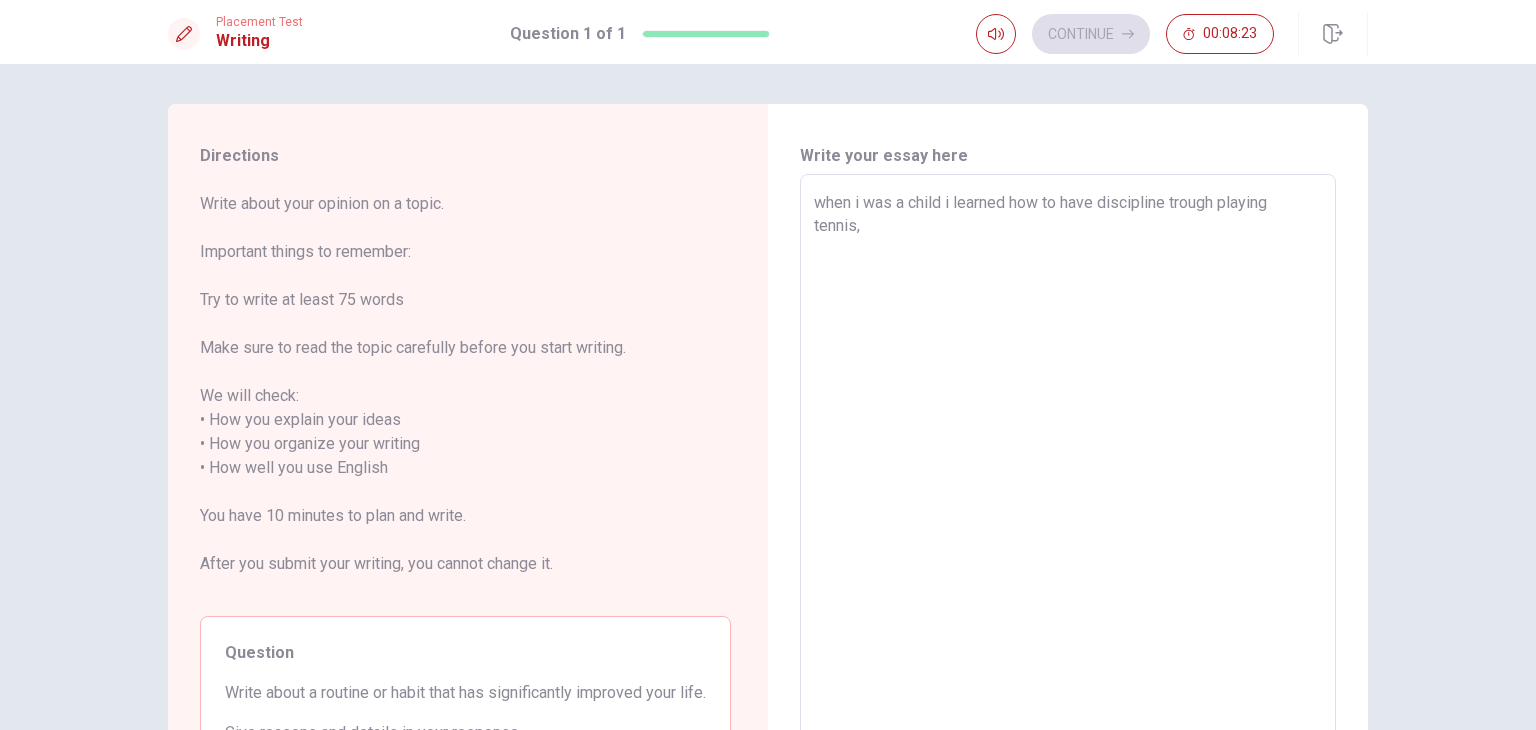 type on "x" 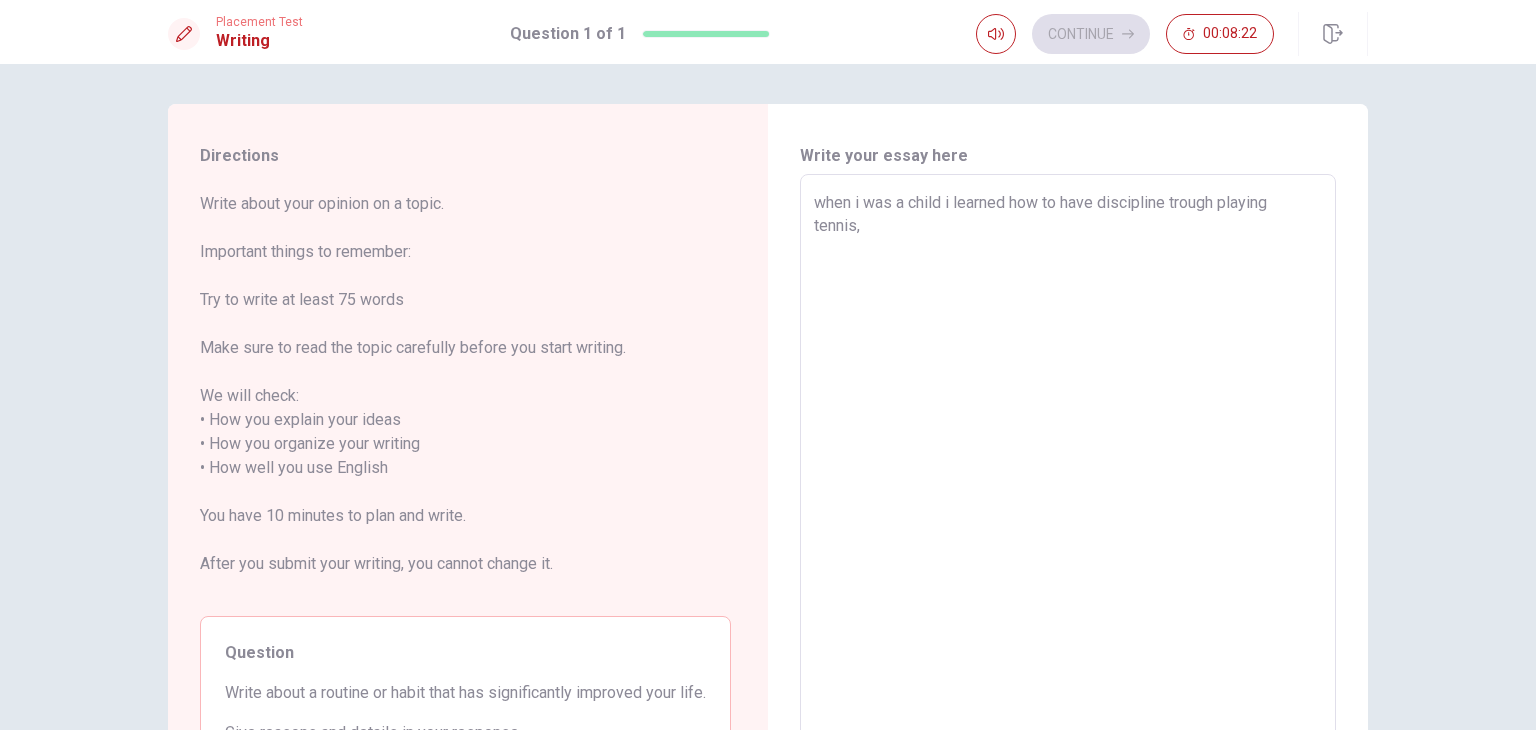type on "when i was a child i learned how to have discipline trough playing tennis," 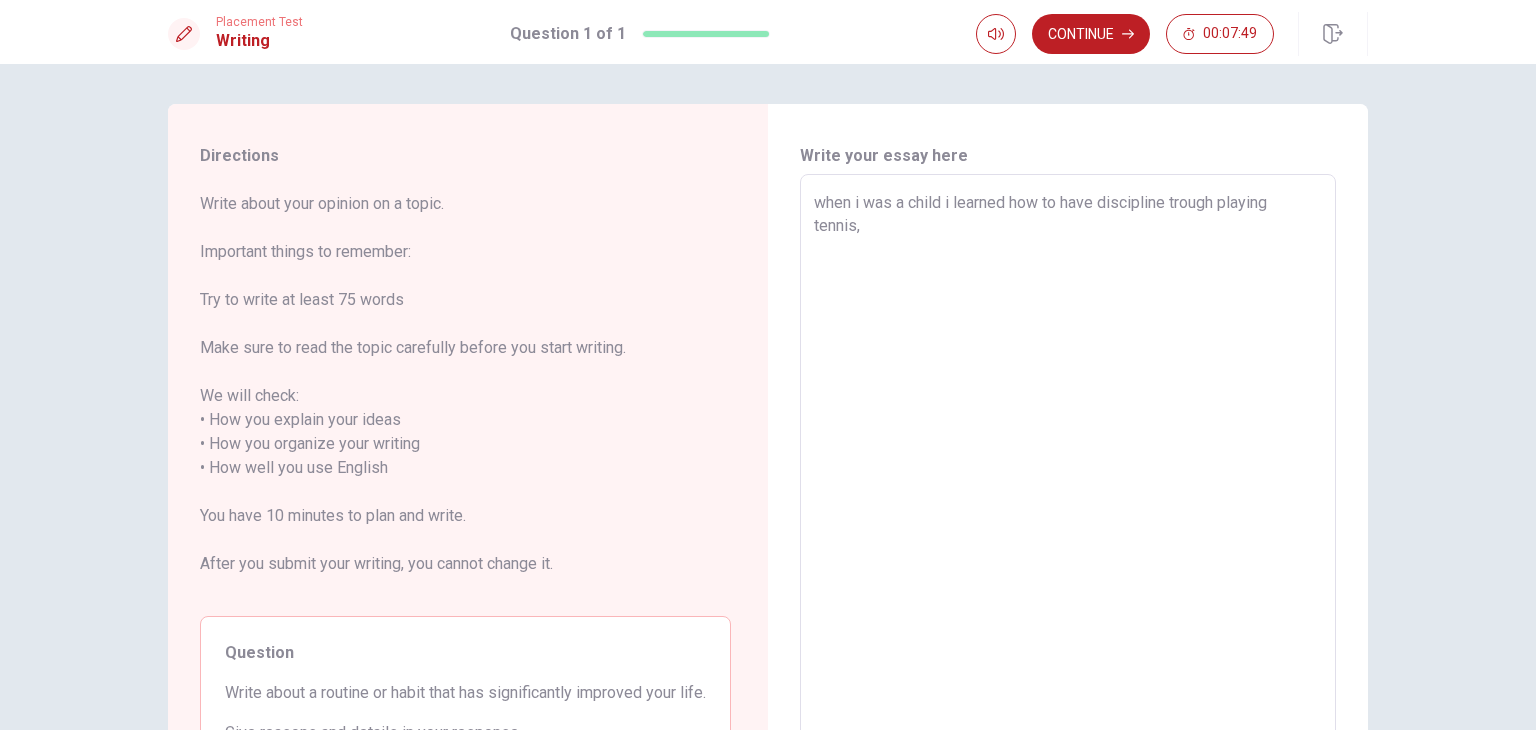 type on "x" 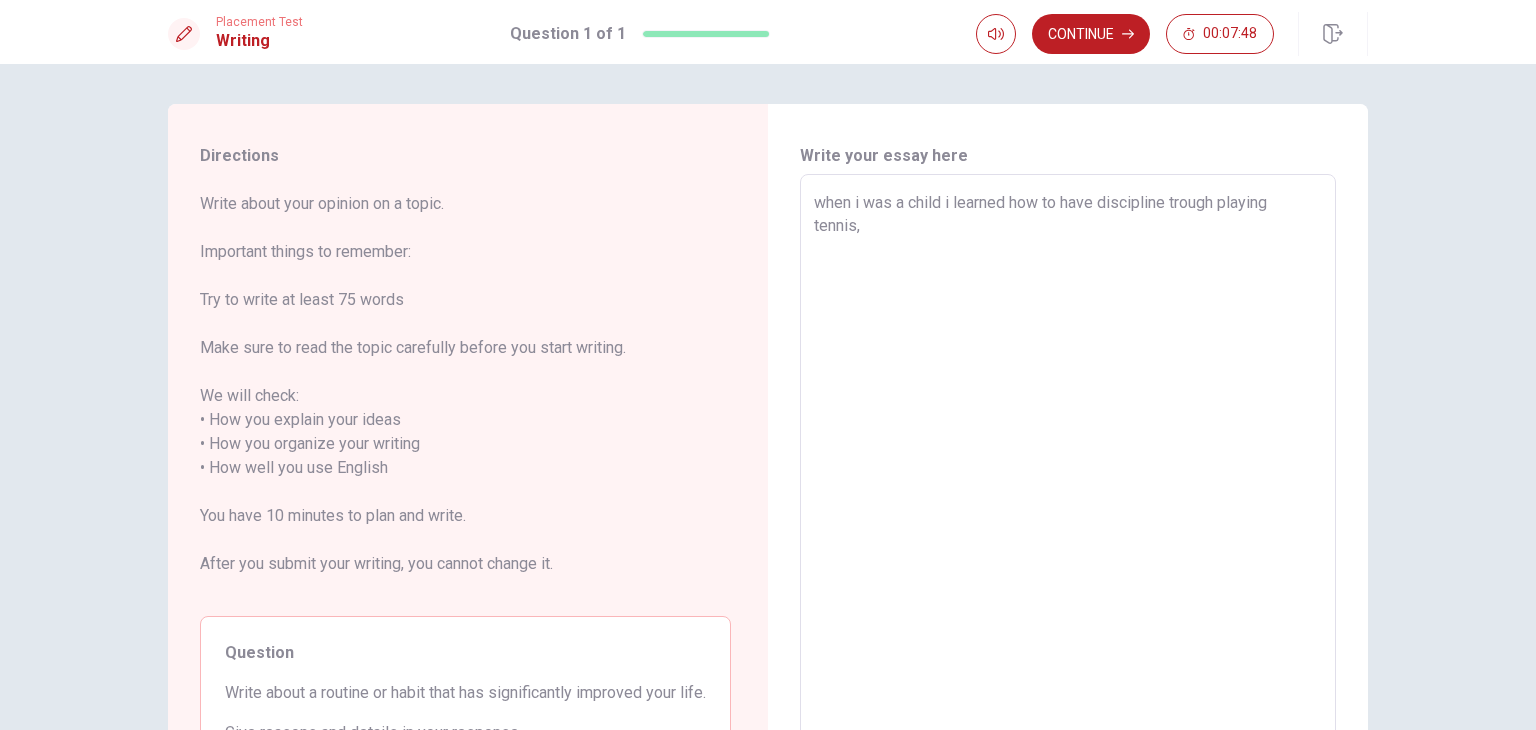 type on "when i was a child i learned how to have discipline trough playing tennis, i" 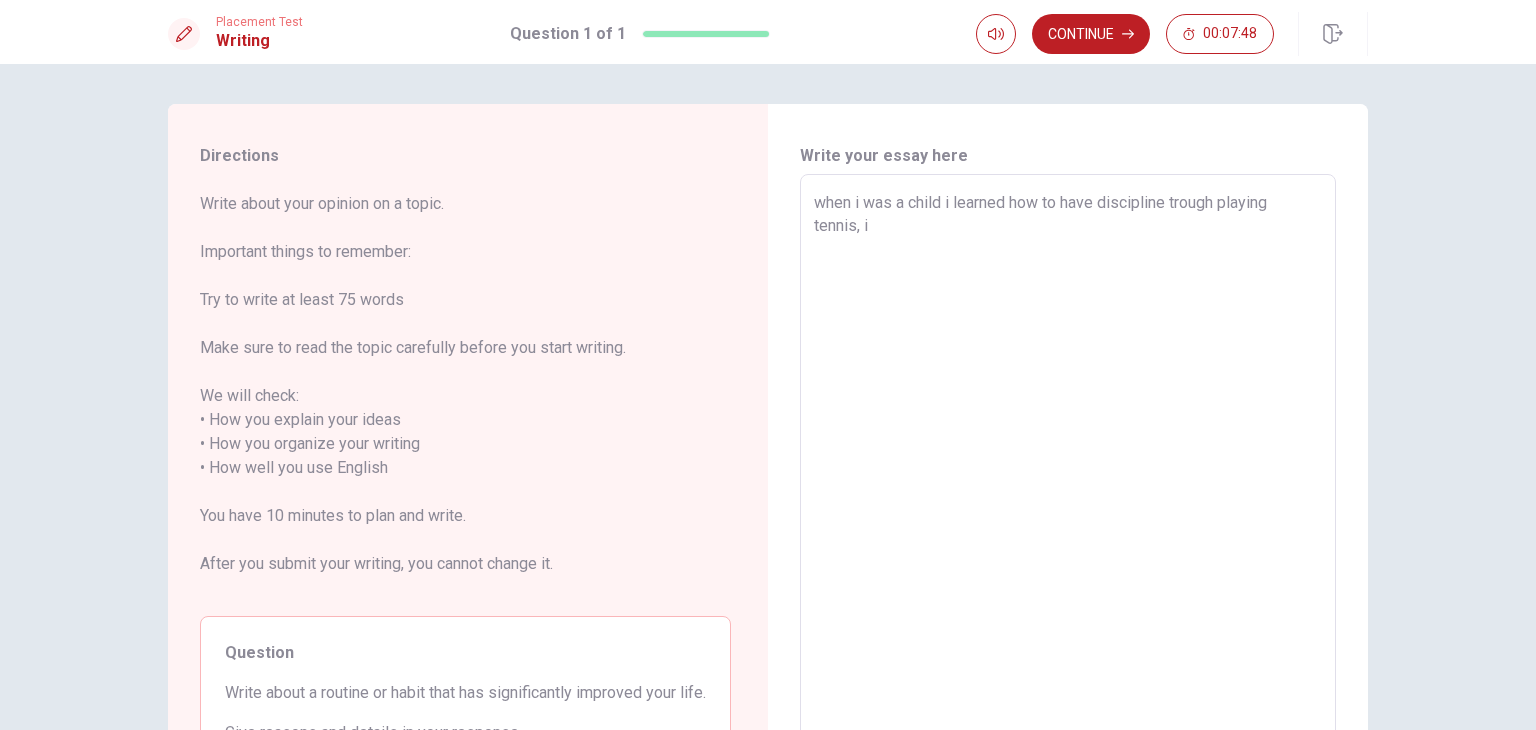 type 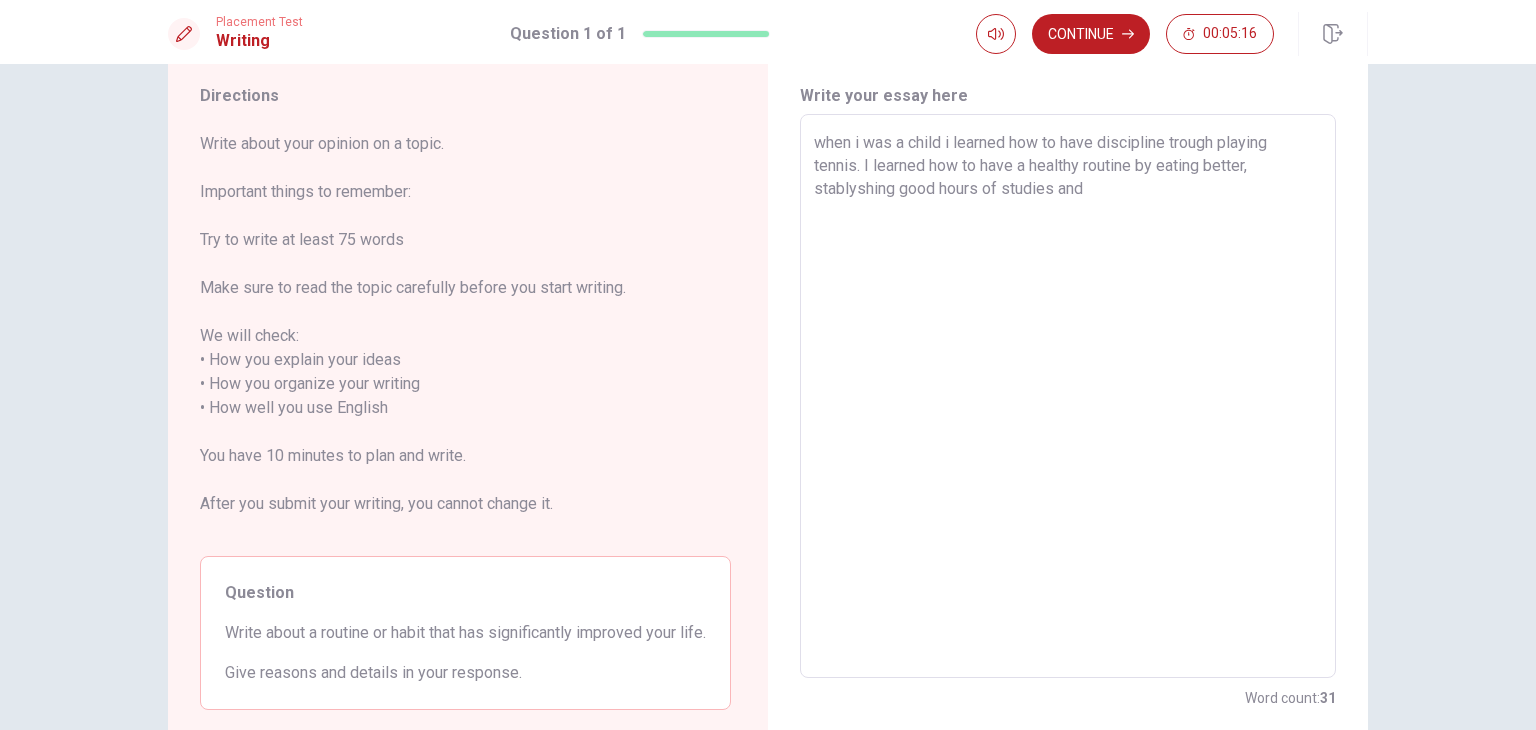 scroll, scrollTop: 60, scrollLeft: 0, axis: vertical 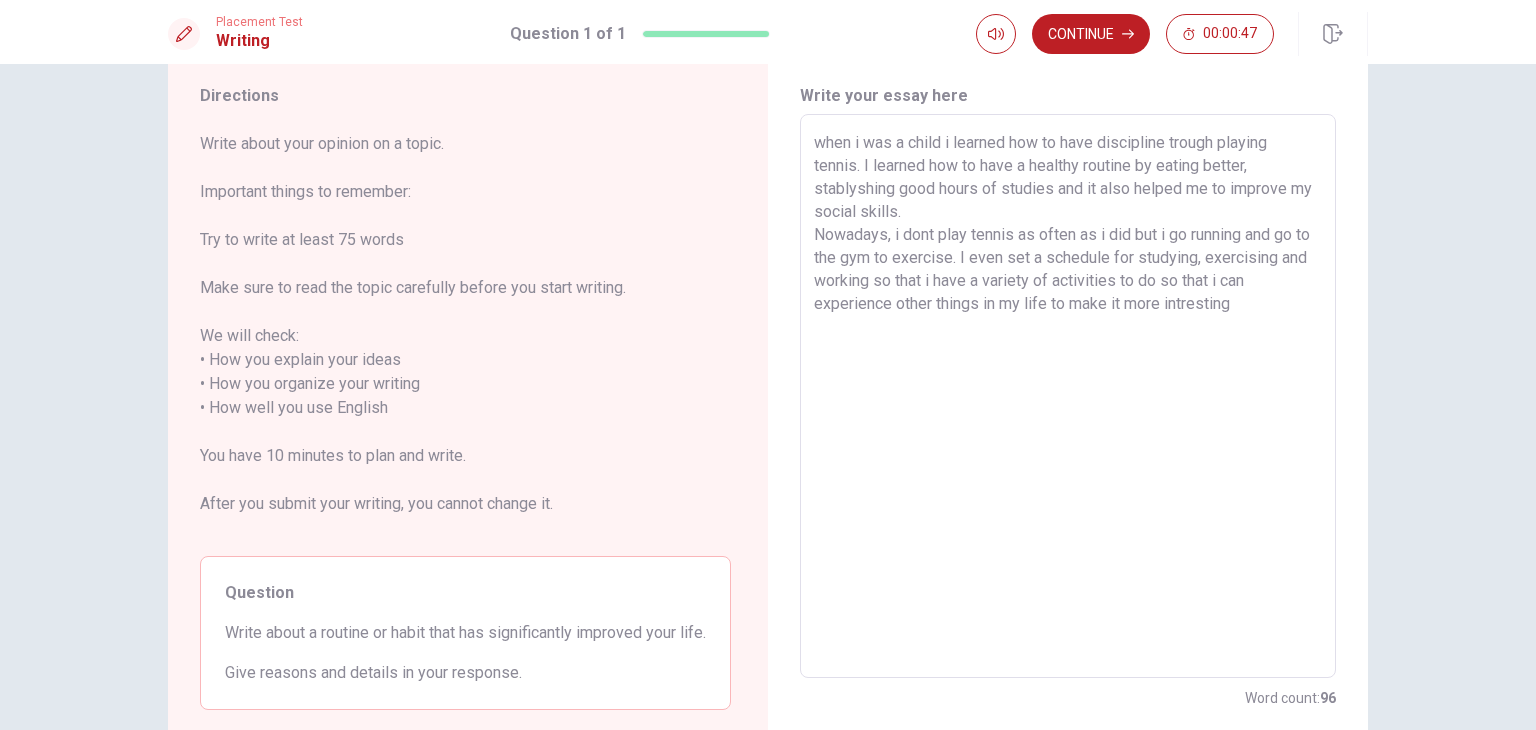 click on "when i was a child i learned how to have discipline trough playing tennis. I learned how to have a healthy routine by eating better, stablyshing good hours of studies and it also helped me to improve my social skills.
Nowadays, i dont play tennis as often as i did but i go running and go to the gym to exercise. I even set a schedule for studying, exercising and working so that i have a variety of activities to do so that i can experience other things in my life to make it more intresting" at bounding box center [1068, 396] 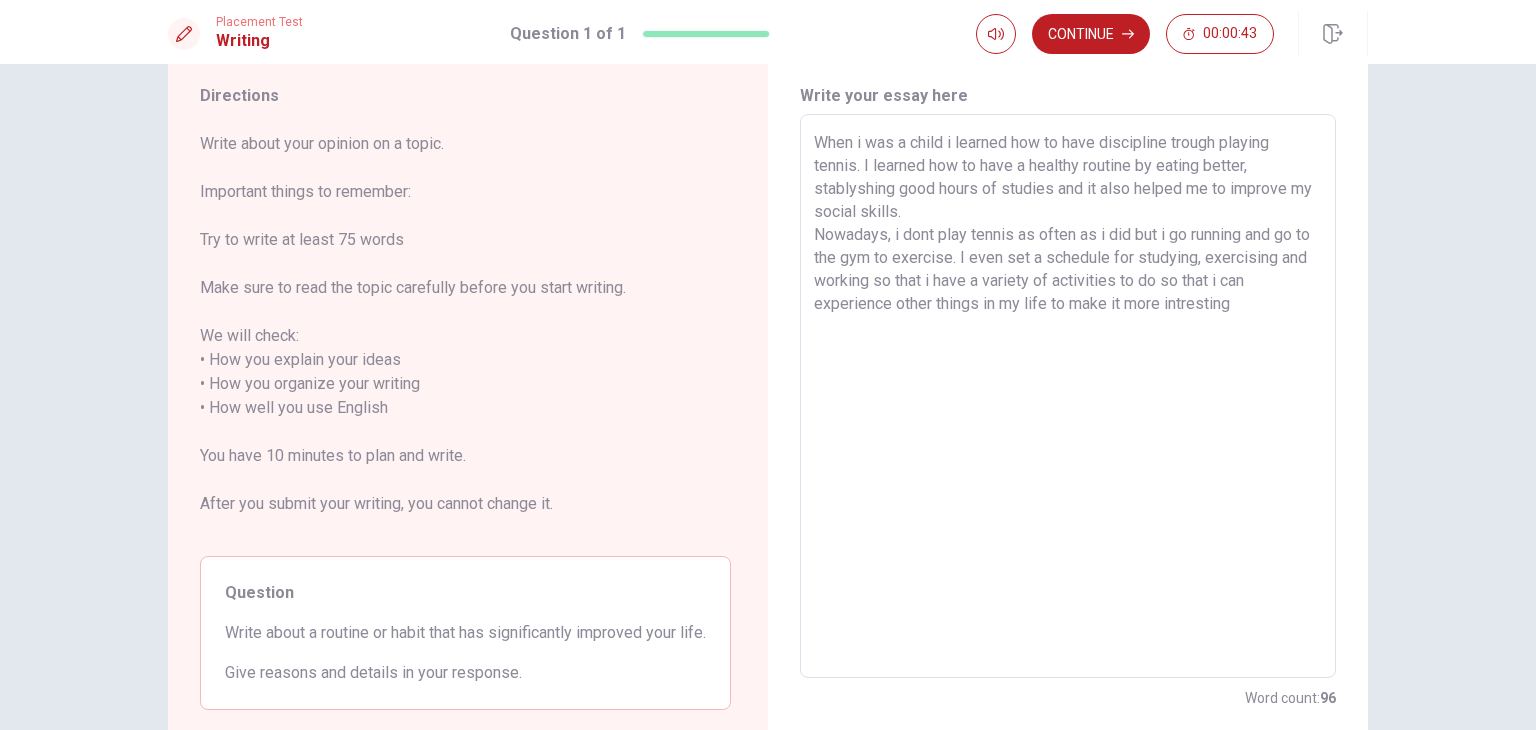 click on "When i was a child i learned how to have discipline trough playing tennis. I learned how to have a healthy routine by eating better, stablyshing good hours of studies and it also helped me to improve my social skills.
Nowadays, i dont play tennis as often as i did but i go running and go to the gym to exercise. I even set a schedule for studying, exercising and working so that i have a variety of activities to do so that i can experience other things in my life to make it more intresting" at bounding box center [1068, 396] 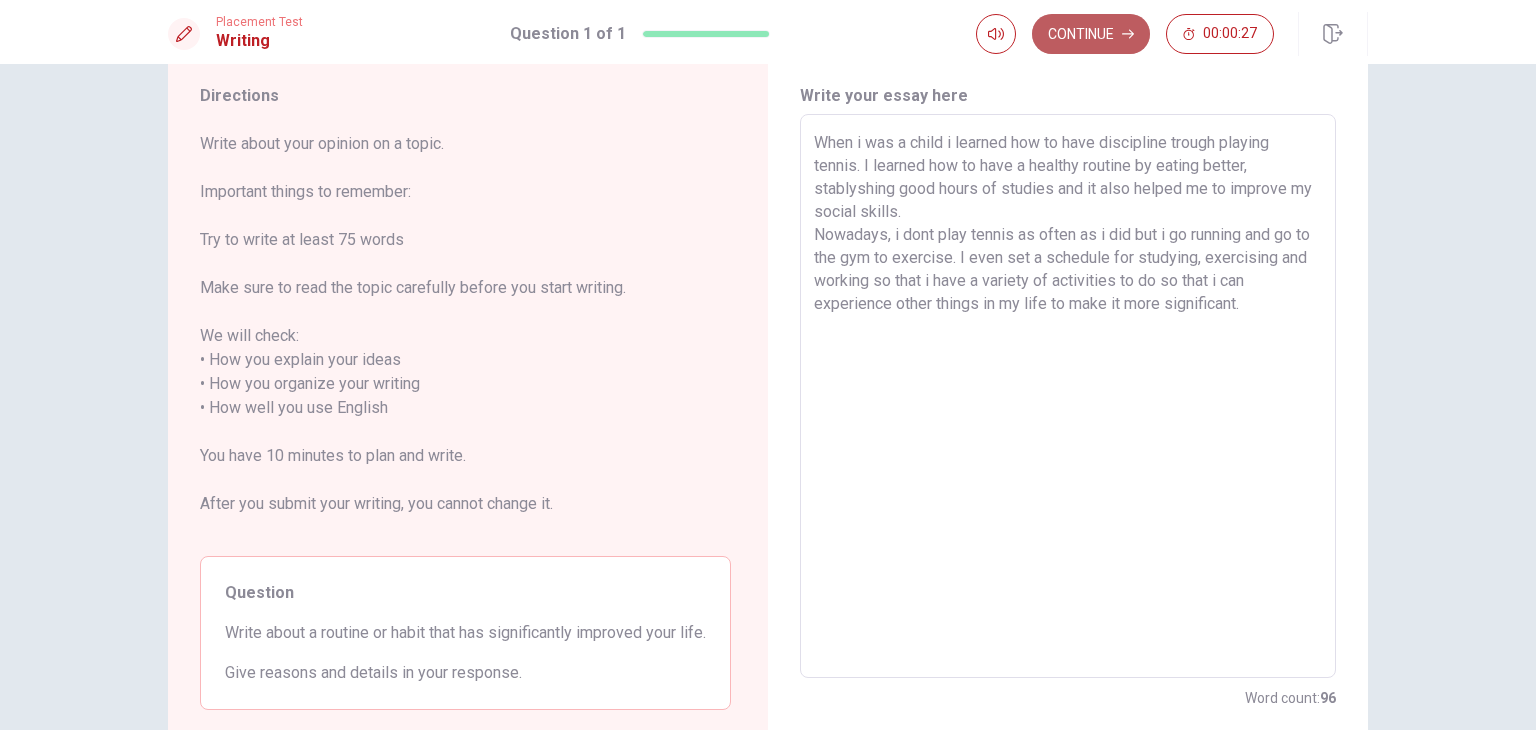click on "Continue" at bounding box center (1091, 34) 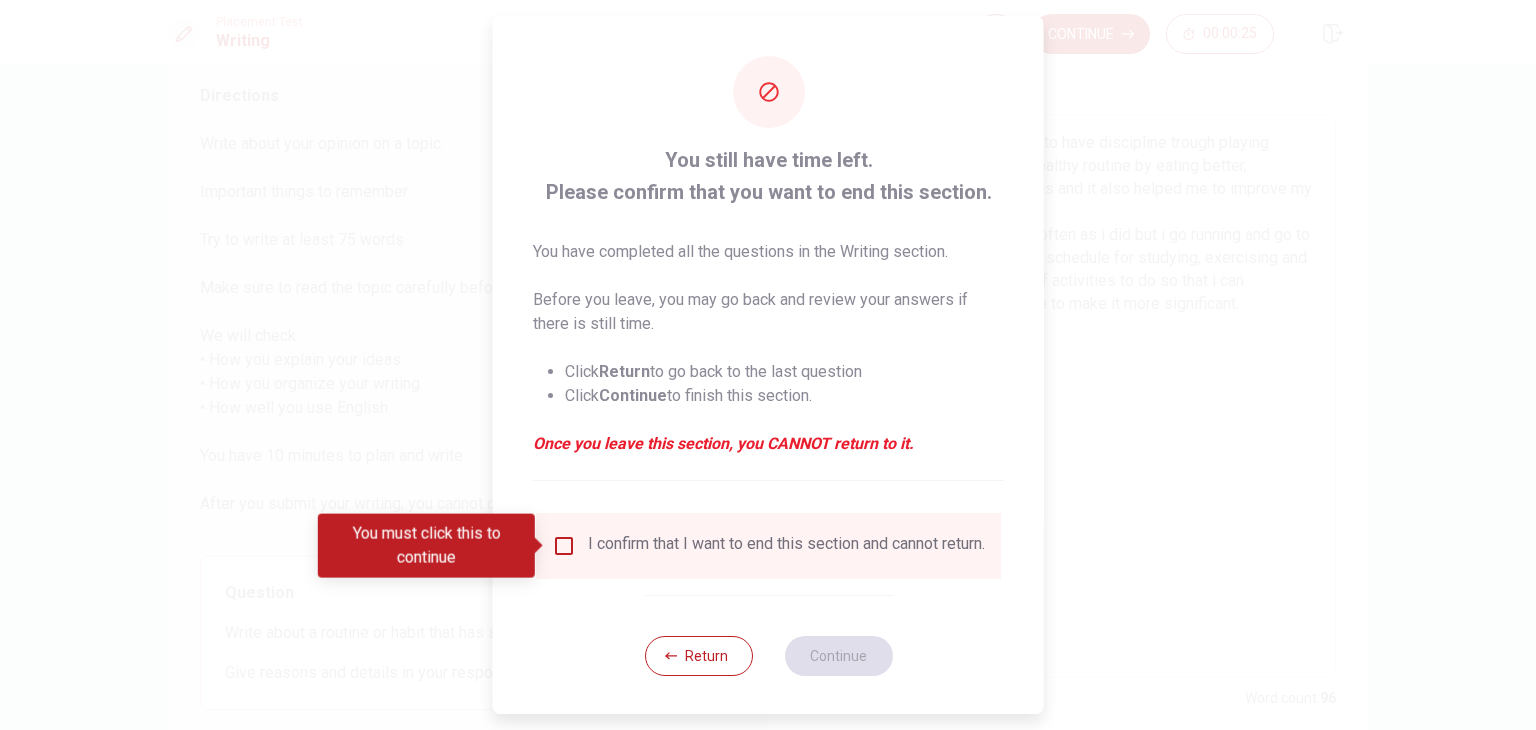 click on "You must click this to continue" at bounding box center (433, 546) 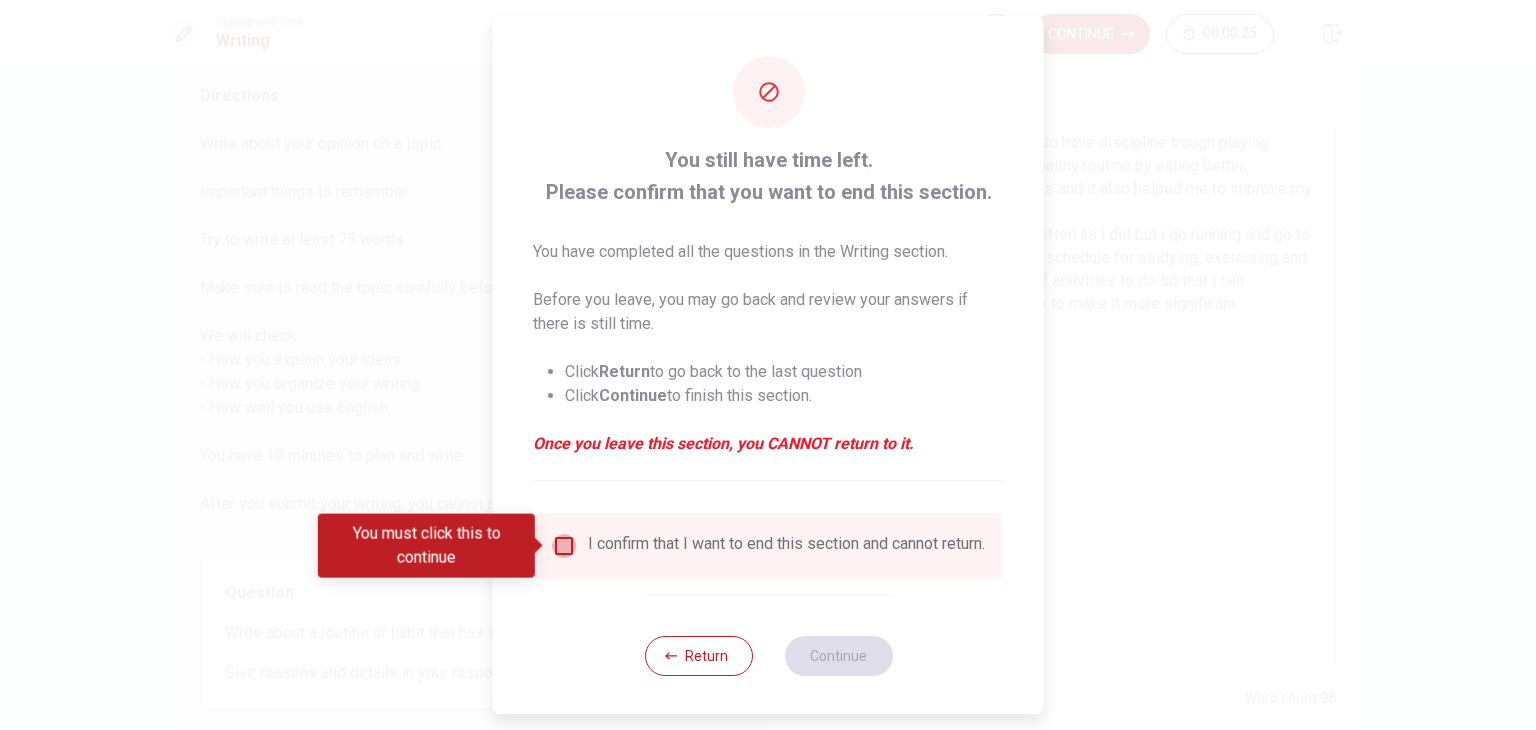 click at bounding box center (564, 546) 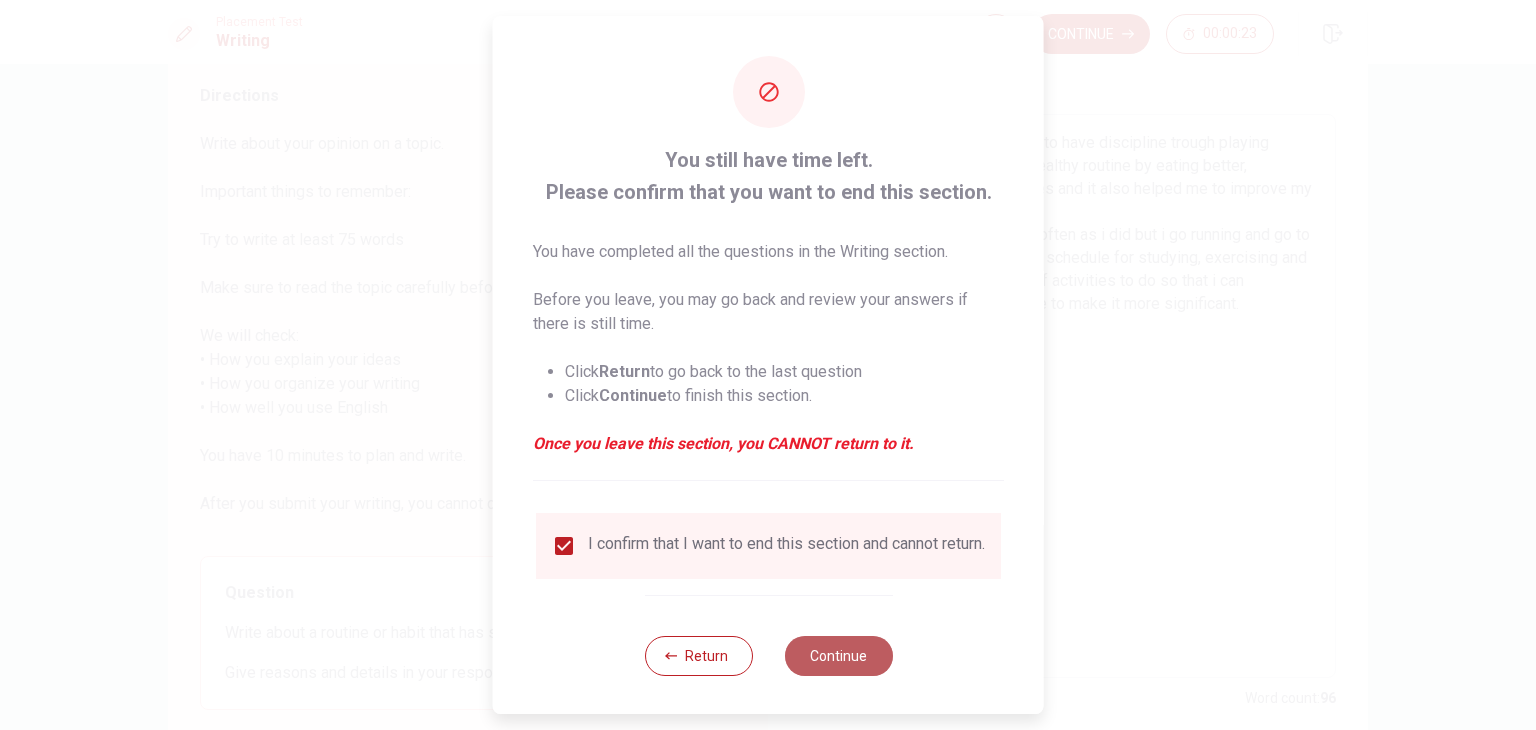 click on "Continue" at bounding box center (838, 656) 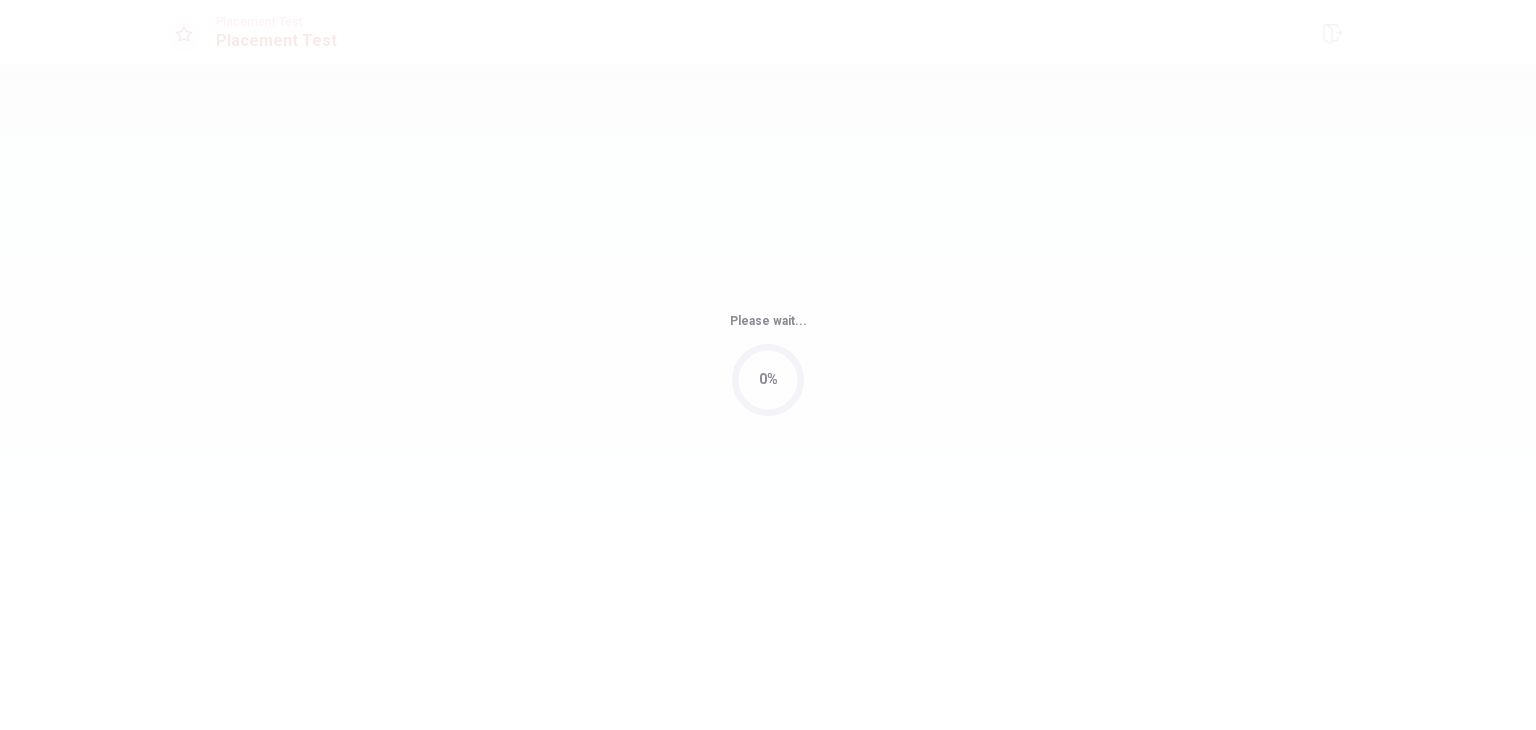 scroll, scrollTop: 0, scrollLeft: 0, axis: both 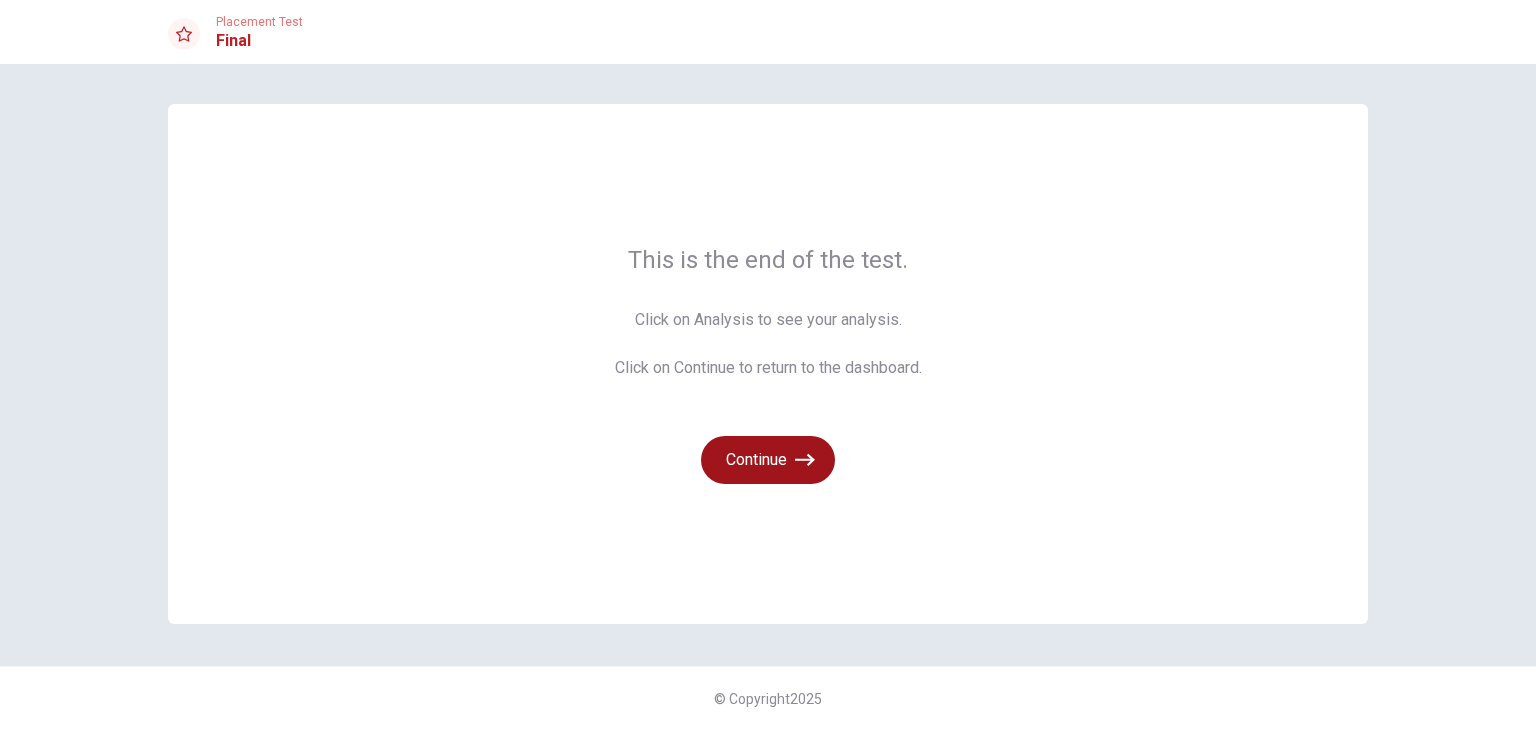 click on "Continue" at bounding box center [768, 460] 